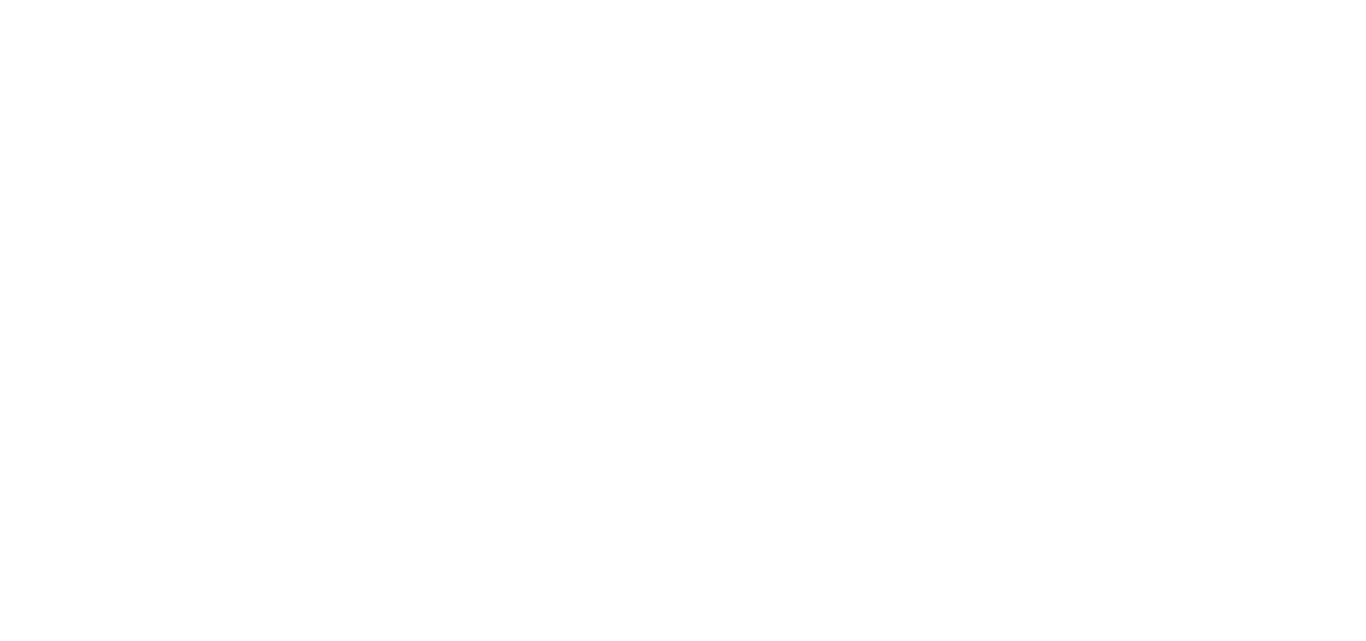 scroll, scrollTop: 0, scrollLeft: 0, axis: both 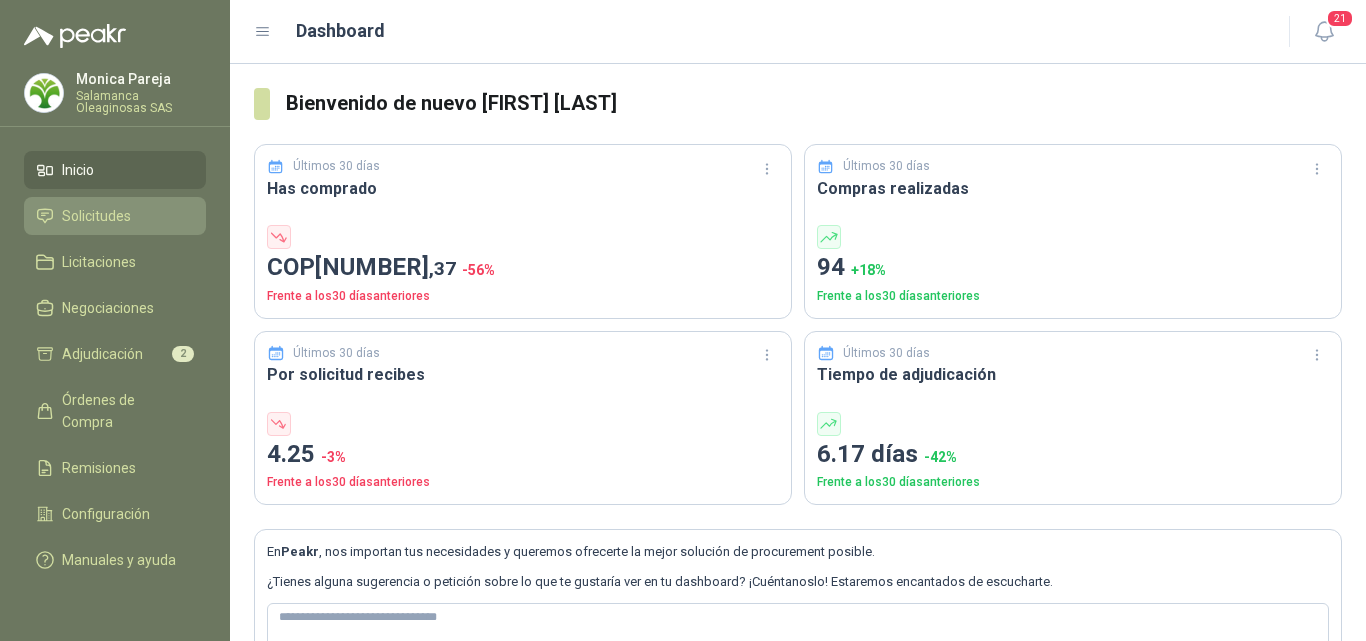 click on "Solicitudes" at bounding box center (115, 216) 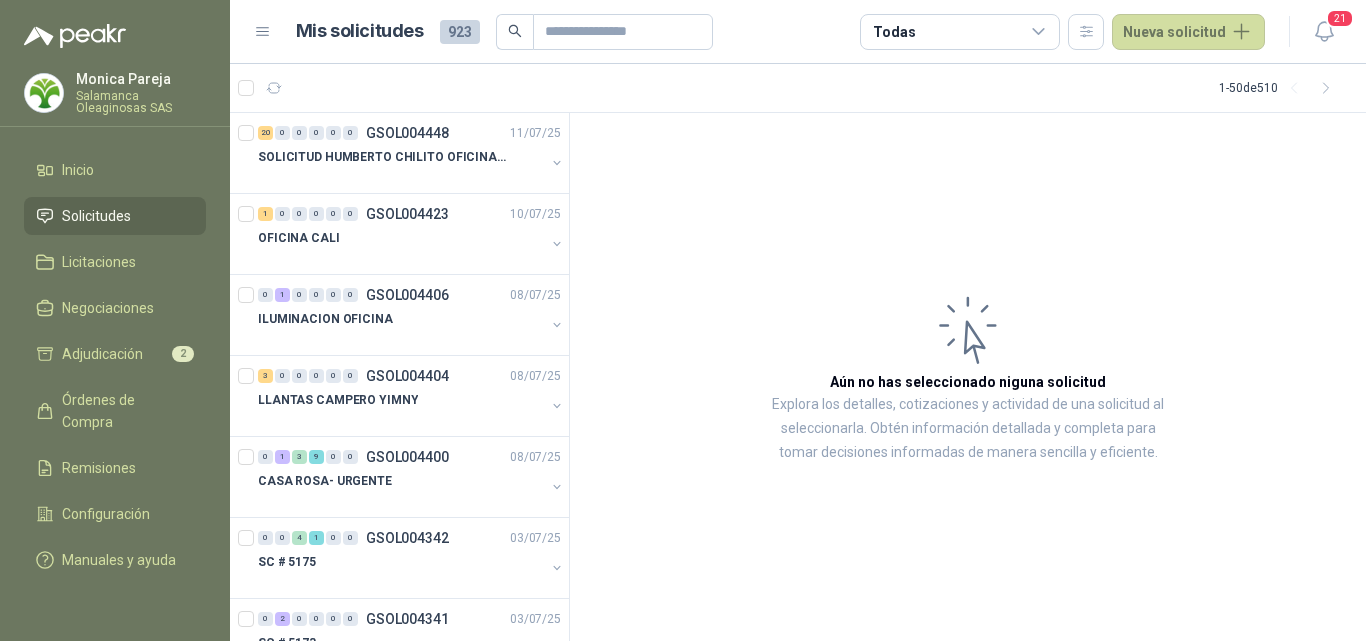click on "Monica Pareja" at bounding box center [141, 79] 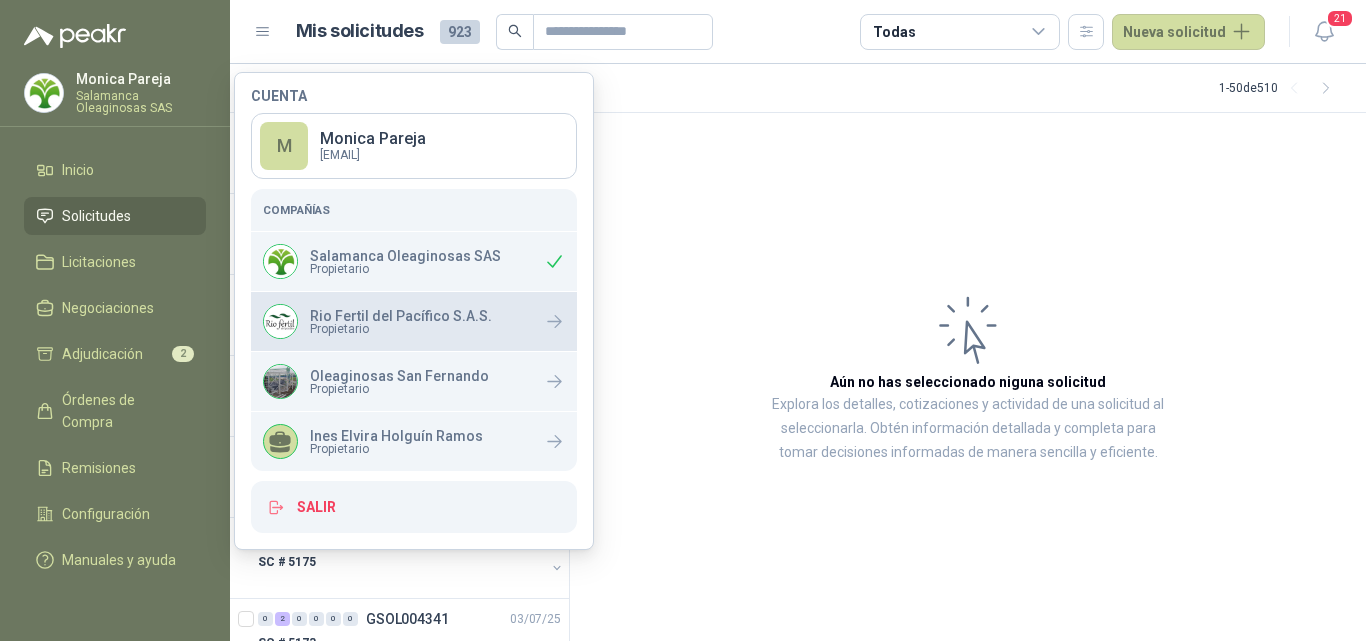 click on "Rio Fertil del Pacífico S.A.S." at bounding box center [401, 316] 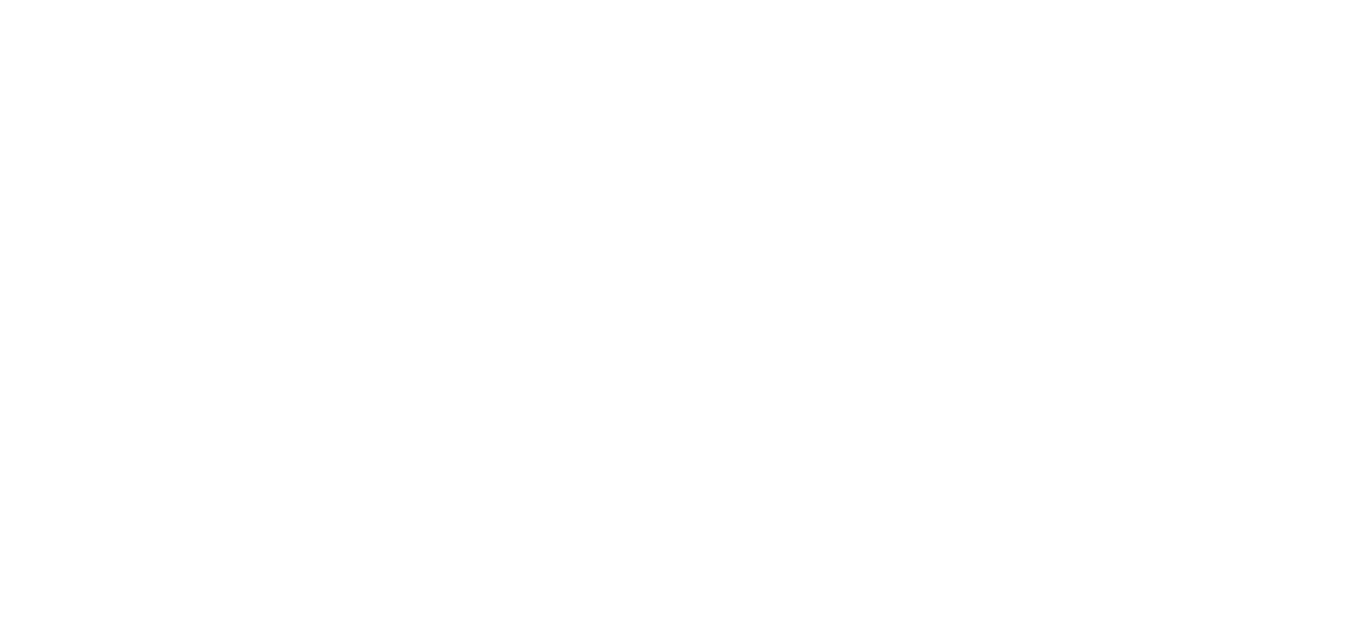scroll, scrollTop: 0, scrollLeft: 0, axis: both 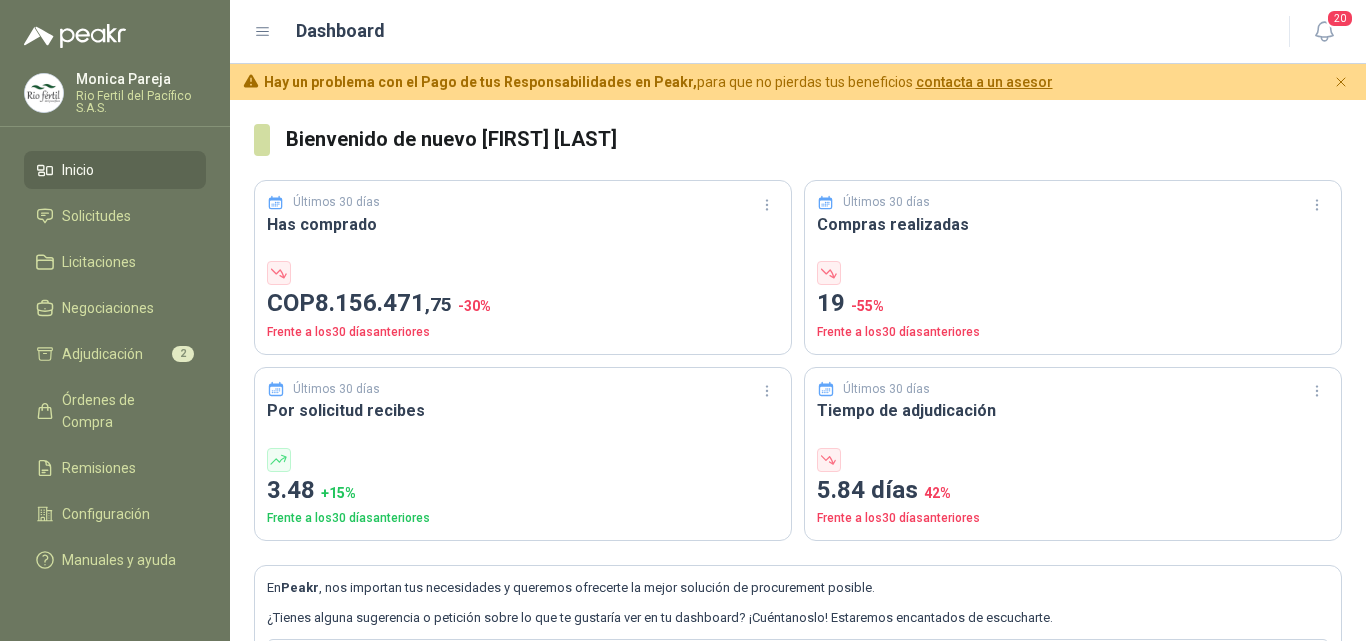 click on "Rio Fertil del Pacífico S.A.S." at bounding box center [141, 102] 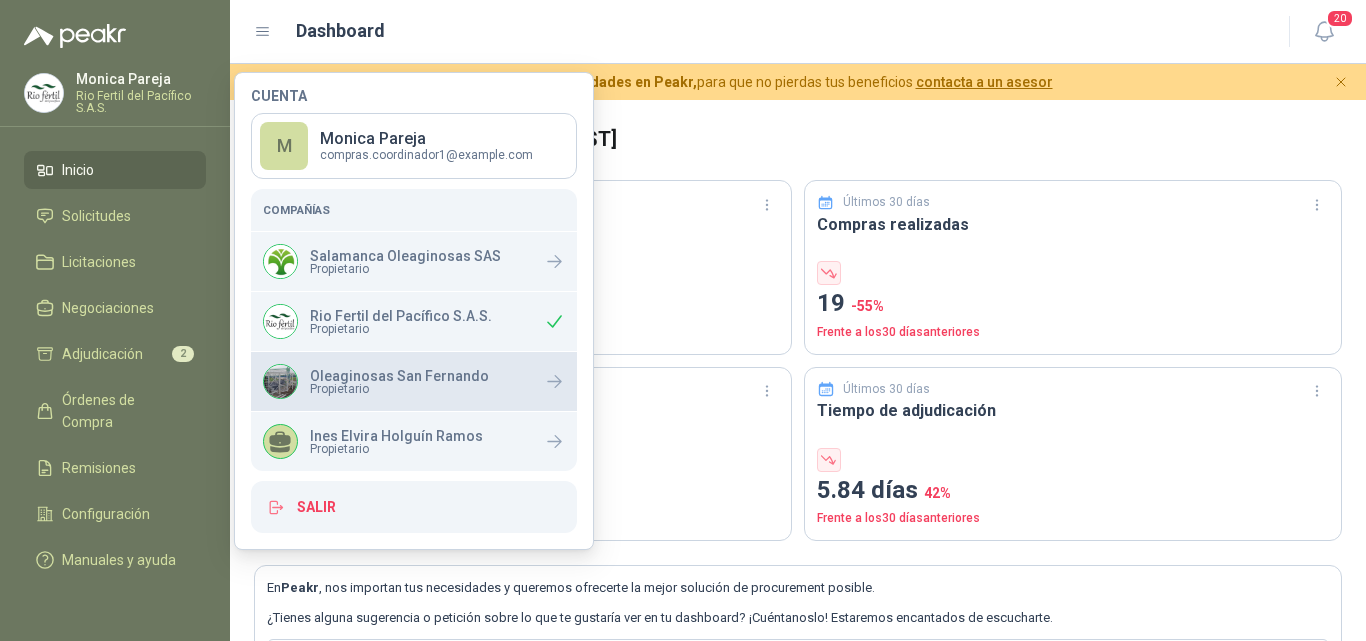click on "Propietario" at bounding box center [399, 389] 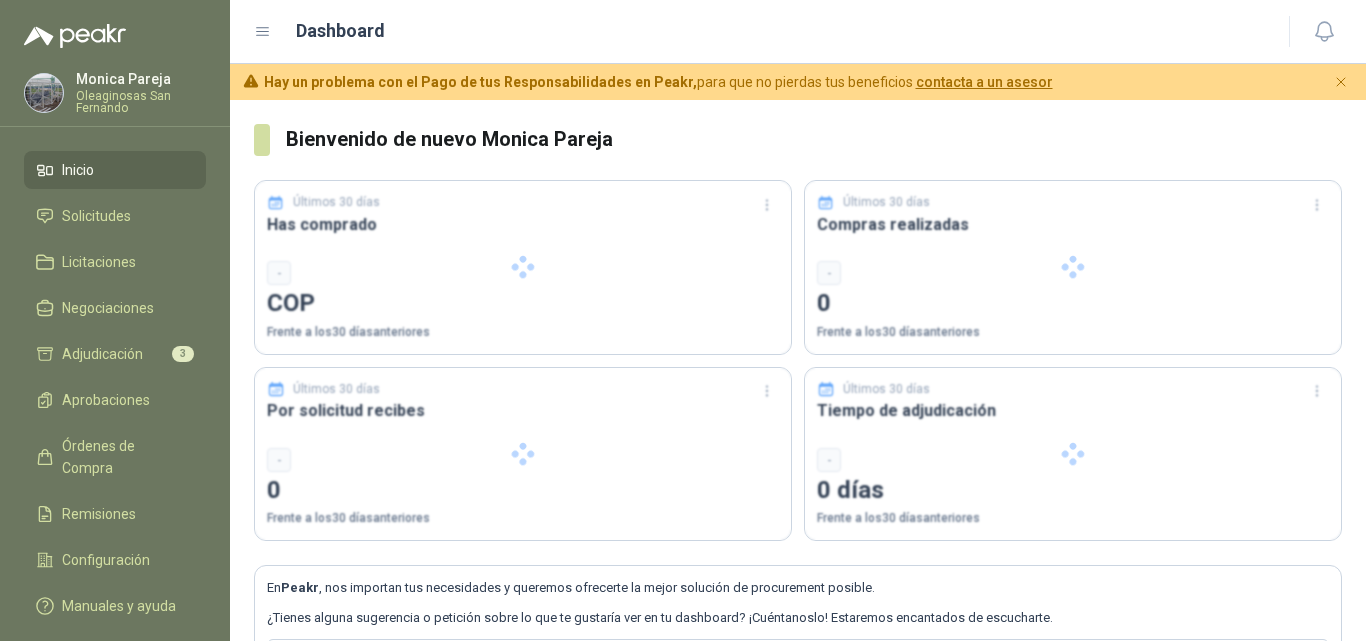 type 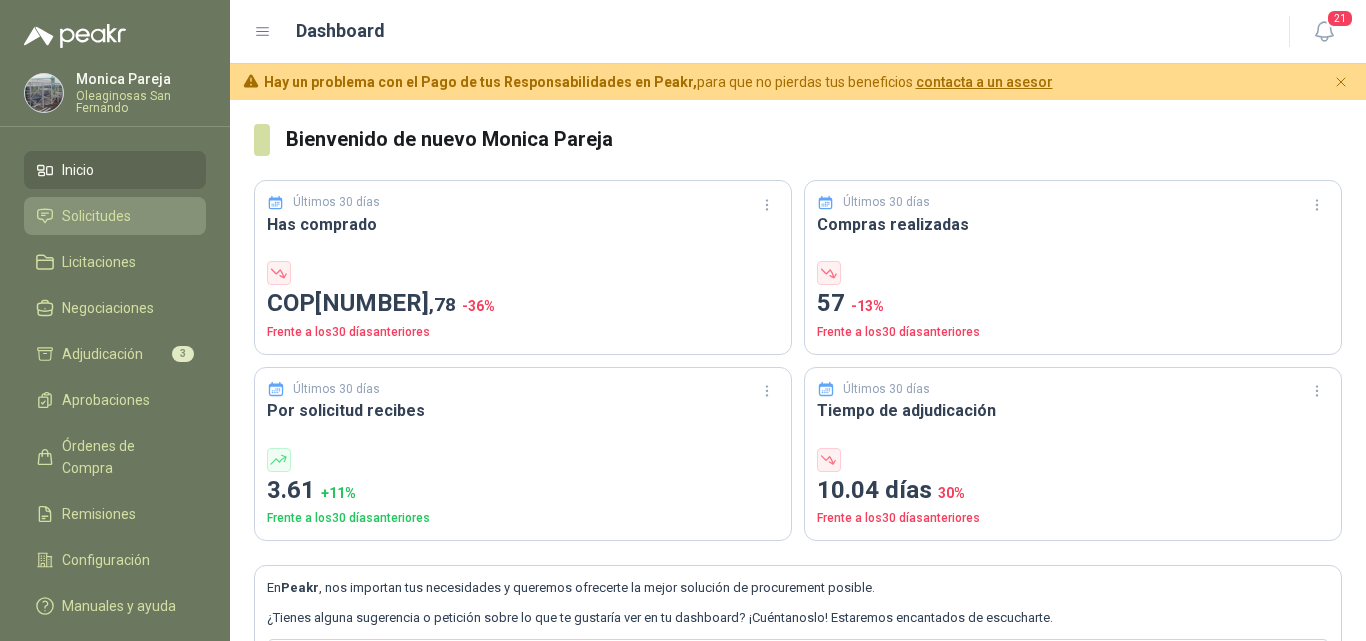 click on "Solicitudes" at bounding box center [96, 216] 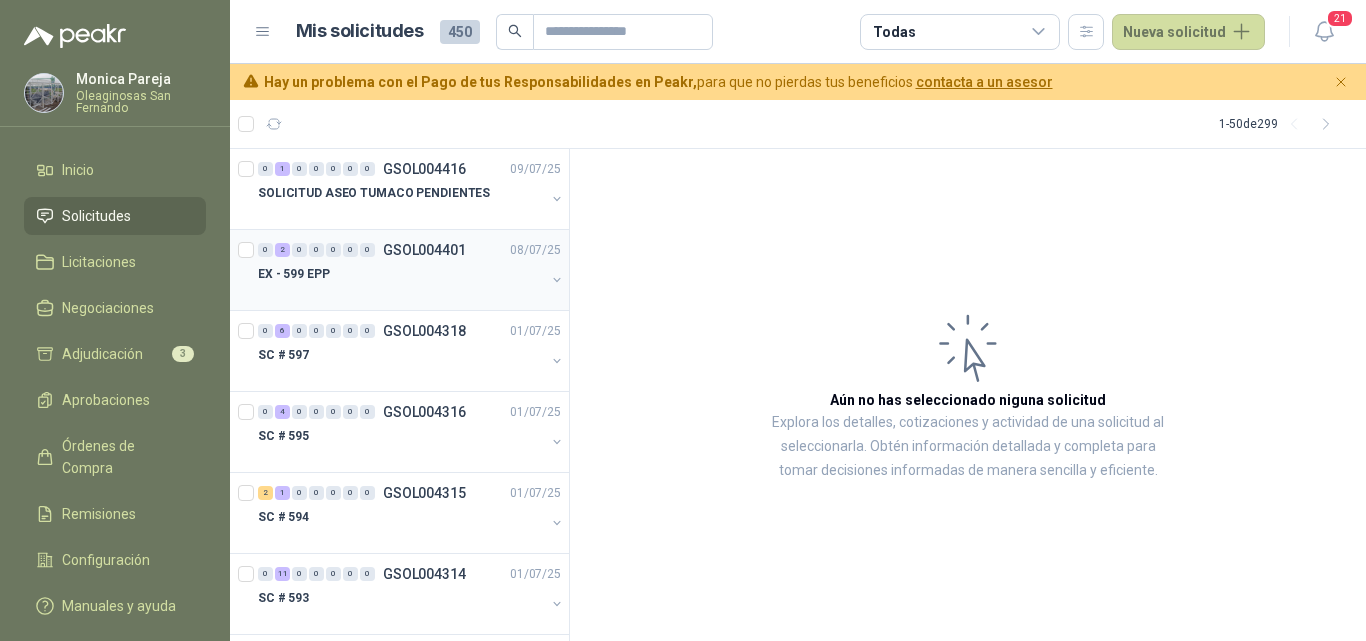 click on "EX - 599 EPP" at bounding box center [401, 274] 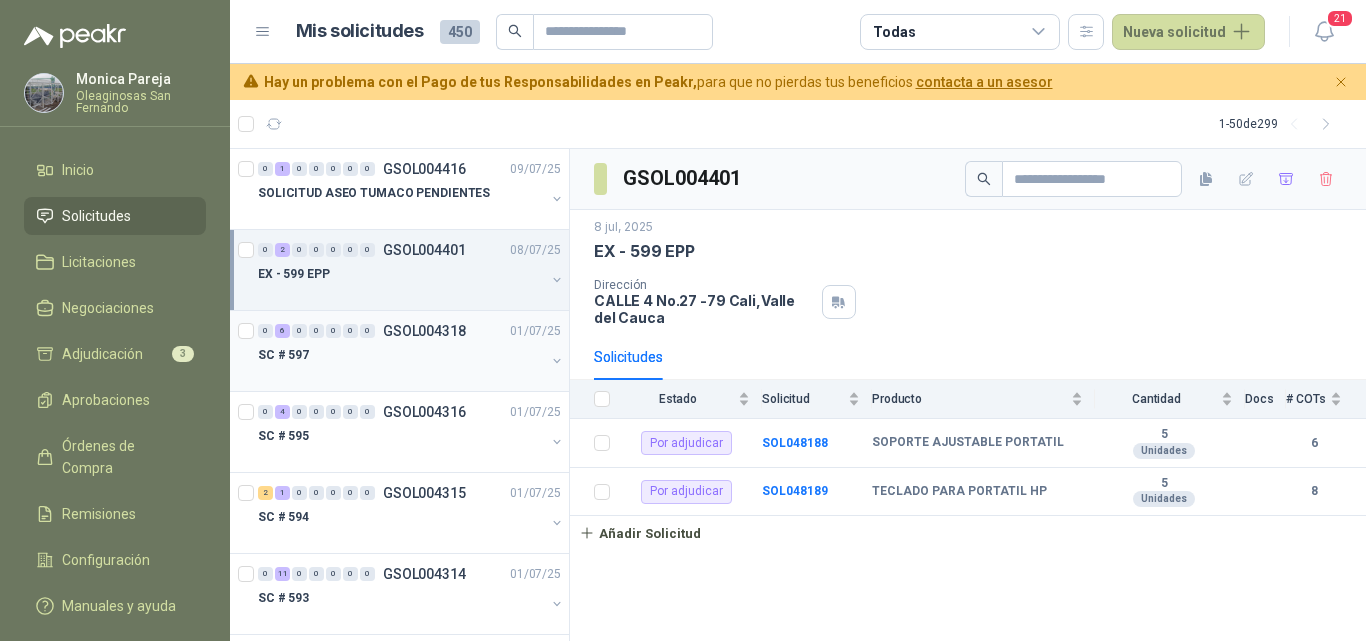 click on "SC # 597" at bounding box center [401, 355] 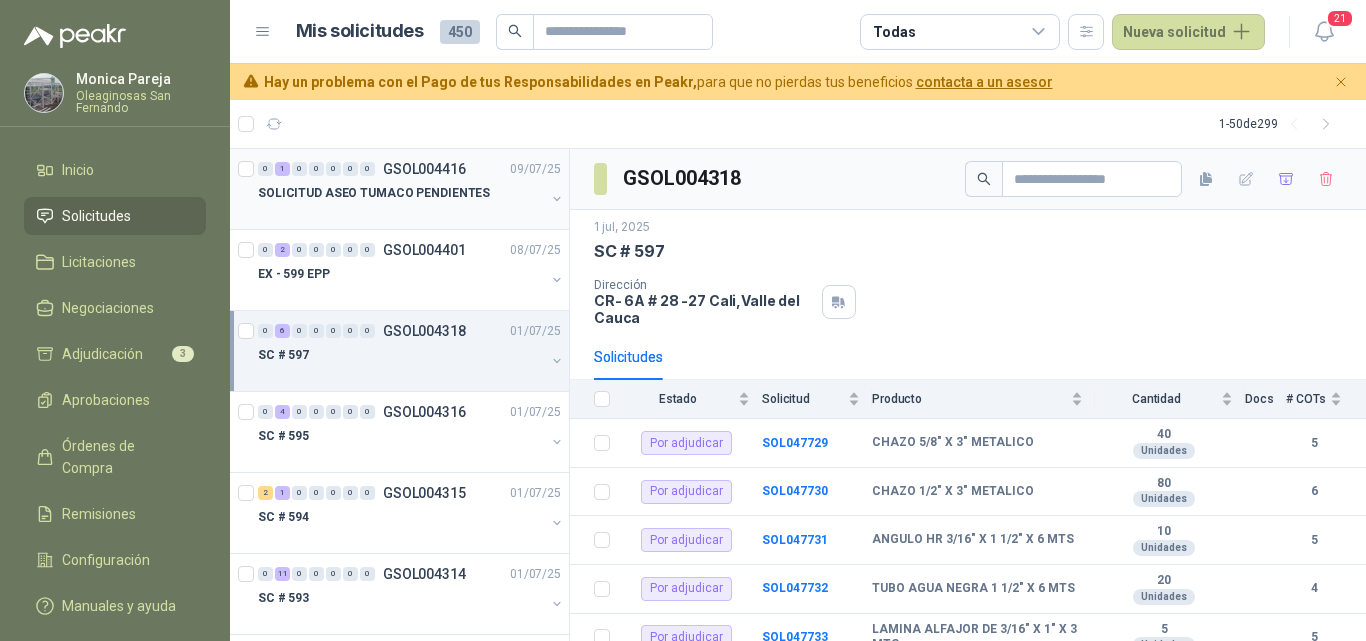 click at bounding box center (401, 213) 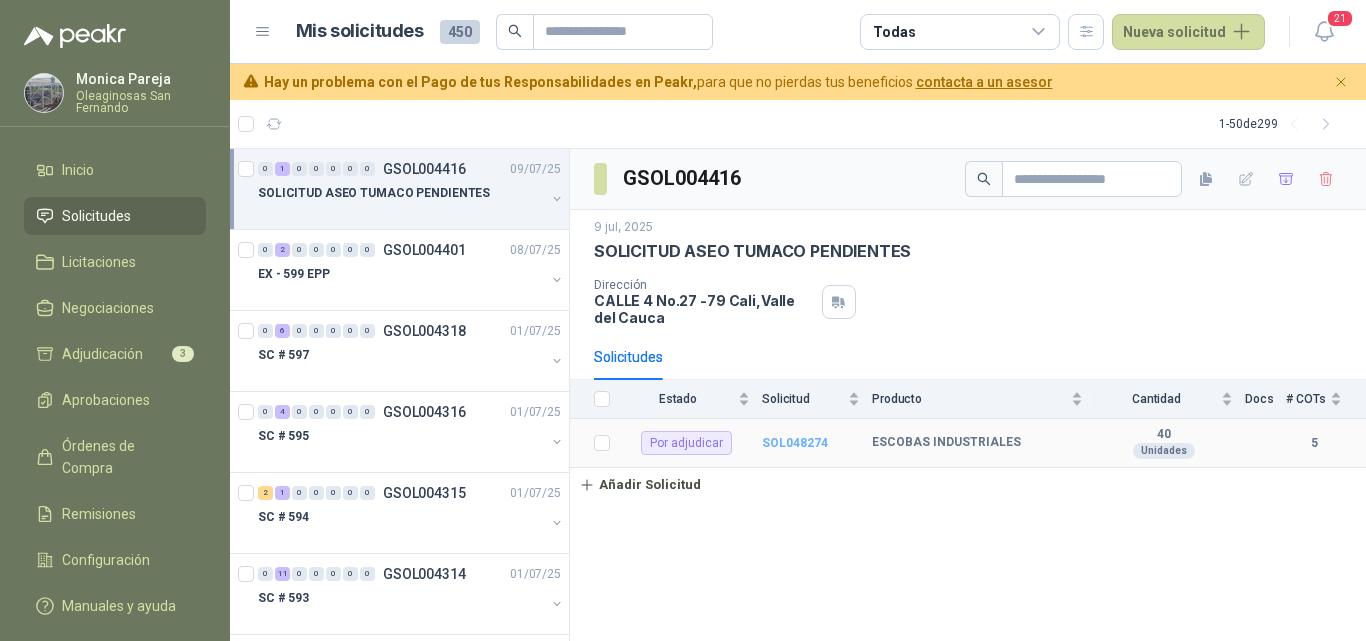 click on "SOL048274" at bounding box center [795, 443] 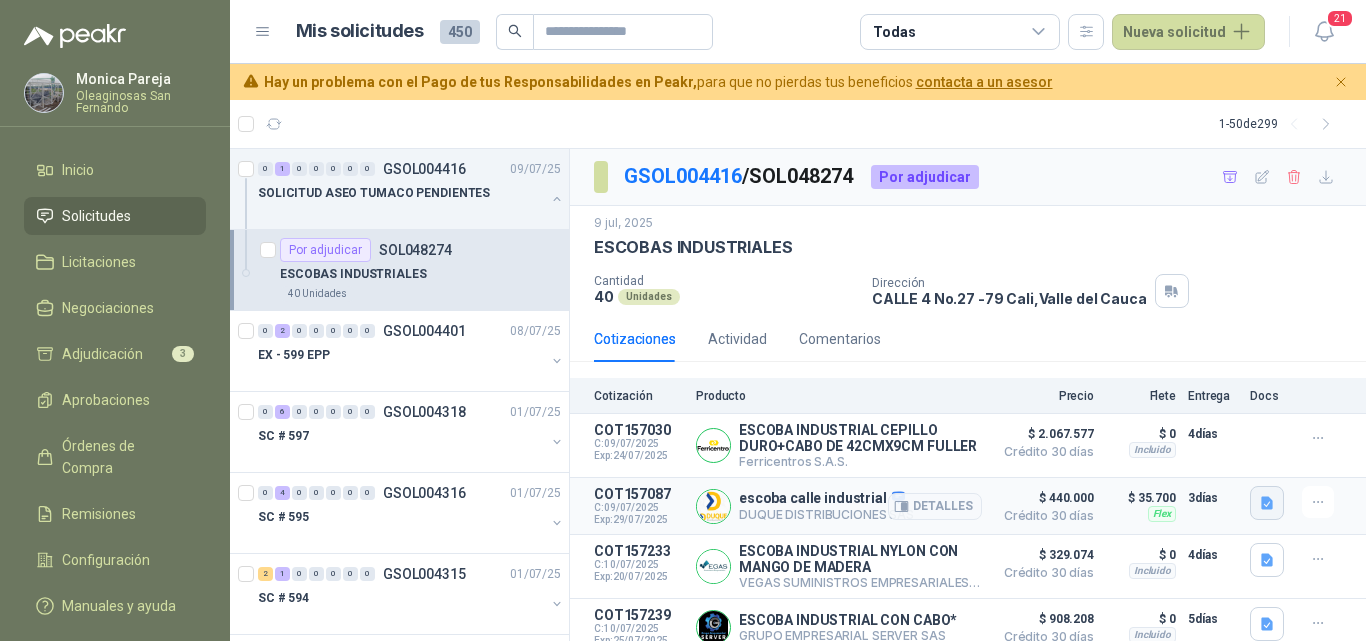 click 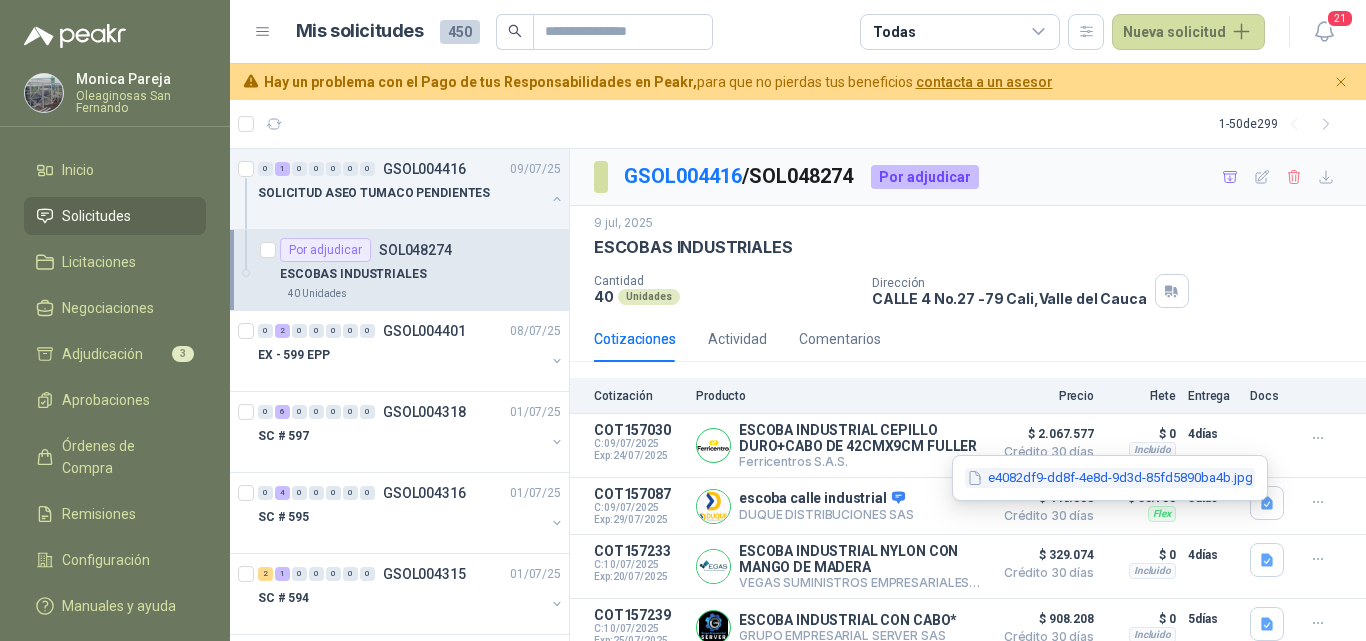 click on "e4082df9-dd8f-4e8d-9d3d-85fd5890ba4b.jpg" at bounding box center [1110, 478] 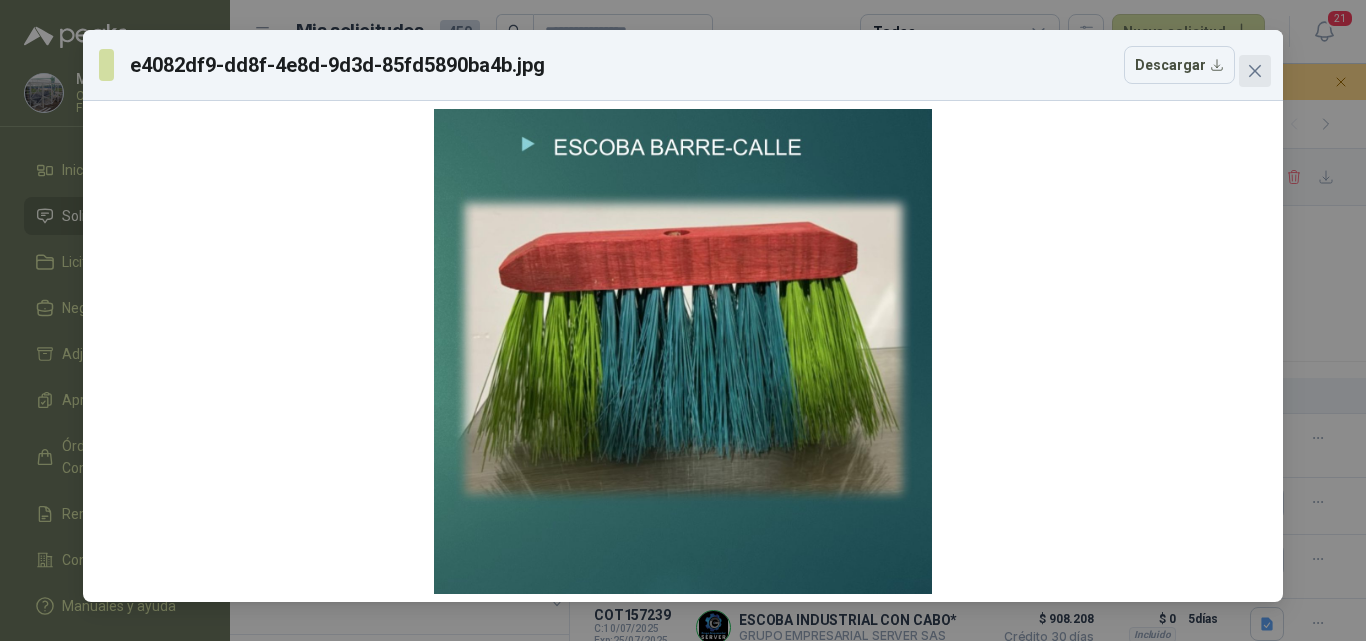 click 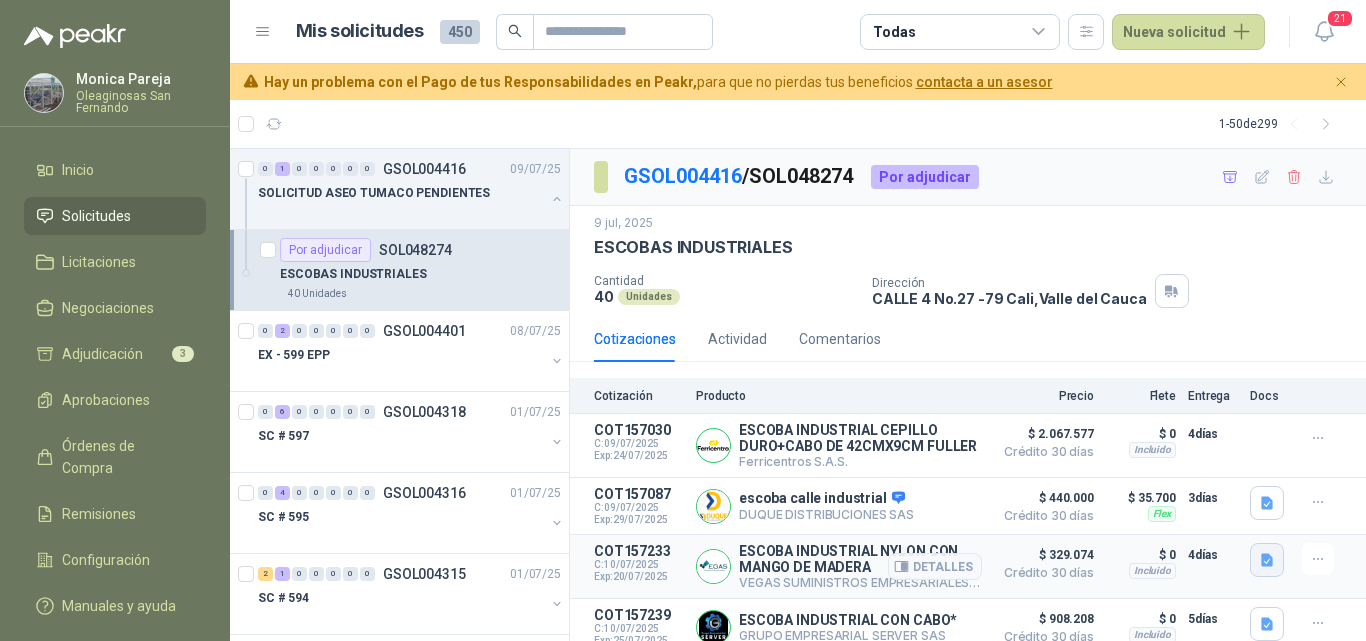 click 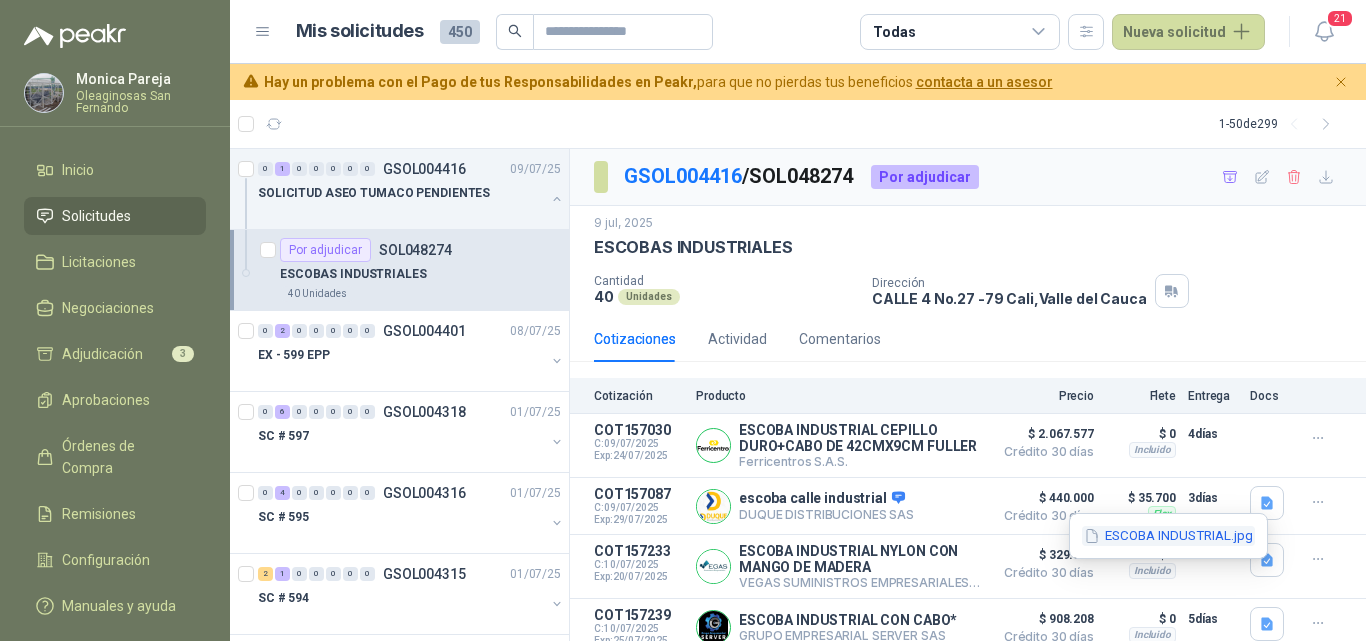 click on "ESCOBA INDUSTRIAL.jpg" at bounding box center [1168, 536] 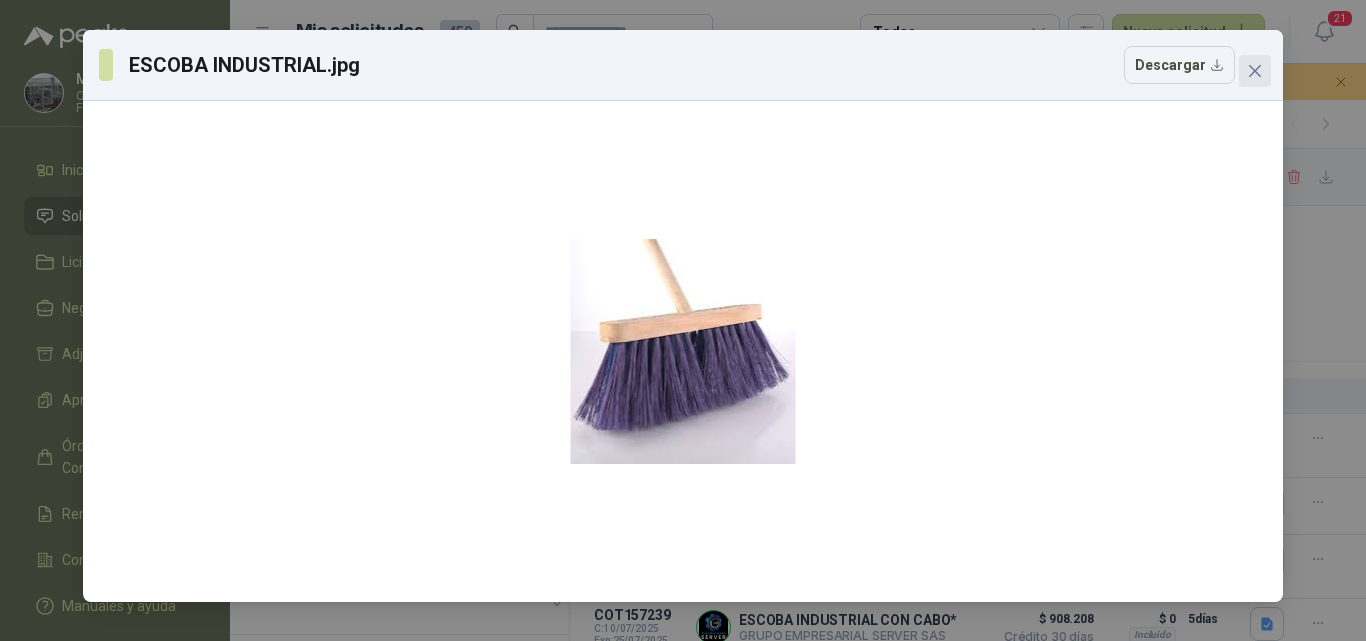 click at bounding box center [1255, 71] 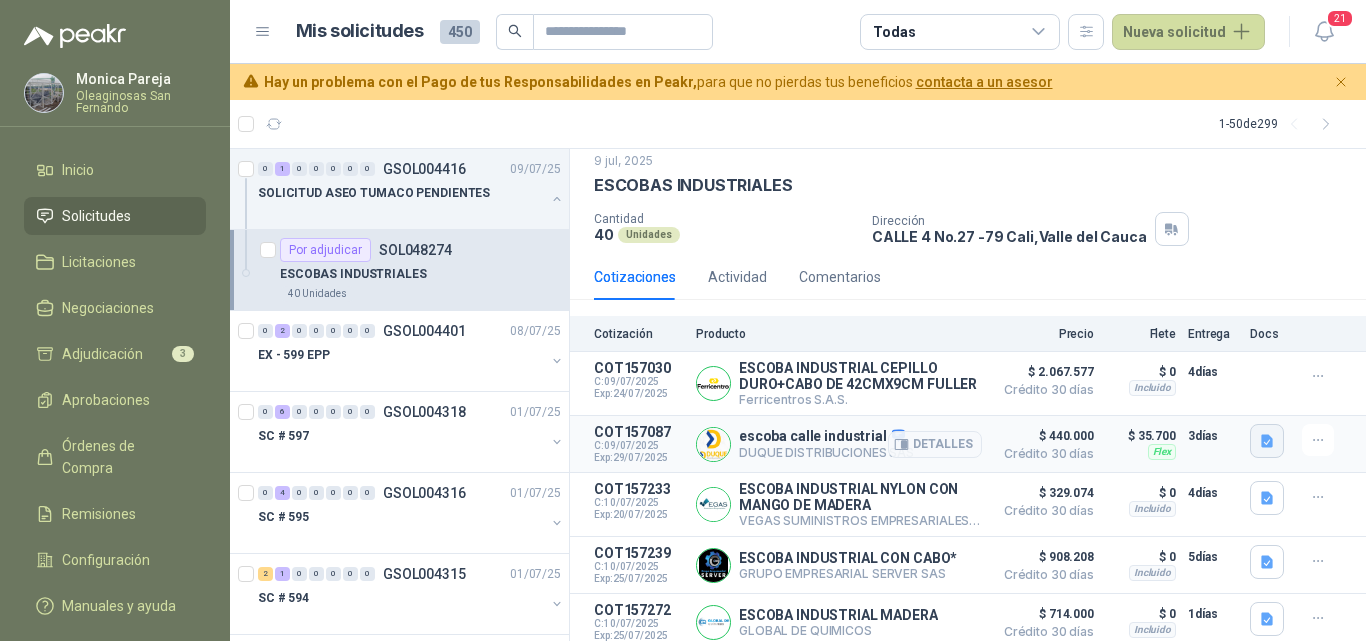 scroll, scrollTop: 95, scrollLeft: 0, axis: vertical 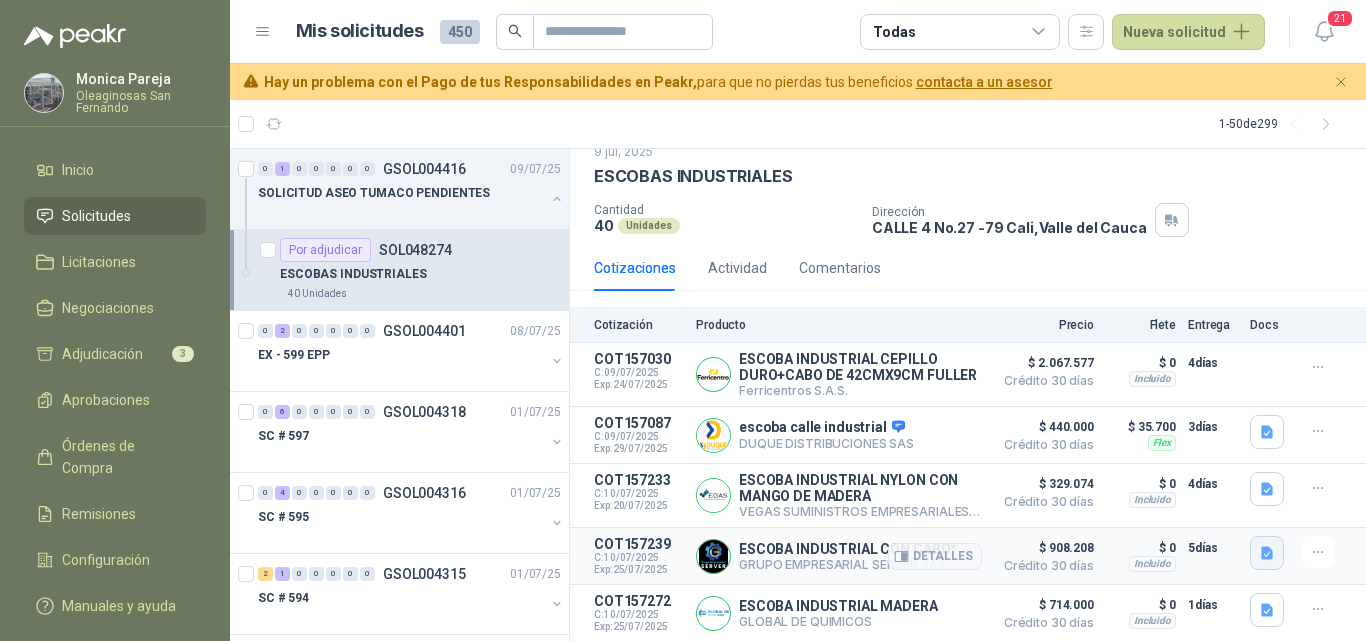 click 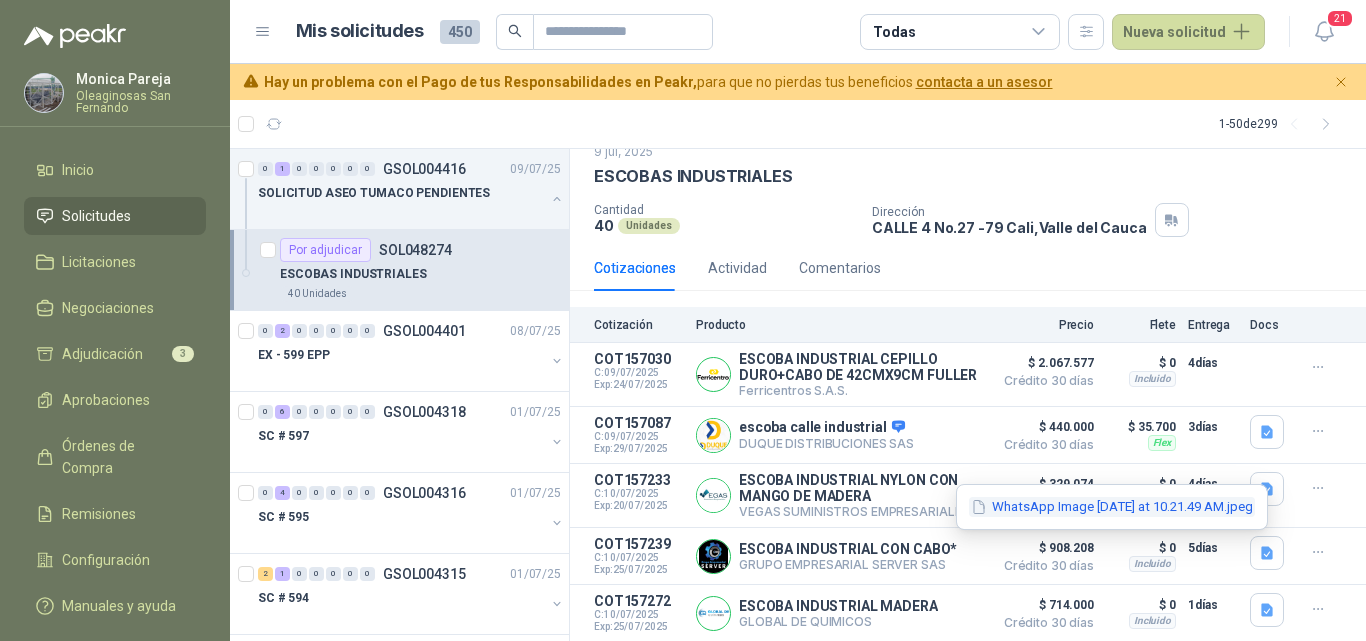 click on "WhatsApp Image [DATE] at 10.21.49 AM.jpeg" at bounding box center [1112, 507] 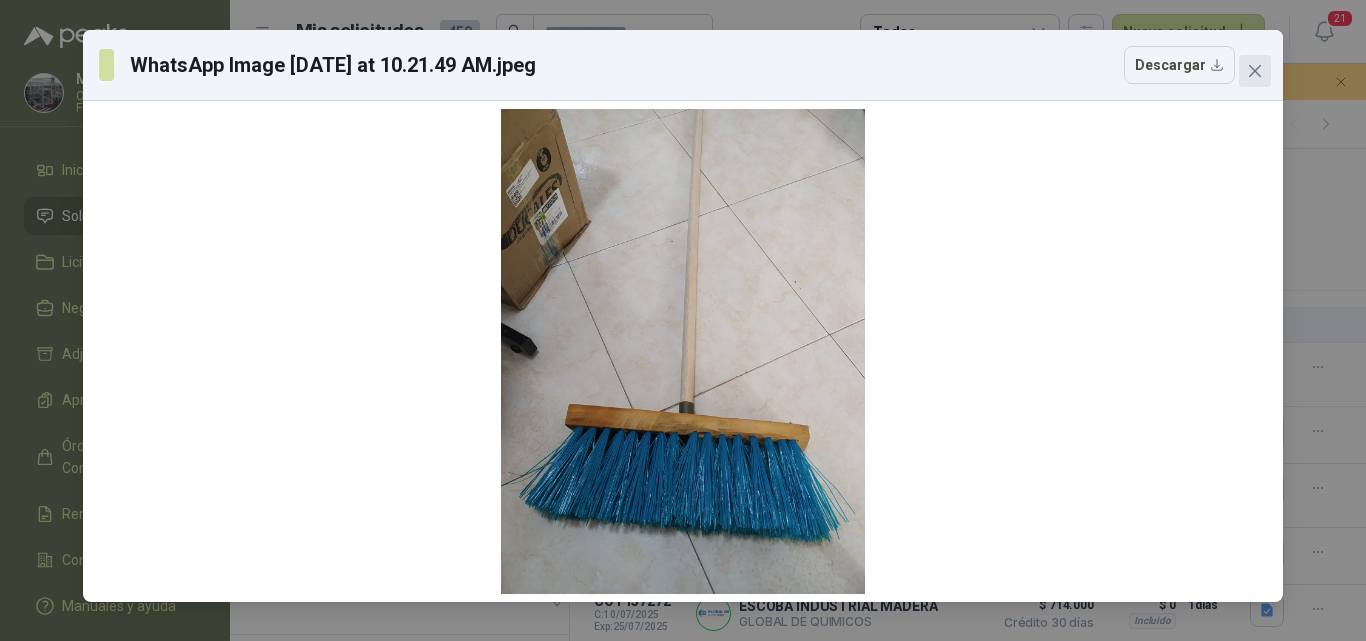 click 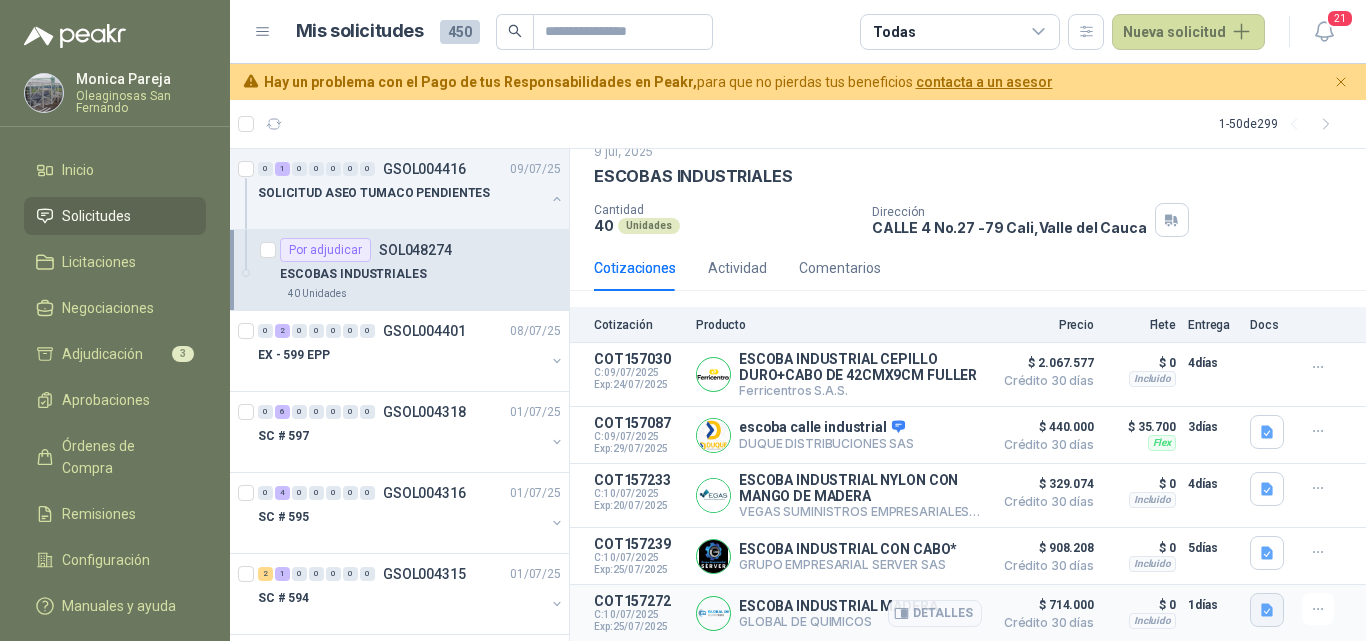 click 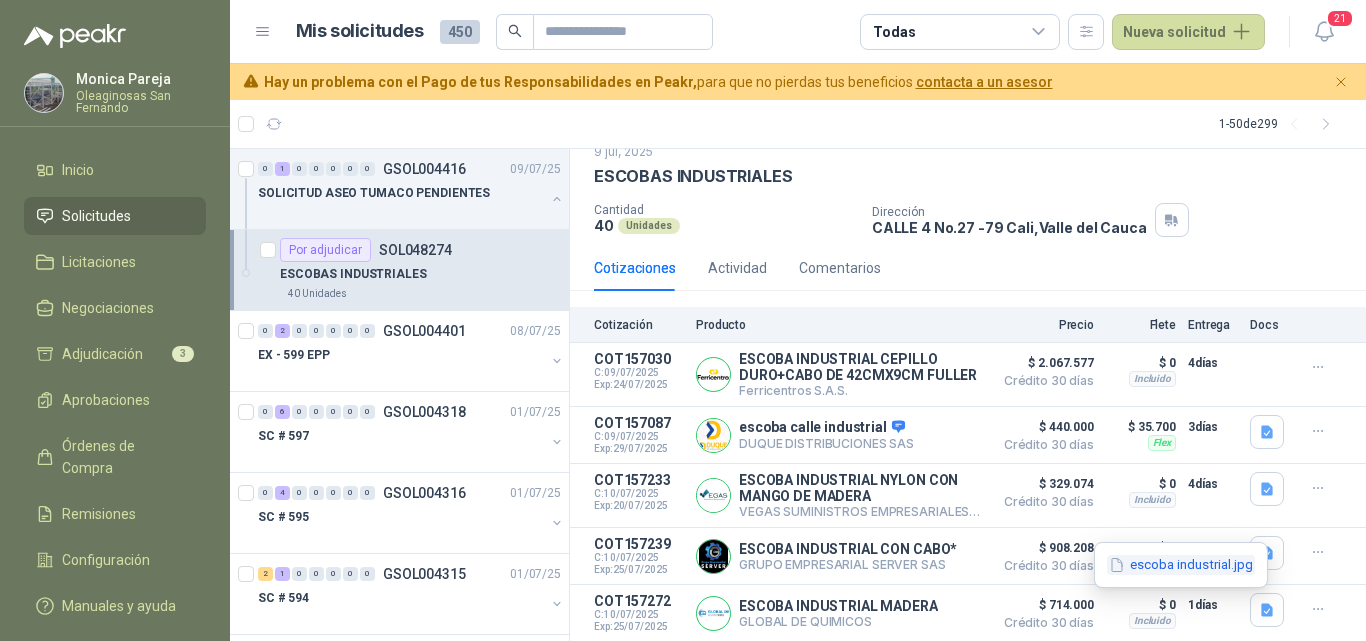 click on "escoba industrial.jpg" at bounding box center [1181, 565] 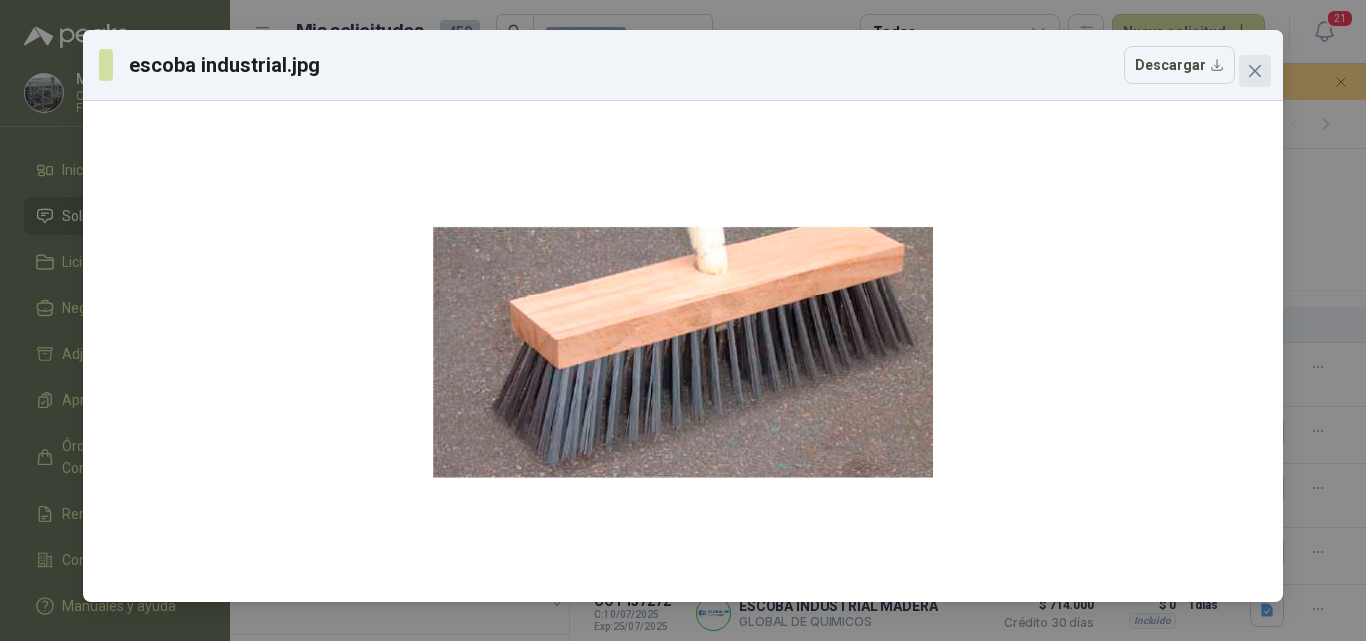 click at bounding box center [1255, 71] 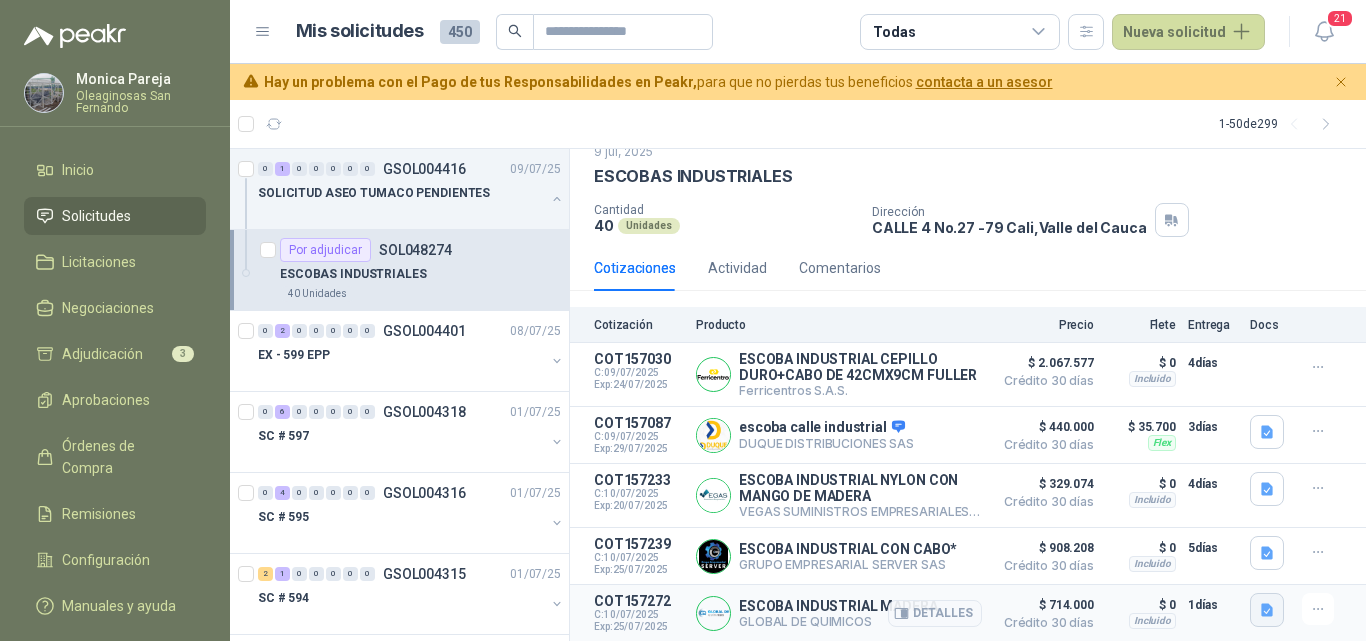 click 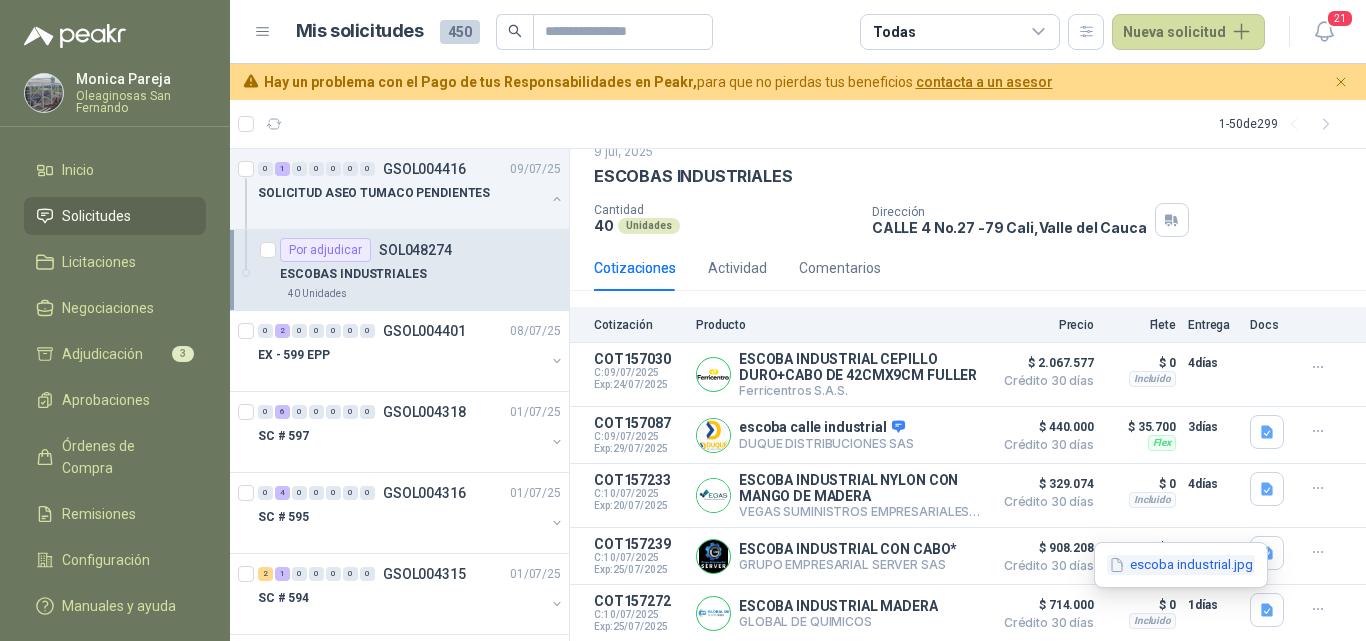 click on "escoba industrial.jpg" at bounding box center [1181, 565] 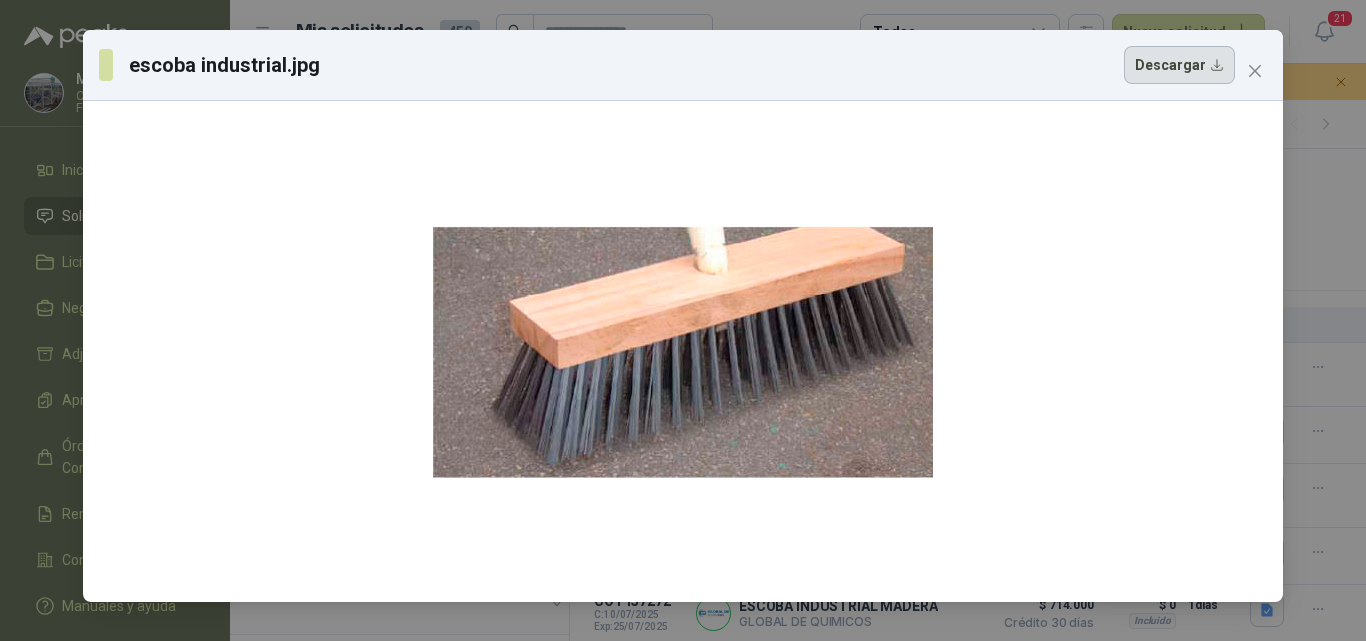 click on "Descargar" at bounding box center (1179, 65) 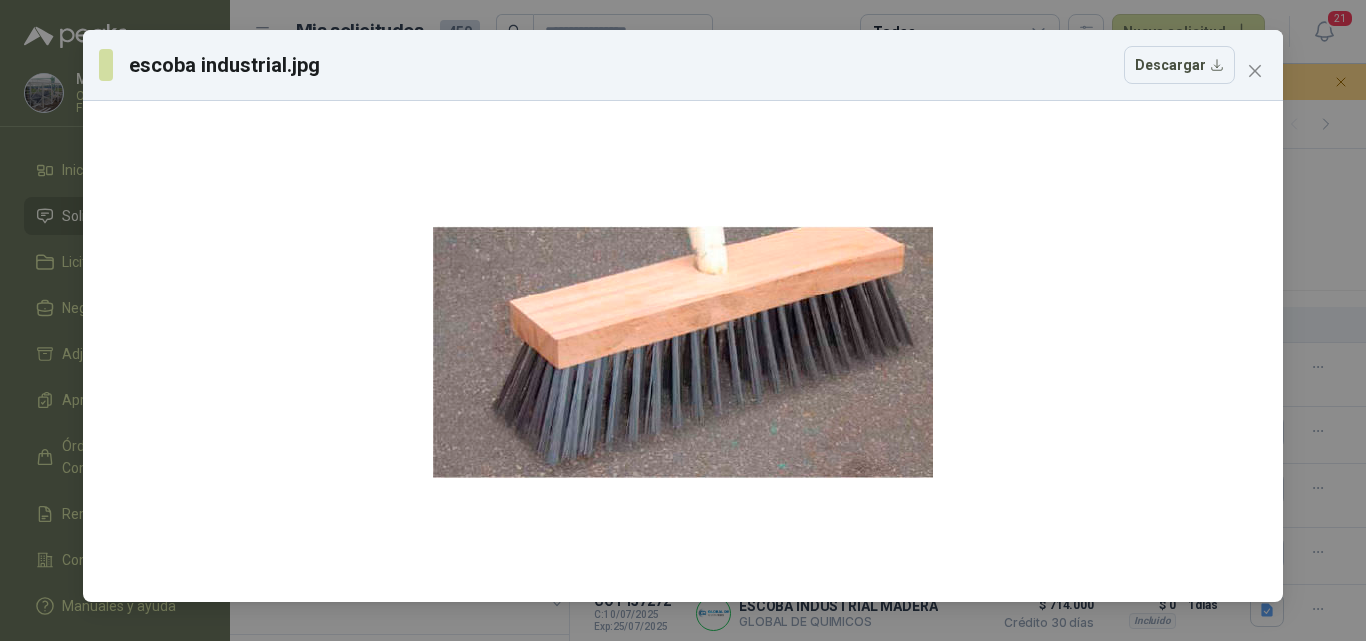 click on "escoba industrial.jpg   Descargar" at bounding box center (683, 320) 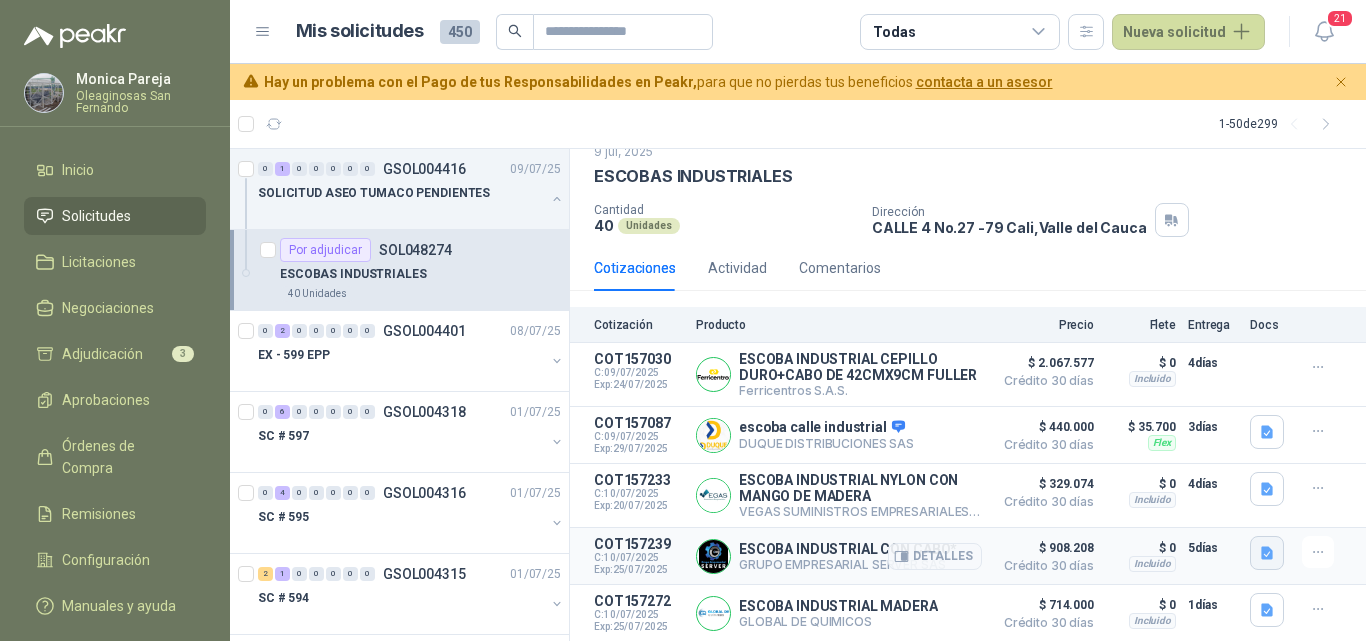 click at bounding box center (1267, 553) 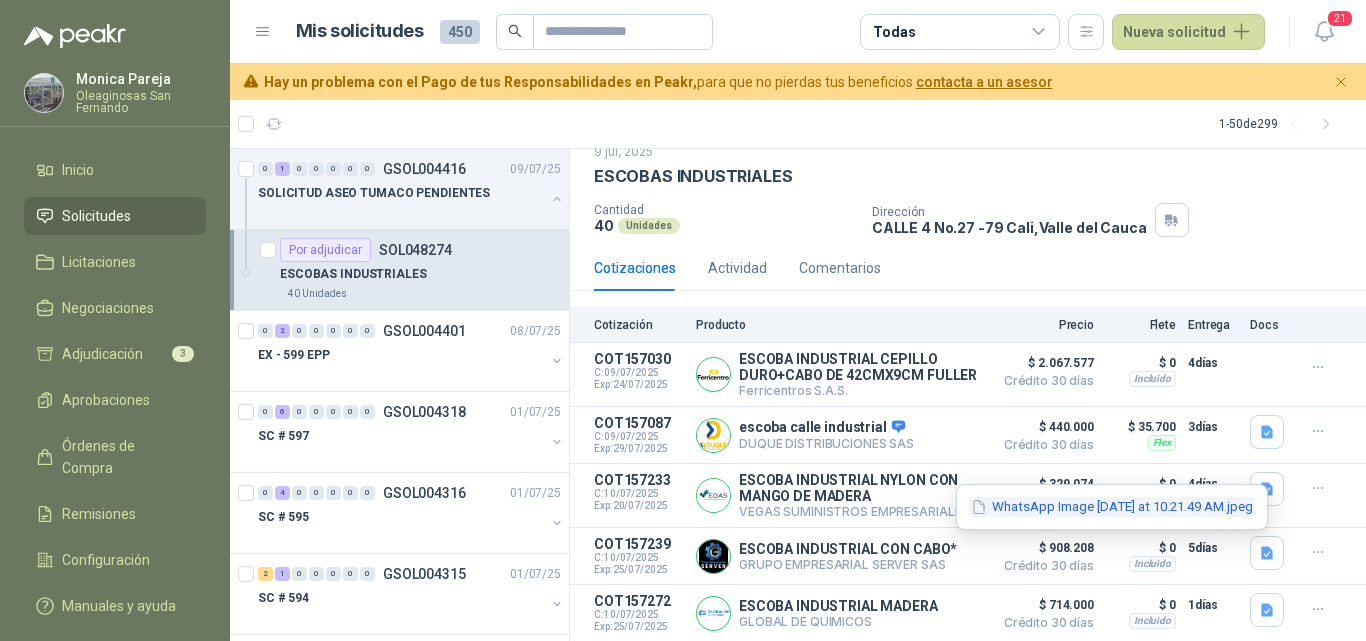 click on "WhatsApp Image [DATE] at 10.21.49 AM.jpeg" at bounding box center [1112, 507] 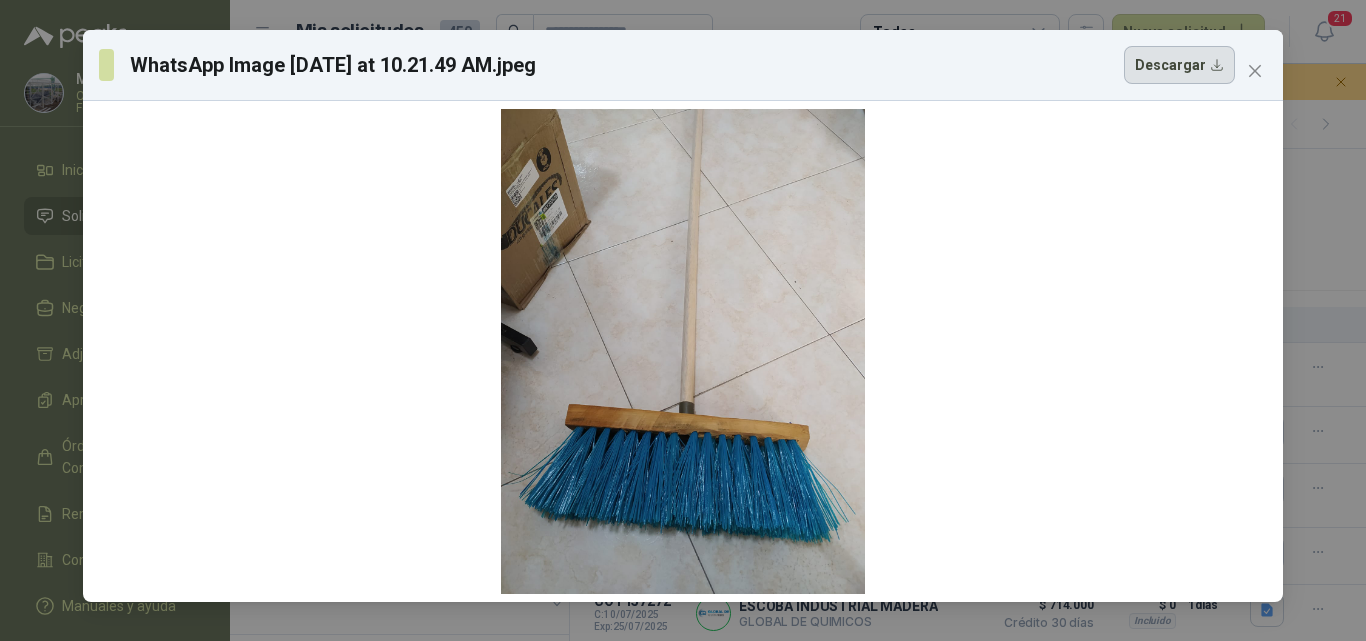 click on "Descargar" at bounding box center (1179, 65) 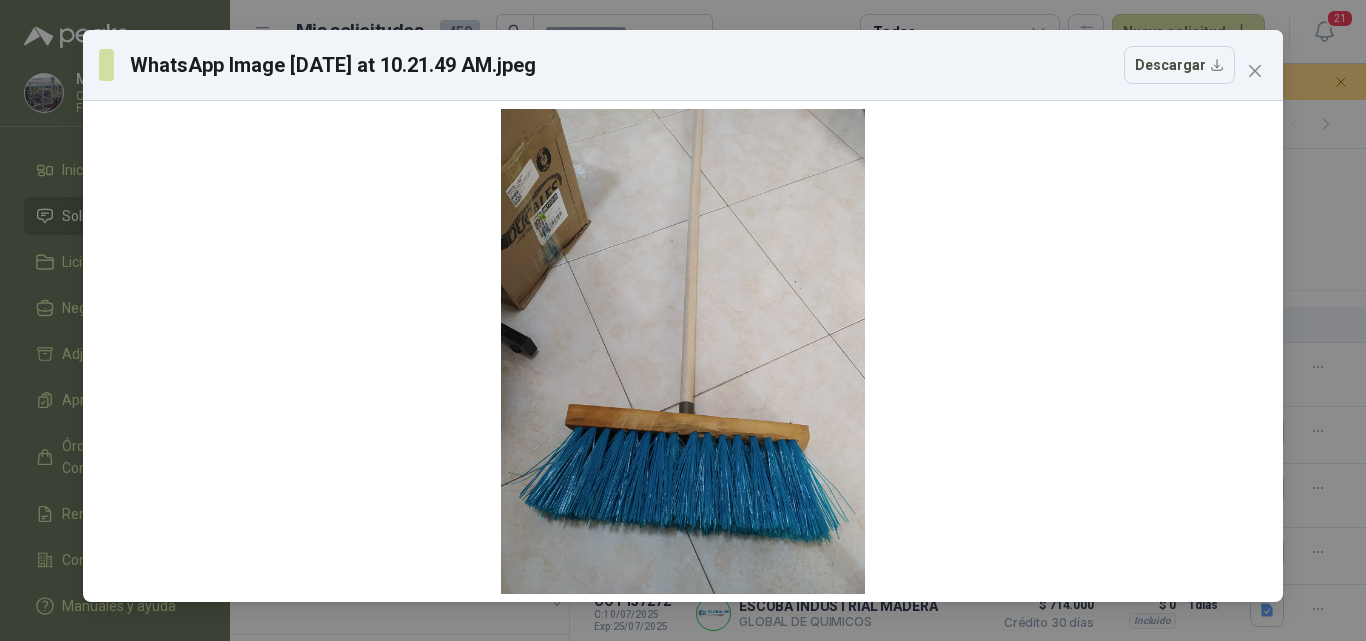 click on "WhatsApp Image [DATE] at 10.21.49 AM.jpeg   Descargar" at bounding box center (683, 320) 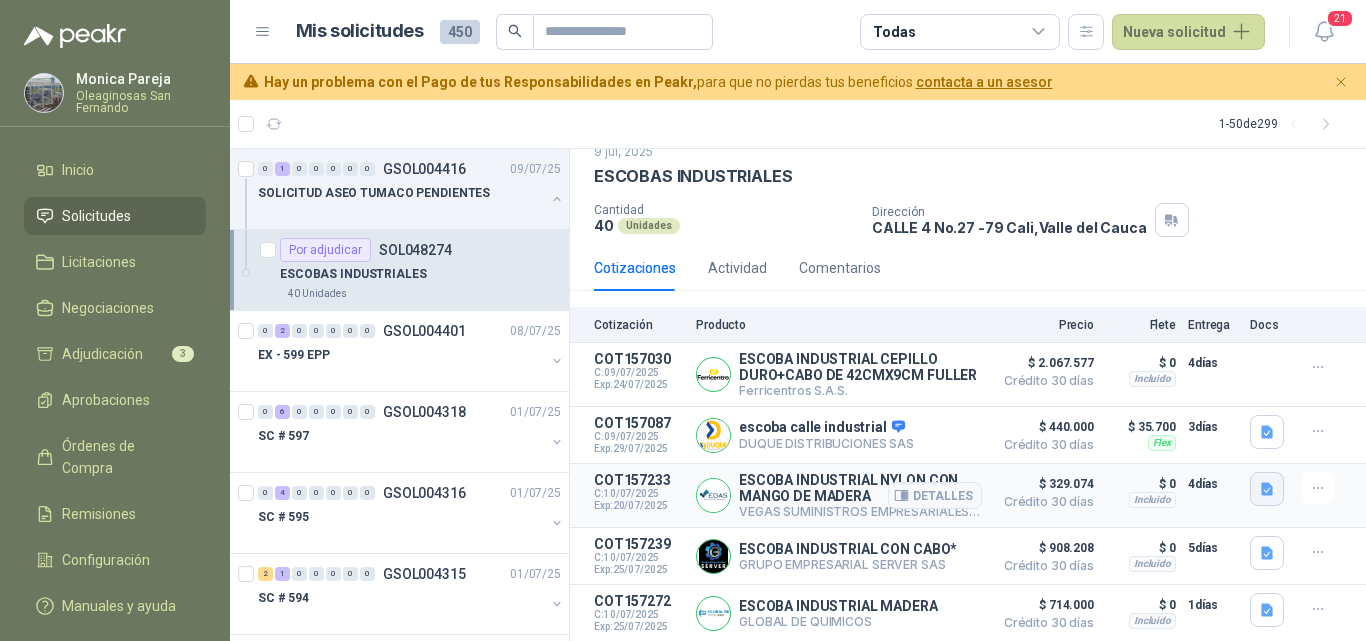 click 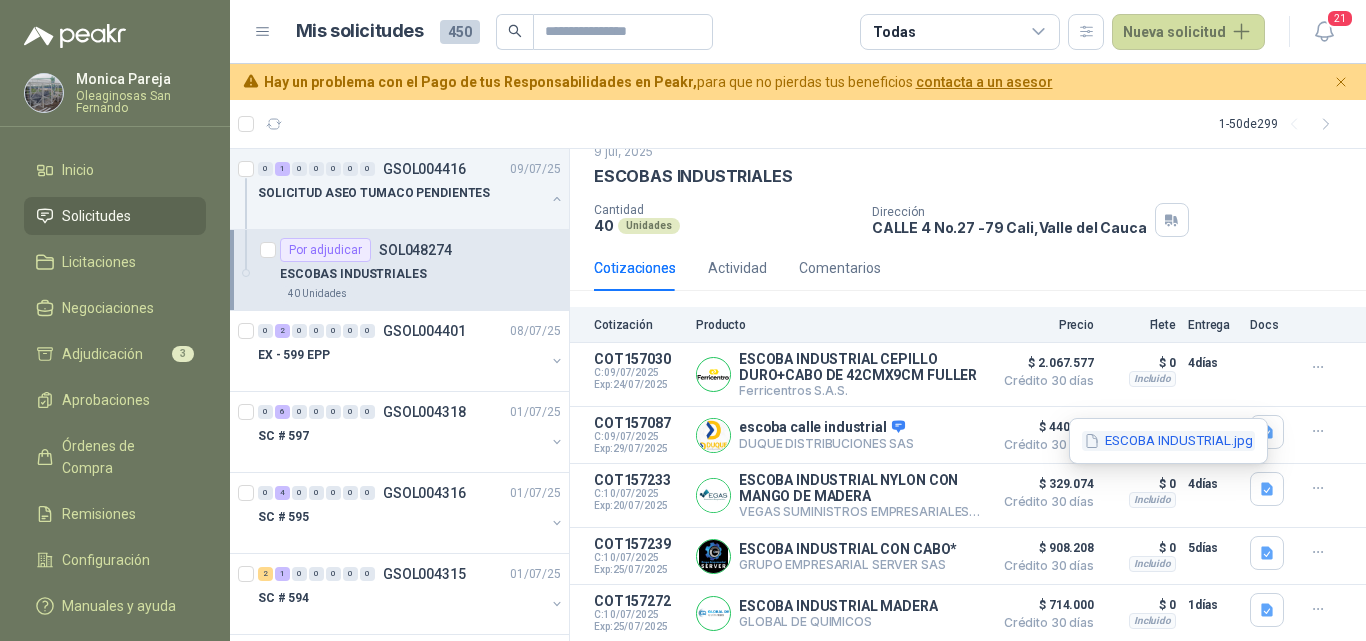 click on "ESCOBA INDUSTRIAL.jpg" at bounding box center [1168, 441] 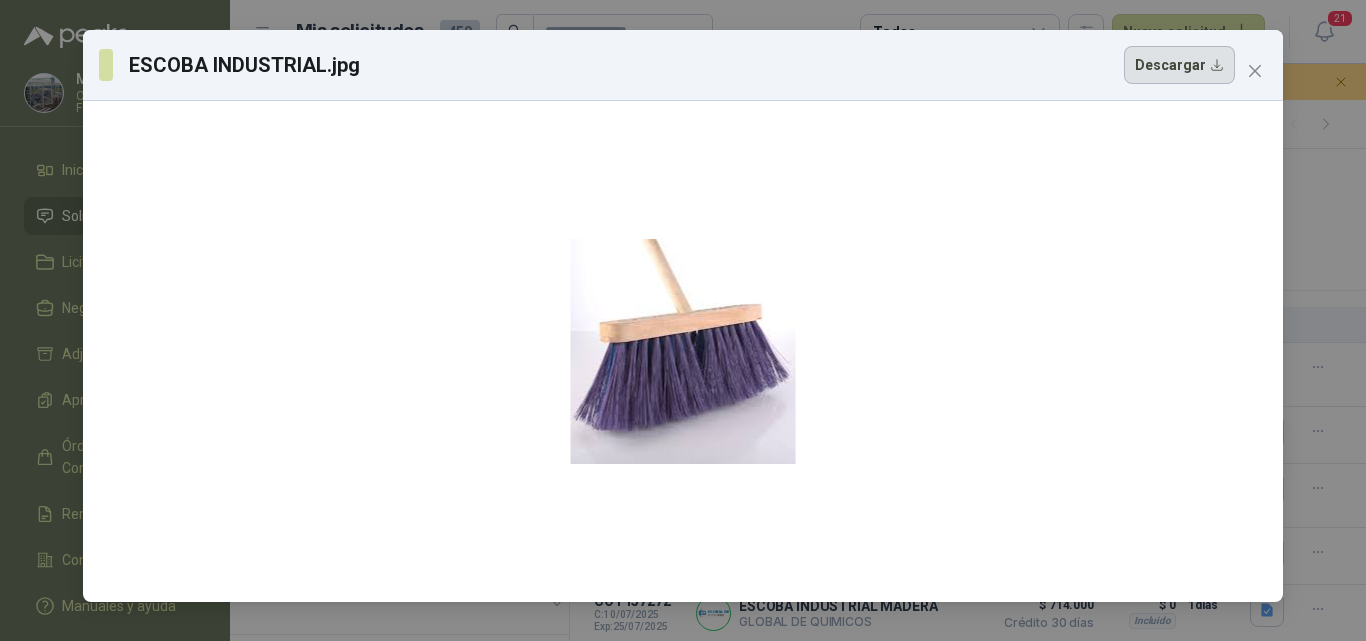 click on "Descargar" at bounding box center [1179, 65] 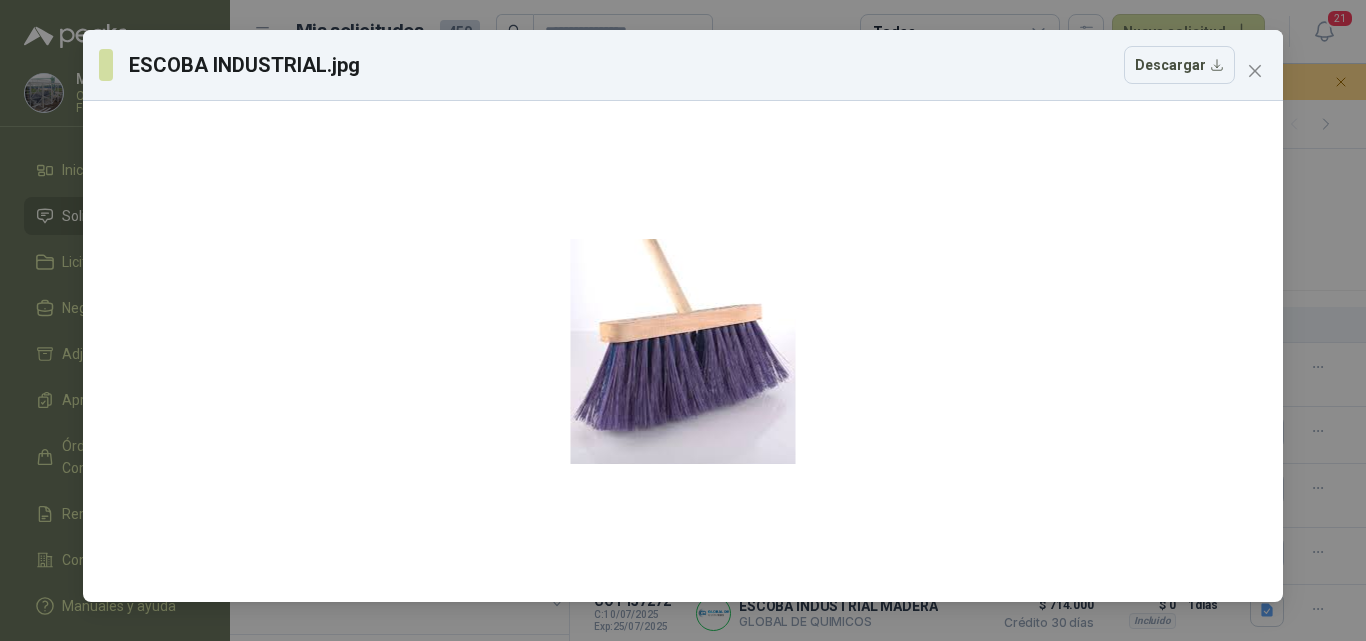 click on "ESCOBA INDUSTRIAL.jpg   Descargar" at bounding box center (683, 320) 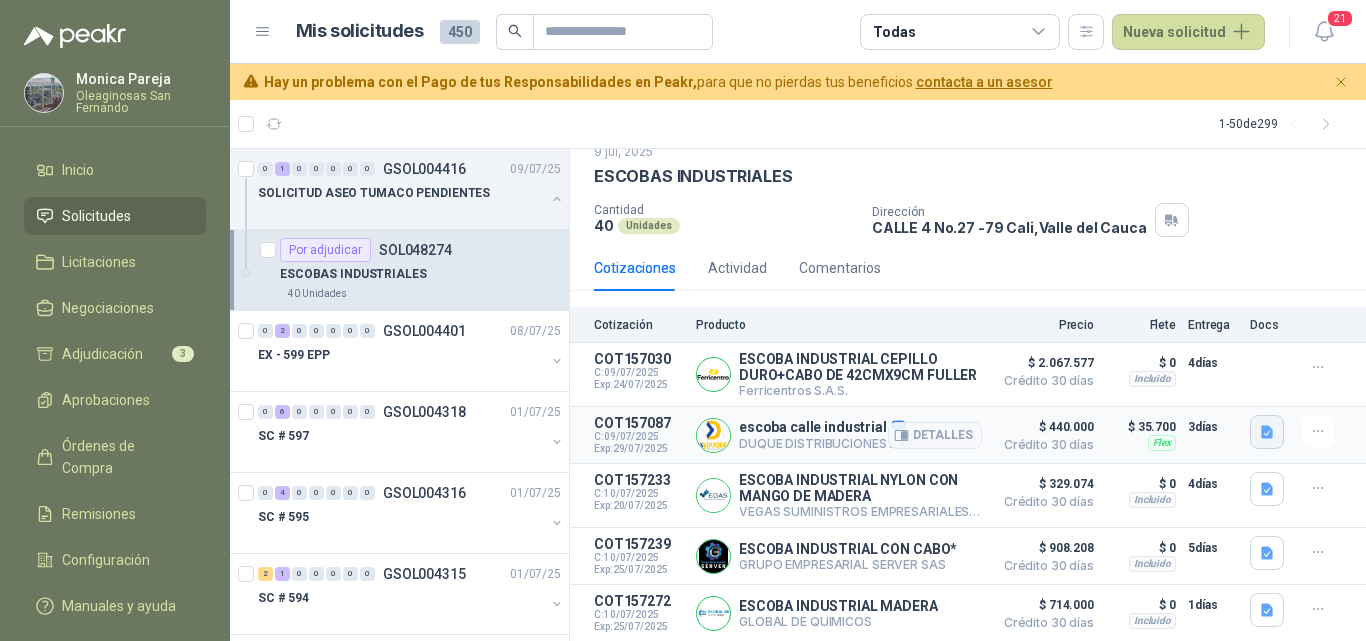 click 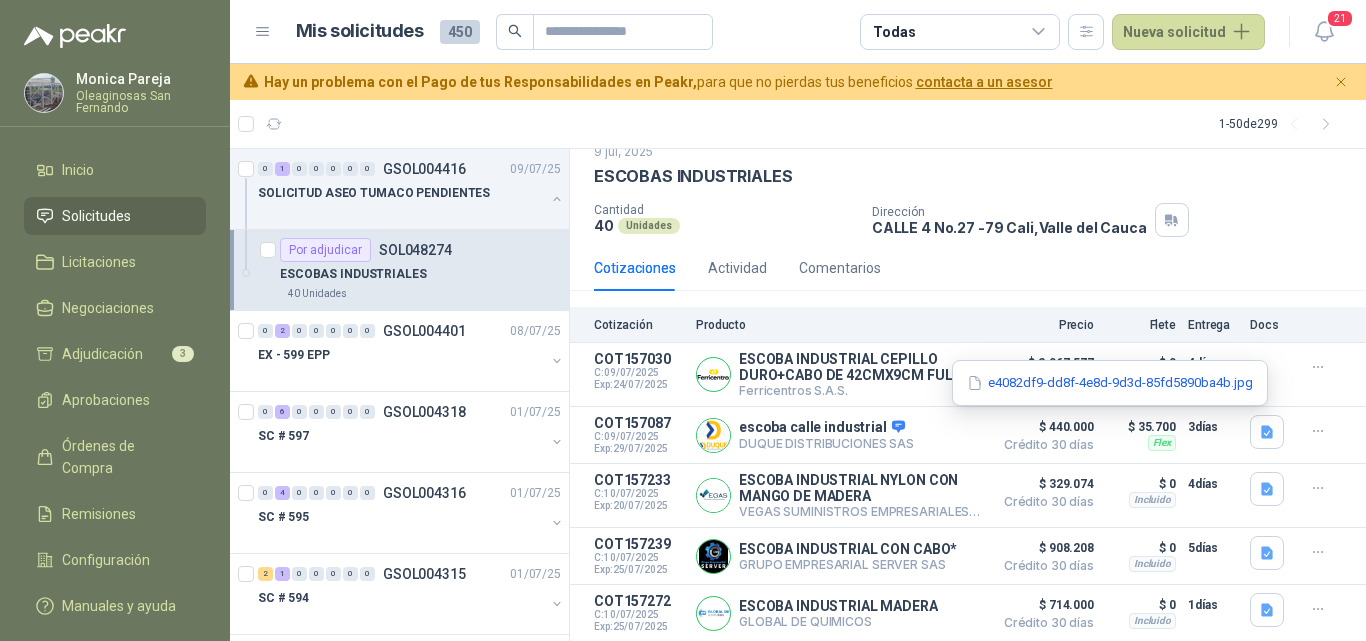 click on "e4082df9-dd8f-4e8d-9d3d-85fd5890ba4b.jpg" at bounding box center (1110, 383) 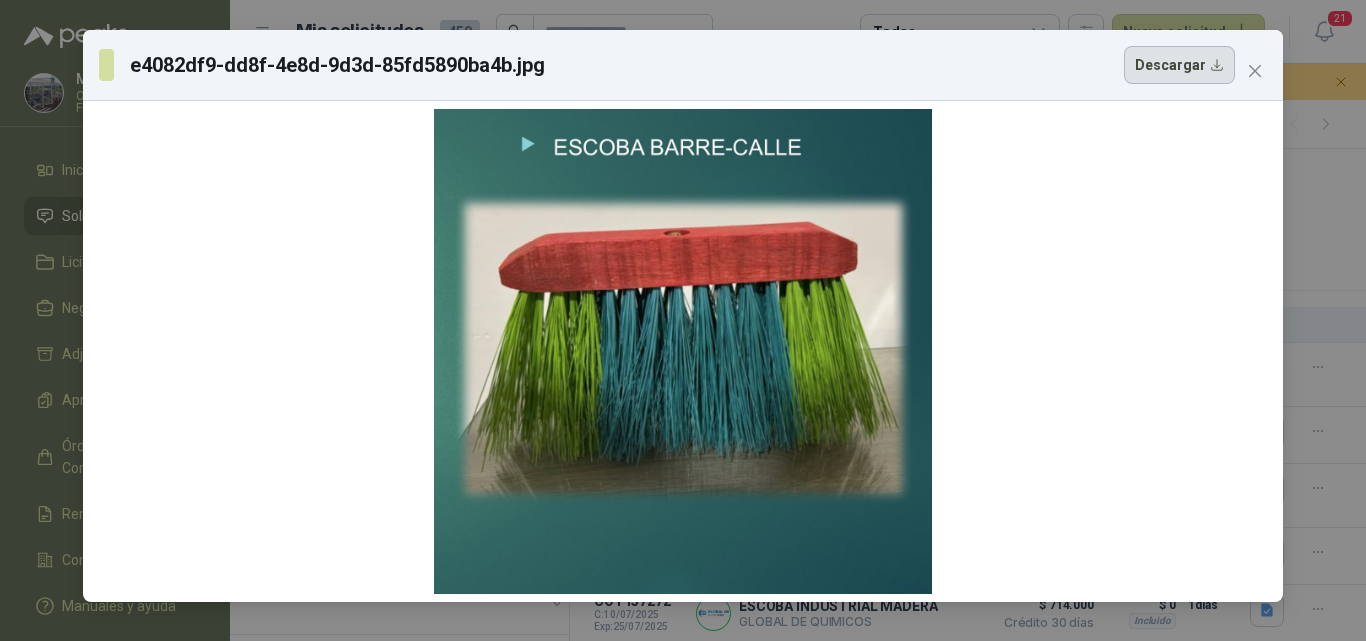 click on "Descargar" at bounding box center (1179, 65) 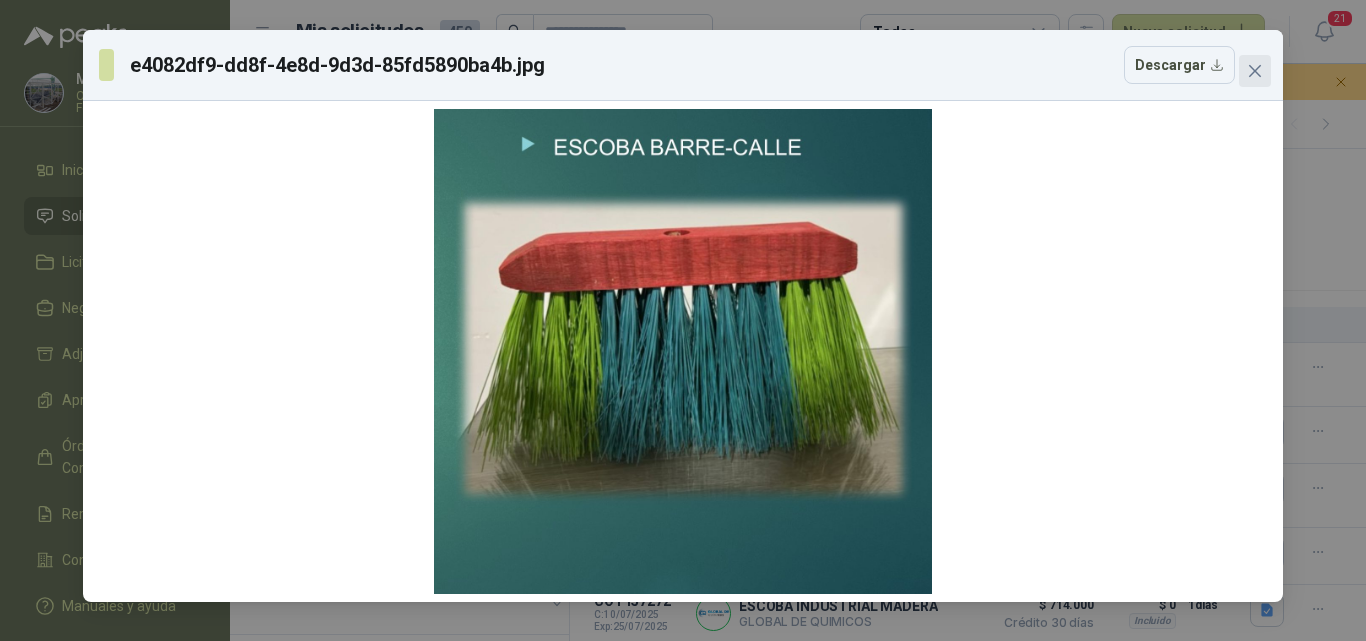click 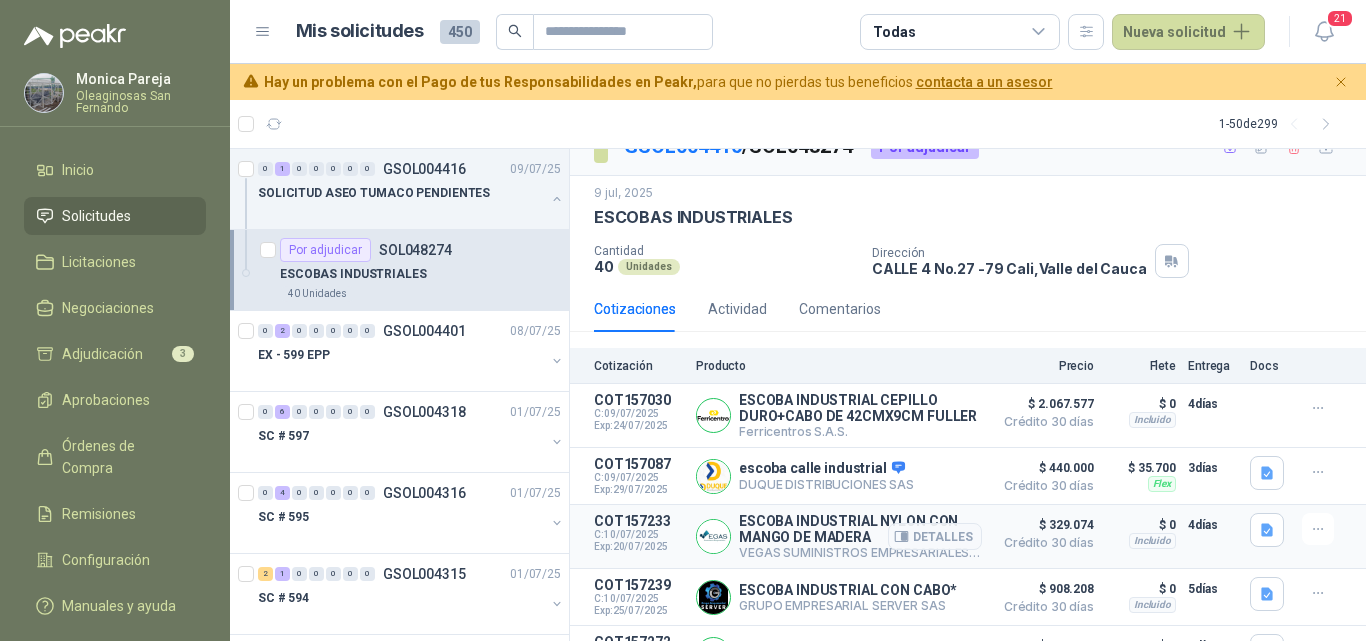 scroll, scrollTop: 0, scrollLeft: 0, axis: both 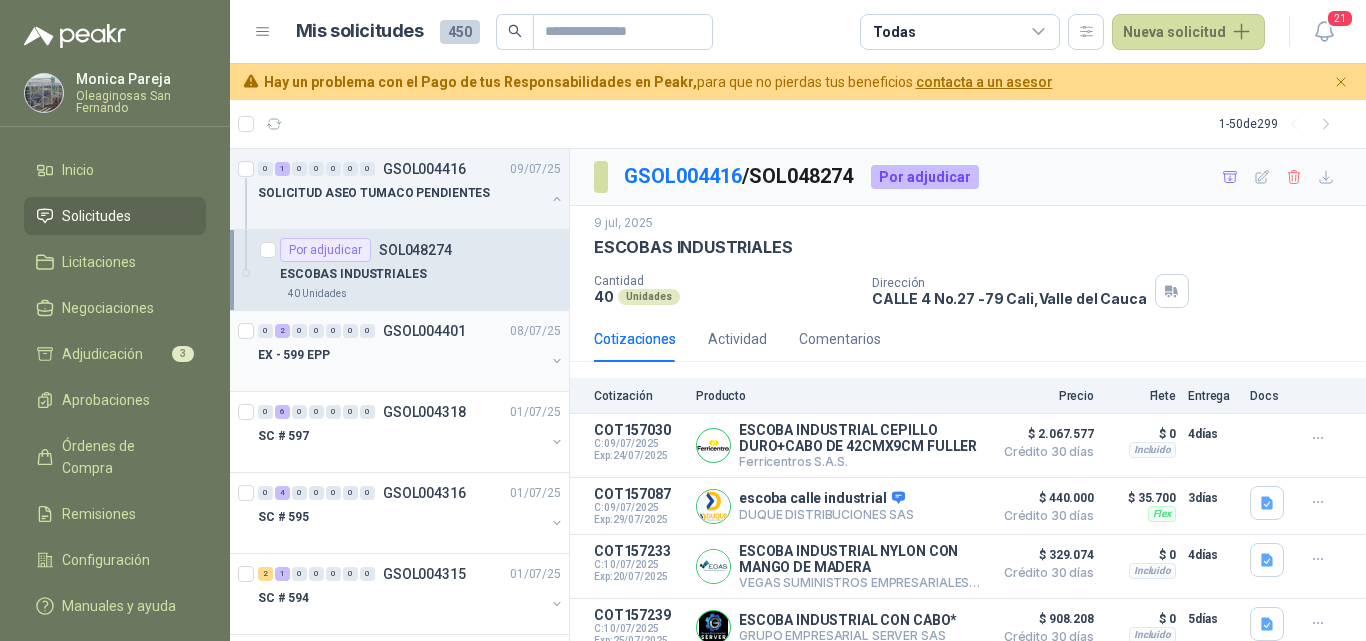 click at bounding box center (401, 375) 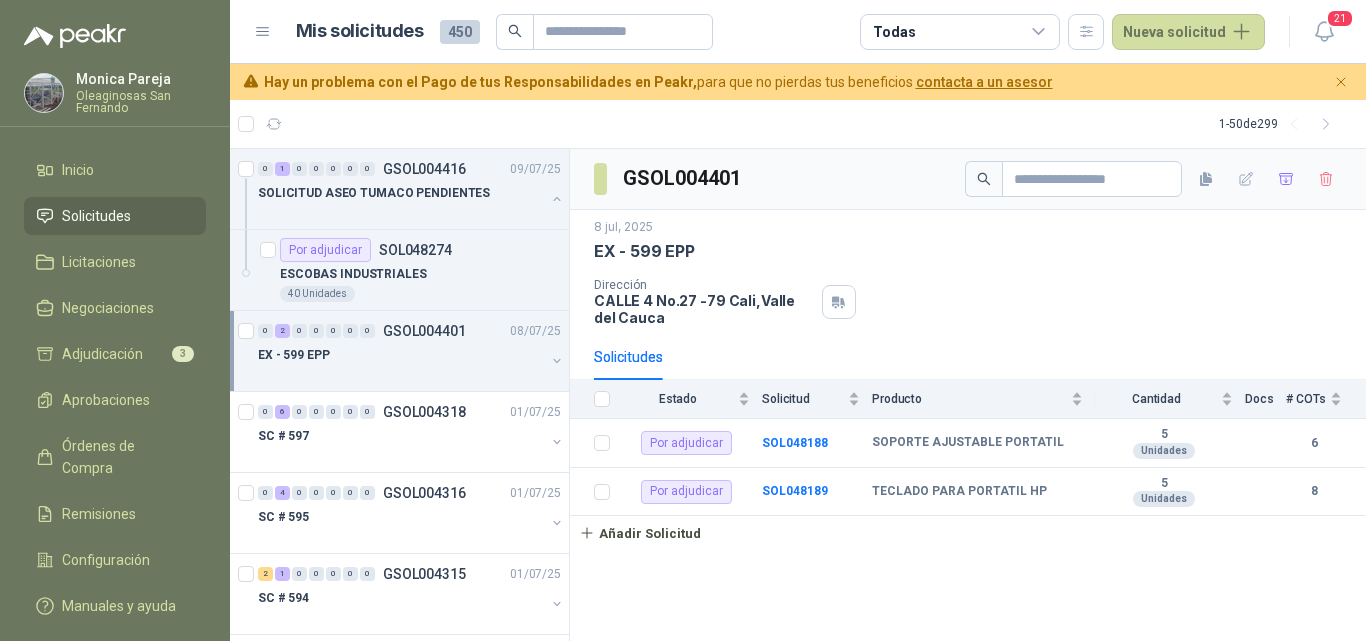 click on "0   2   0   0   0   0   0   GSOL004401 08/07/25   EX - 599 EPP" at bounding box center [411, 351] 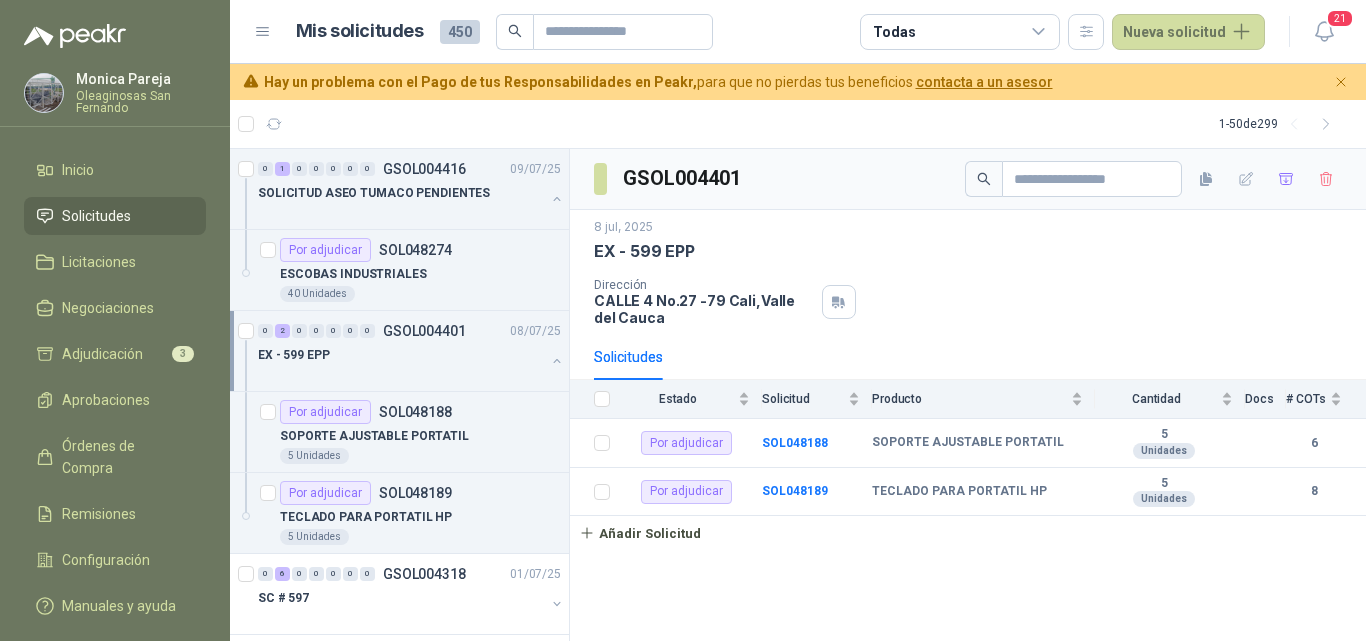 click on "0   2   0   0   0   0   0   GSOL004401 08/07/25   EX - 599 EPP" at bounding box center [399, 351] 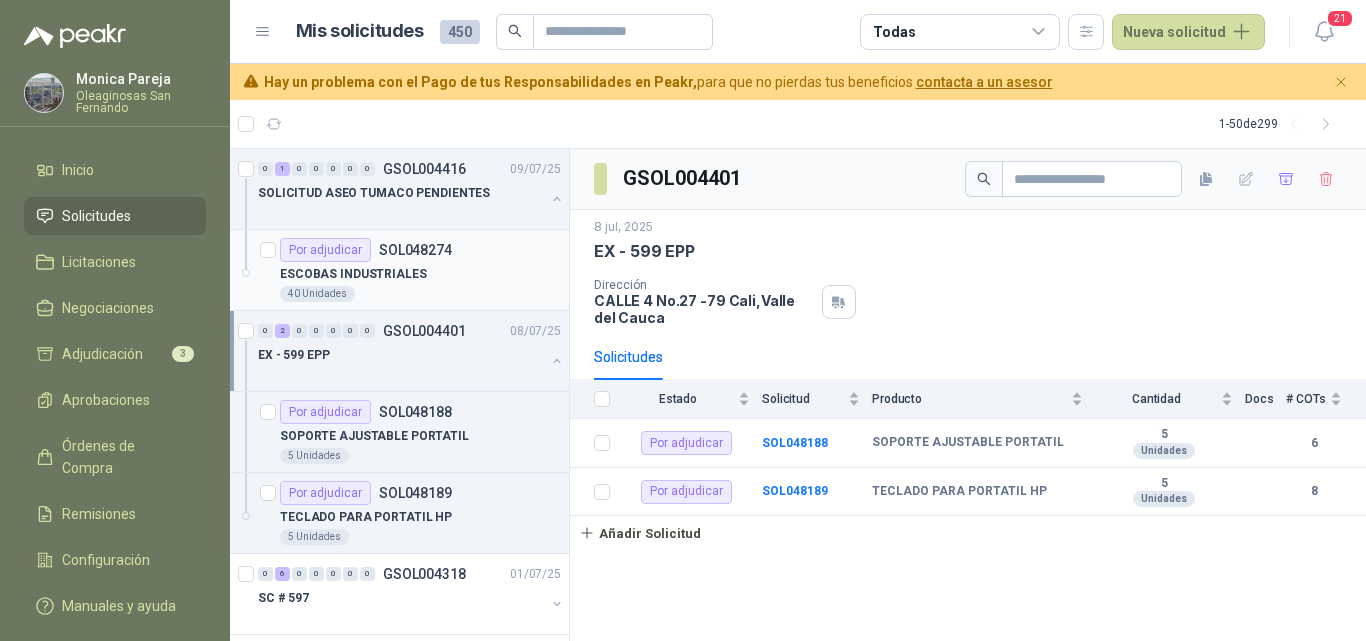 click on "40   Unidades" at bounding box center [420, 294] 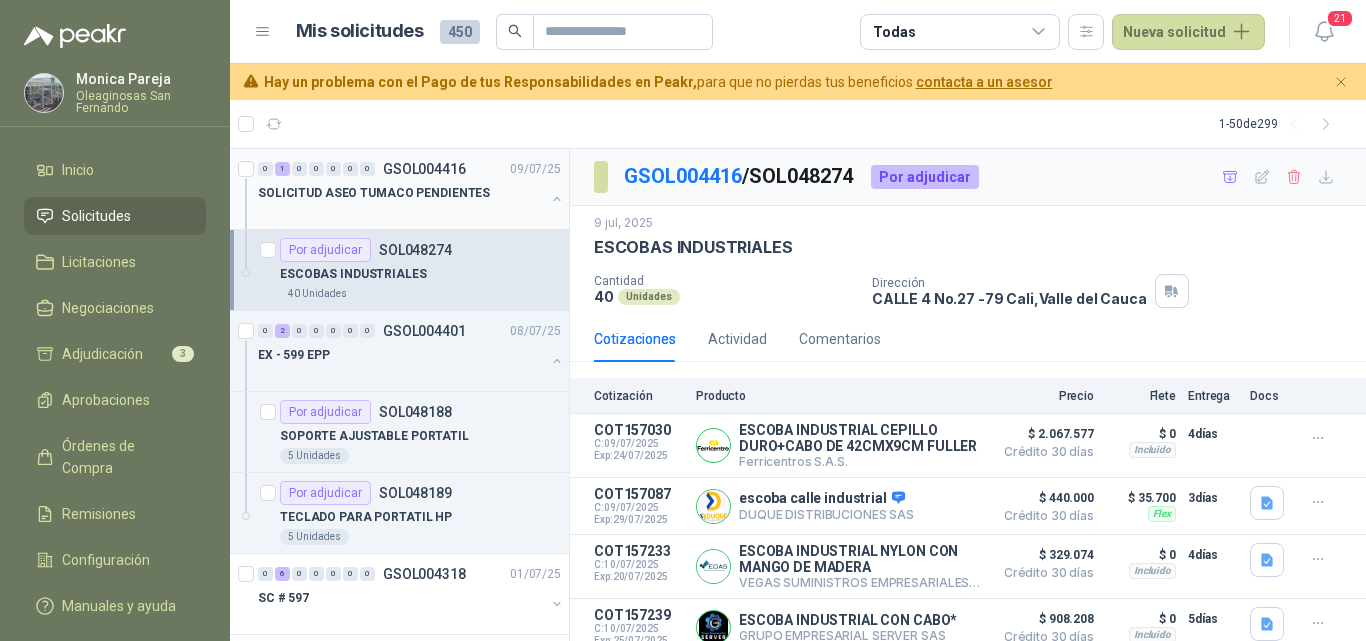 click at bounding box center [401, 213] 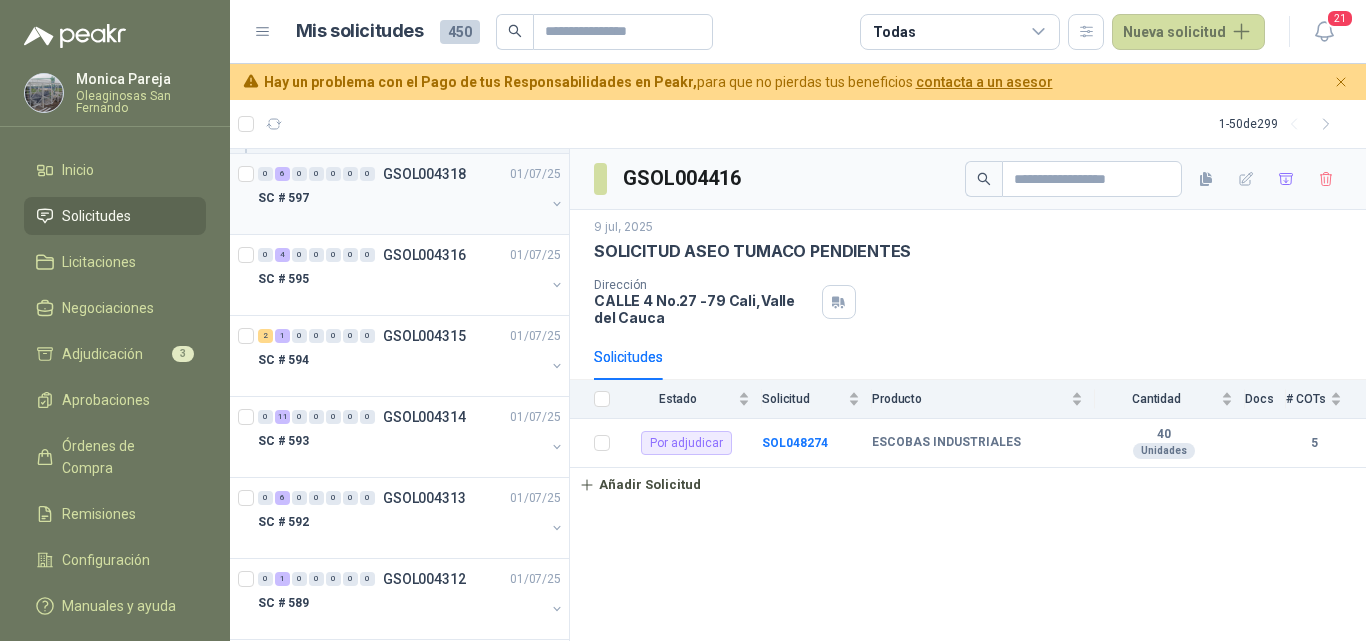 scroll, scrollTop: 500, scrollLeft: 0, axis: vertical 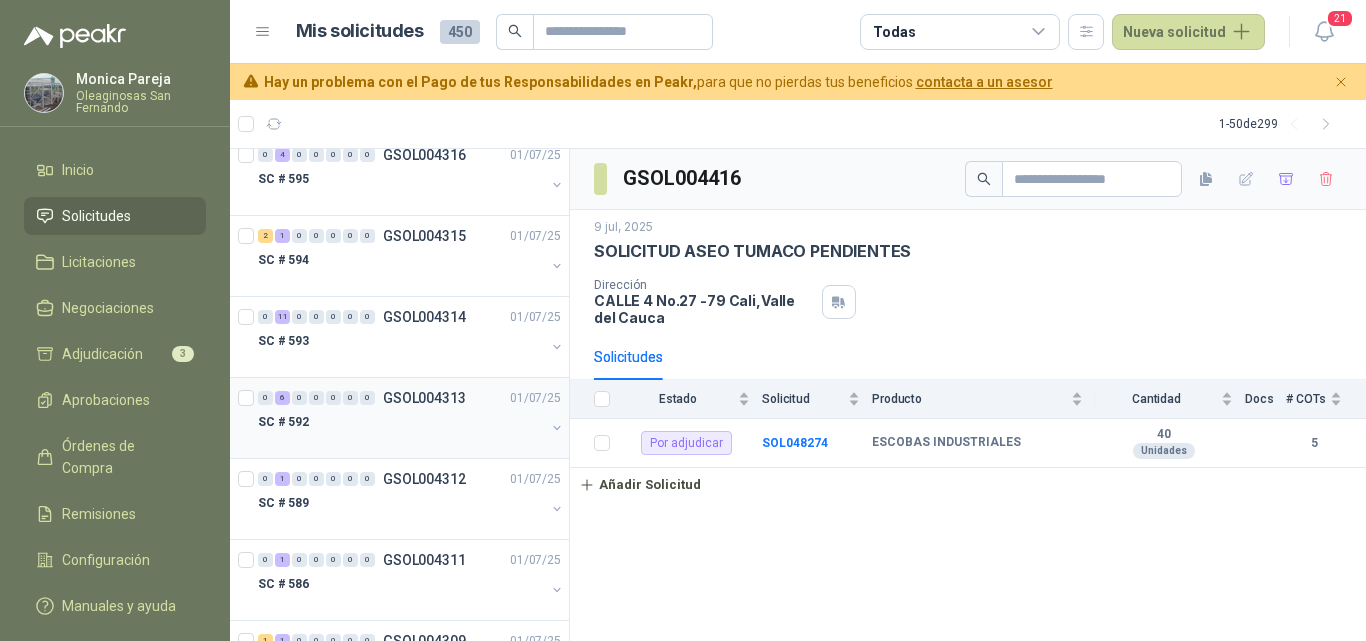 click on "SC # 592" at bounding box center [401, 422] 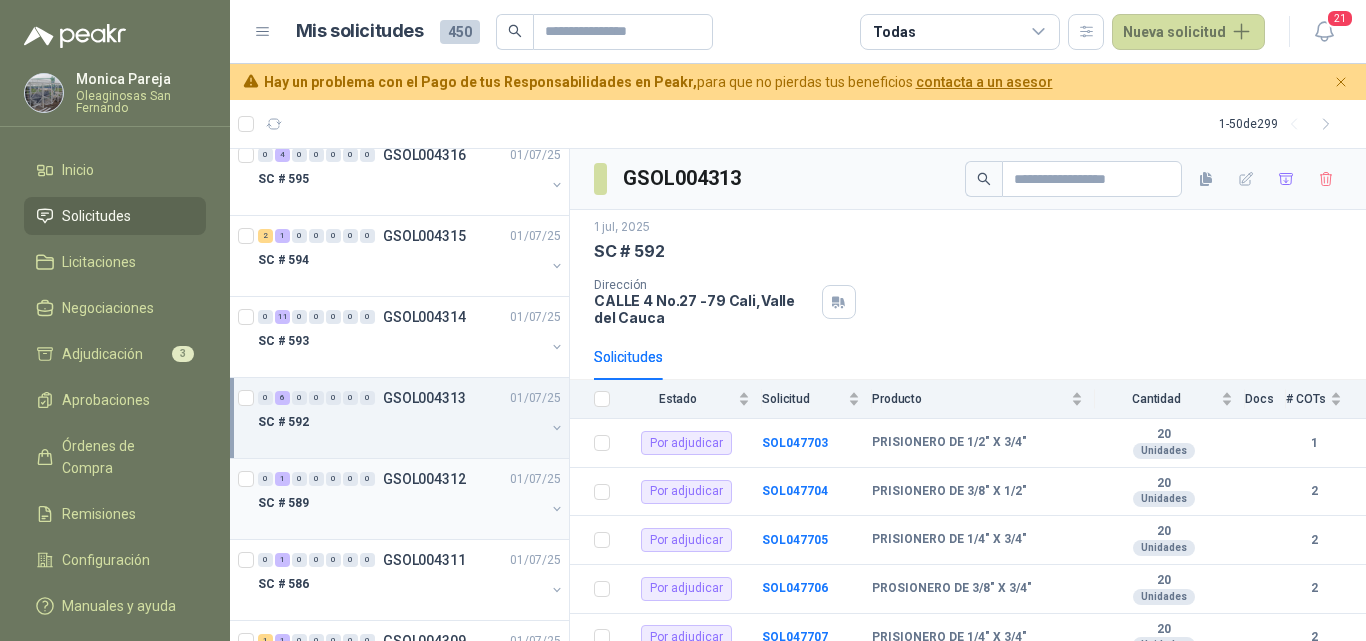 click on "SC # 589" at bounding box center [401, 503] 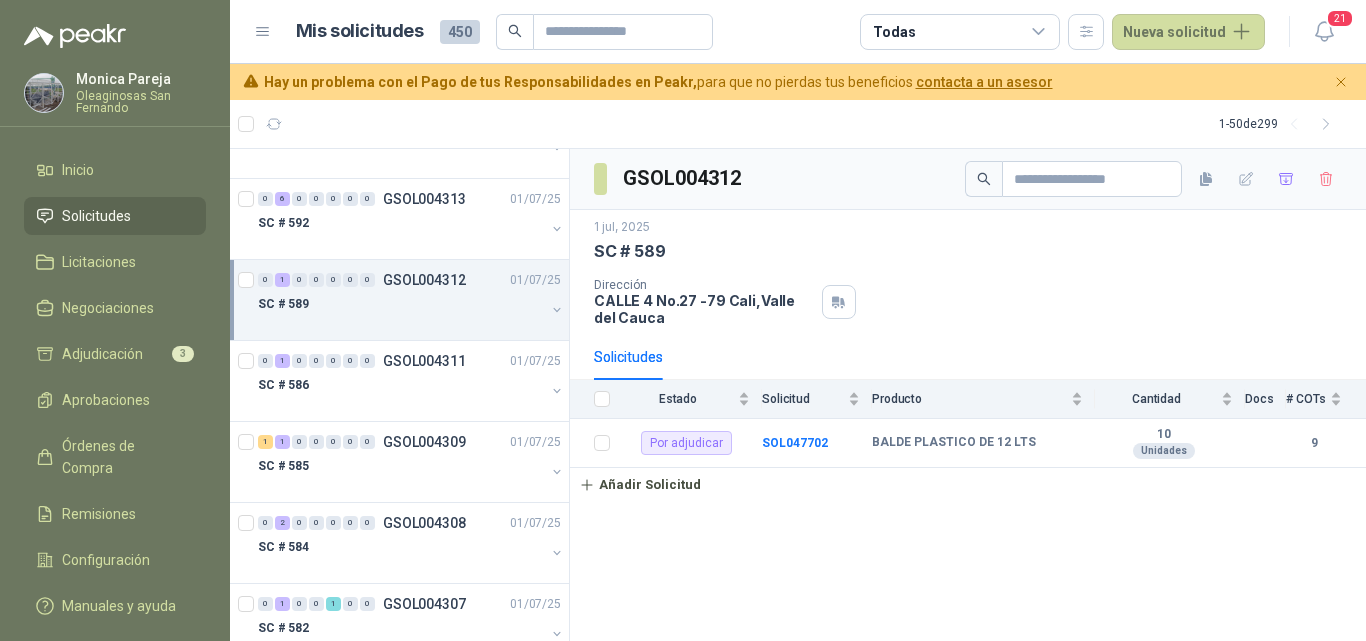 scroll, scrollTop: 700, scrollLeft: 0, axis: vertical 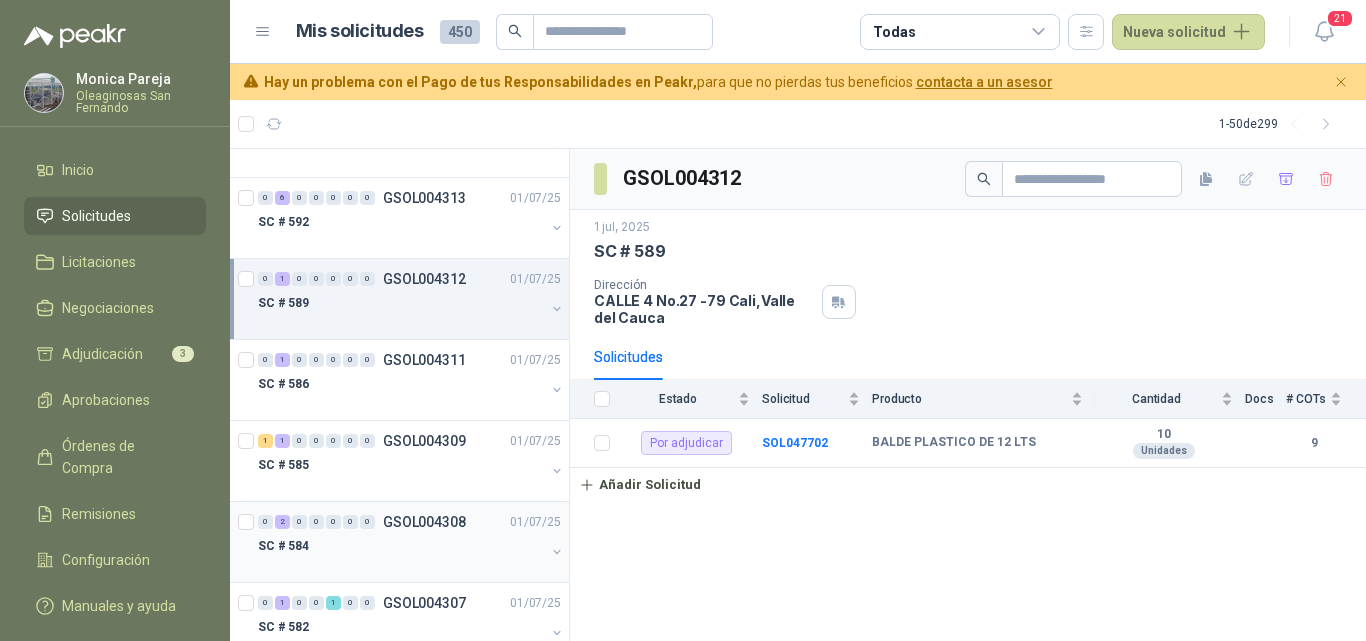 click at bounding box center (401, 566) 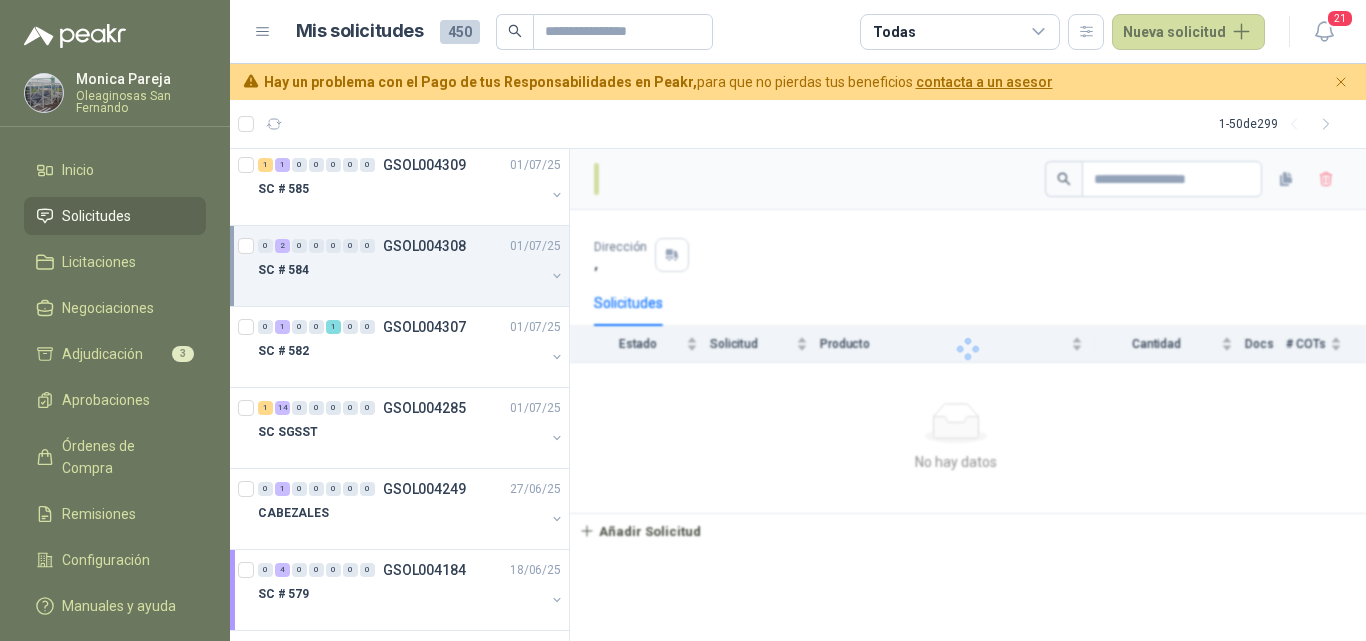 scroll, scrollTop: 1000, scrollLeft: 0, axis: vertical 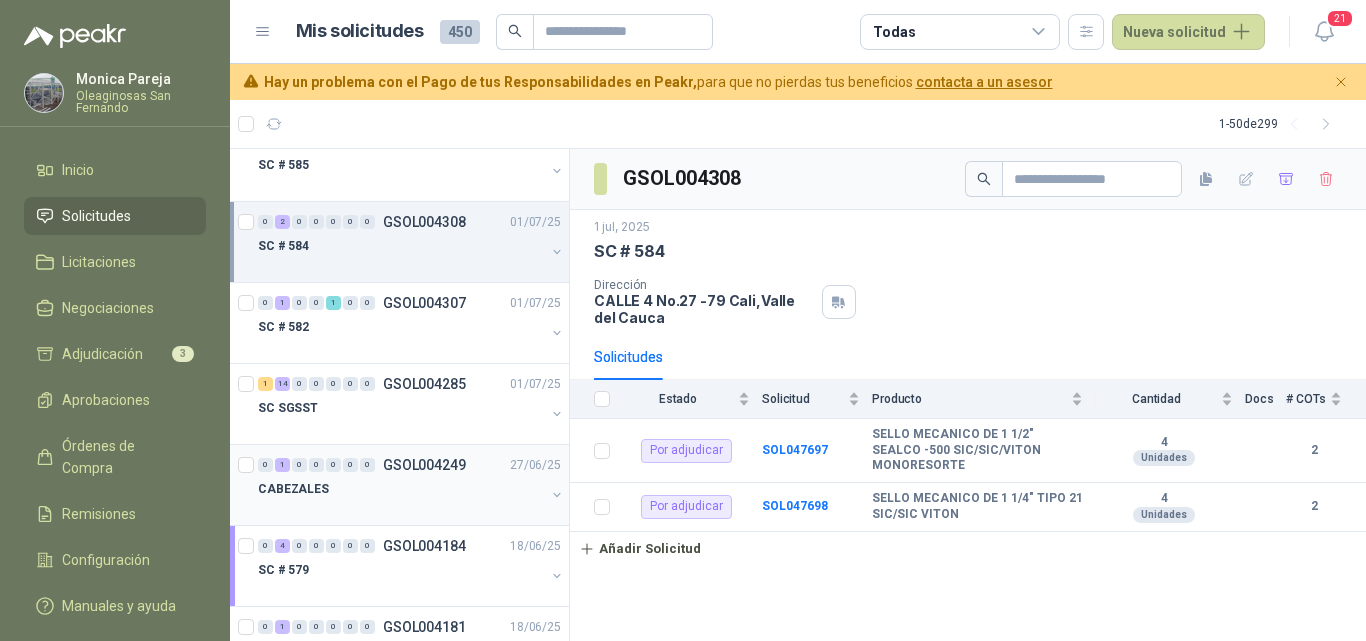 click at bounding box center (401, 509) 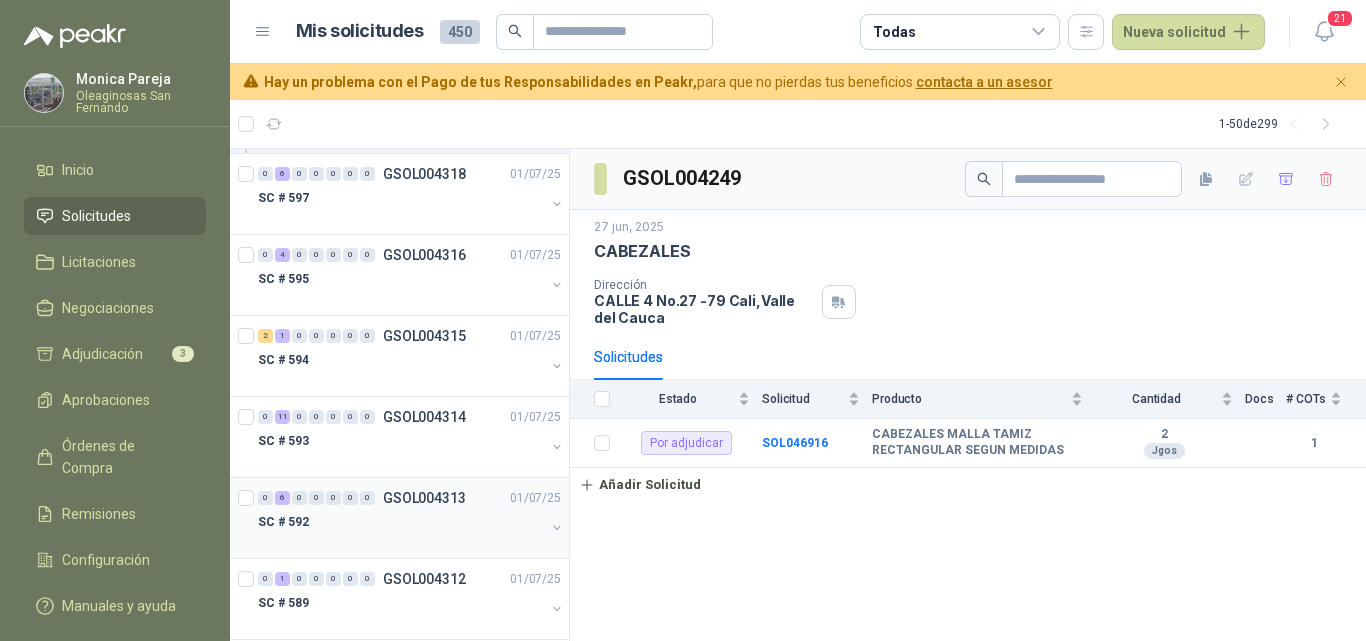 scroll, scrollTop: 0, scrollLeft: 0, axis: both 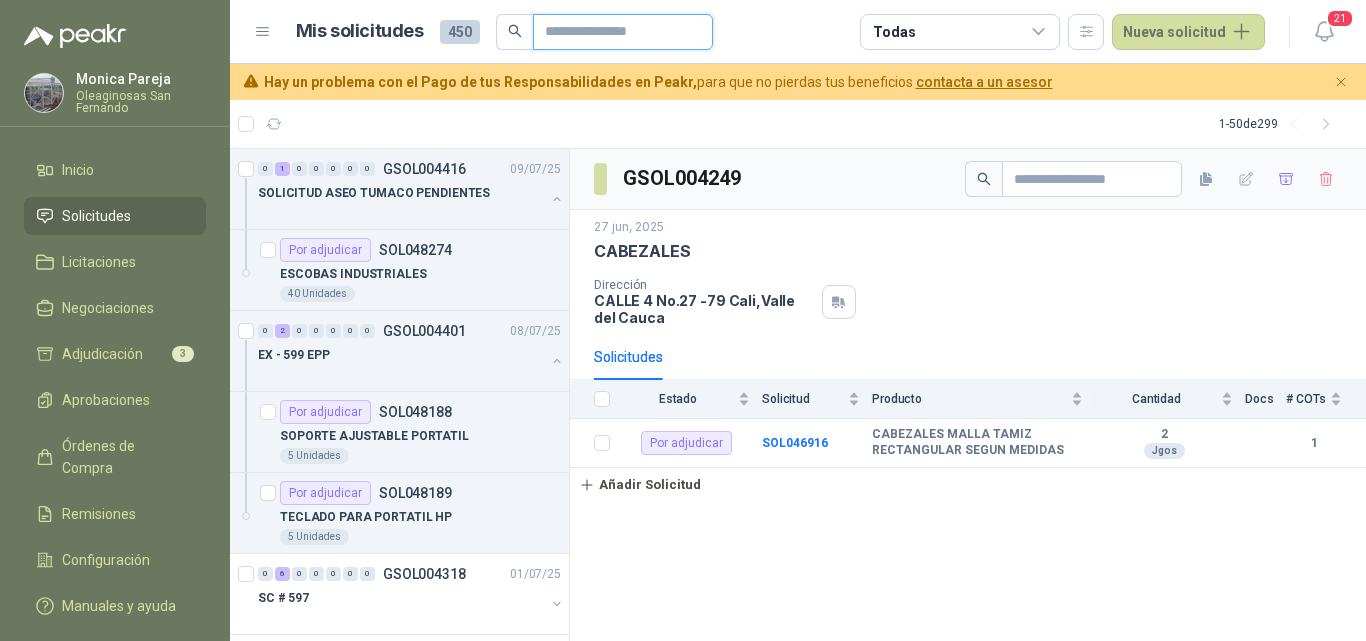 click at bounding box center [615, 32] 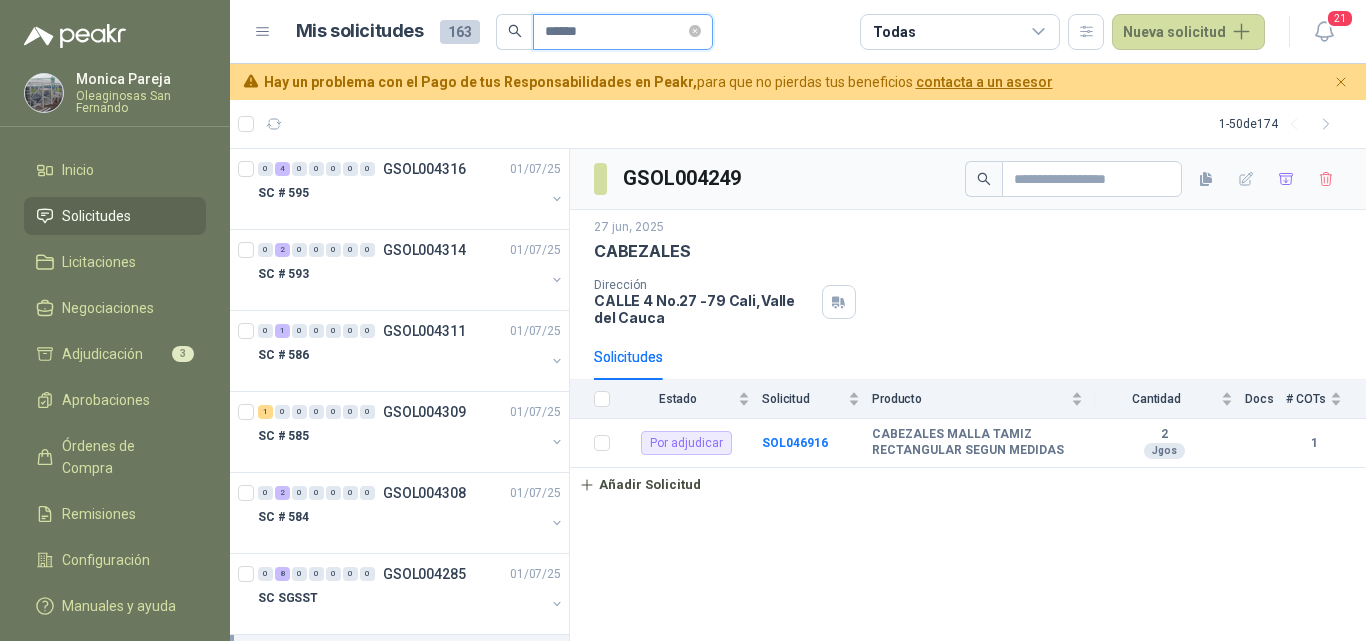 type on "******" 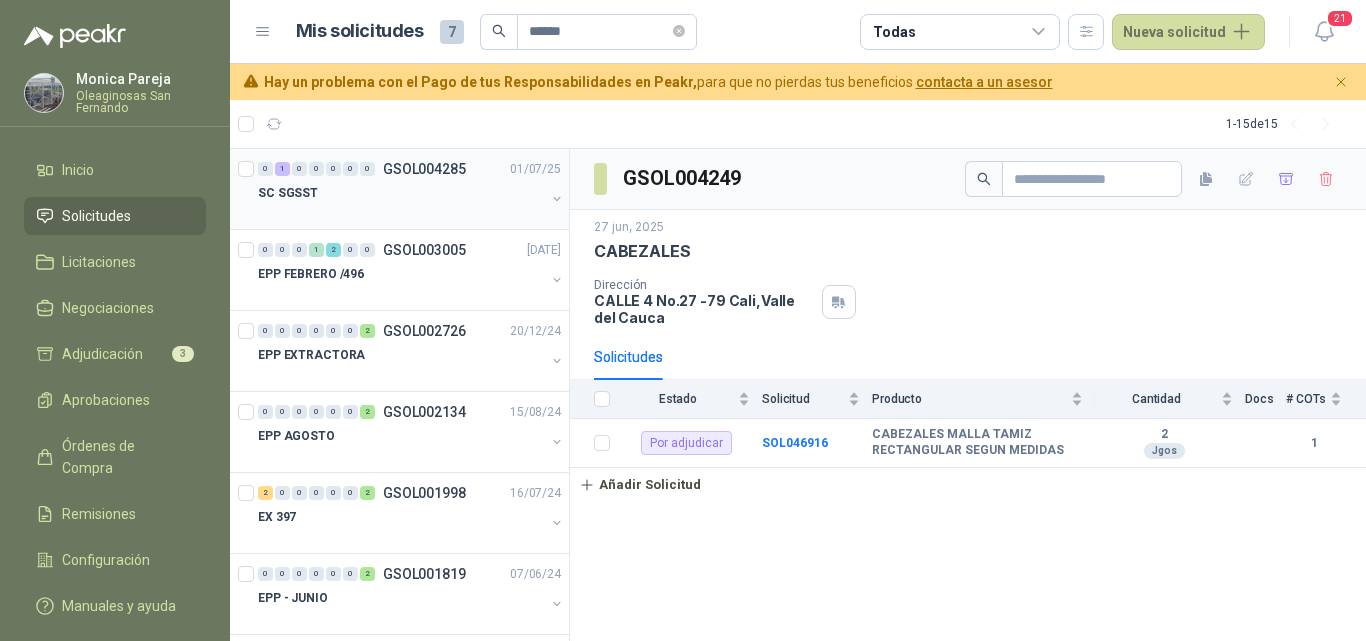 click on "SC SGSST" at bounding box center (401, 193) 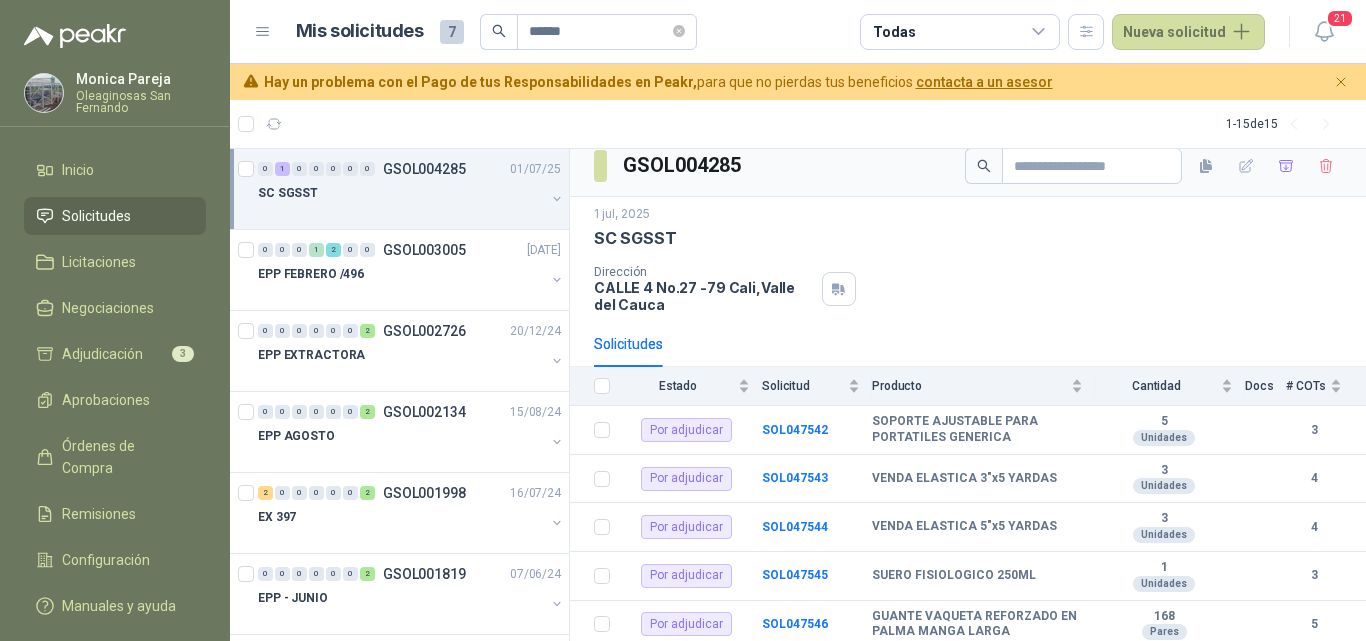 scroll, scrollTop: 0, scrollLeft: 0, axis: both 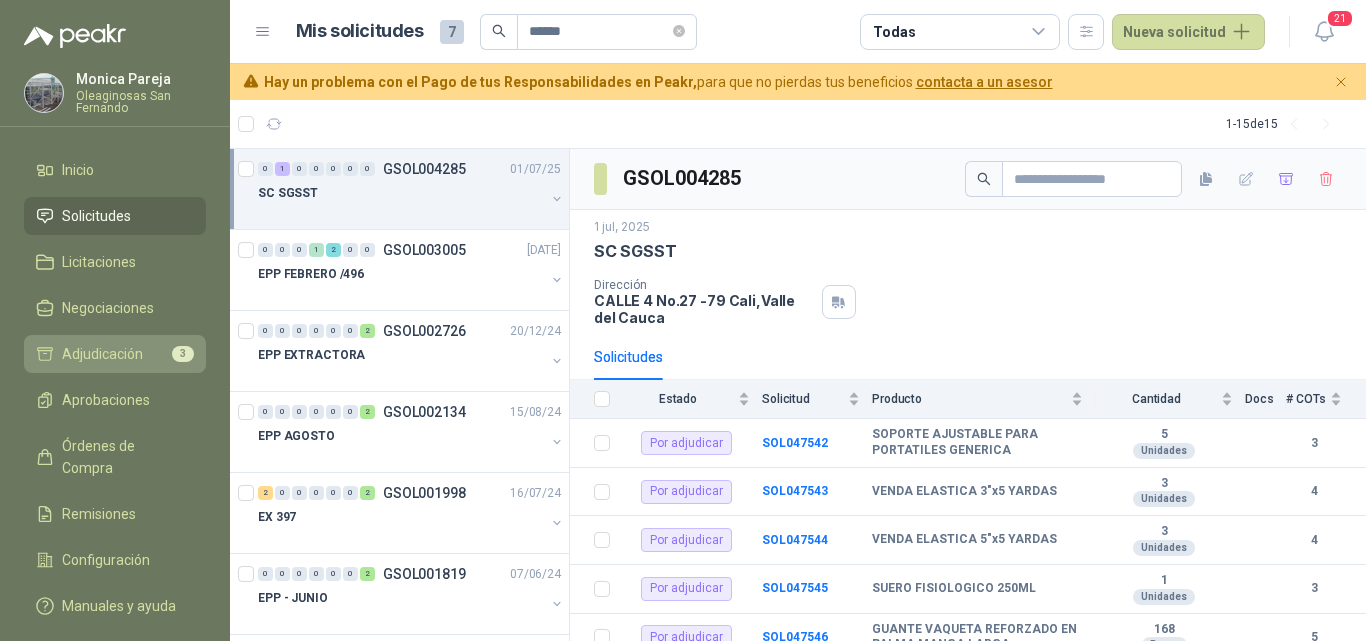 click on "Adjudicación 3" at bounding box center (115, 354) 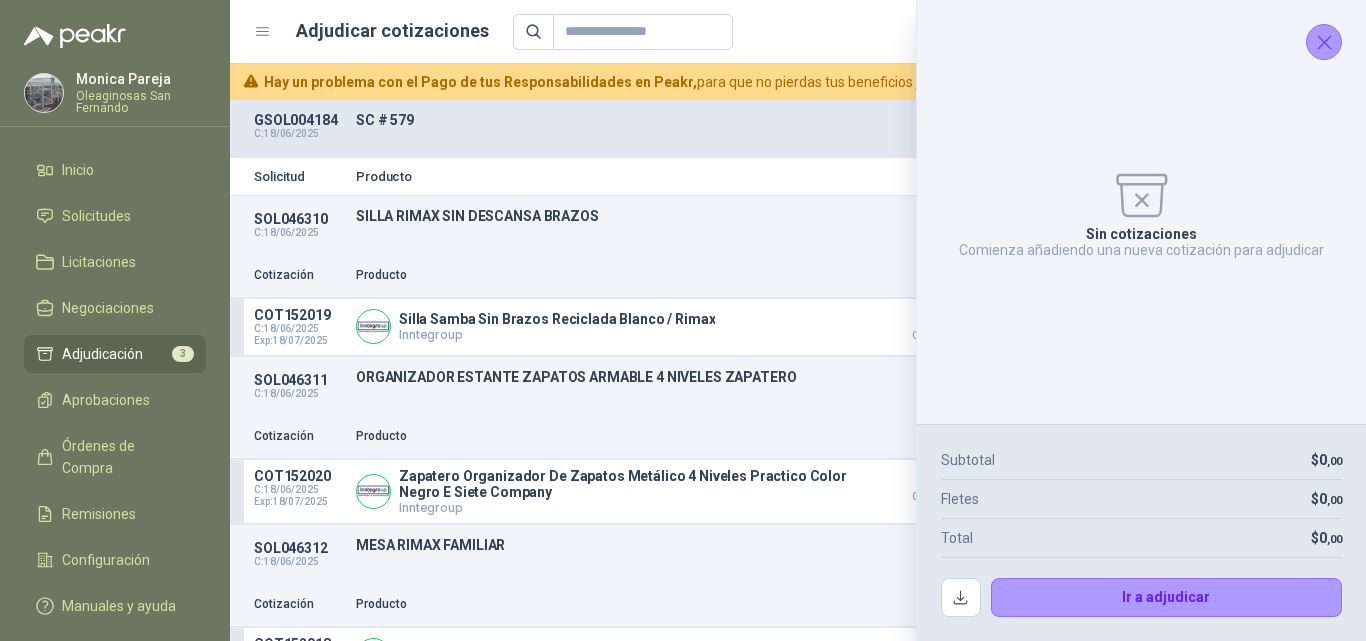 click 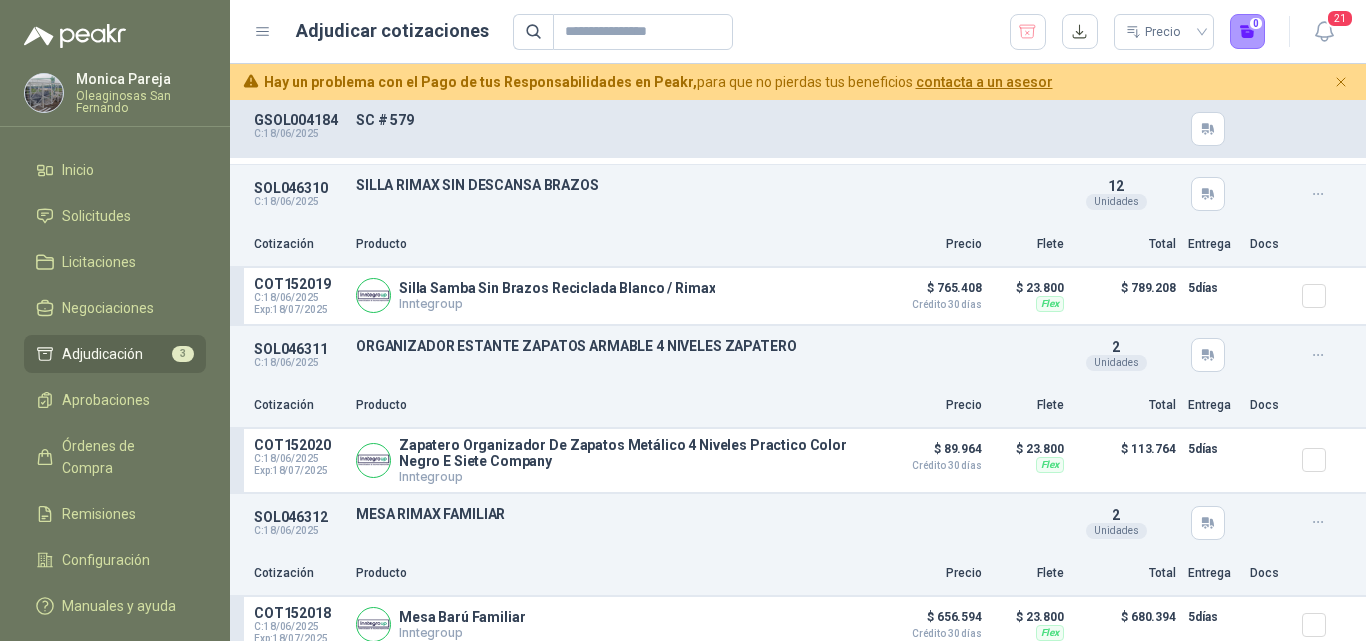 scroll, scrollTop: 48, scrollLeft: 0, axis: vertical 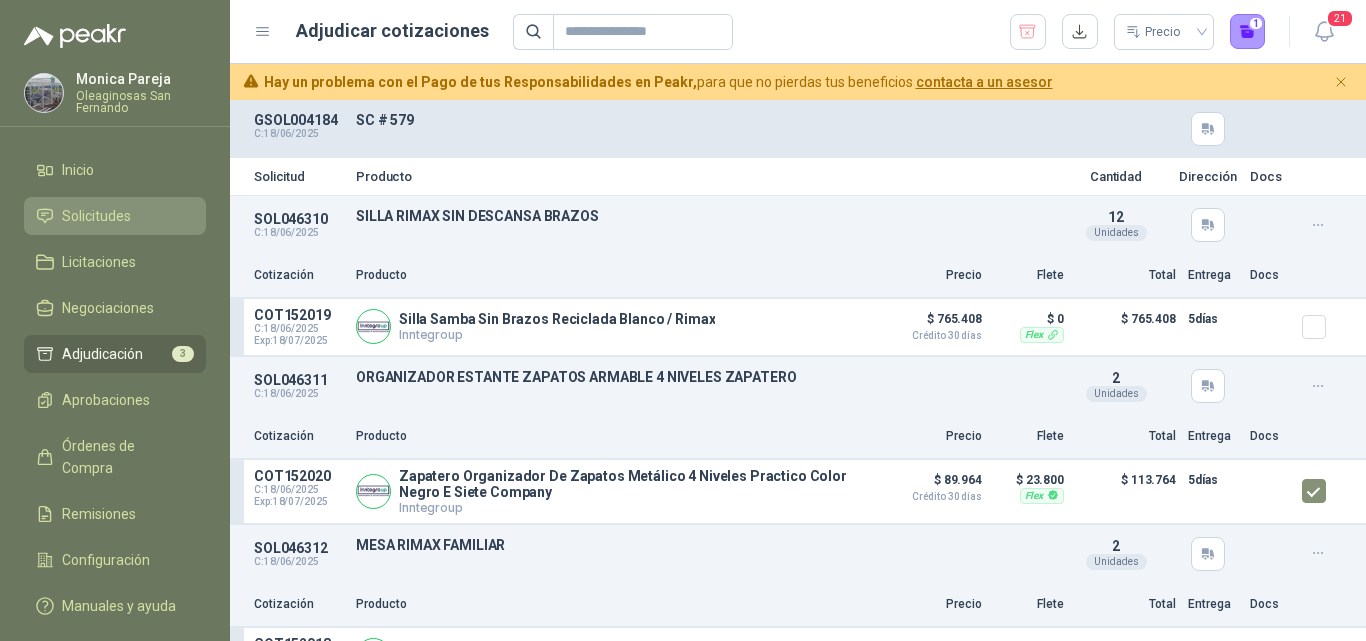 click on "Solicitudes" at bounding box center [115, 216] 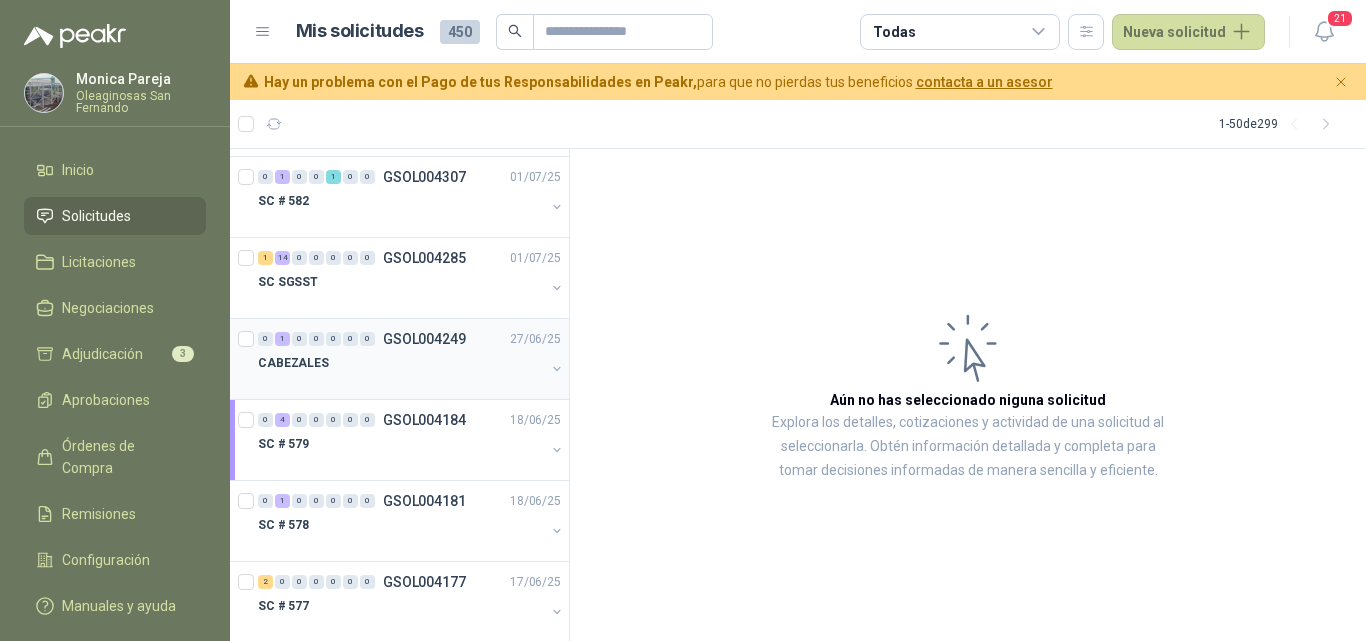 scroll, scrollTop: 900, scrollLeft: 0, axis: vertical 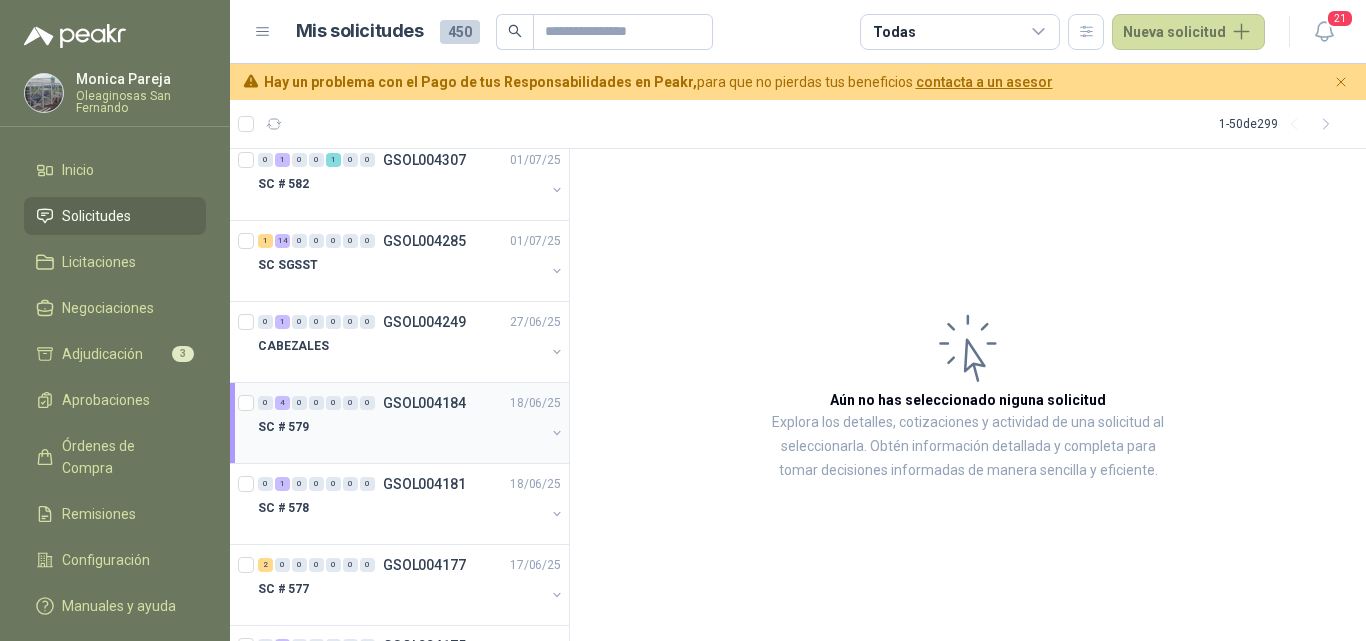 click at bounding box center [401, 447] 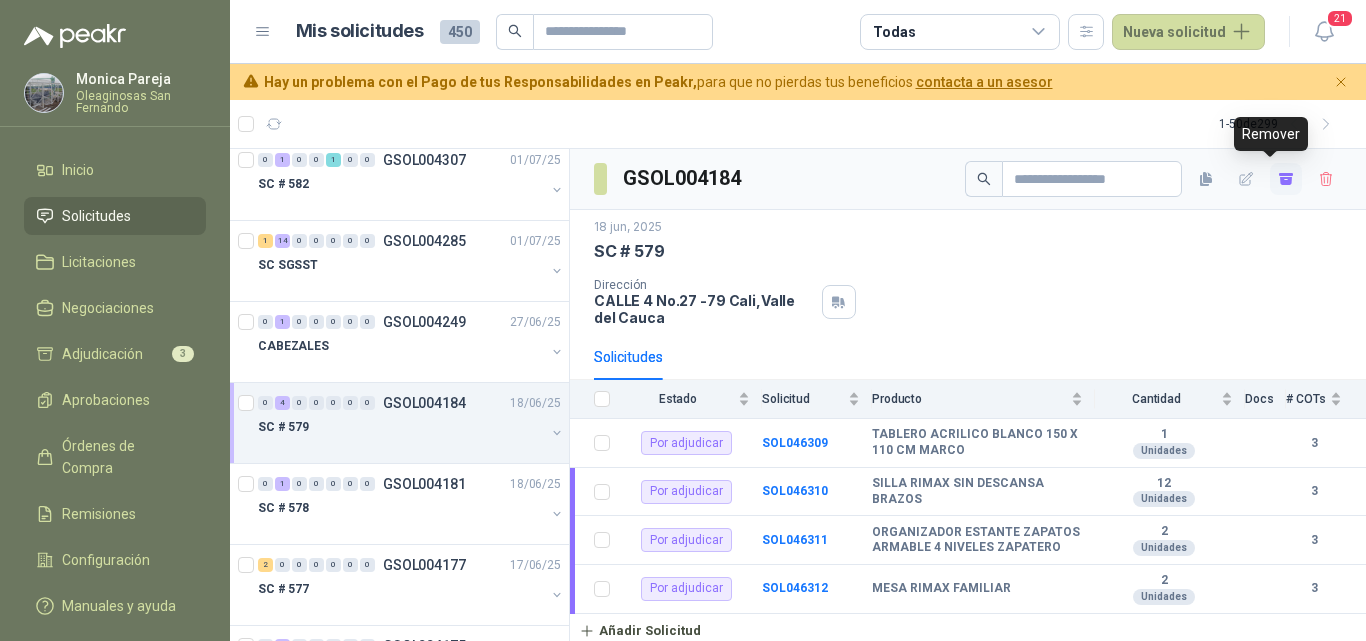 click 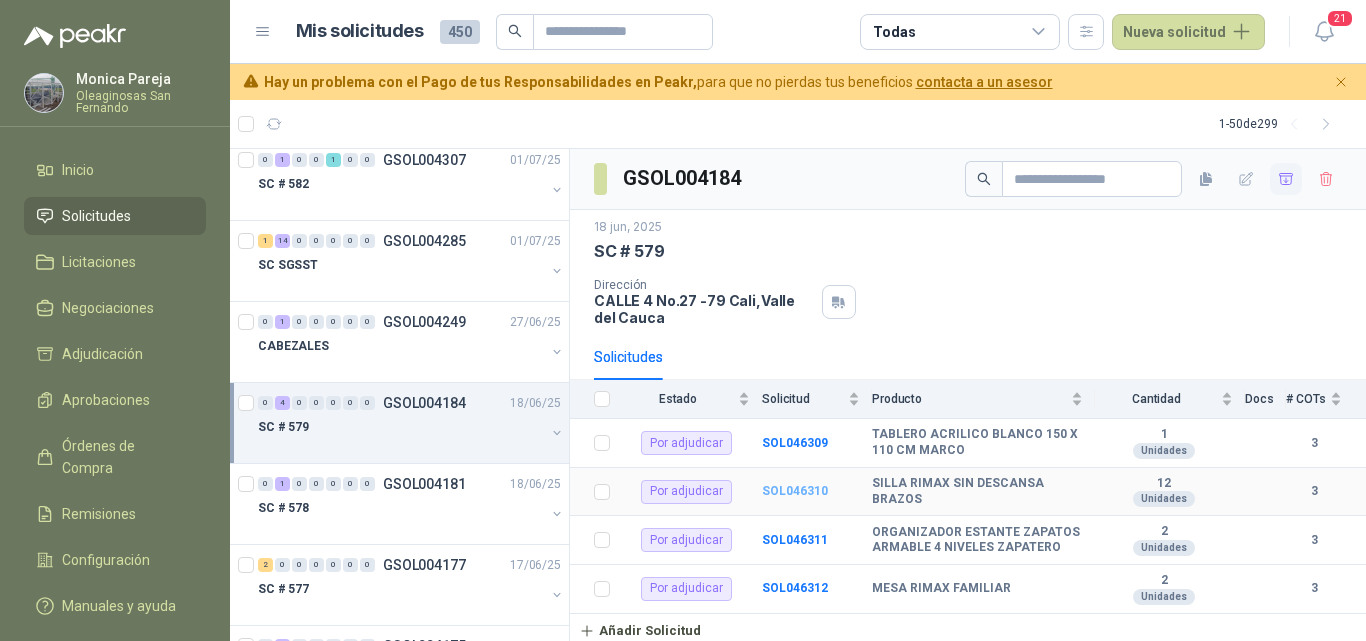 click on "SOL046310" at bounding box center (795, 491) 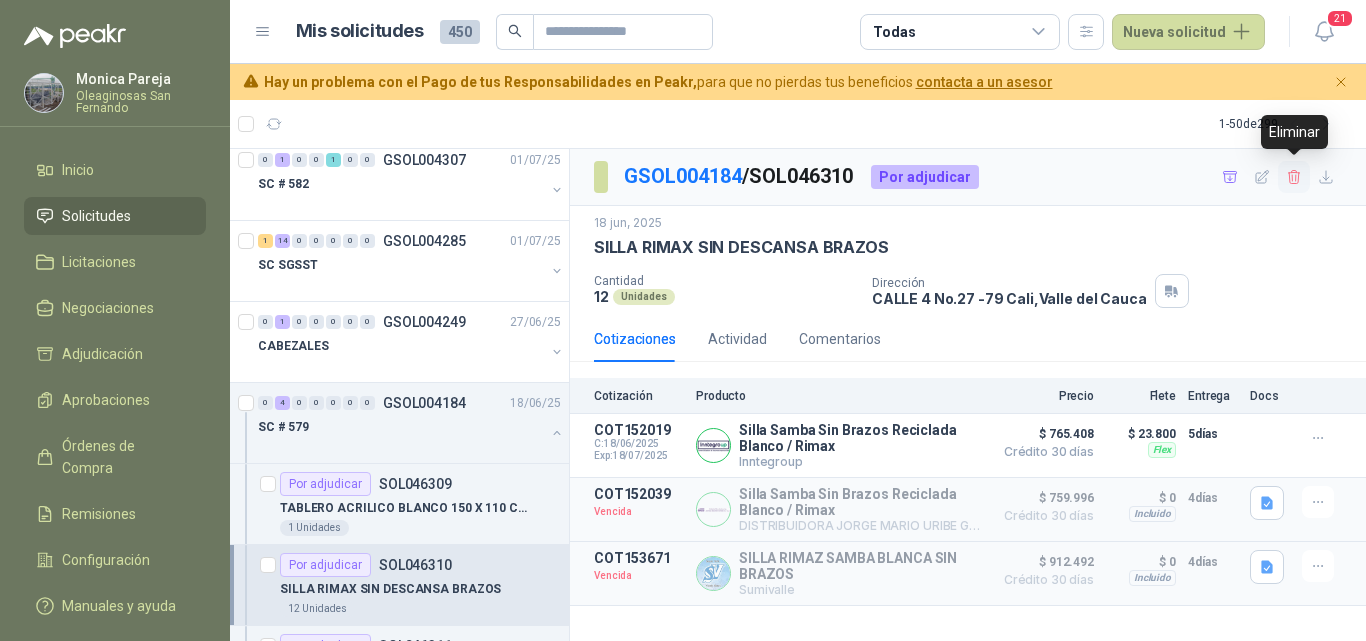 click 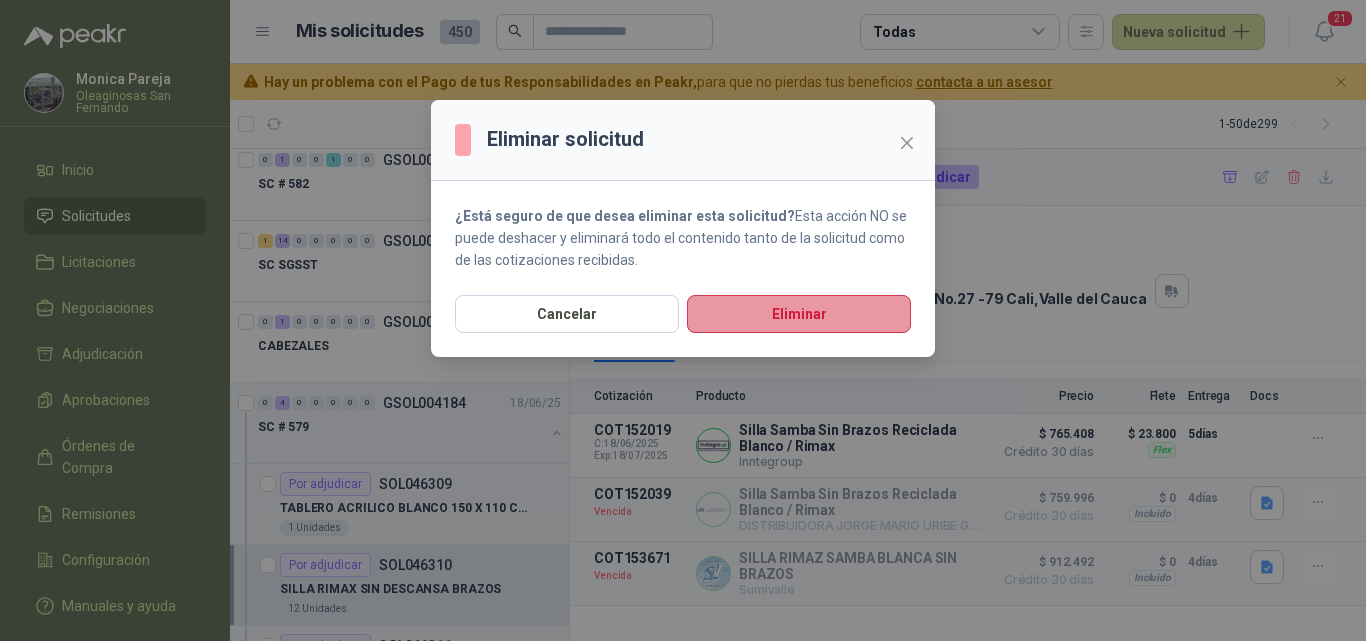 click on "Eliminar" at bounding box center (799, 314) 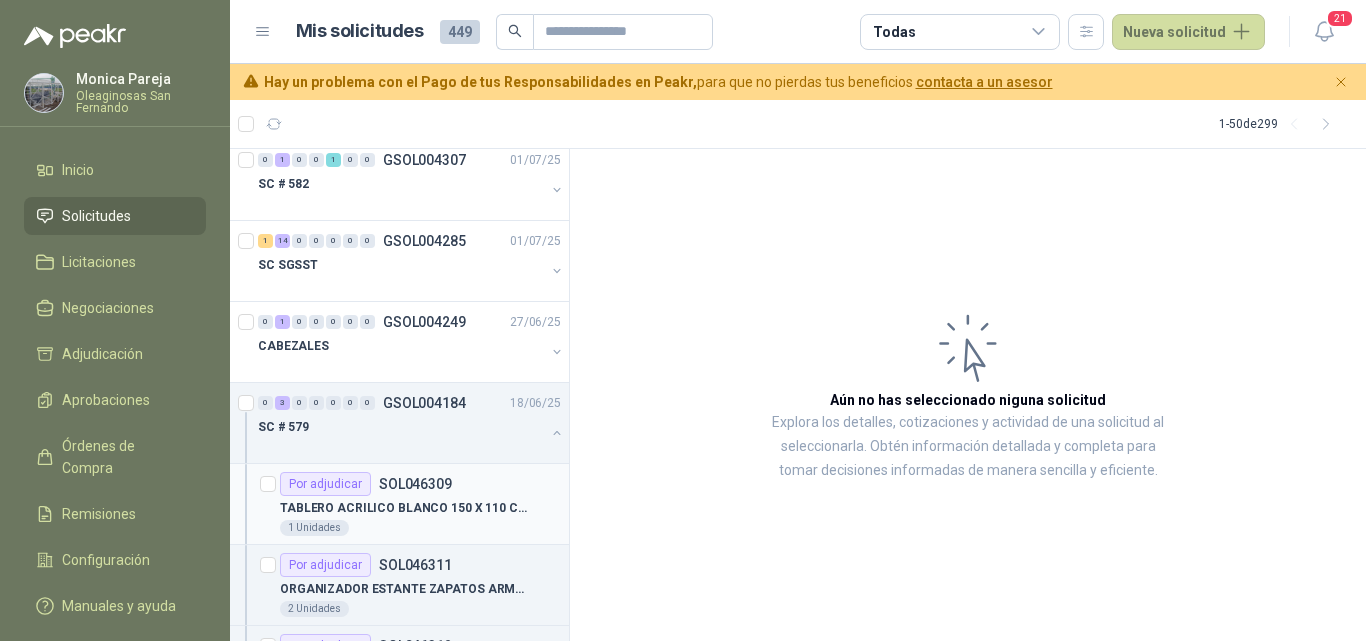 click on "1   Unidades" at bounding box center [420, 528] 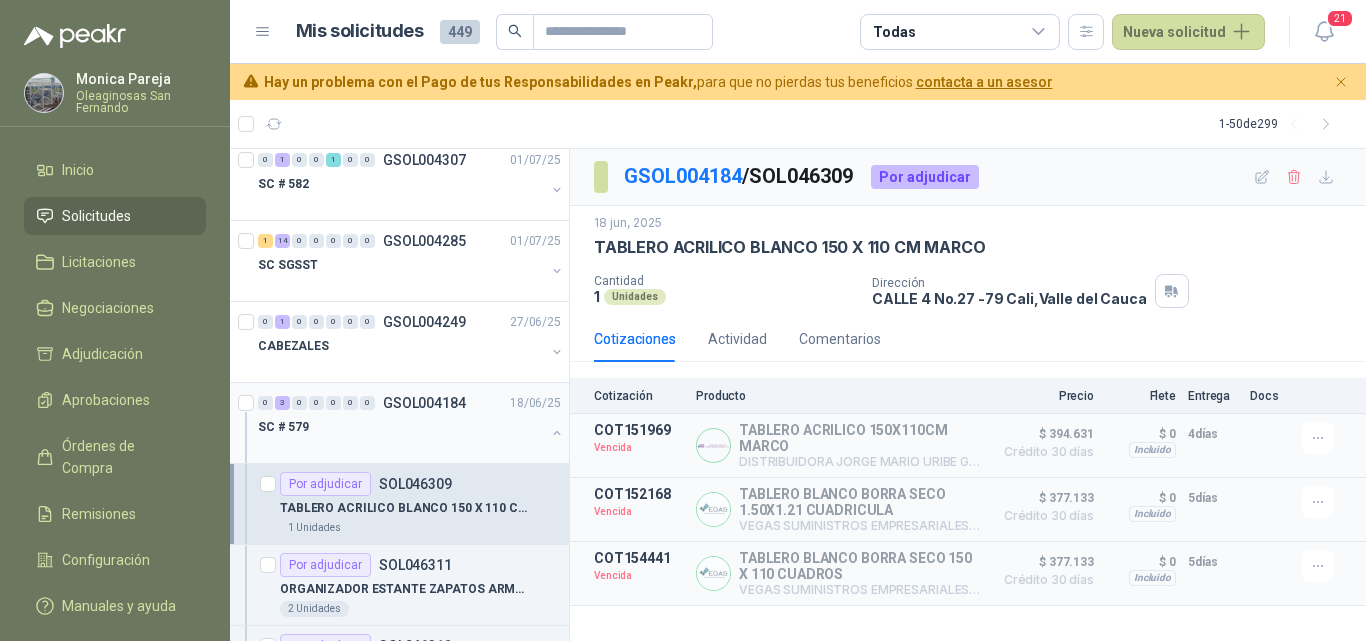 click on "SC # 579" at bounding box center [401, 427] 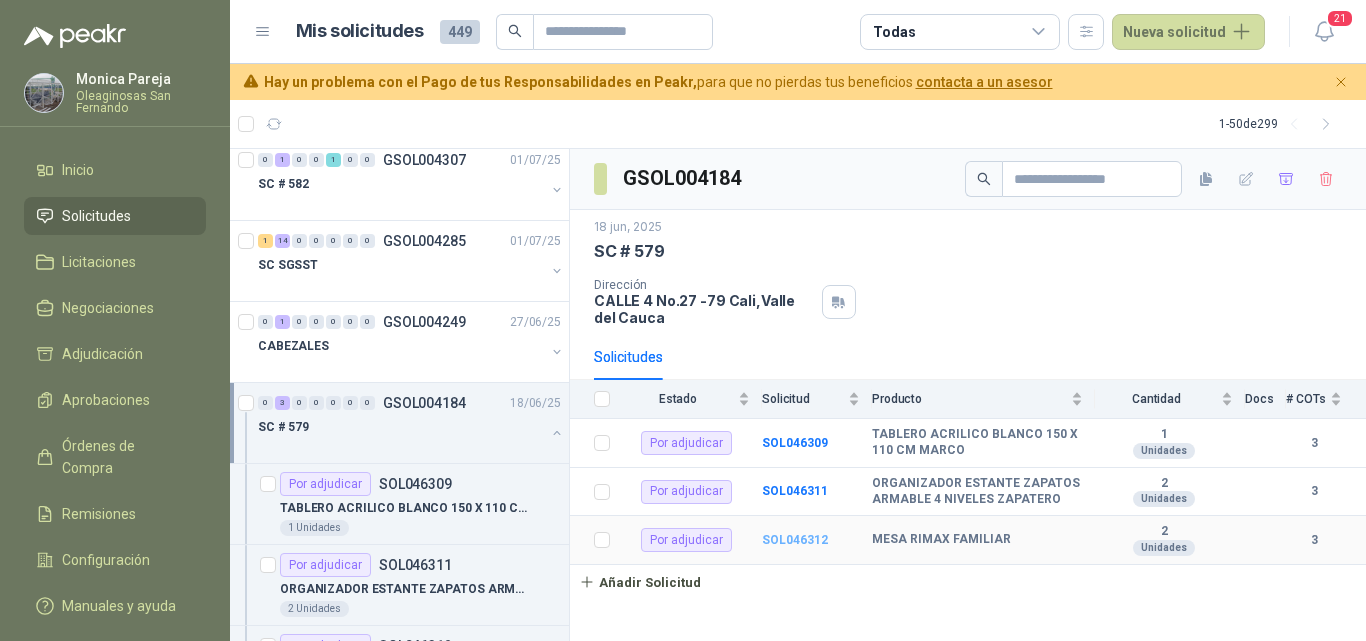 click on "SOL046312" at bounding box center [795, 540] 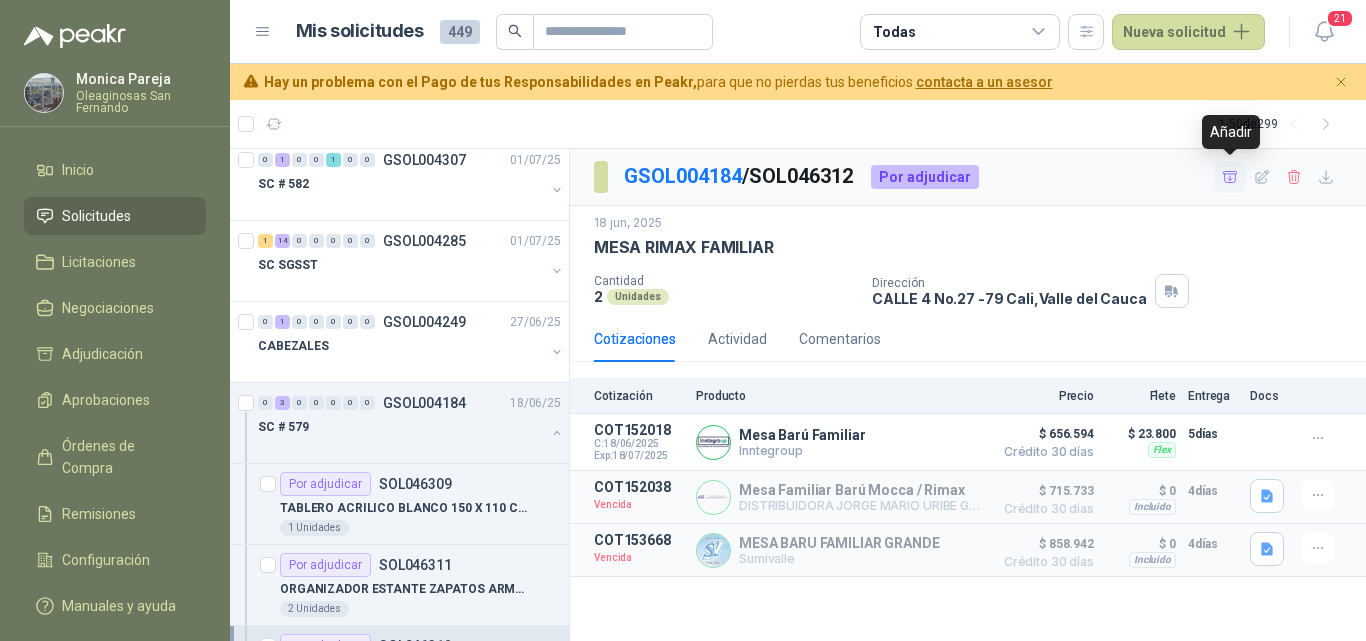 click 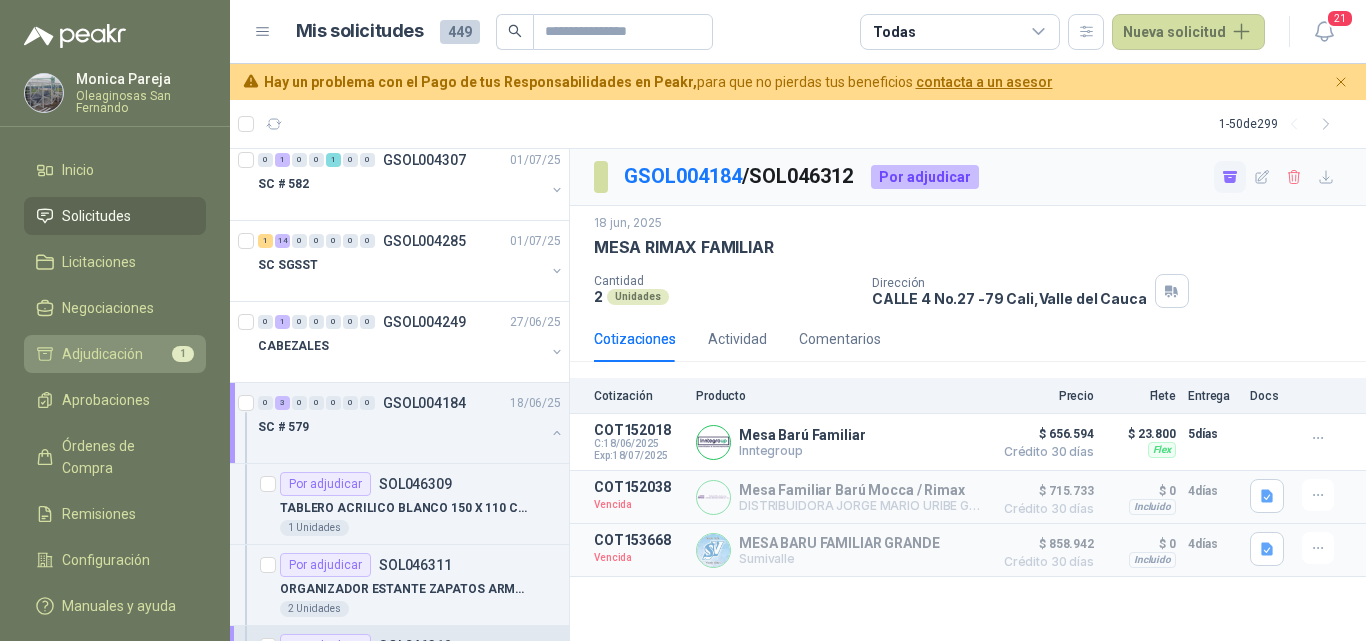 click on "Adjudicación" at bounding box center (102, 354) 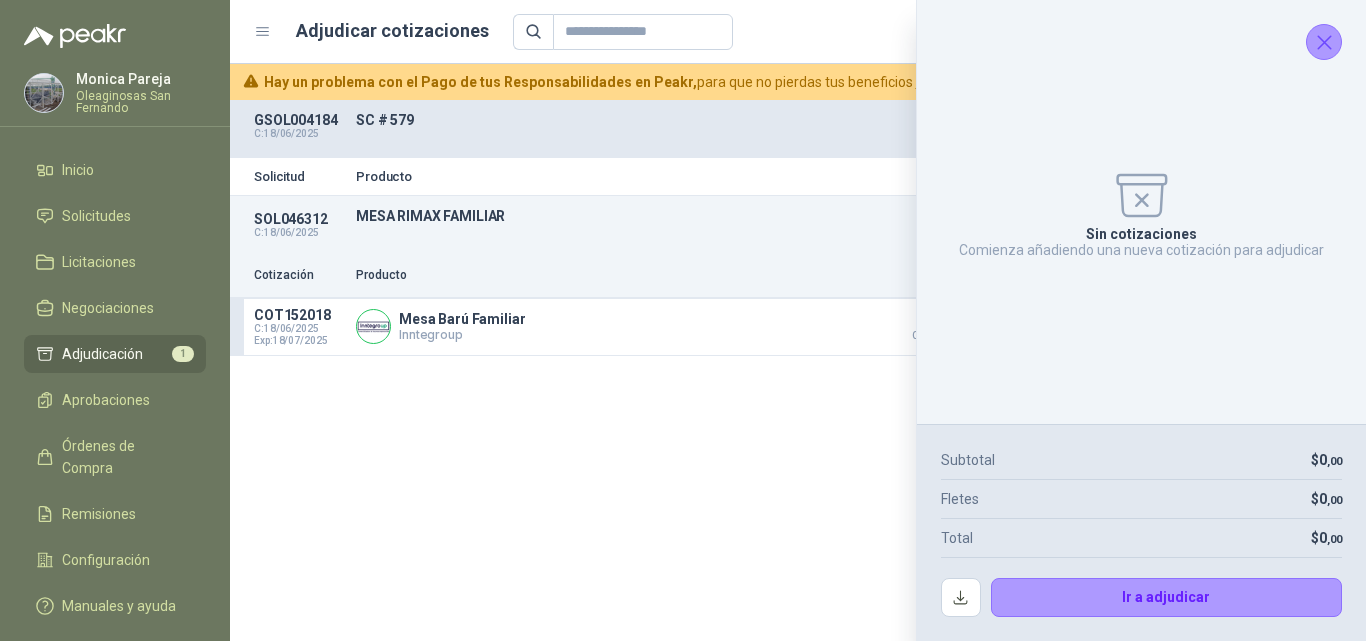 click 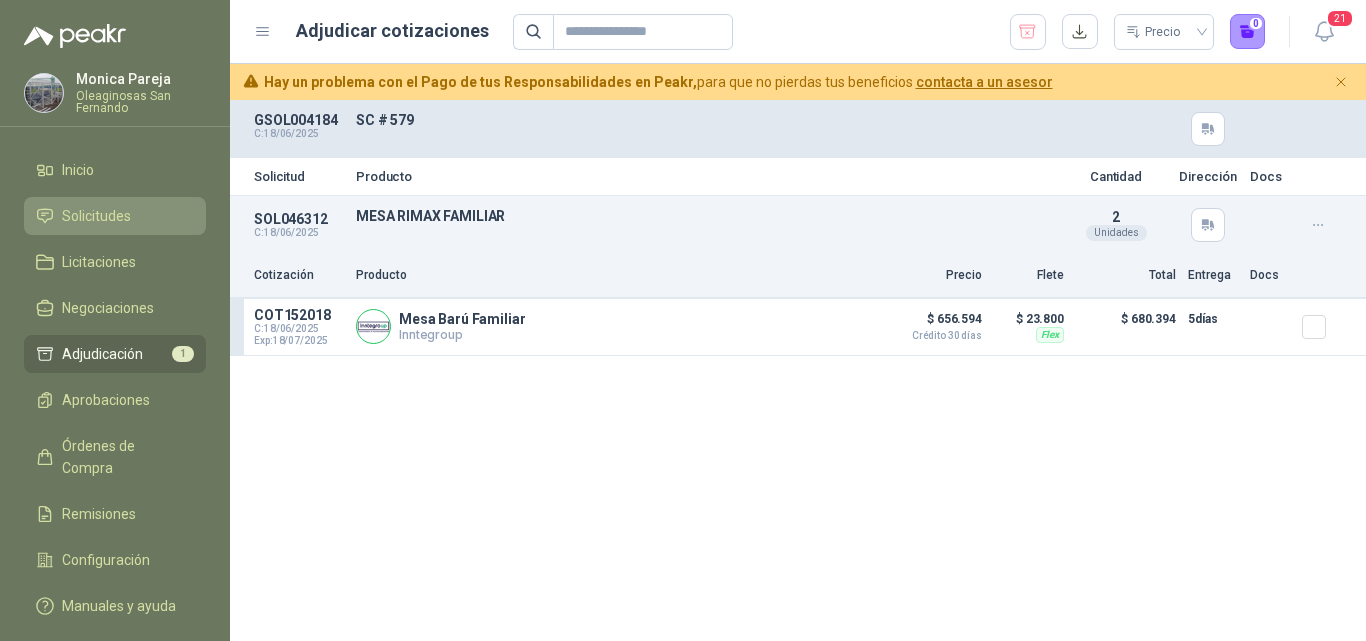 click on "Solicitudes" at bounding box center (96, 216) 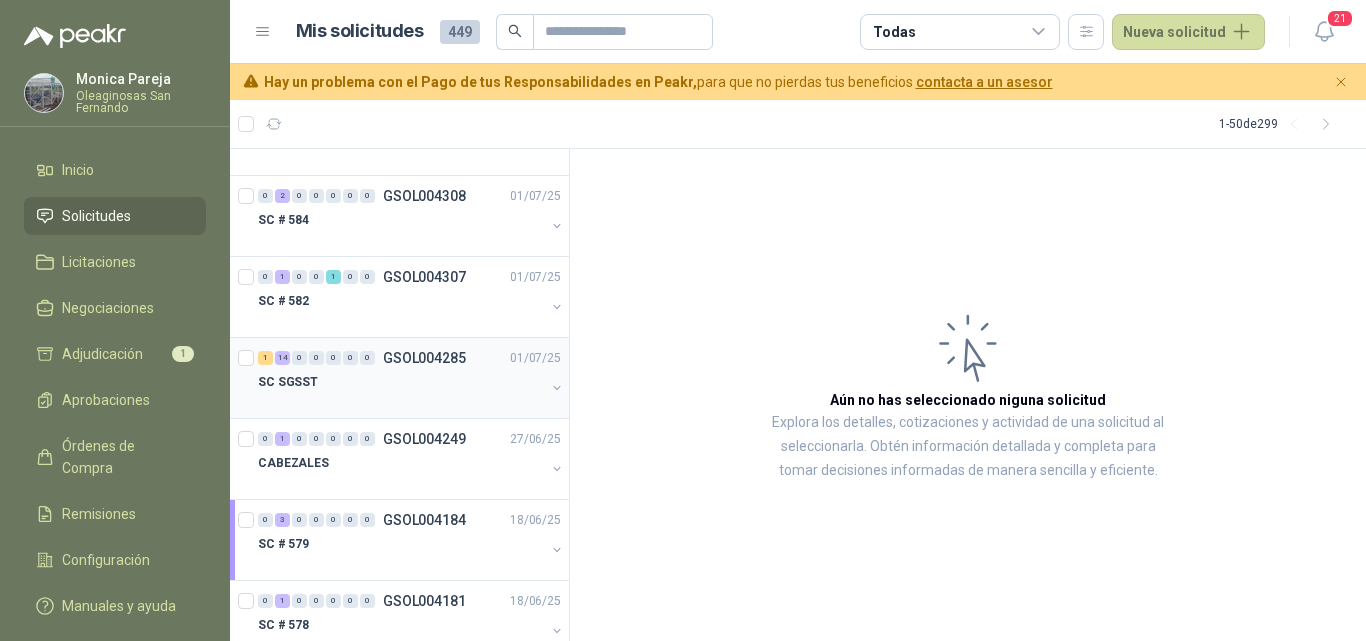 scroll, scrollTop: 800, scrollLeft: 0, axis: vertical 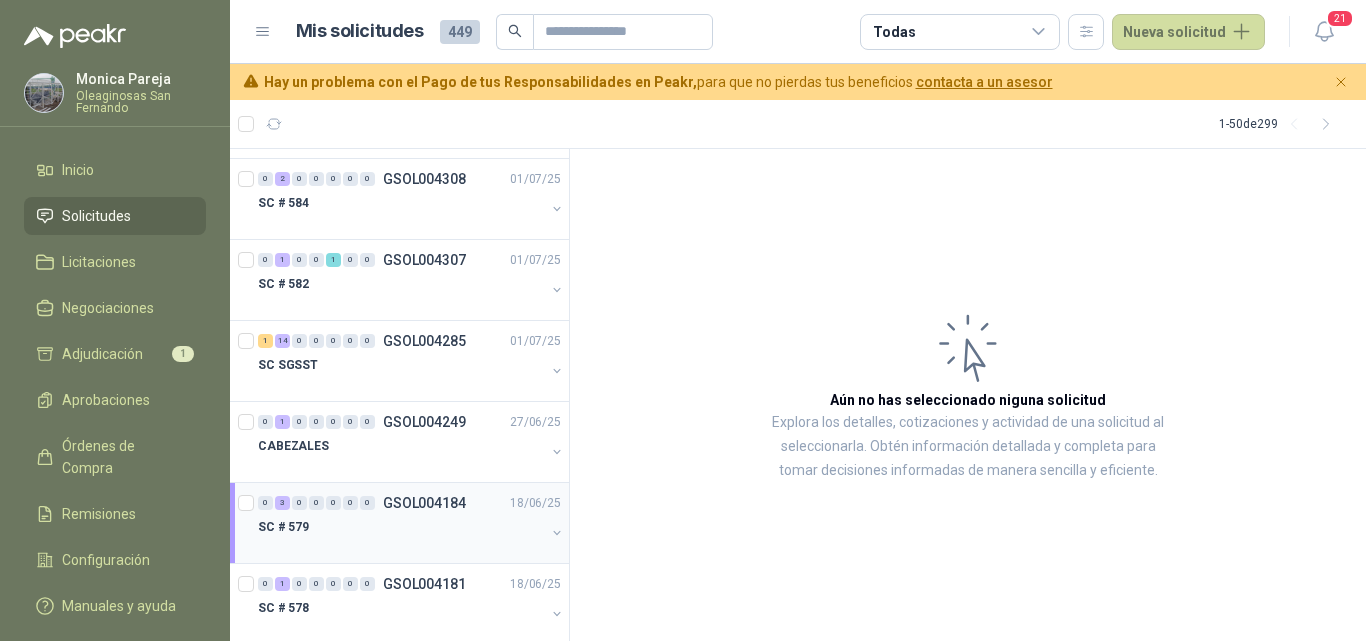 click on "SC # 579" at bounding box center (401, 527) 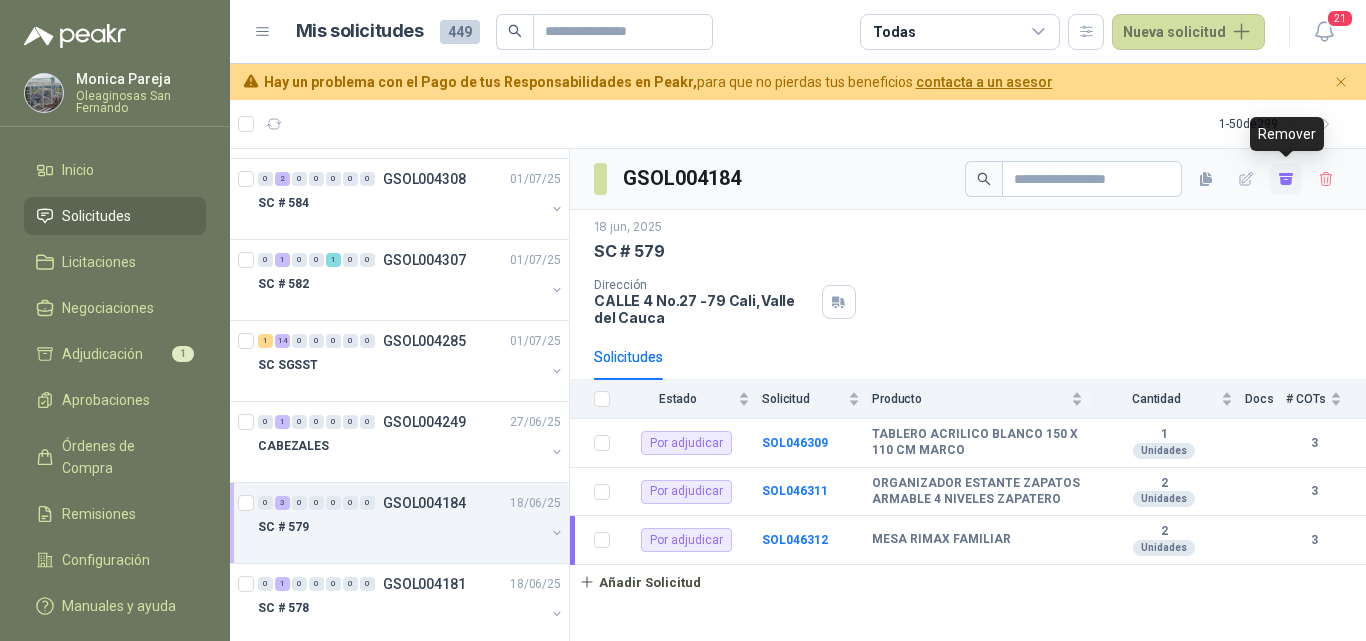click 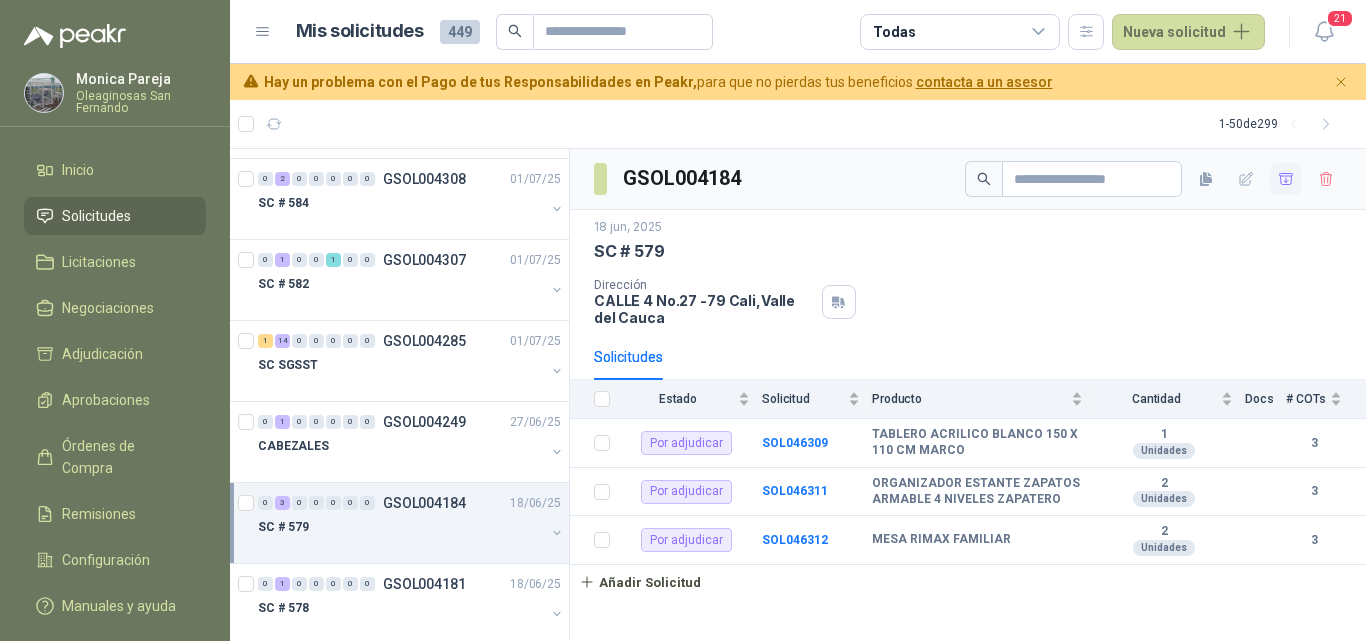 click on "0   3   0   0   0   0   0   GSOL004184 [DATE]" at bounding box center (411, 503) 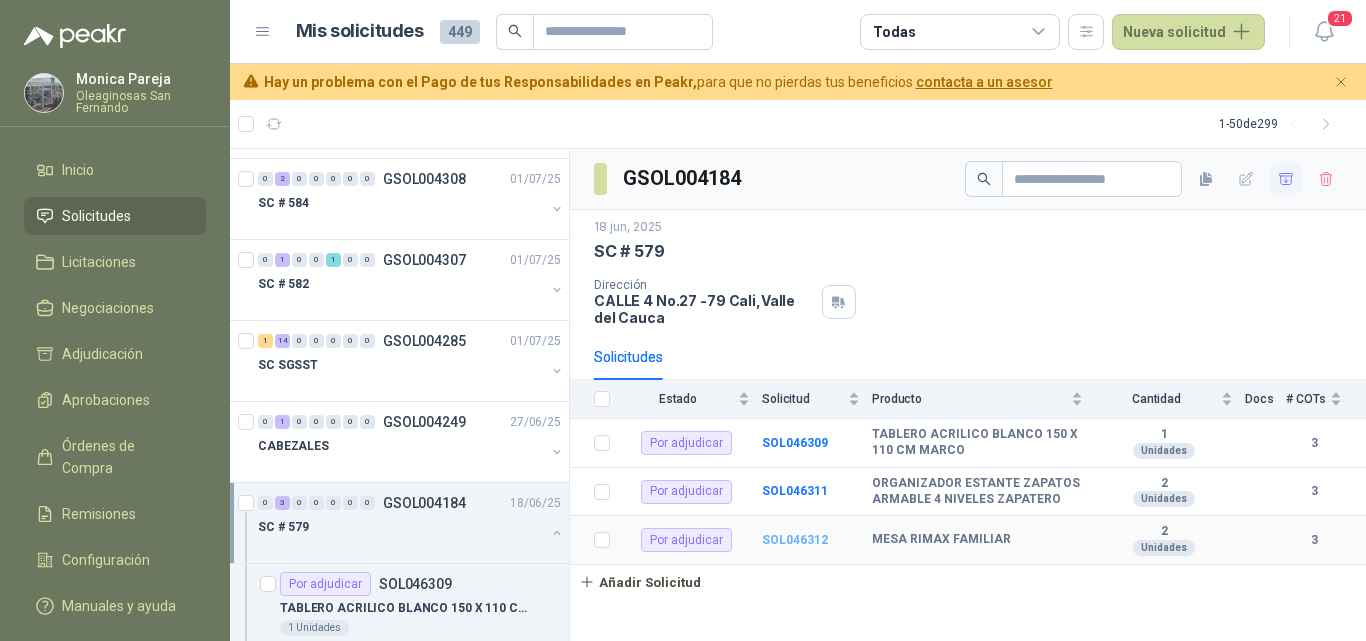 click on "SOL046312" at bounding box center (795, 540) 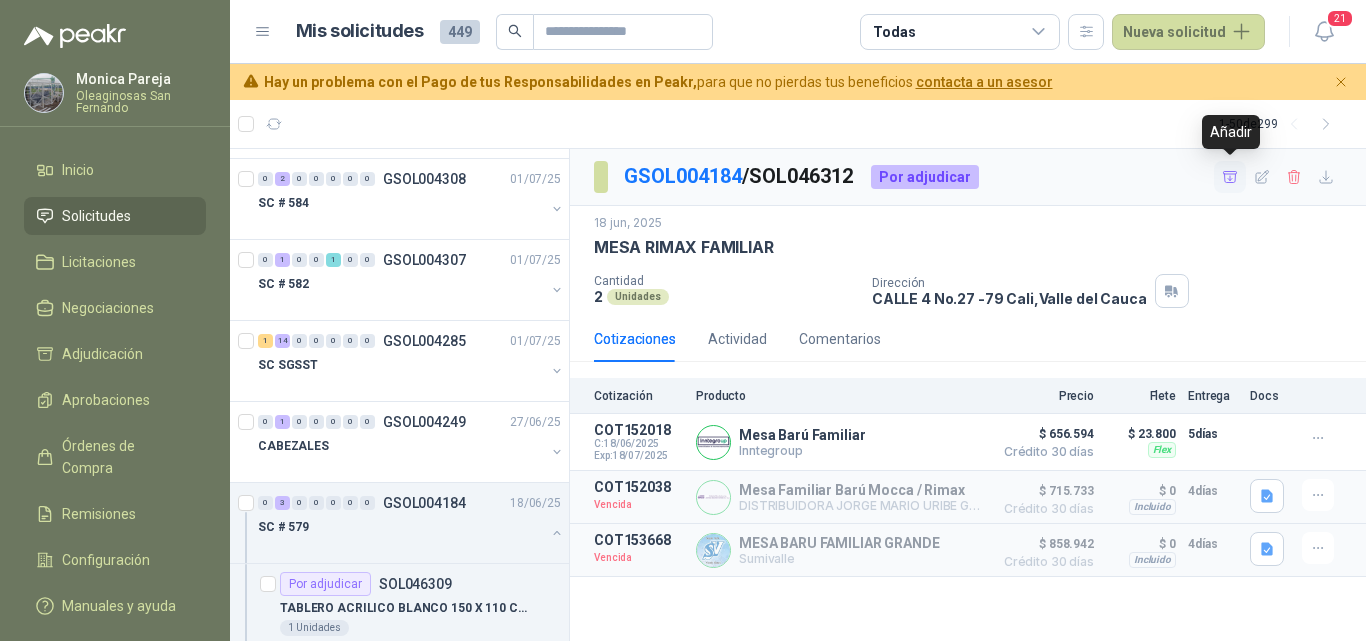 click 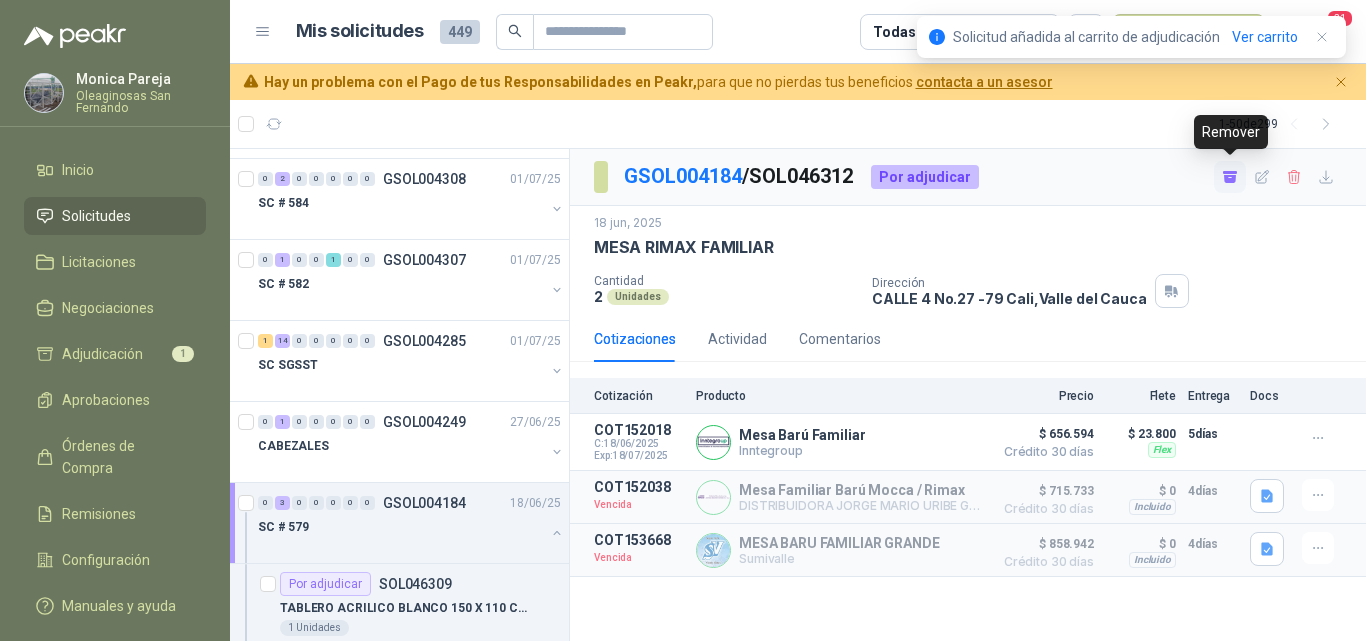 click 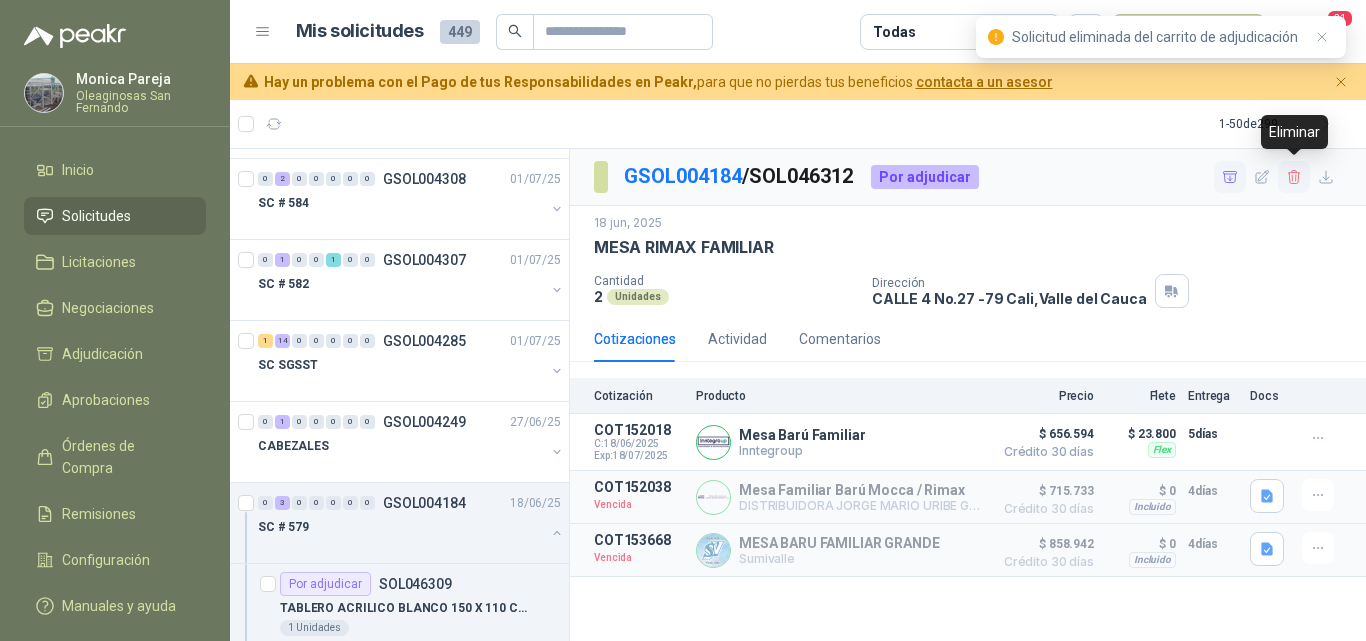 click 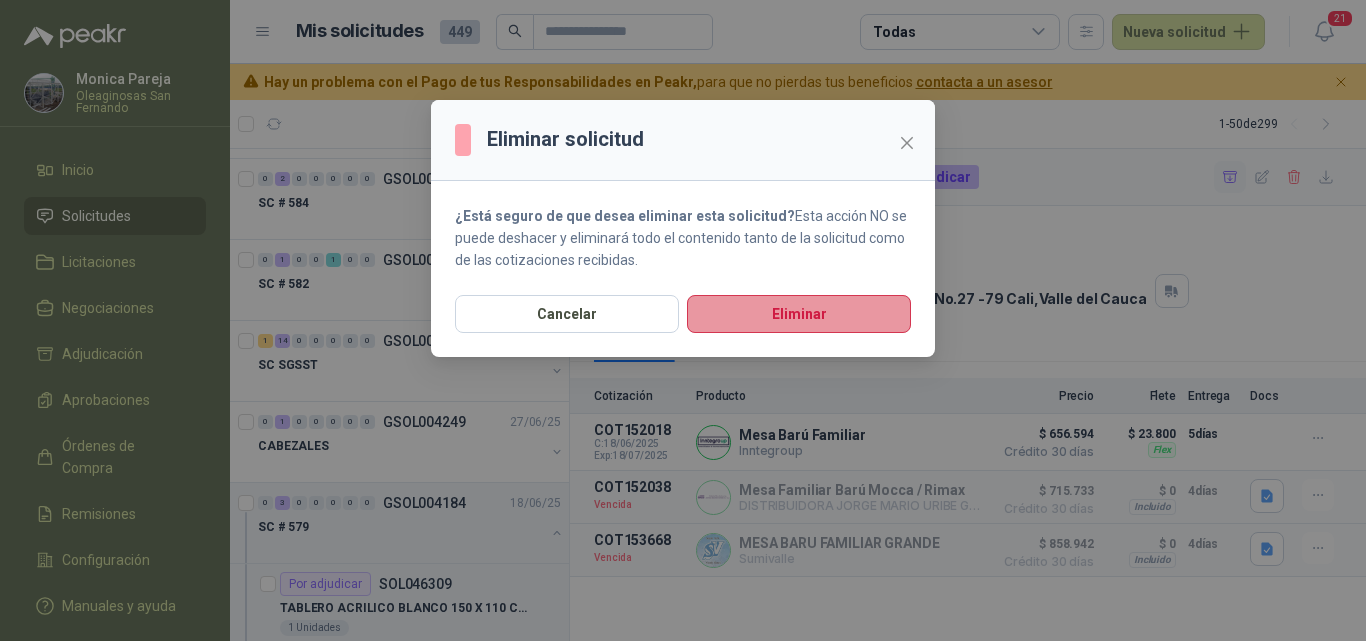 click on "Eliminar" at bounding box center [799, 314] 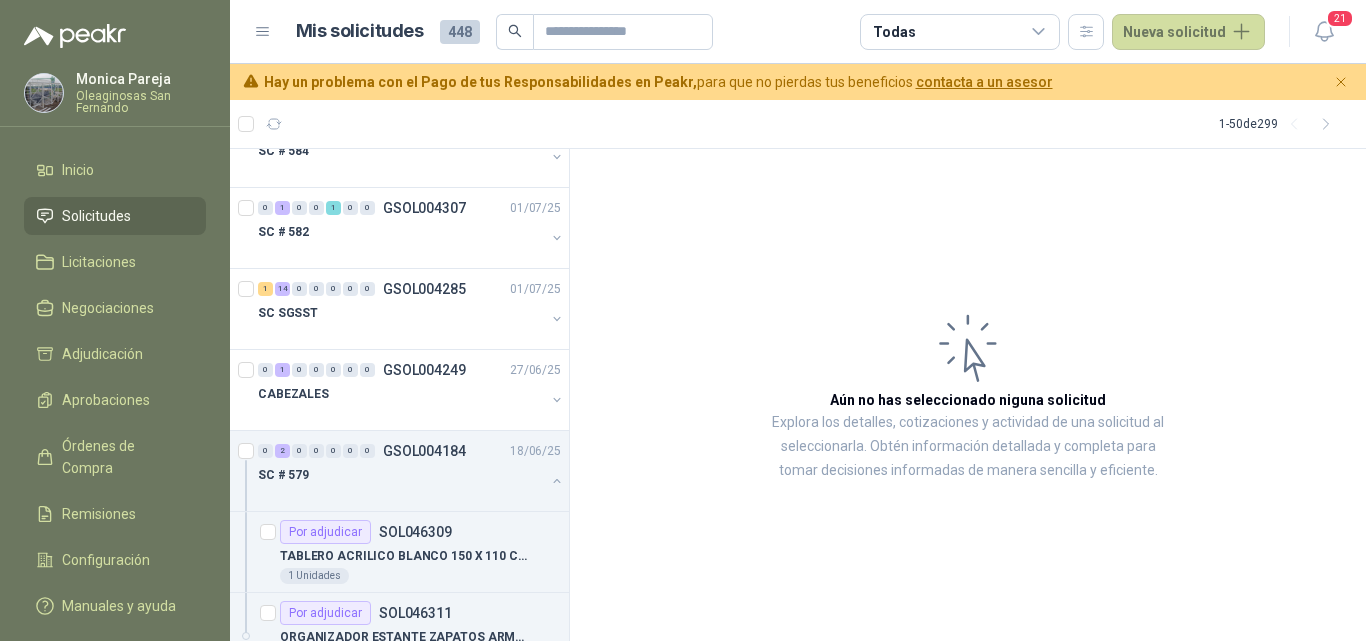scroll, scrollTop: 900, scrollLeft: 0, axis: vertical 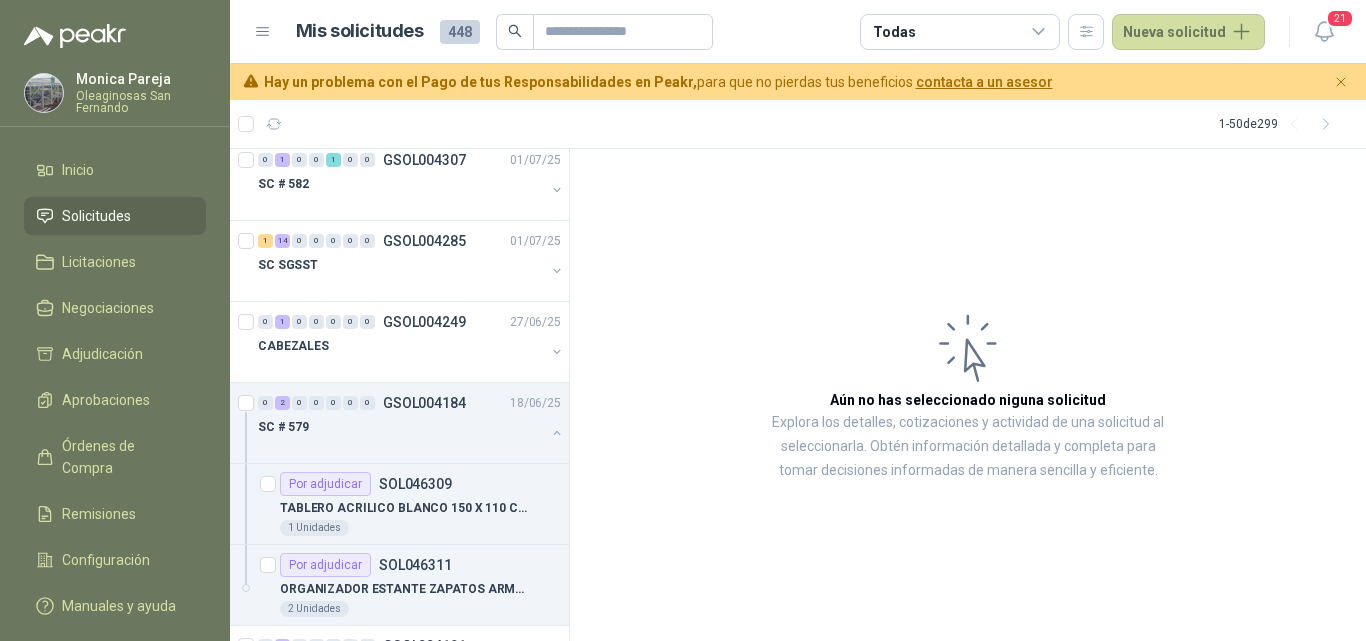 click at bounding box center [401, 447] 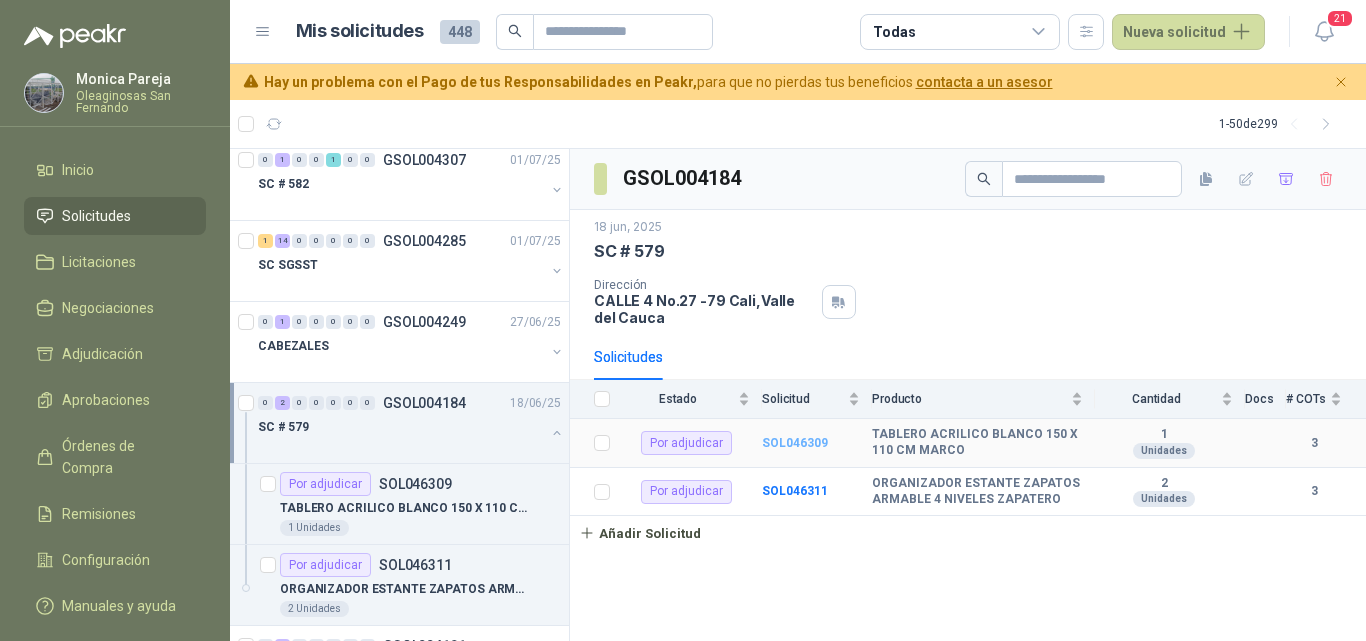 click on "SOL046309" at bounding box center [795, 443] 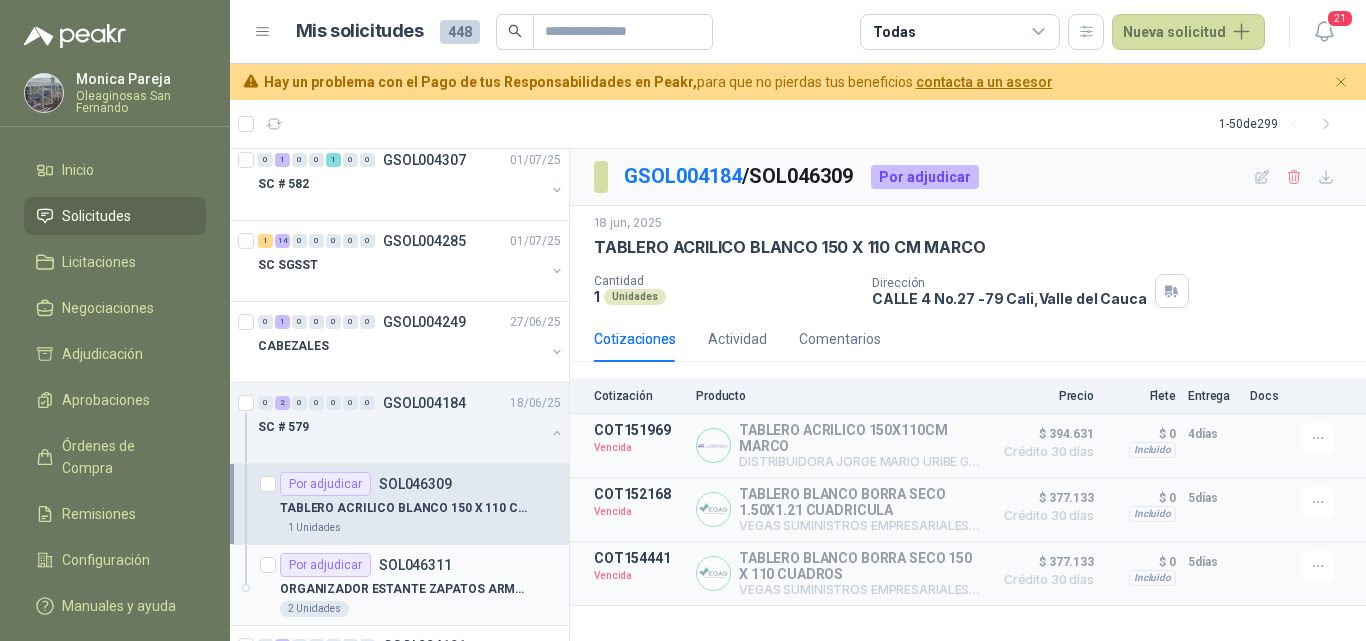 click on "ORGANIZADOR ESTANTE ZAPATOS ARMABLE  4 NIVELES ZAPATERO" at bounding box center [404, 589] 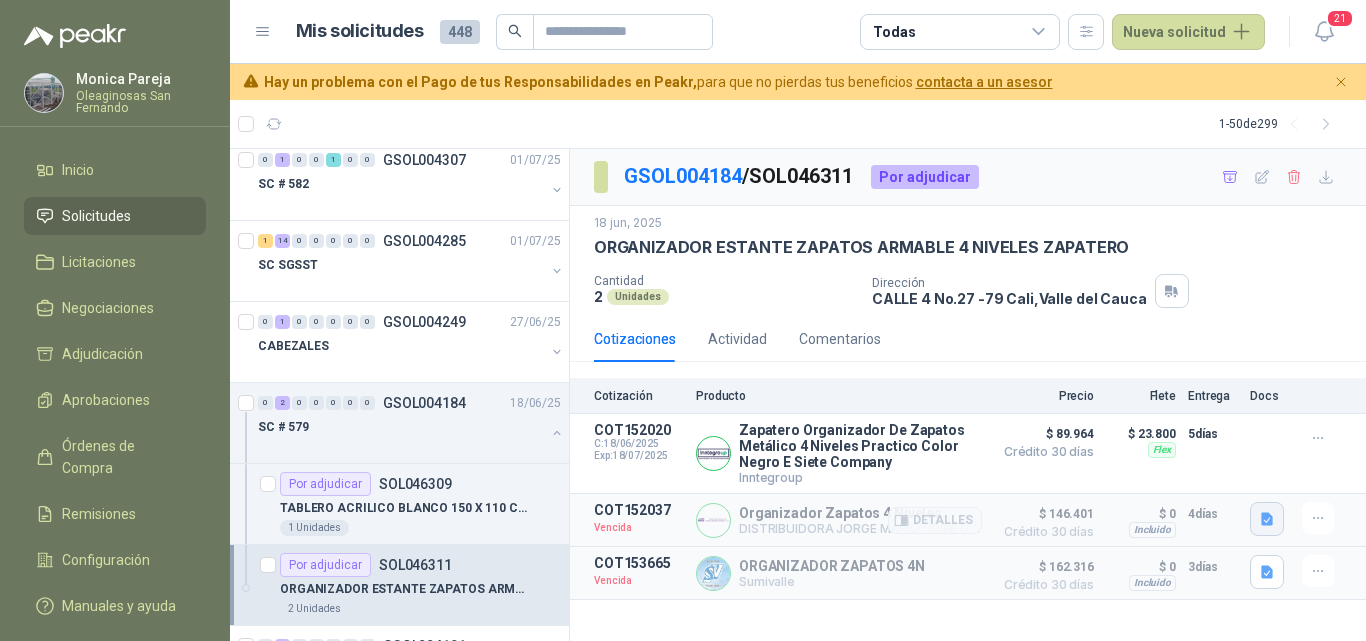 click 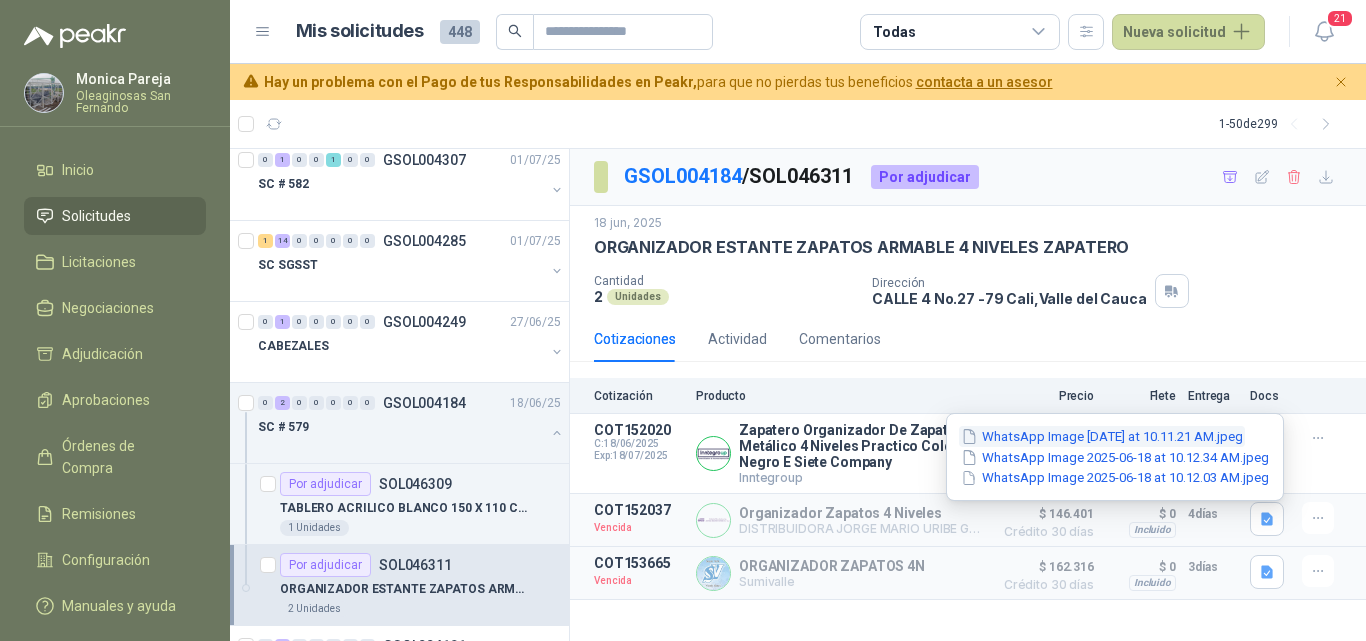 click on "WhatsApp Image [DATE] at 10.11.21 AM.jpeg" at bounding box center (1102, 436) 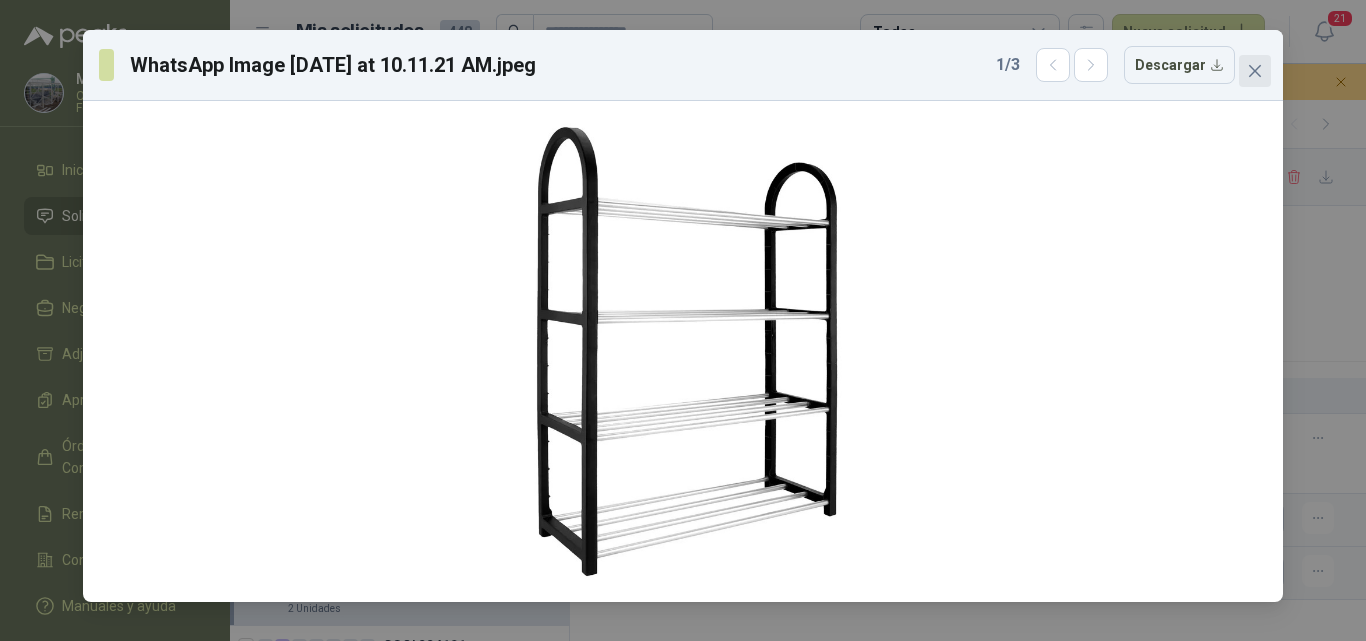 click 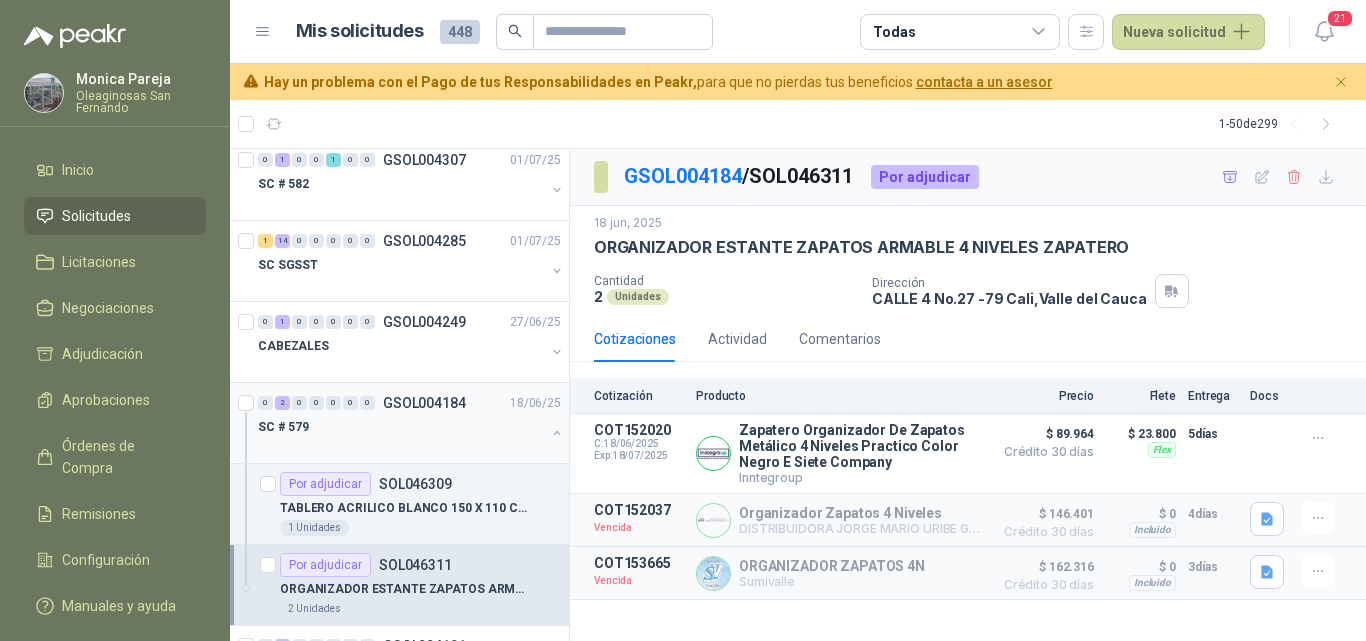 click on "SC # 579" at bounding box center [401, 427] 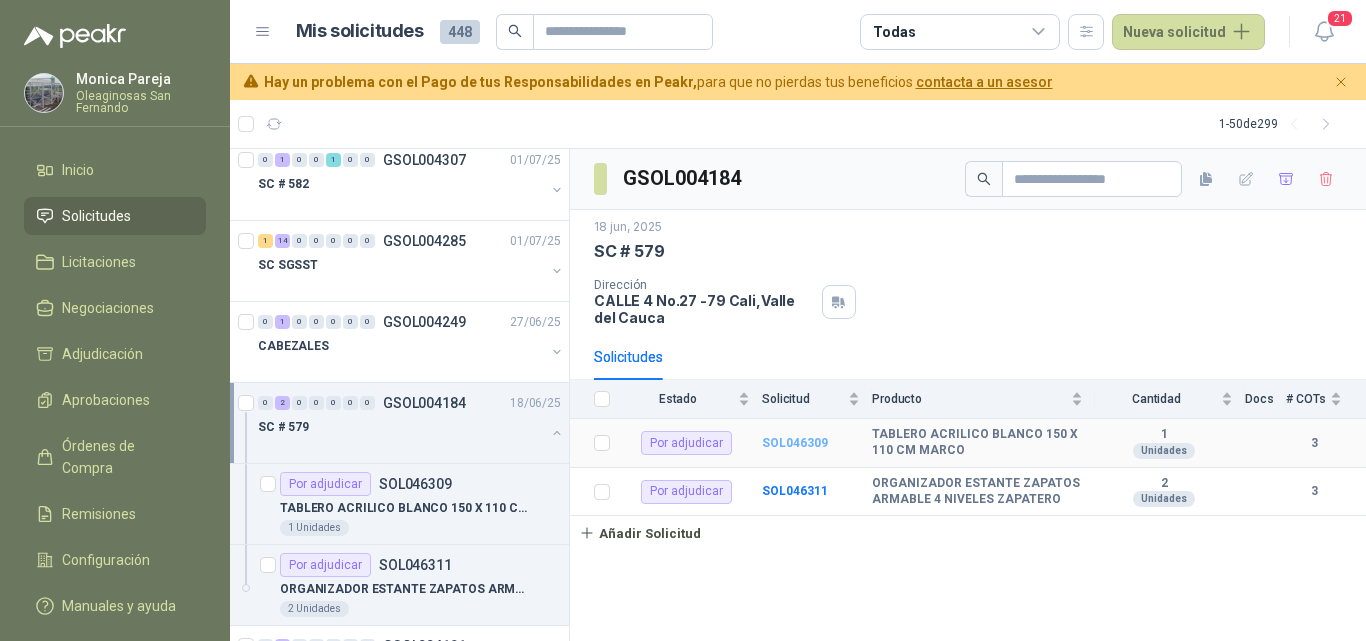 click on "SOL046309" at bounding box center (795, 443) 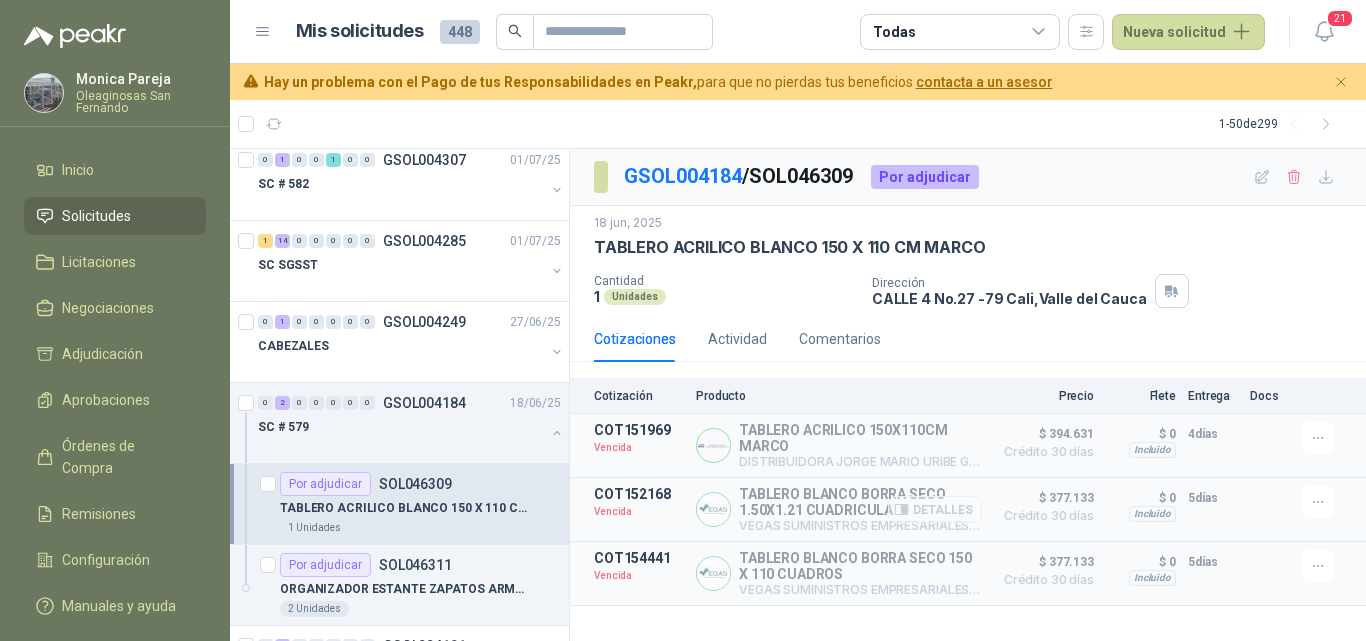 click on "Detalles" at bounding box center [935, 509] 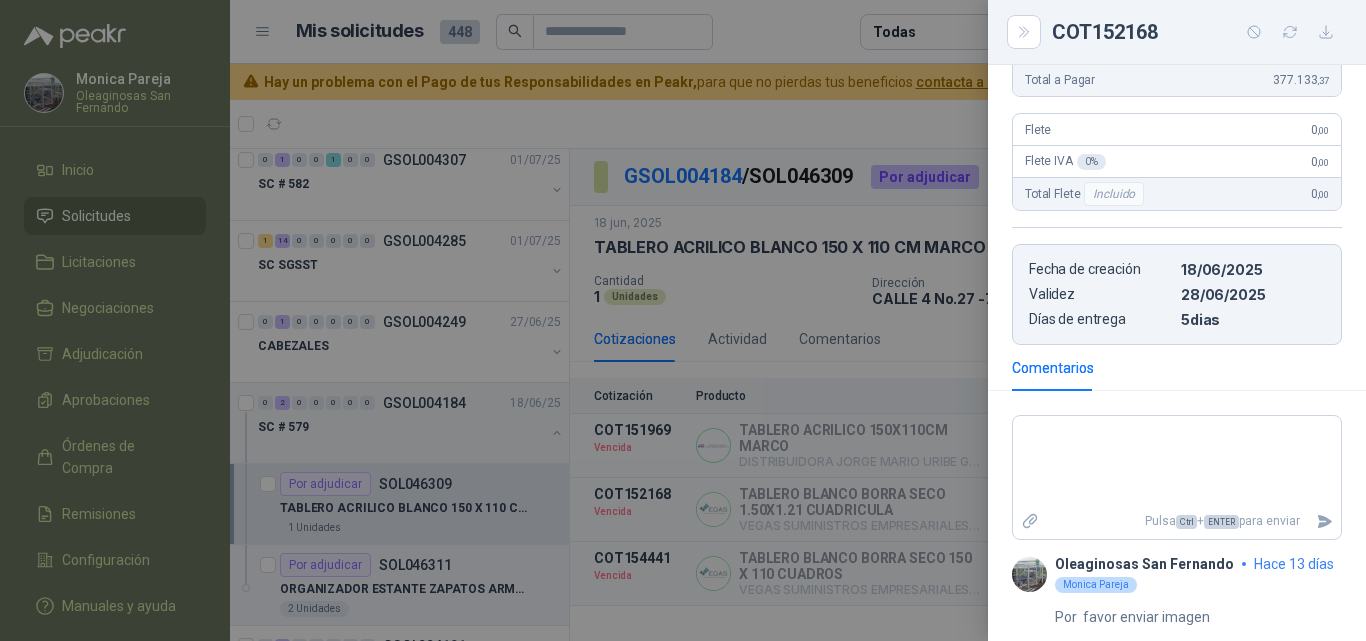 scroll, scrollTop: 333, scrollLeft: 0, axis: vertical 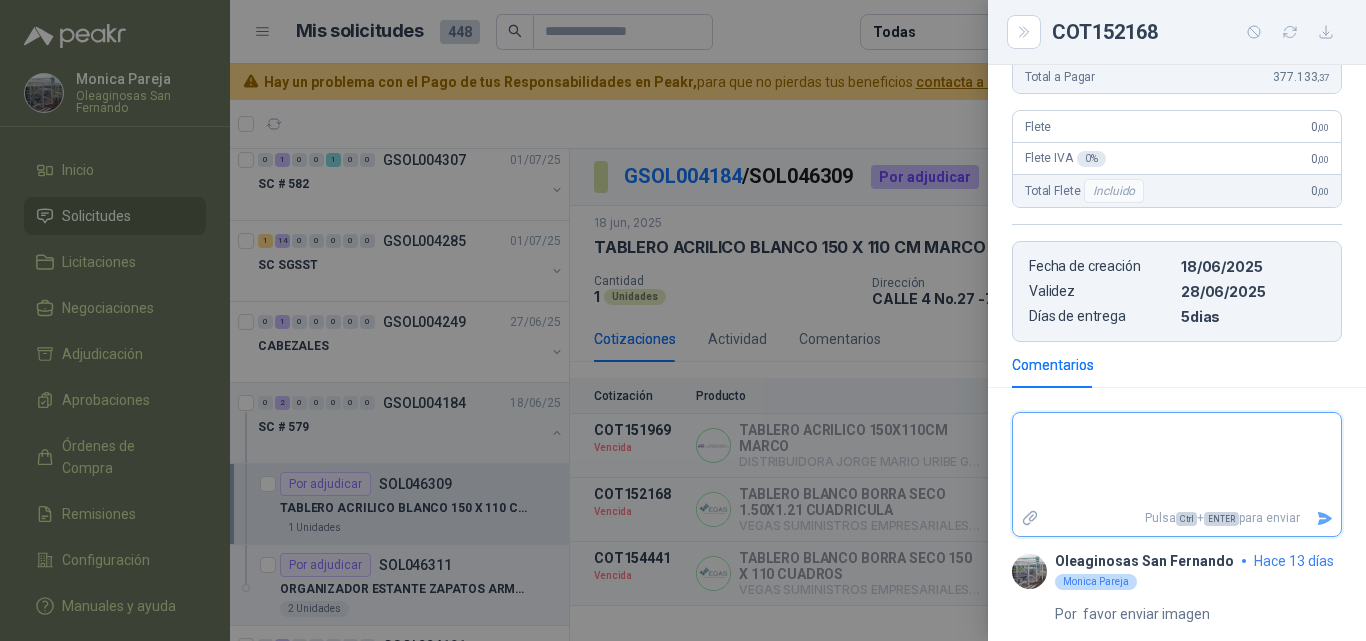 click at bounding box center [1177, 459] 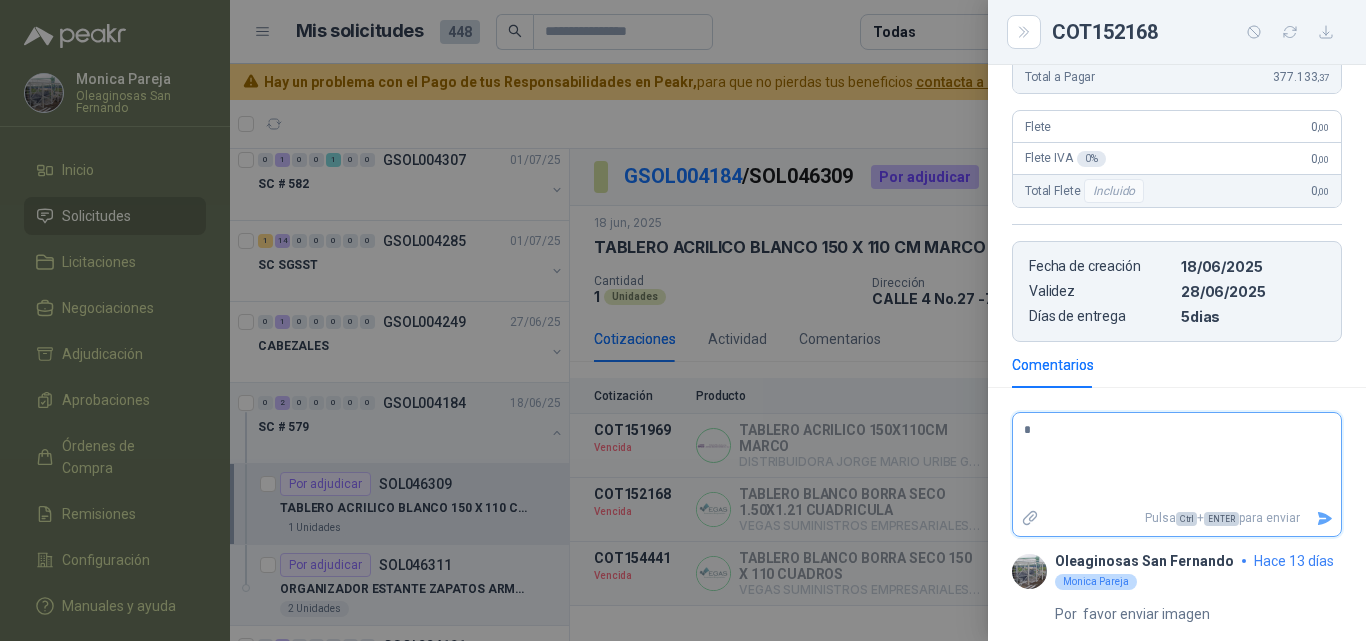 type 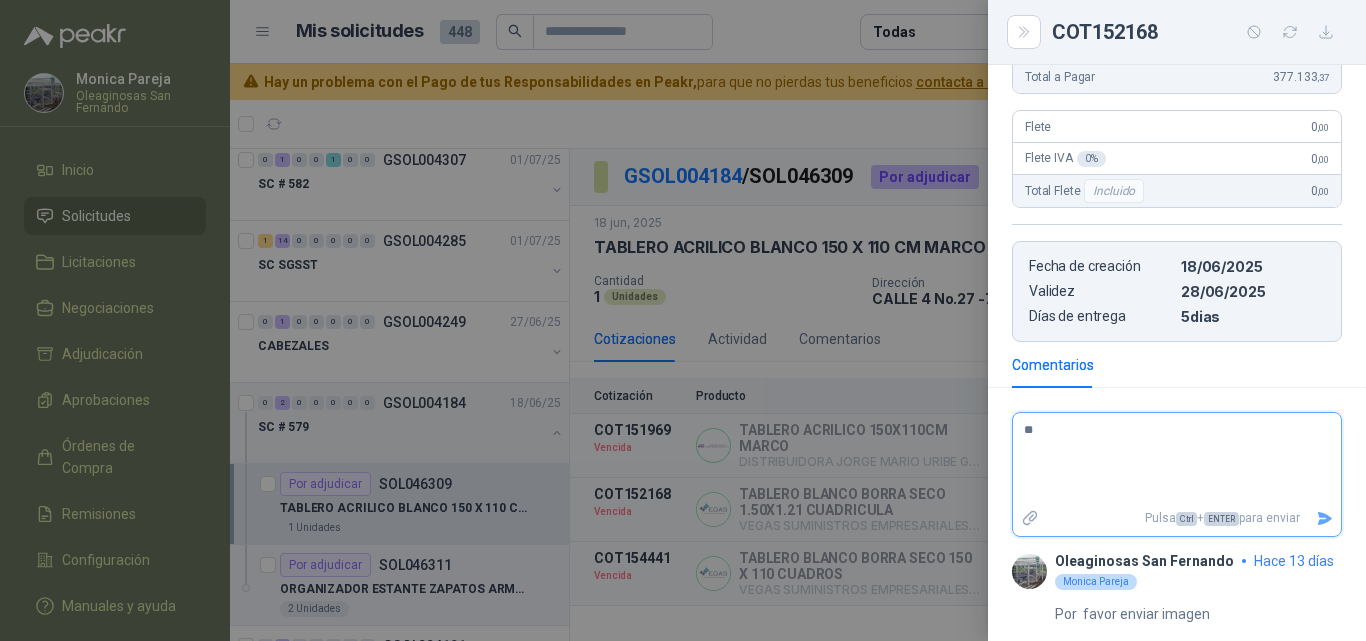type 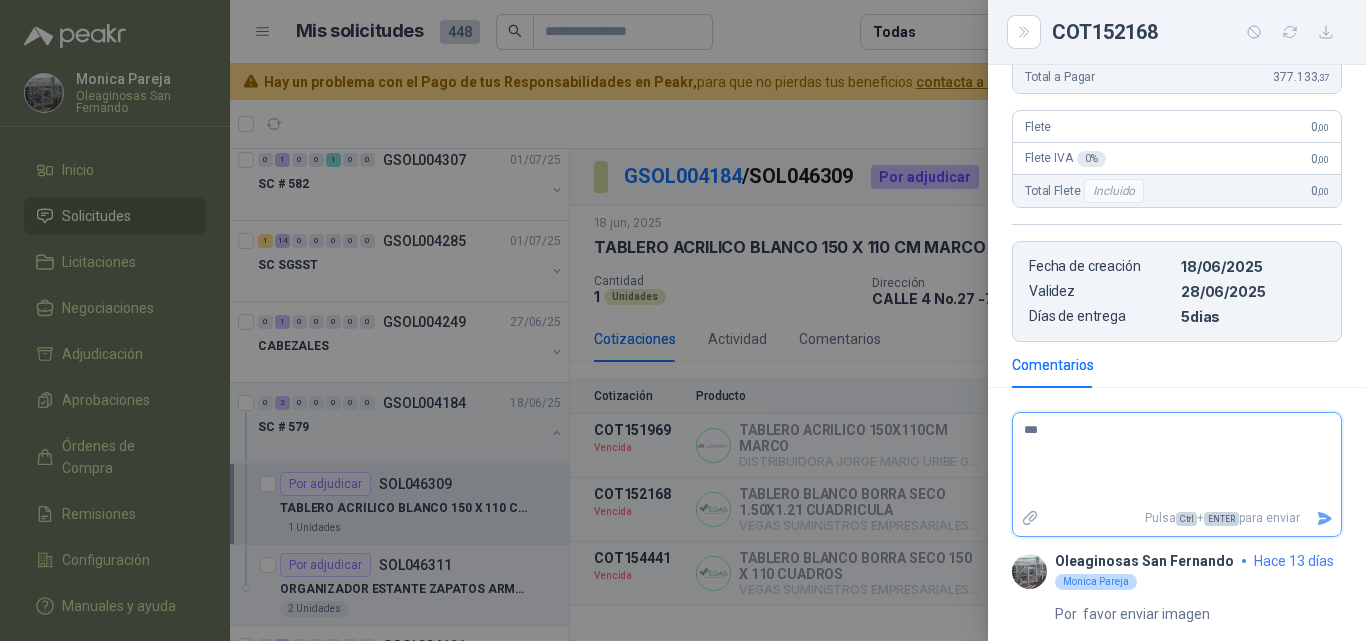 type 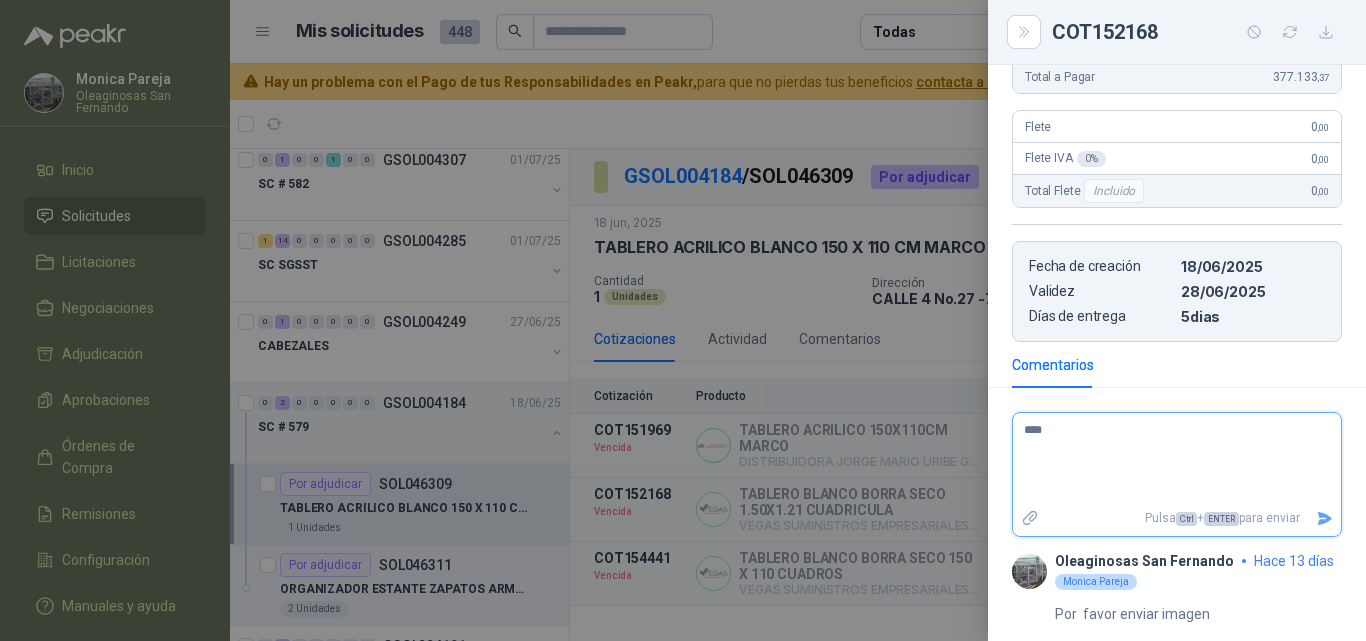 type 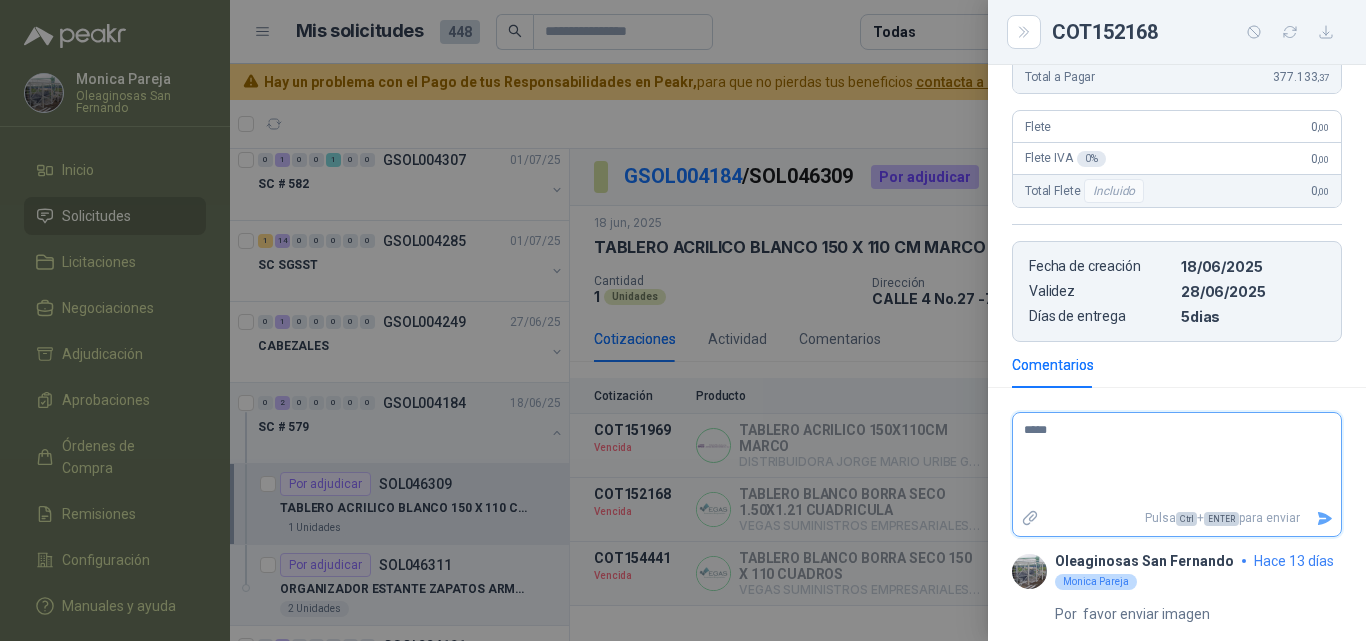 type 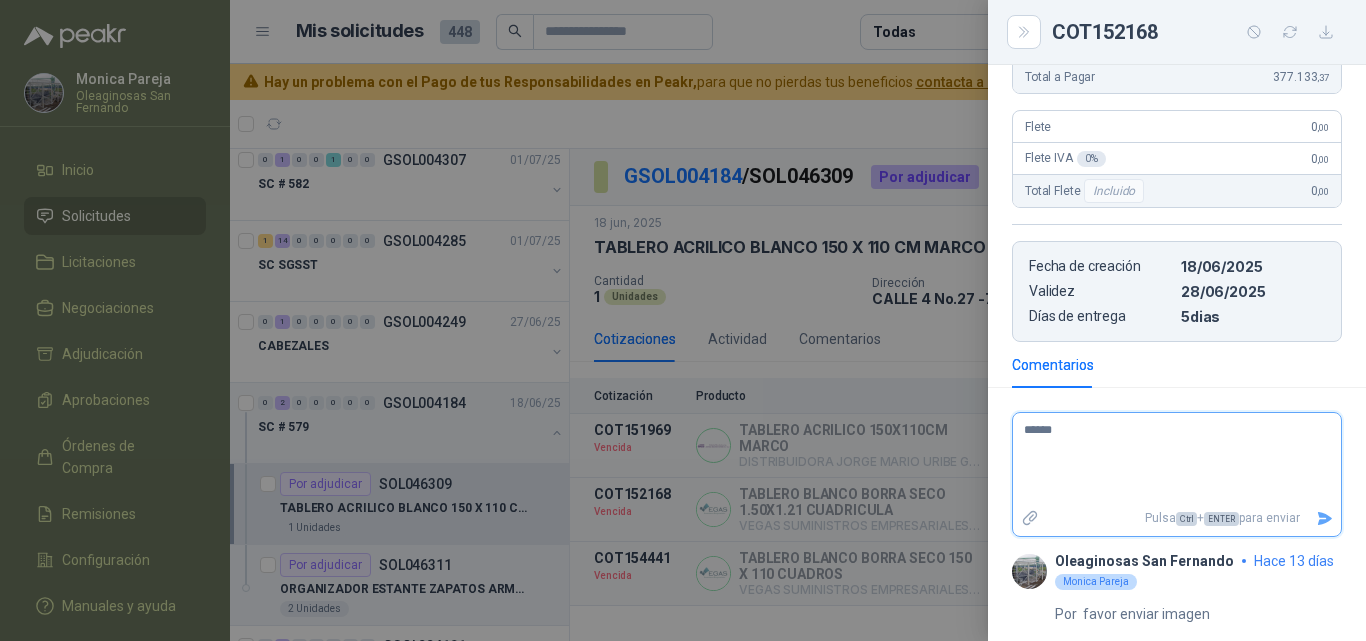 type 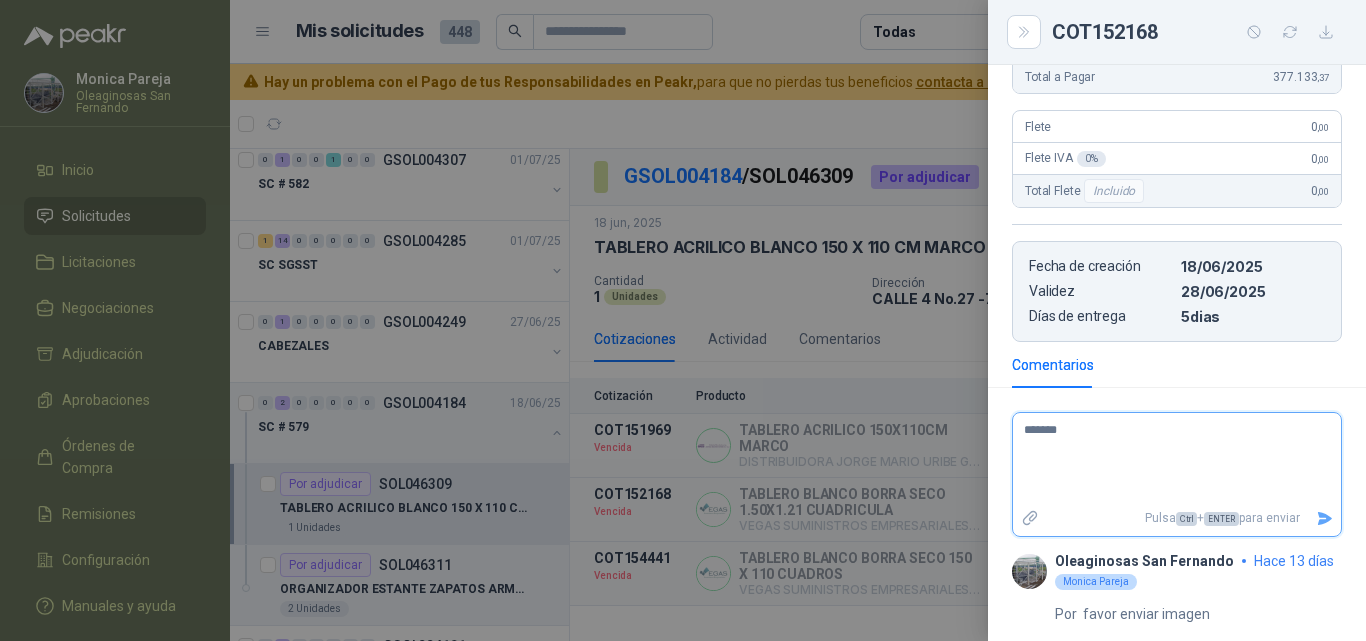 type 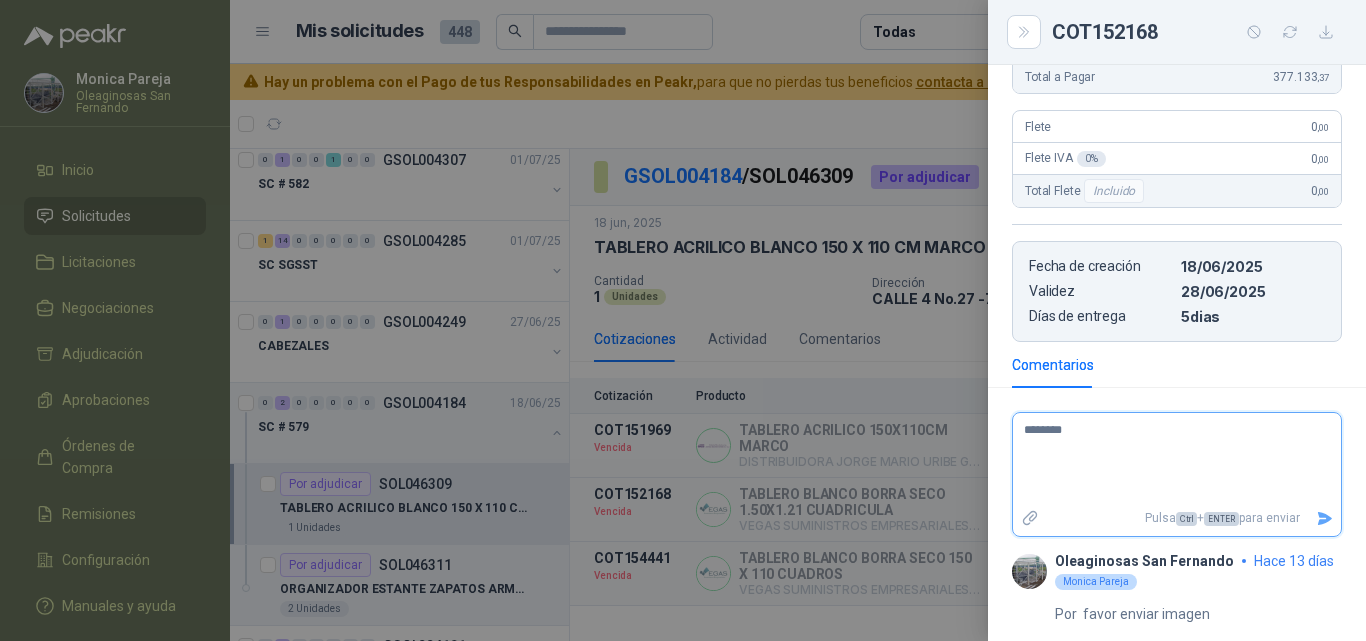 type 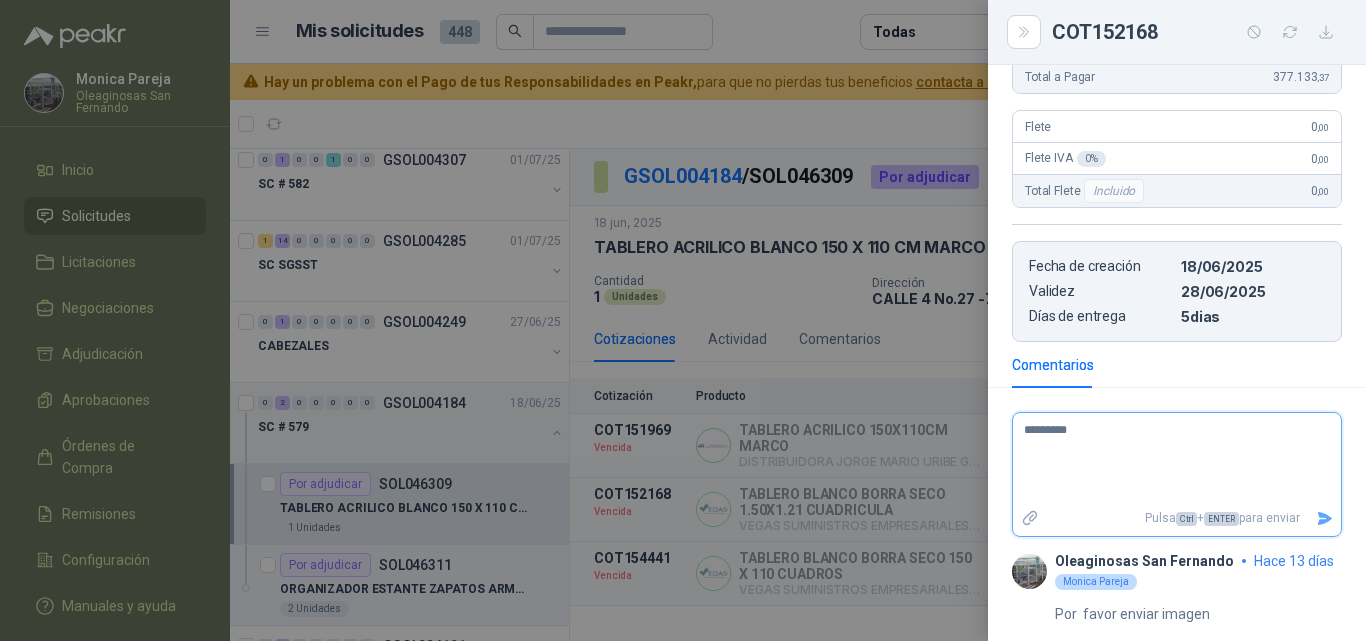 type 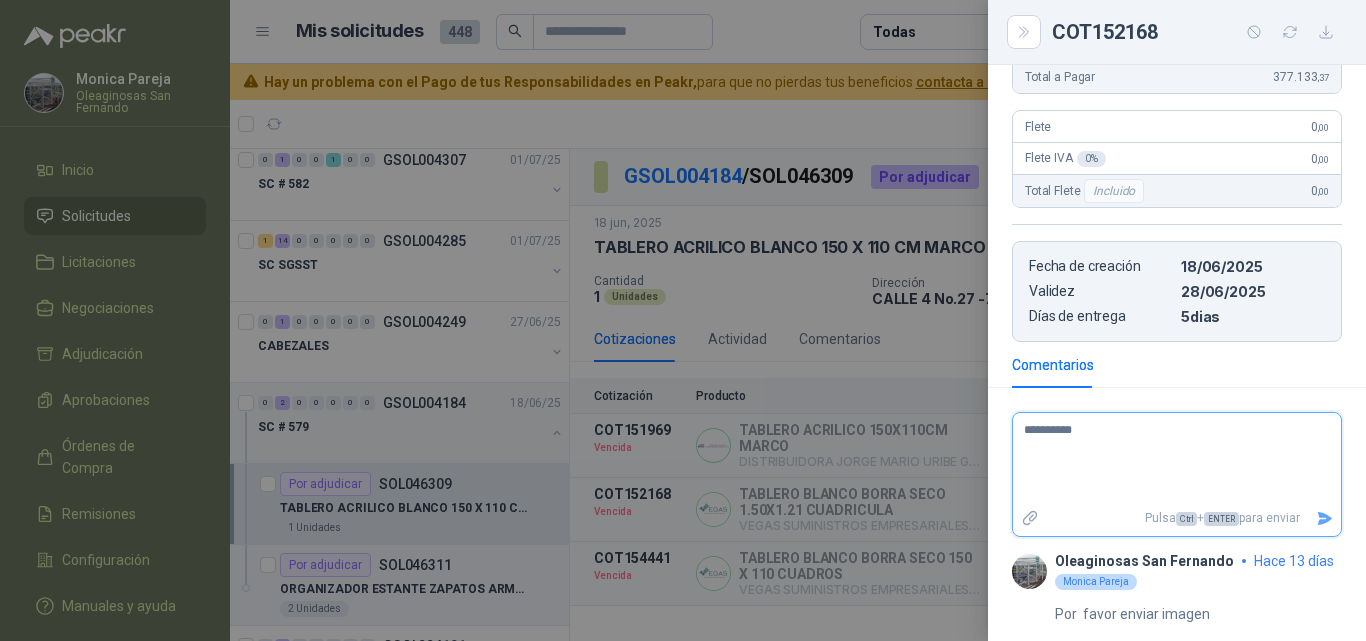 type 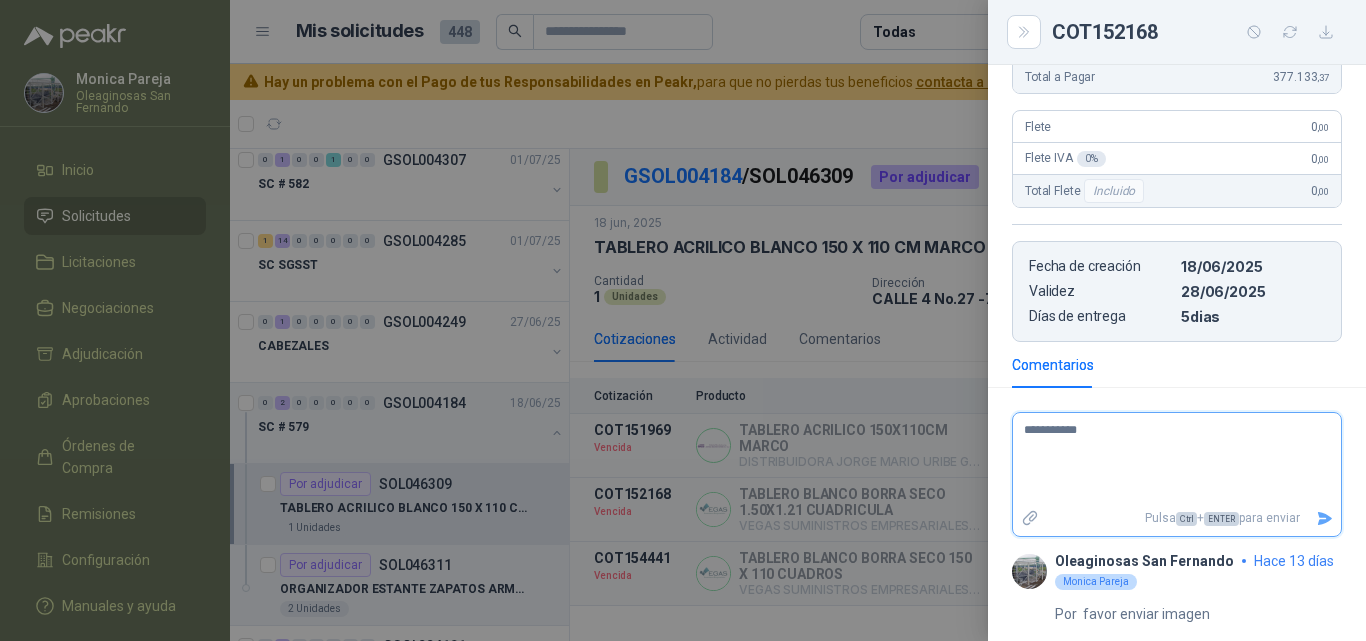 type 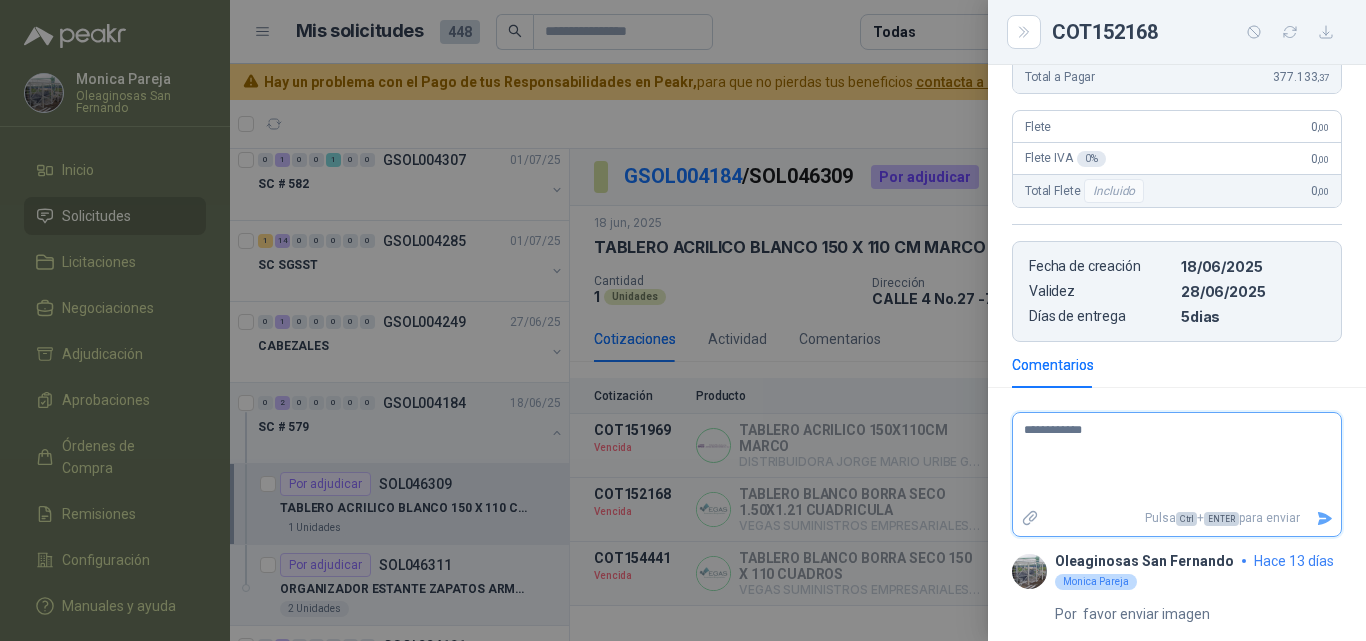 type 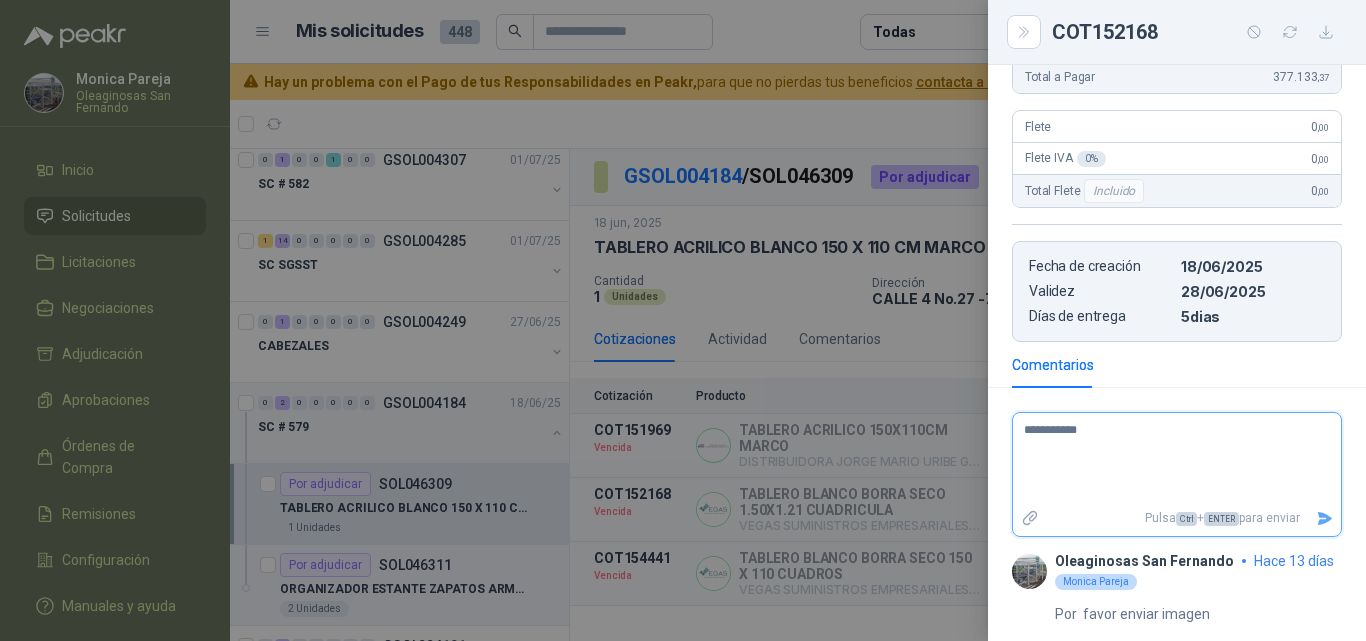 type 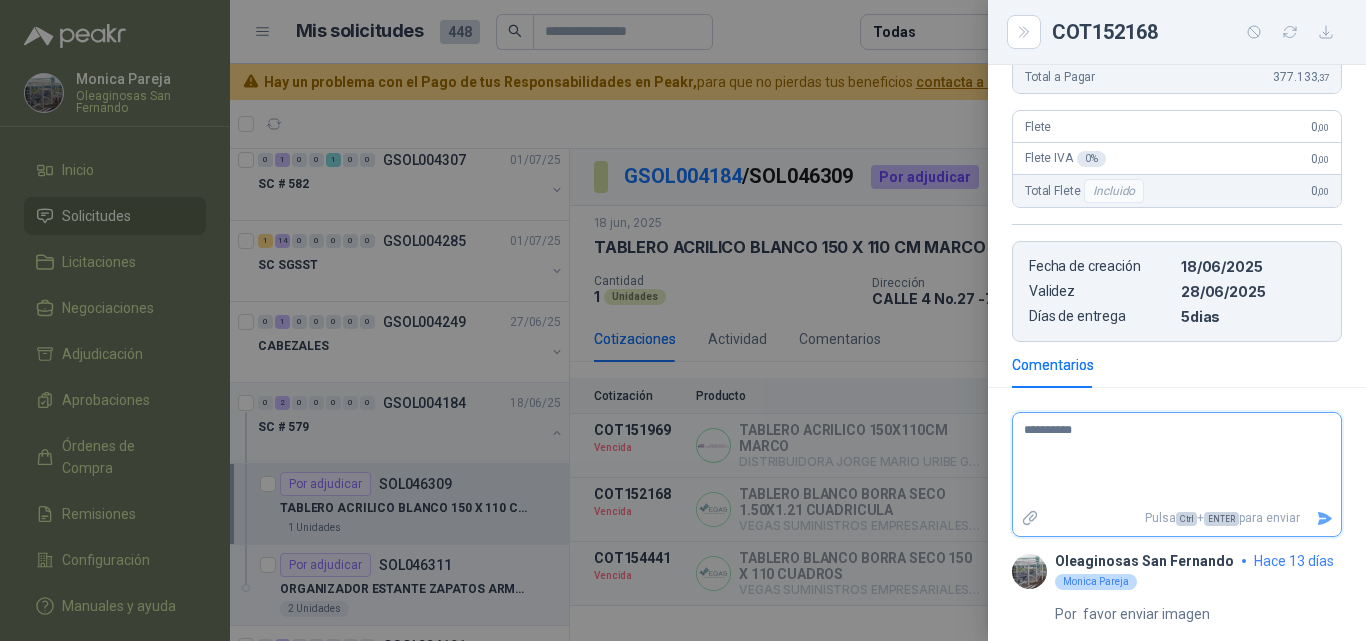 type 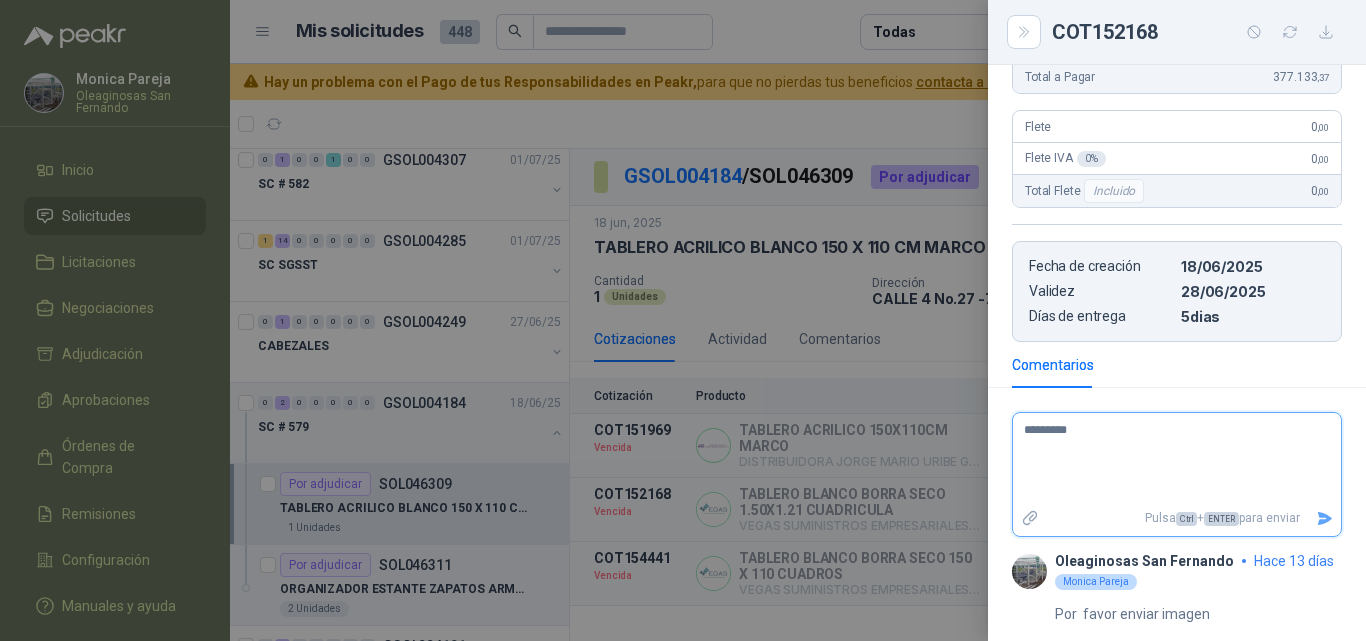 type 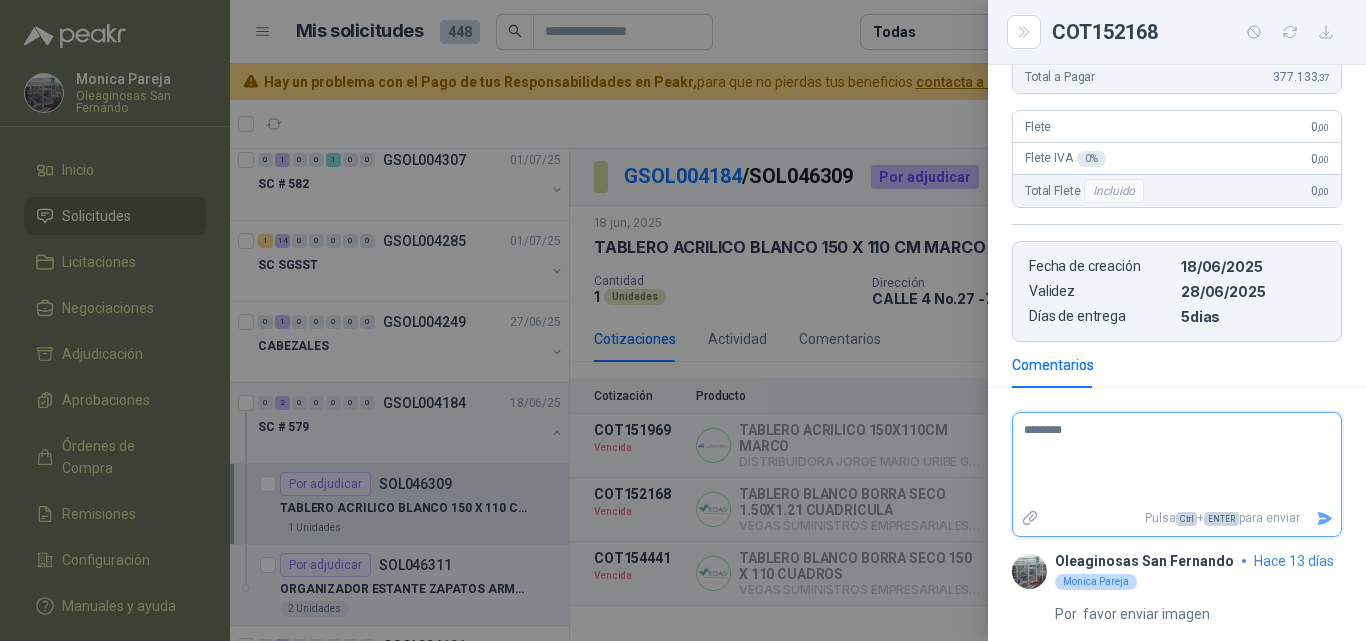 type 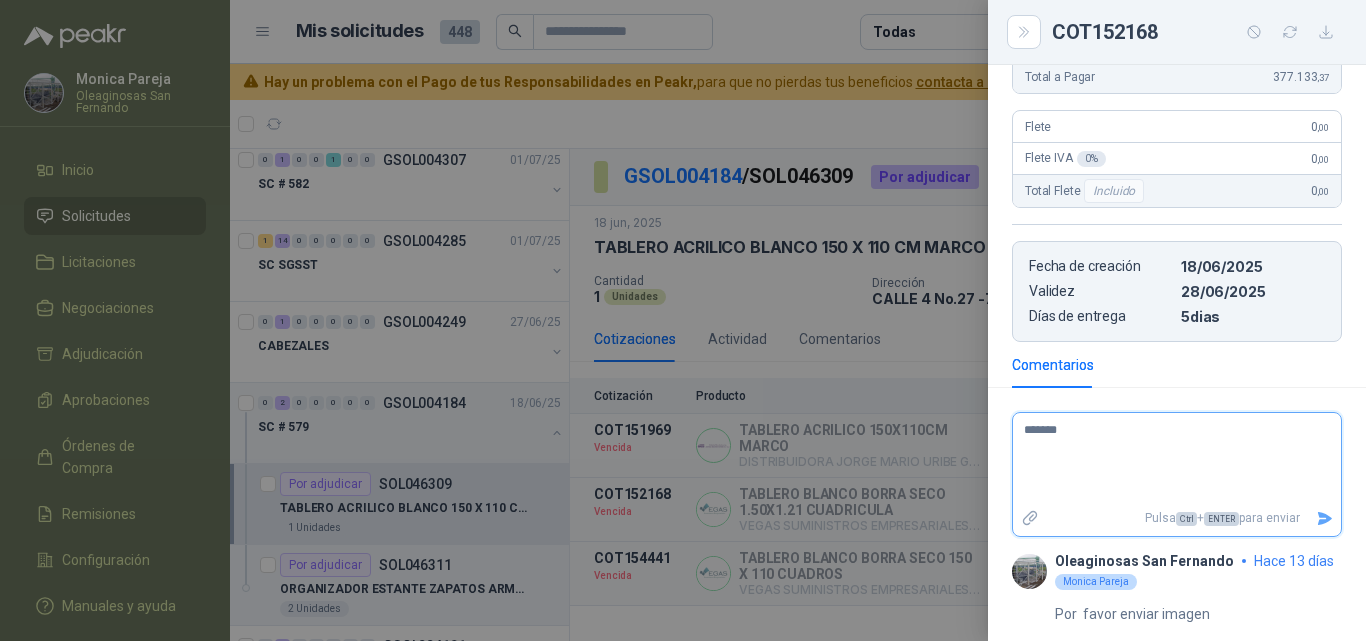 type 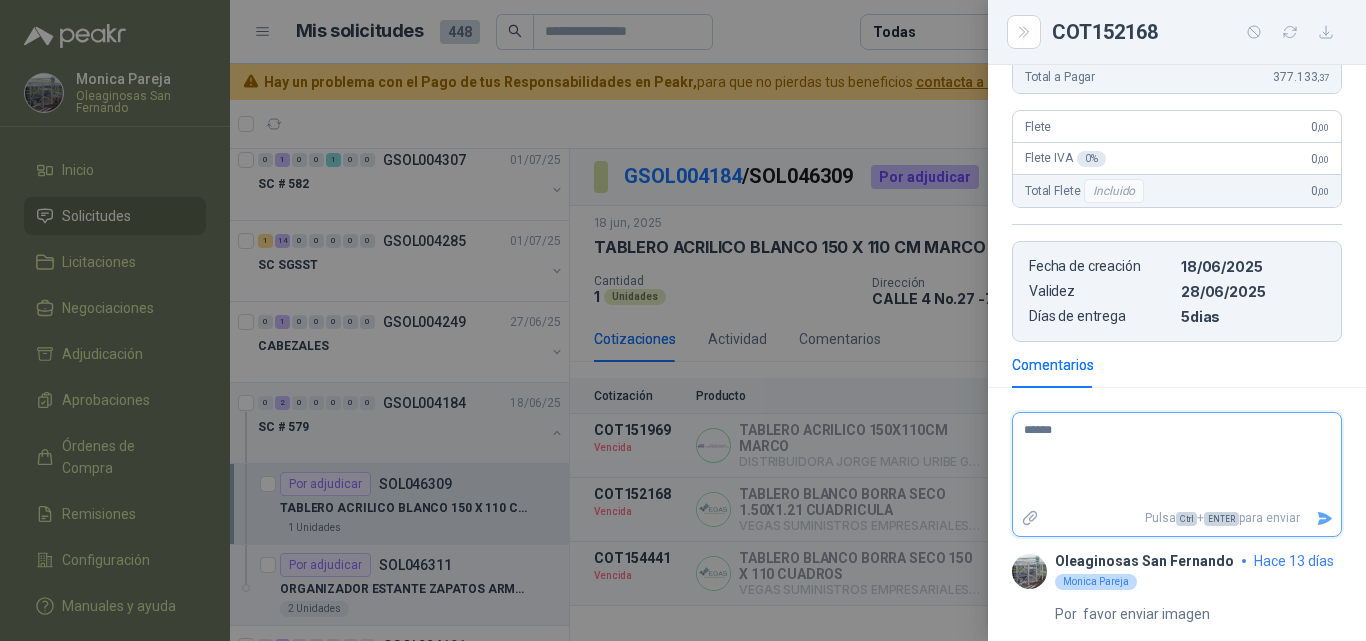 type 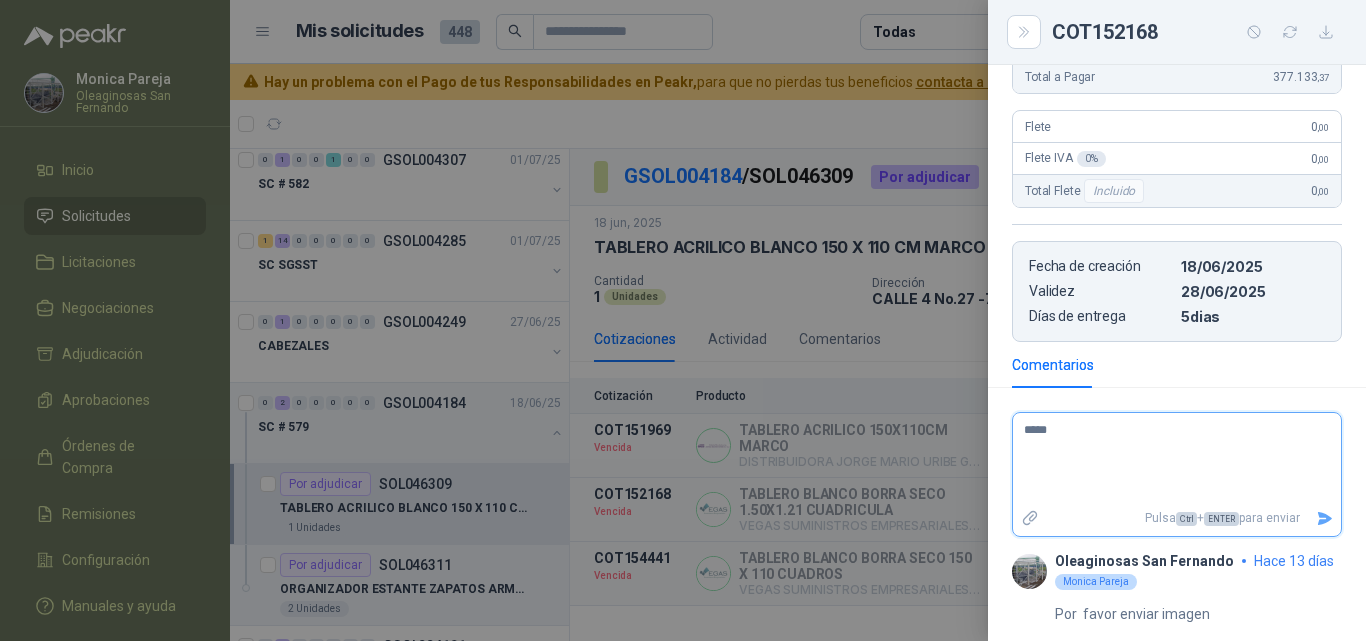 type 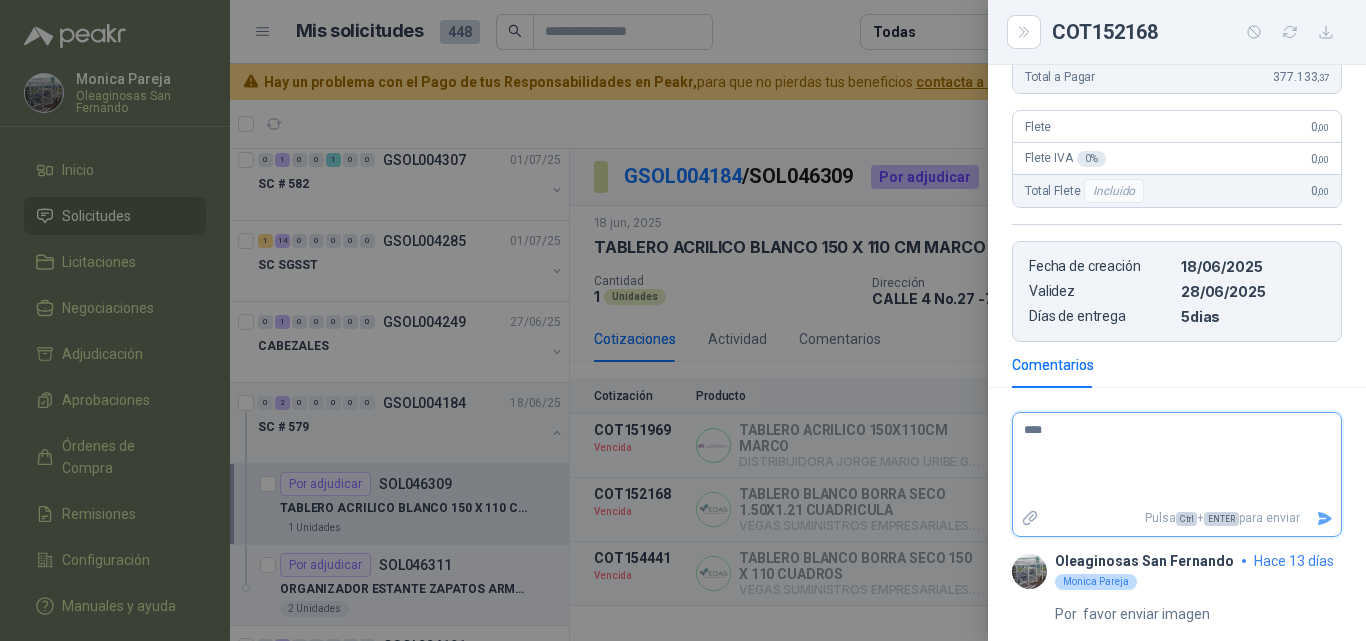 type 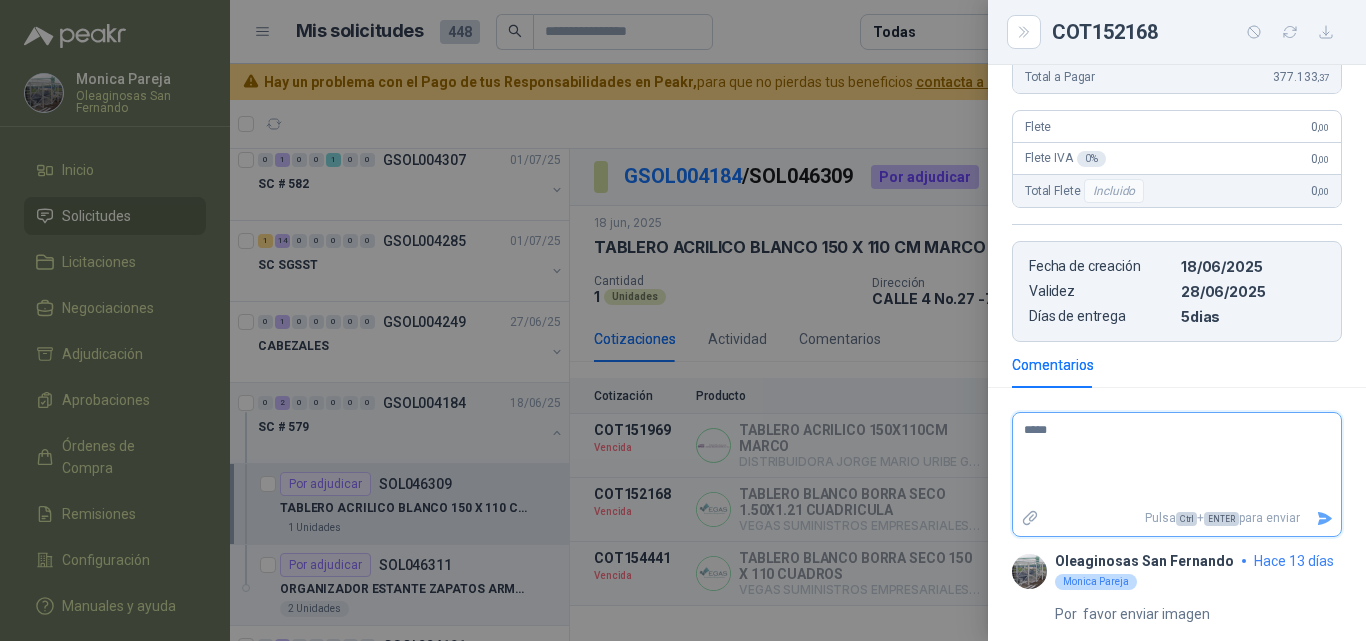 type 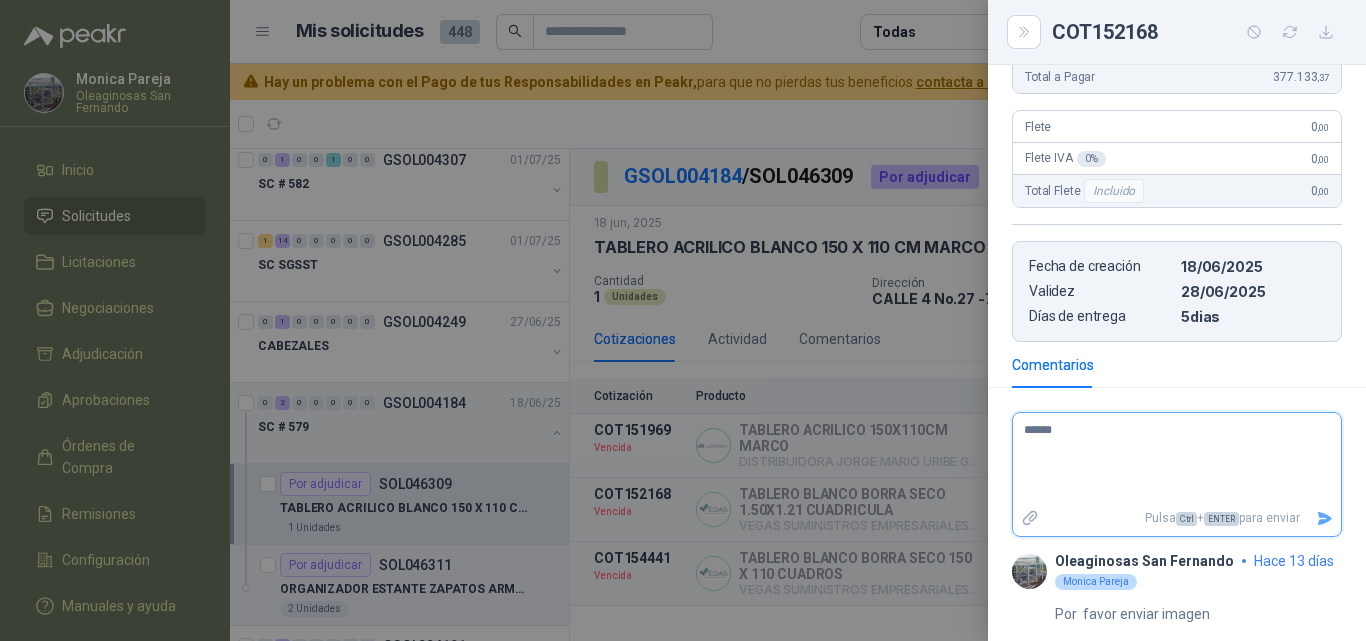type 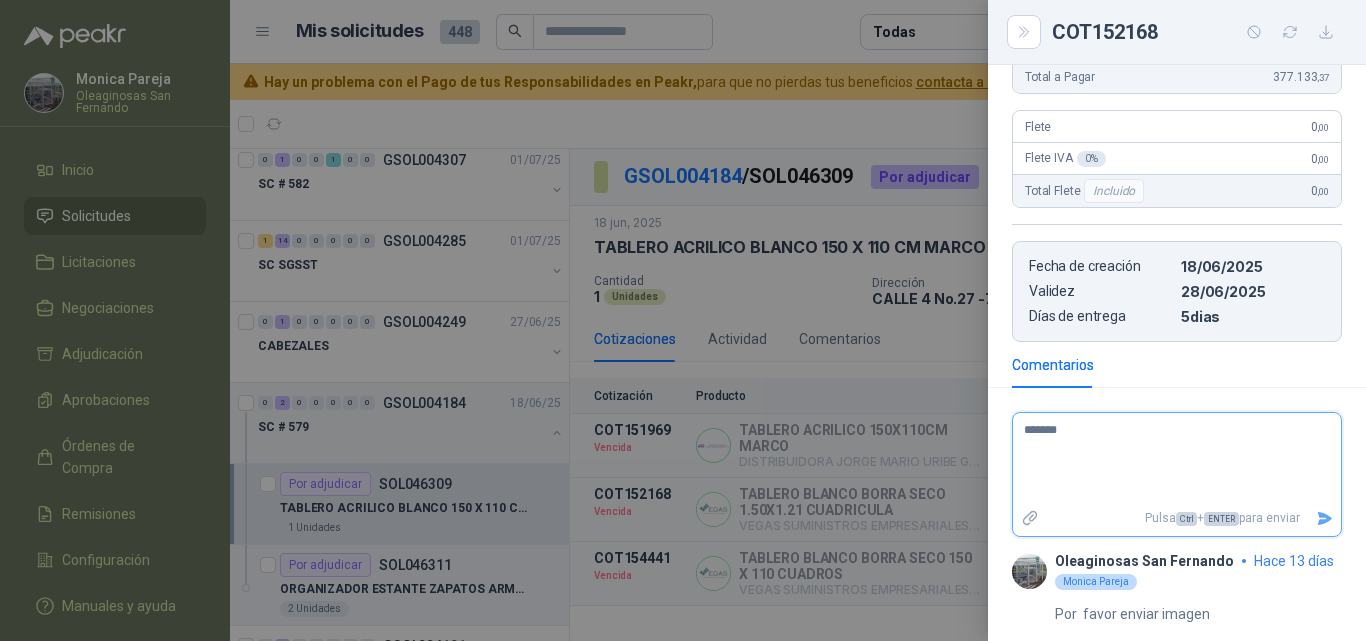 type 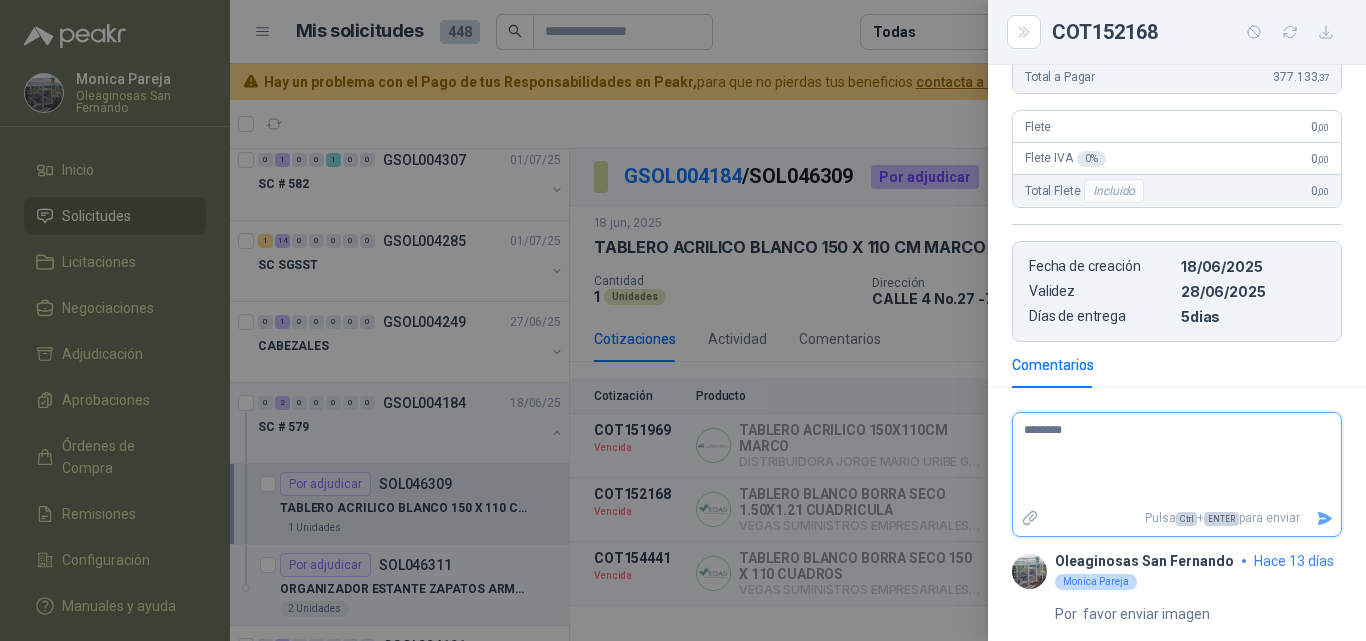type 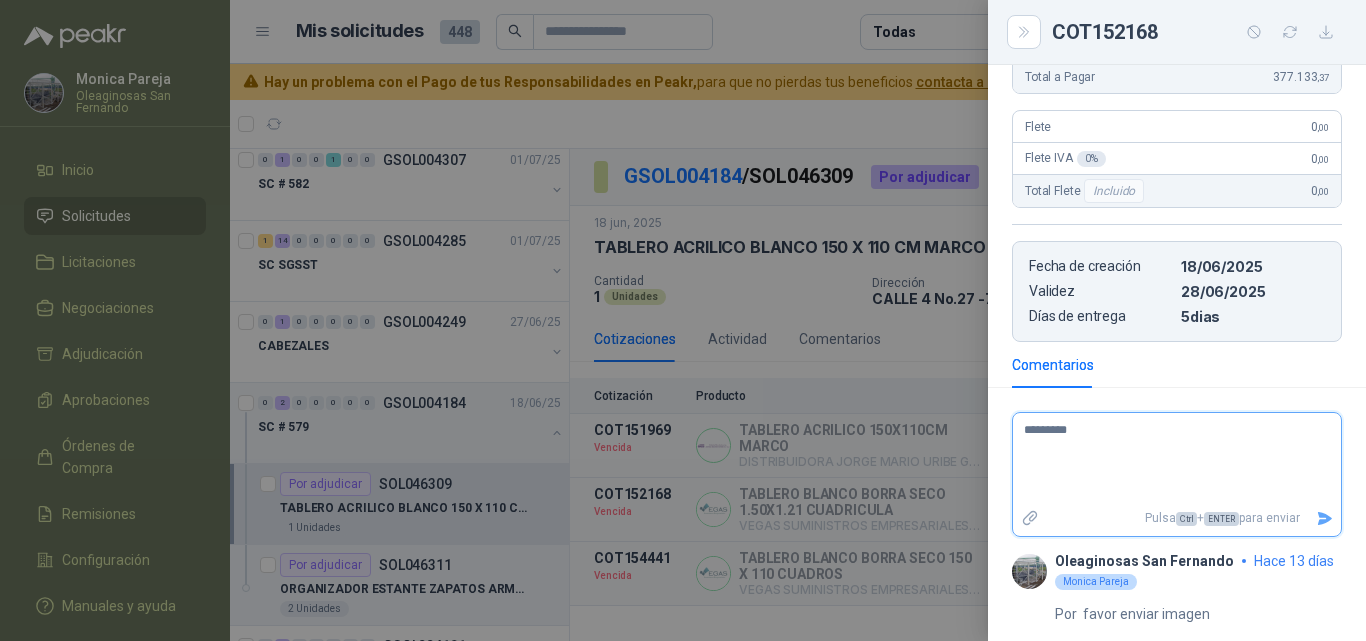 type 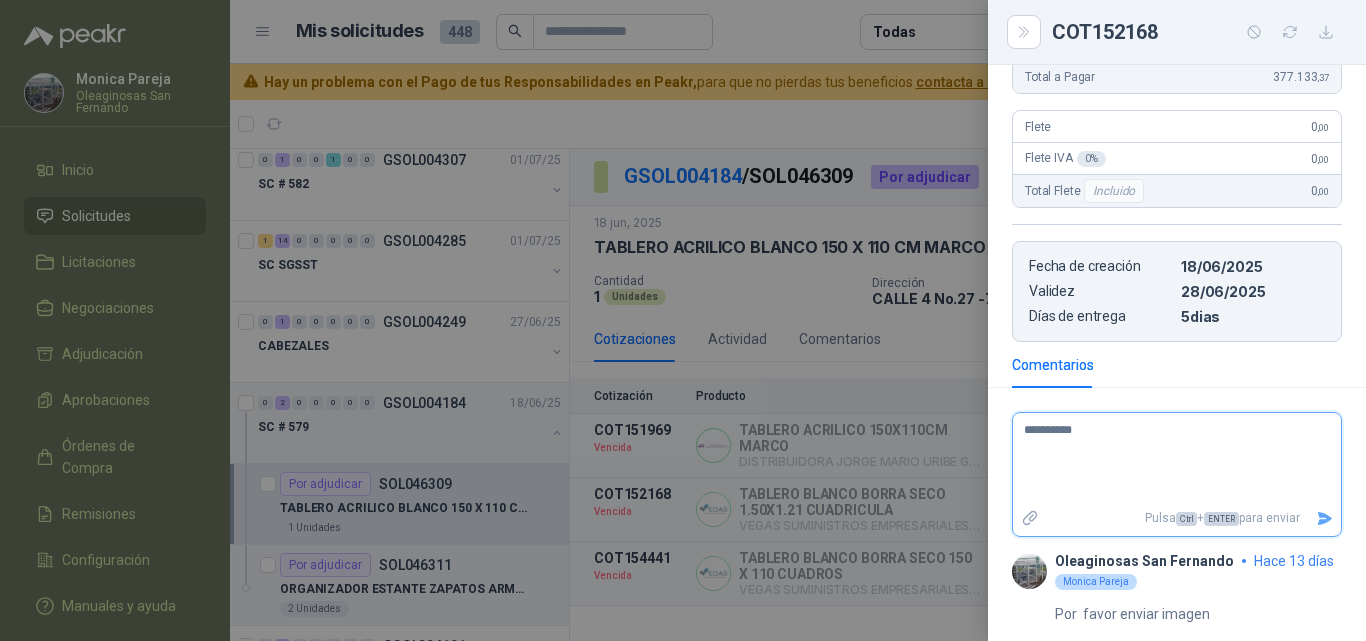 type 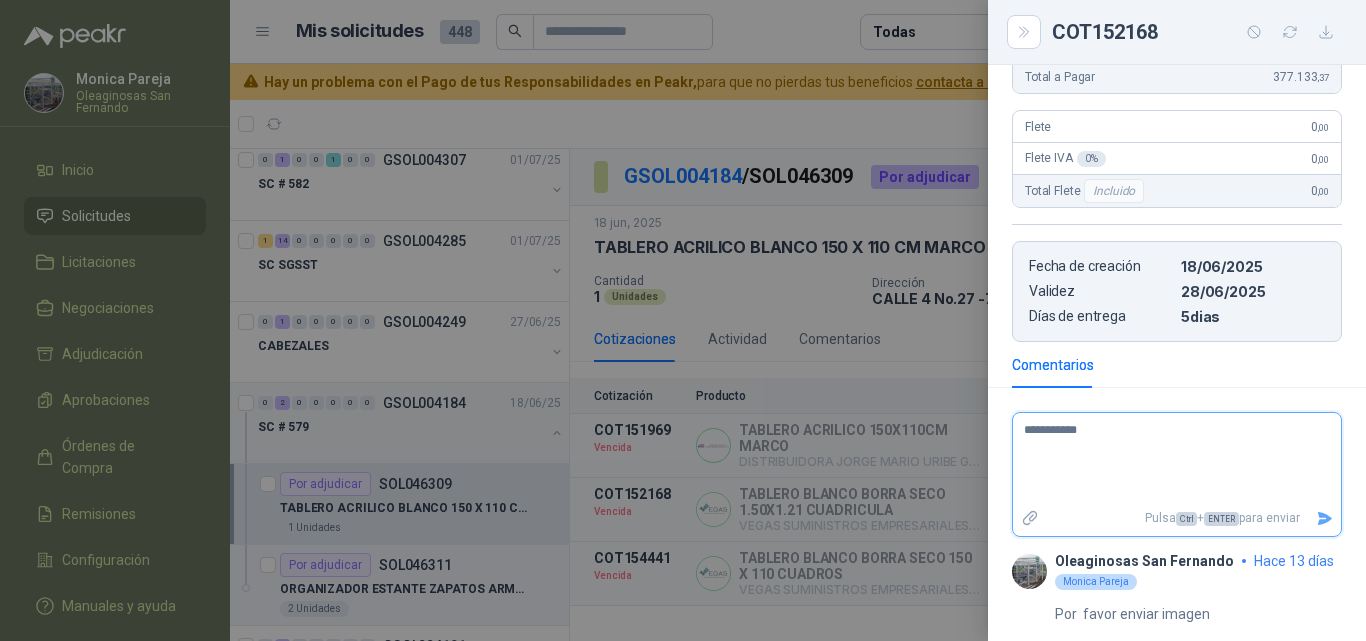 type 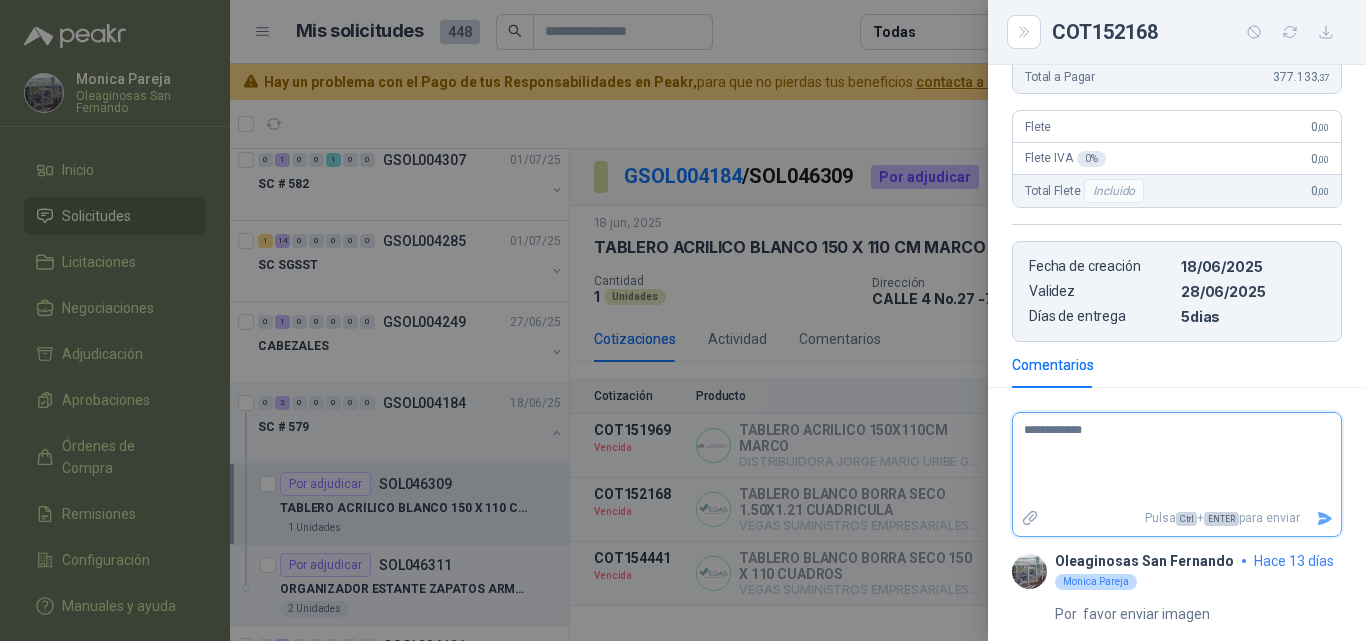 type on "**********" 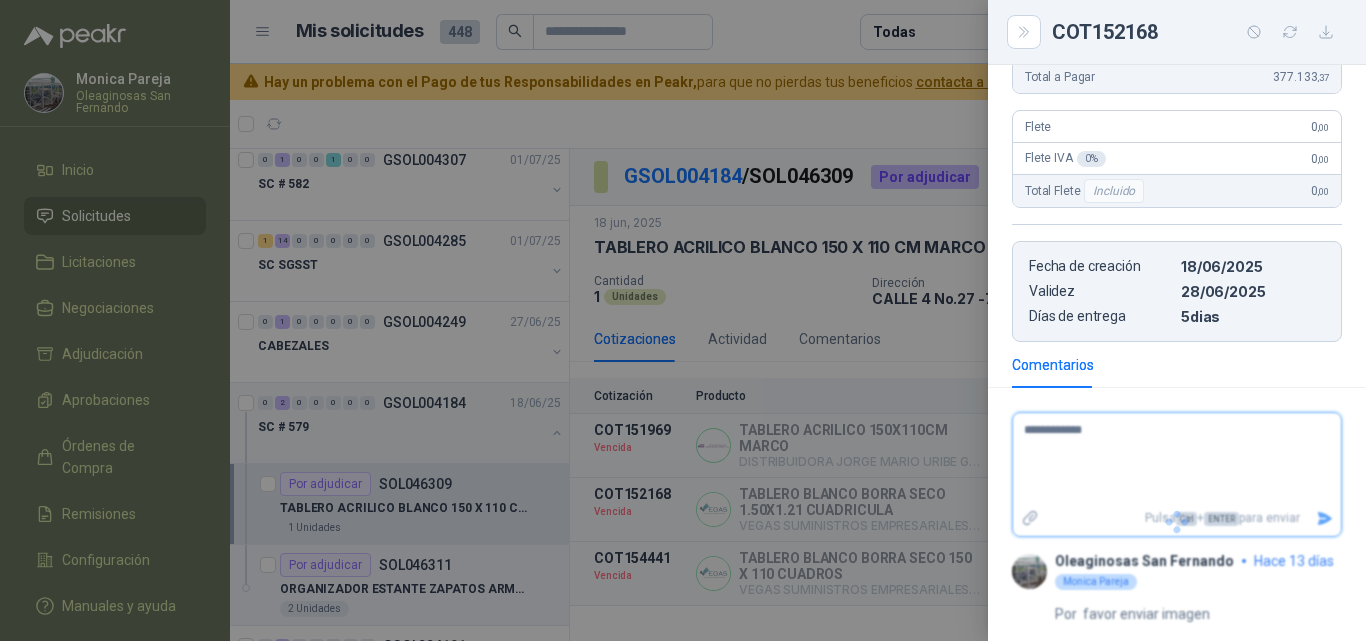 type 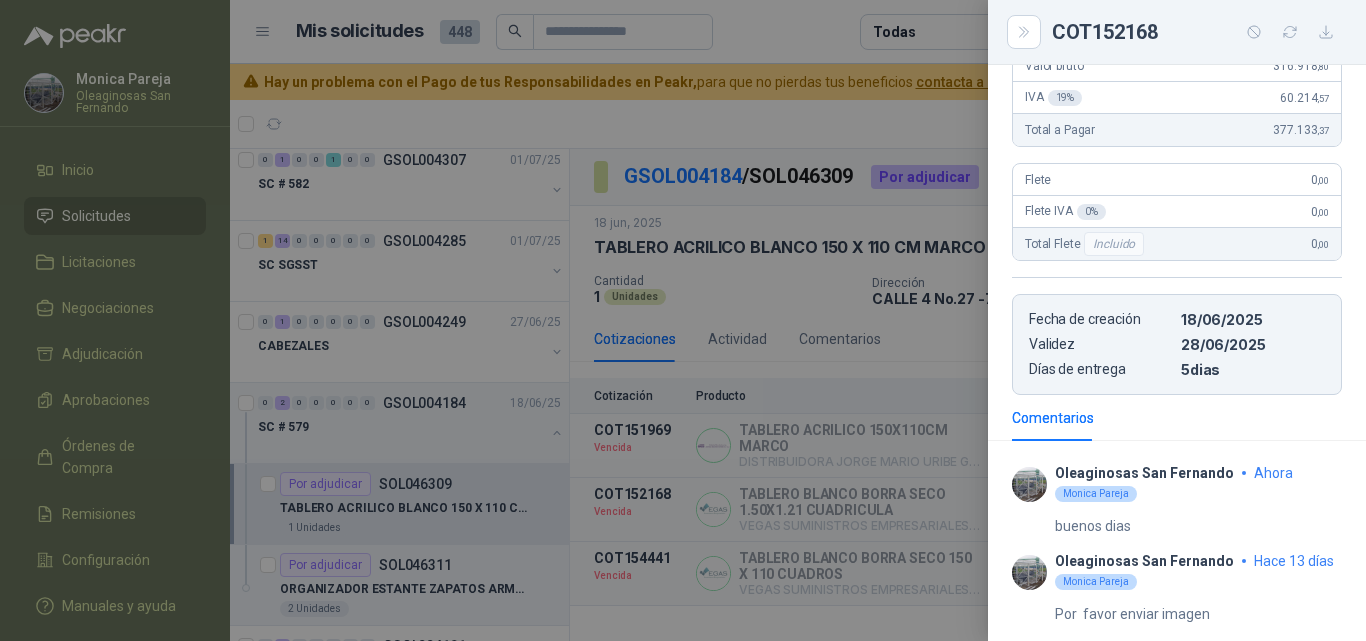 scroll, scrollTop: 281, scrollLeft: 0, axis: vertical 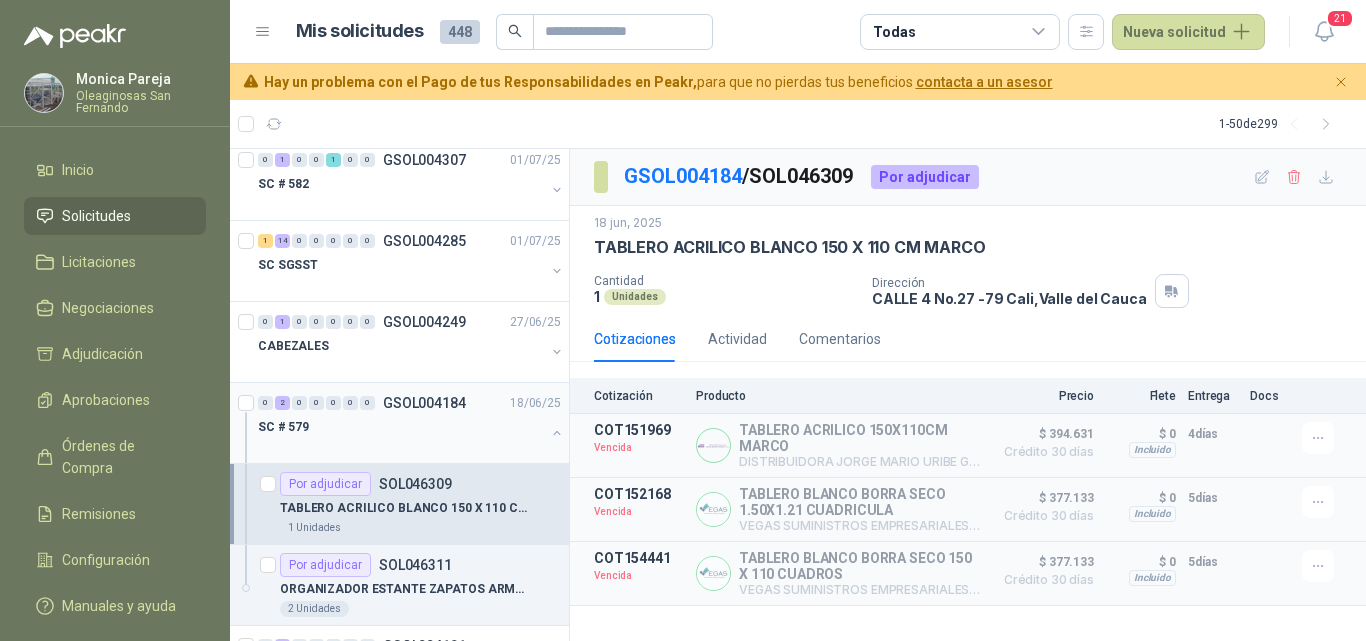 click on "SC # 579" at bounding box center (401, 427) 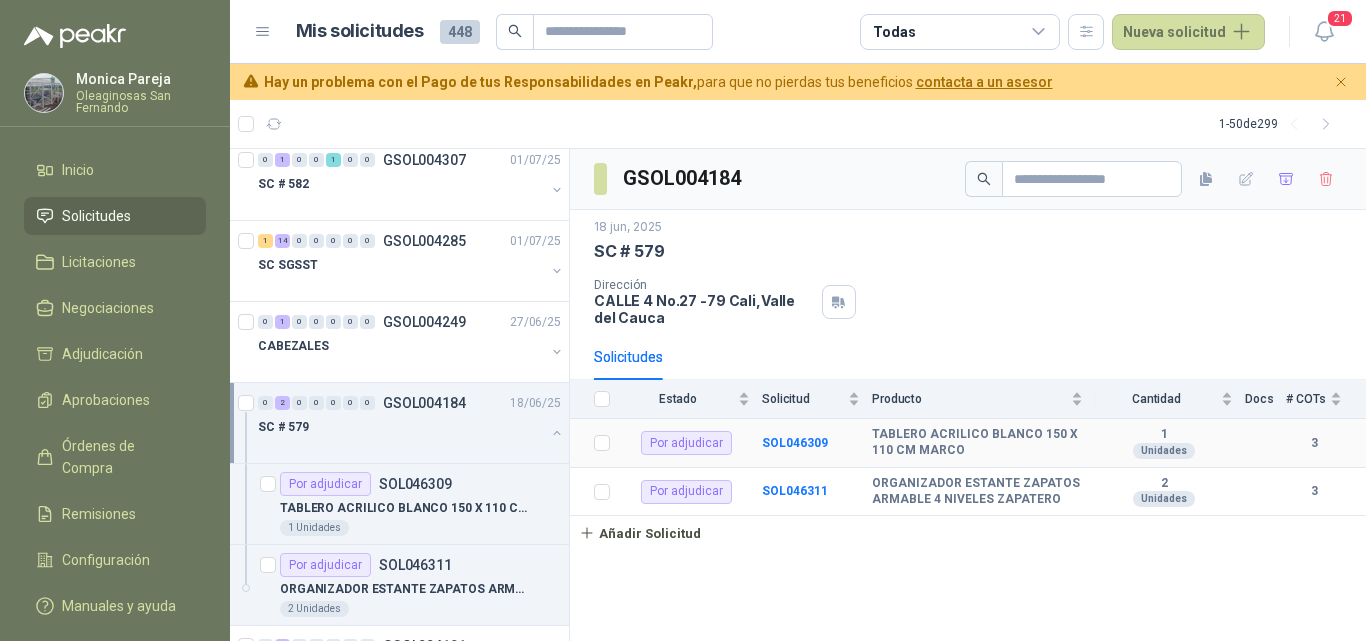 click on "SOL046309" at bounding box center [817, 443] 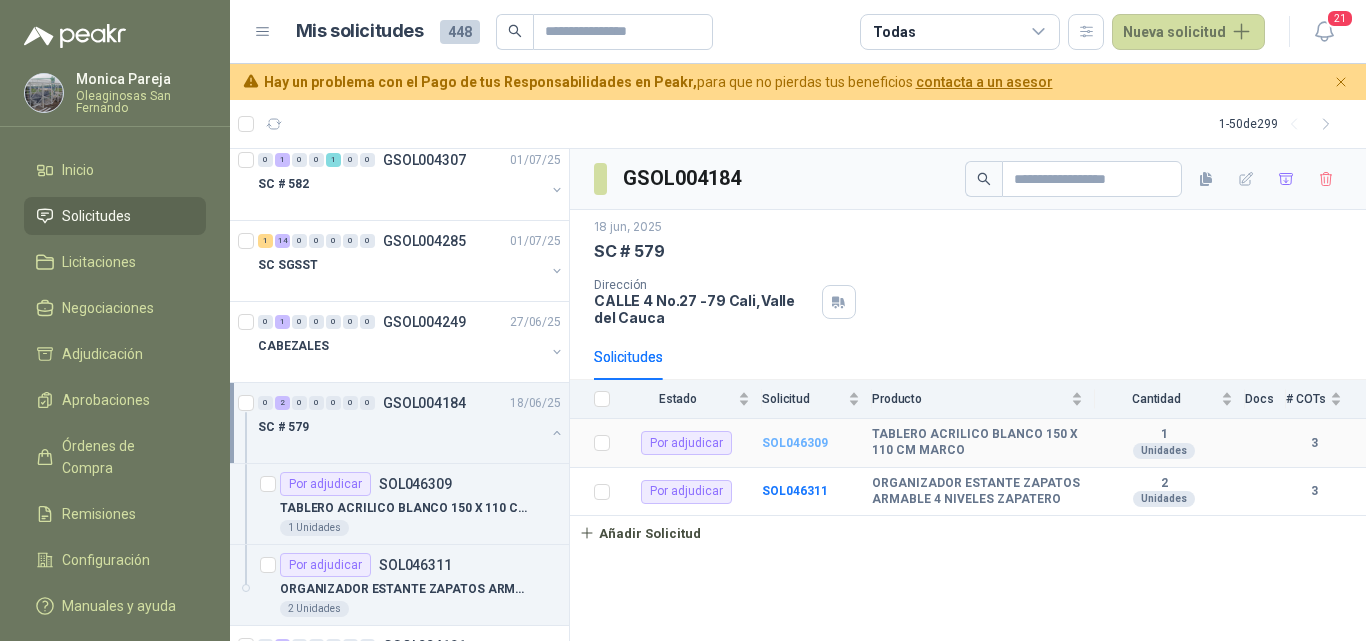 click on "SOL046309" at bounding box center [795, 443] 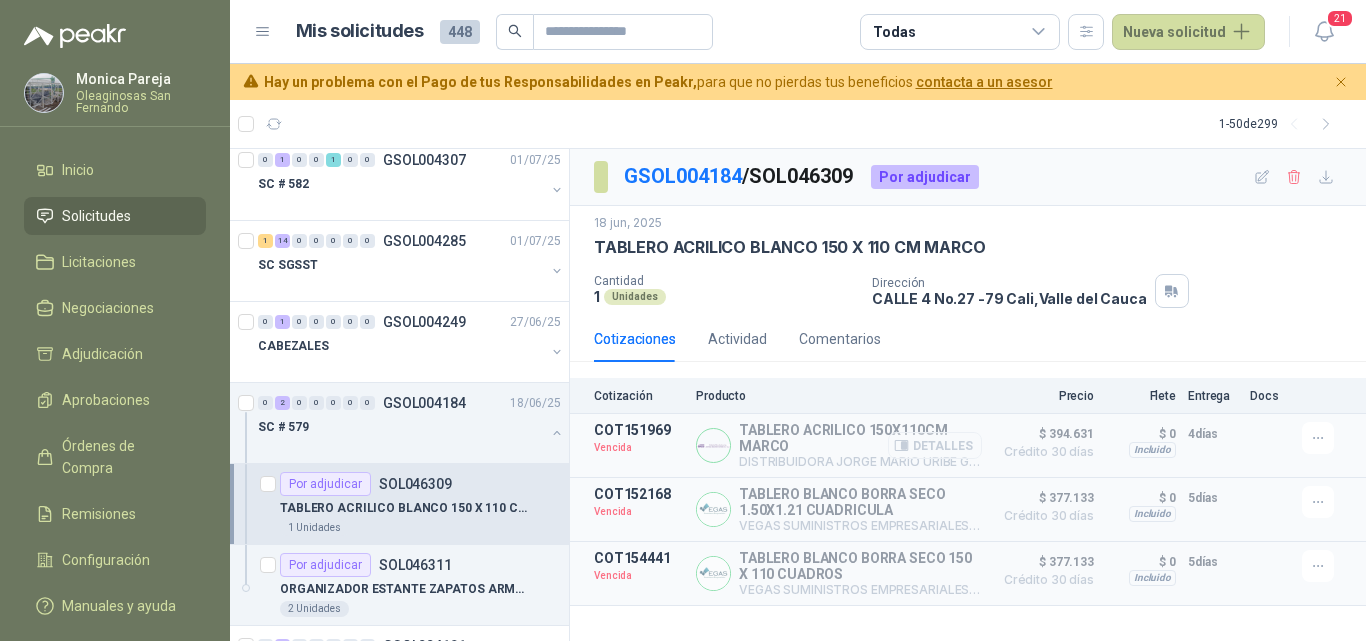 click on "Detalles" at bounding box center [935, 445] 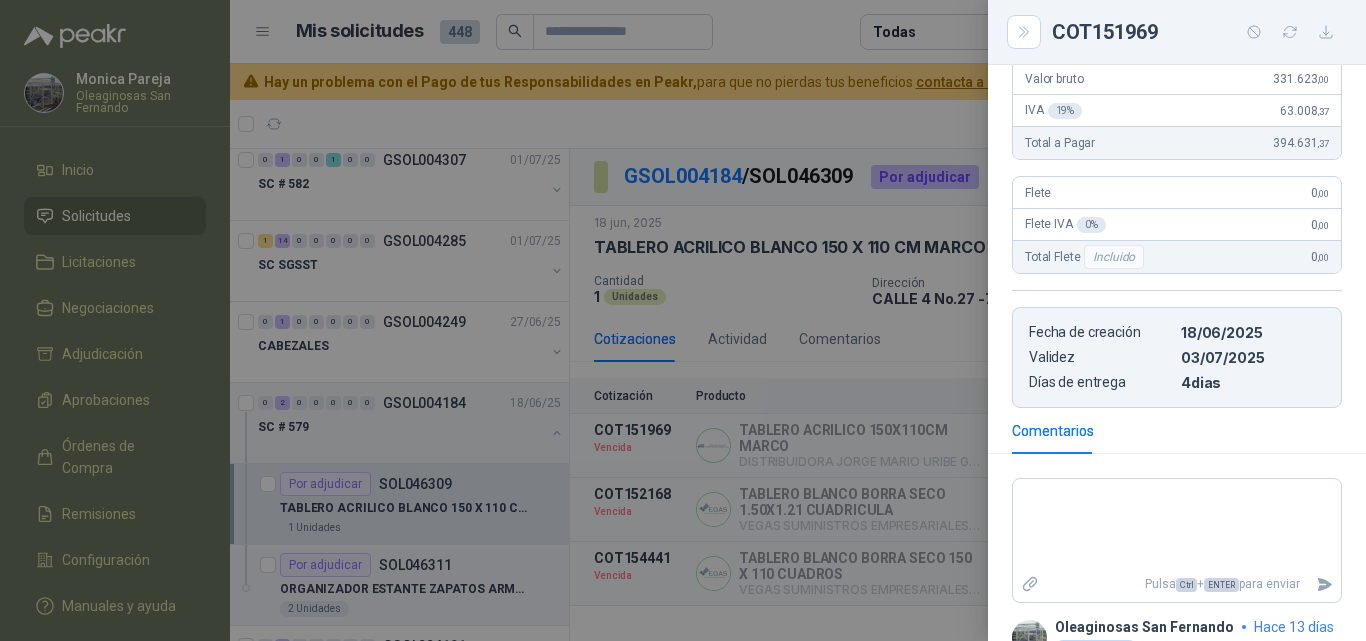 scroll, scrollTop: 333, scrollLeft: 0, axis: vertical 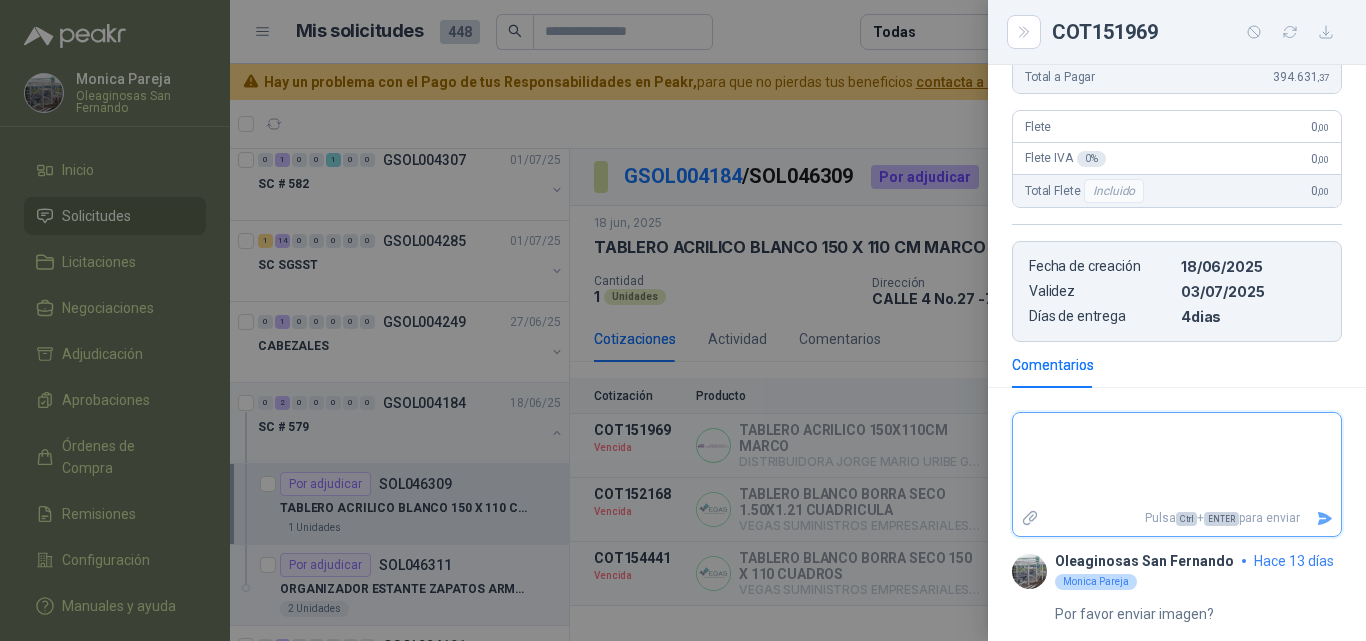 click at bounding box center [1177, 459] 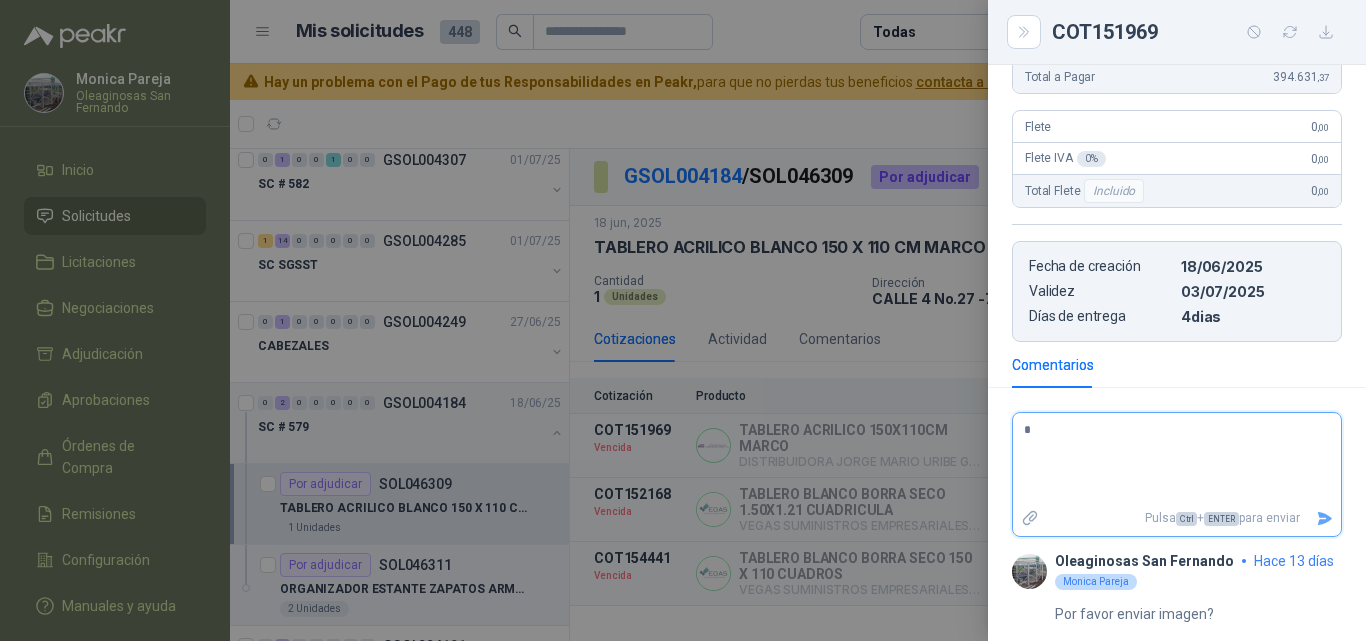 type 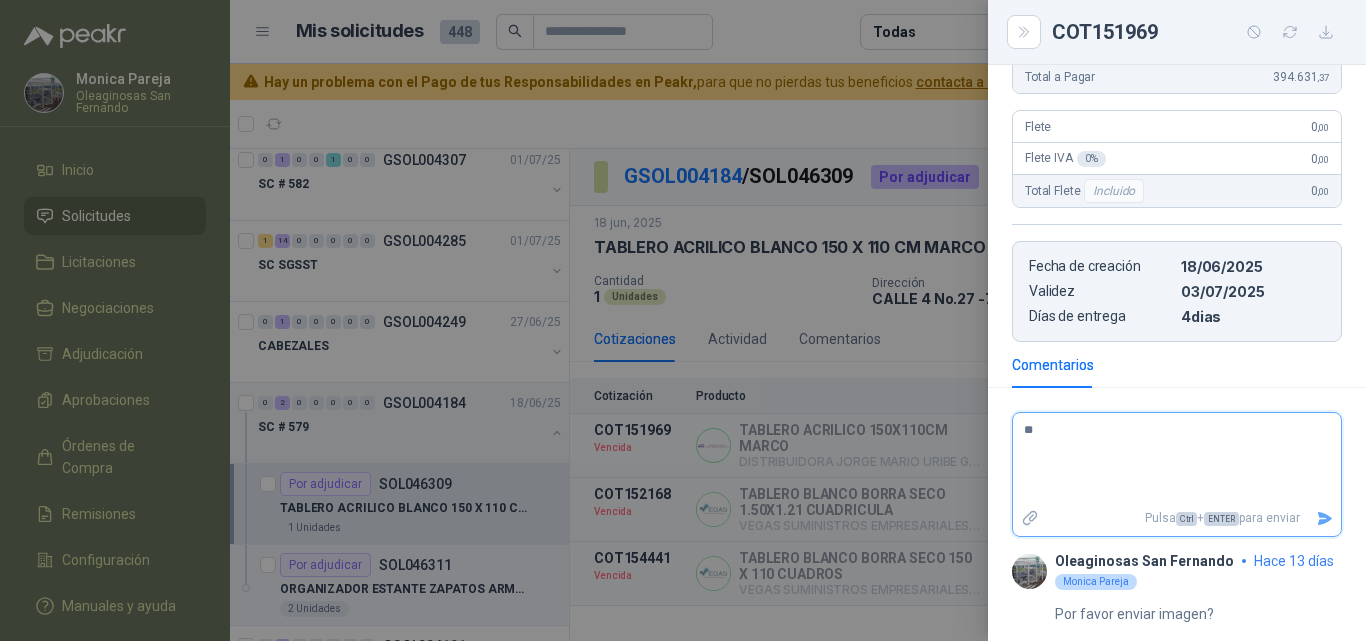 type 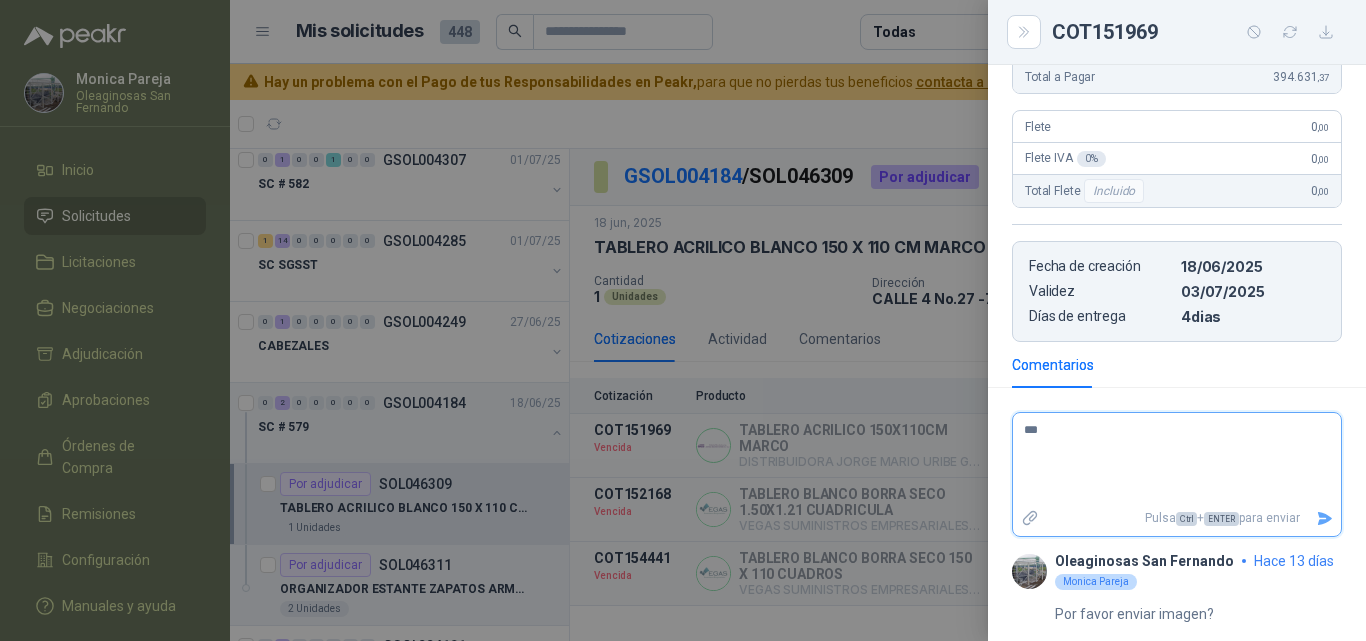 type 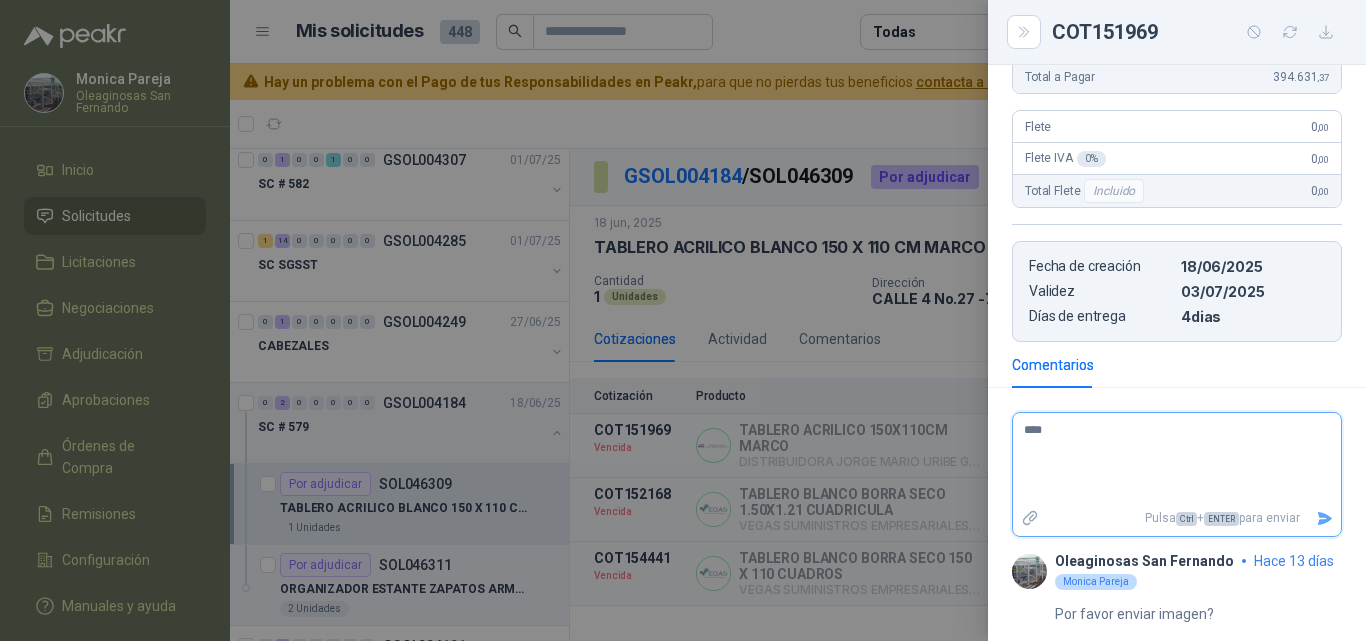 type 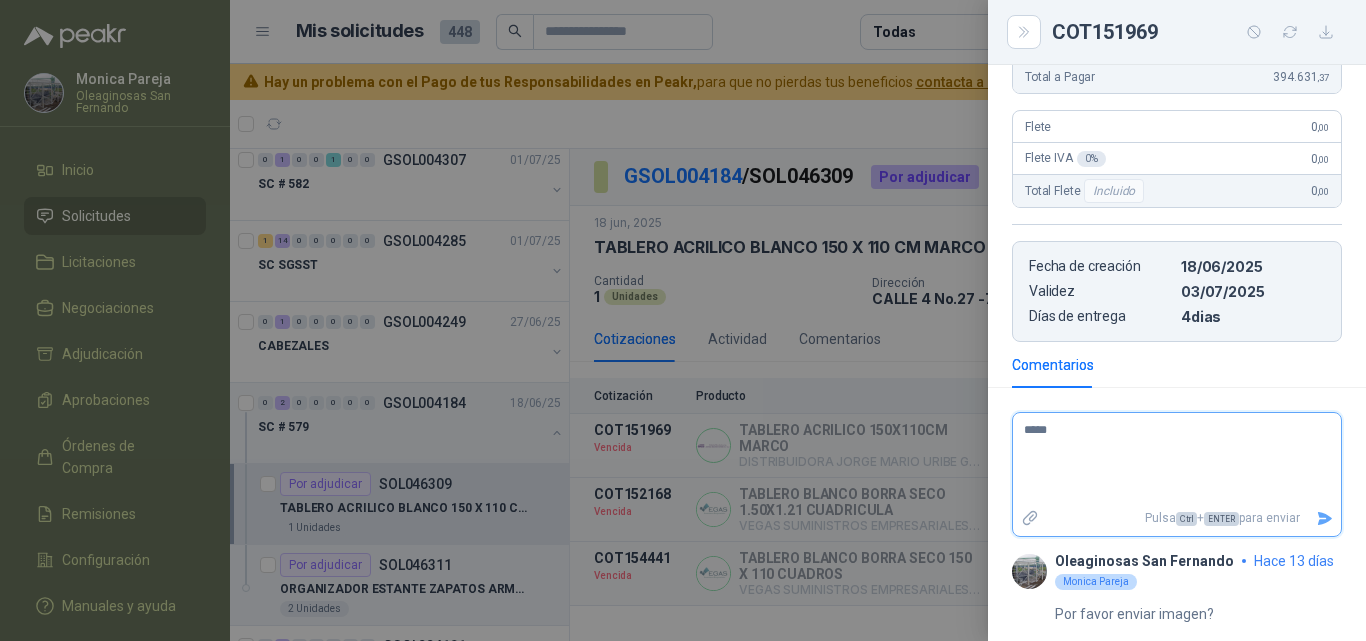 type 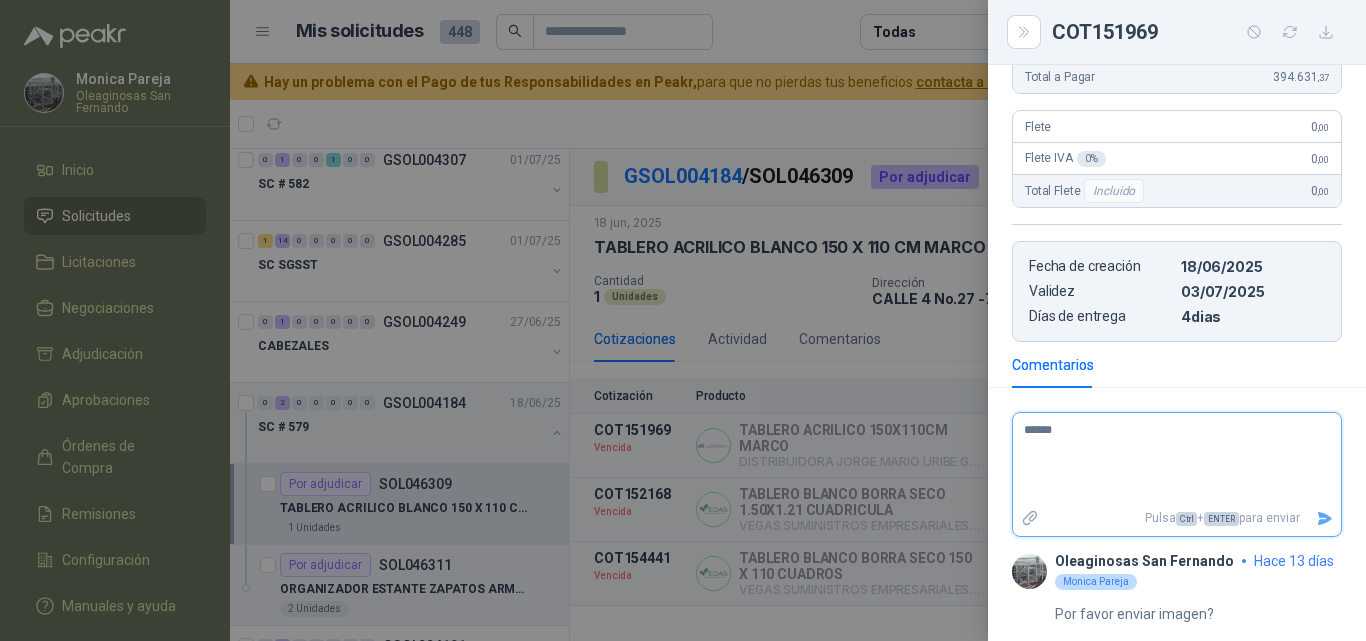 type 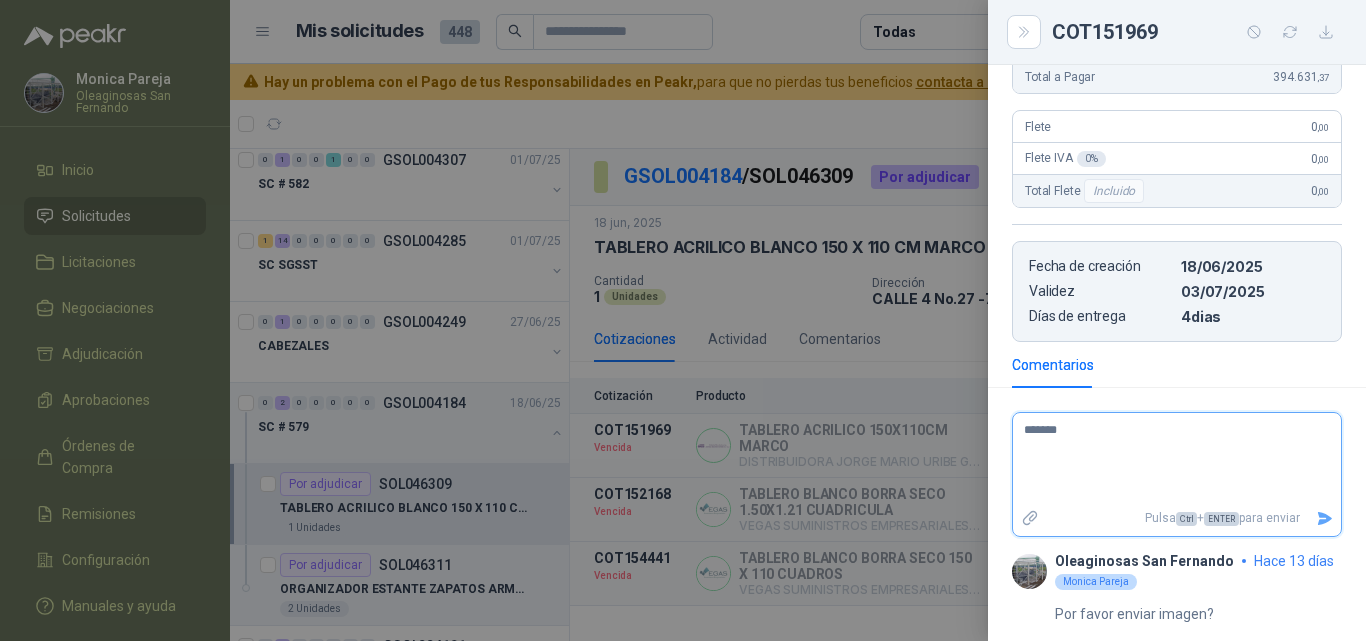 type 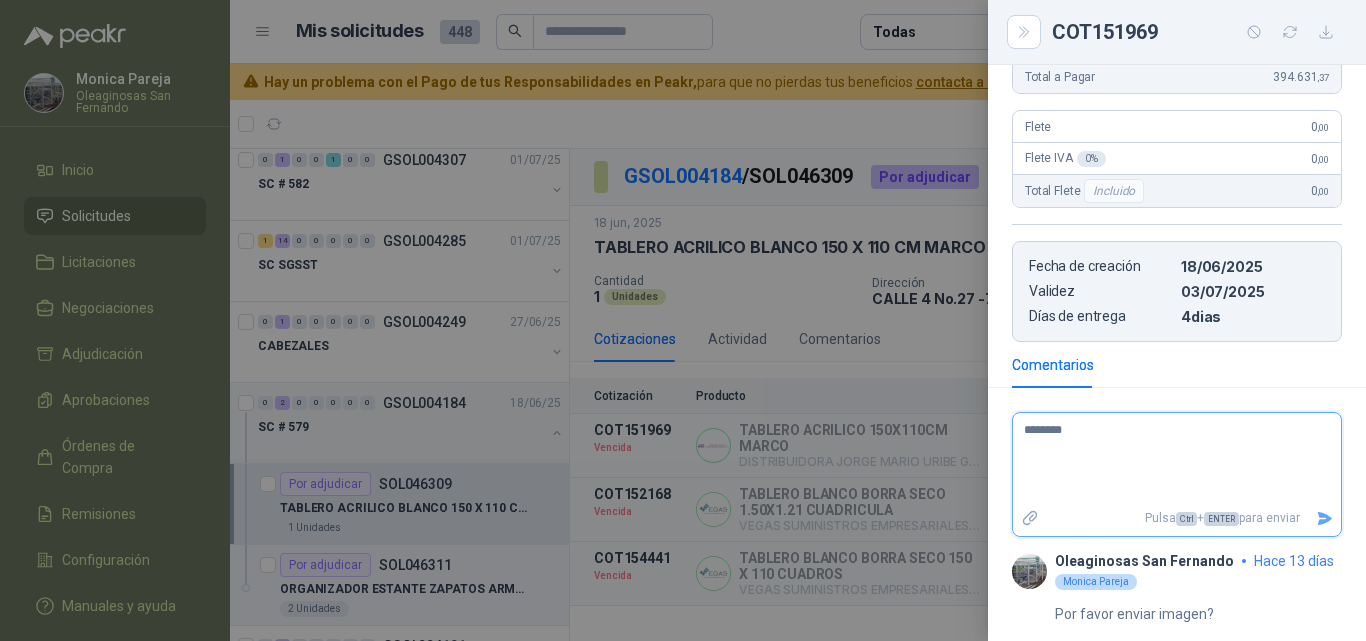 type 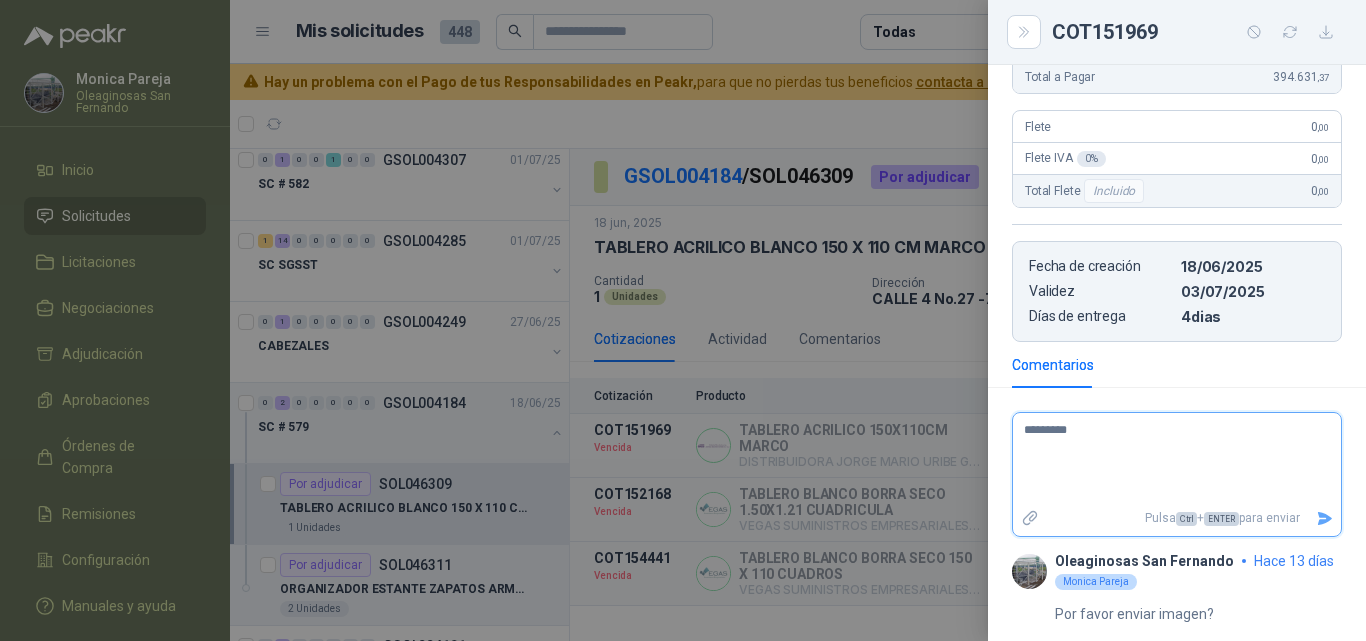 type 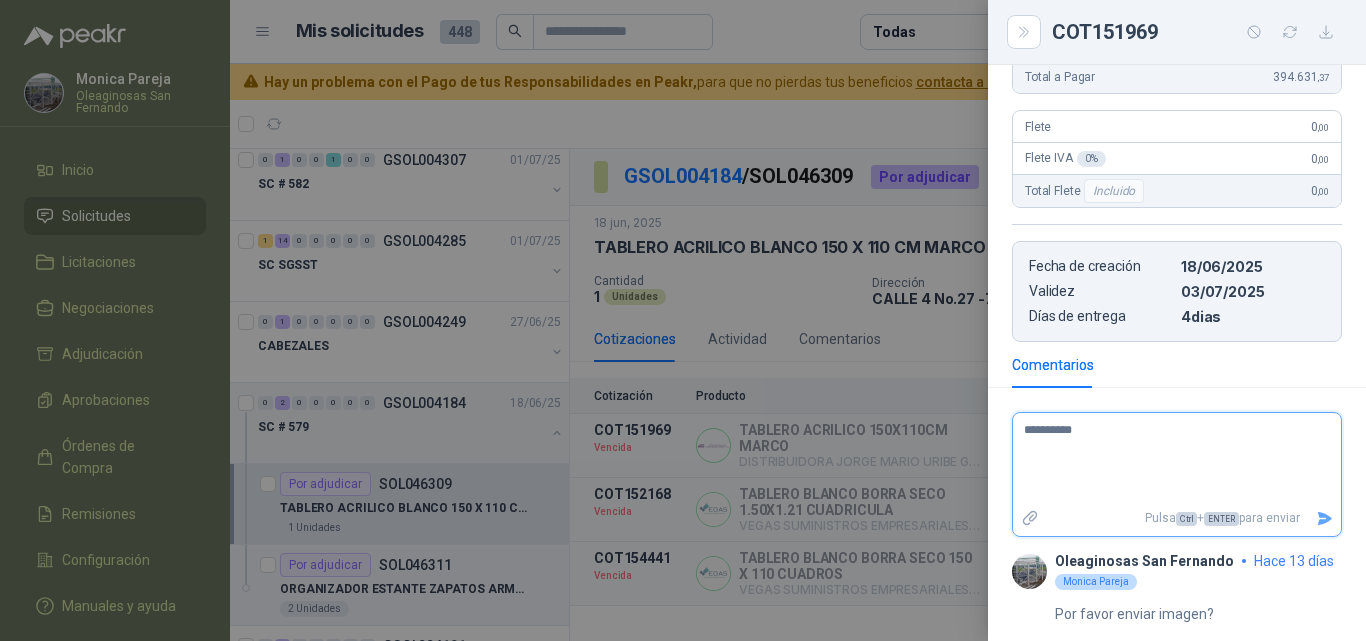 type 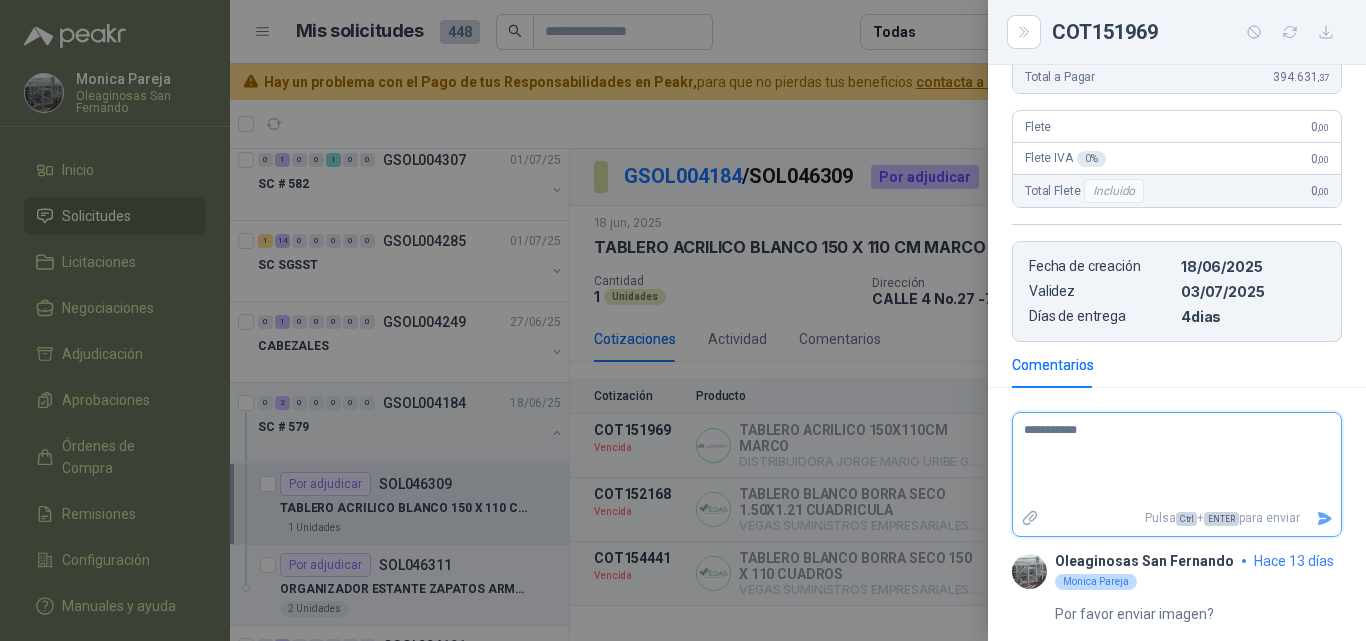 type 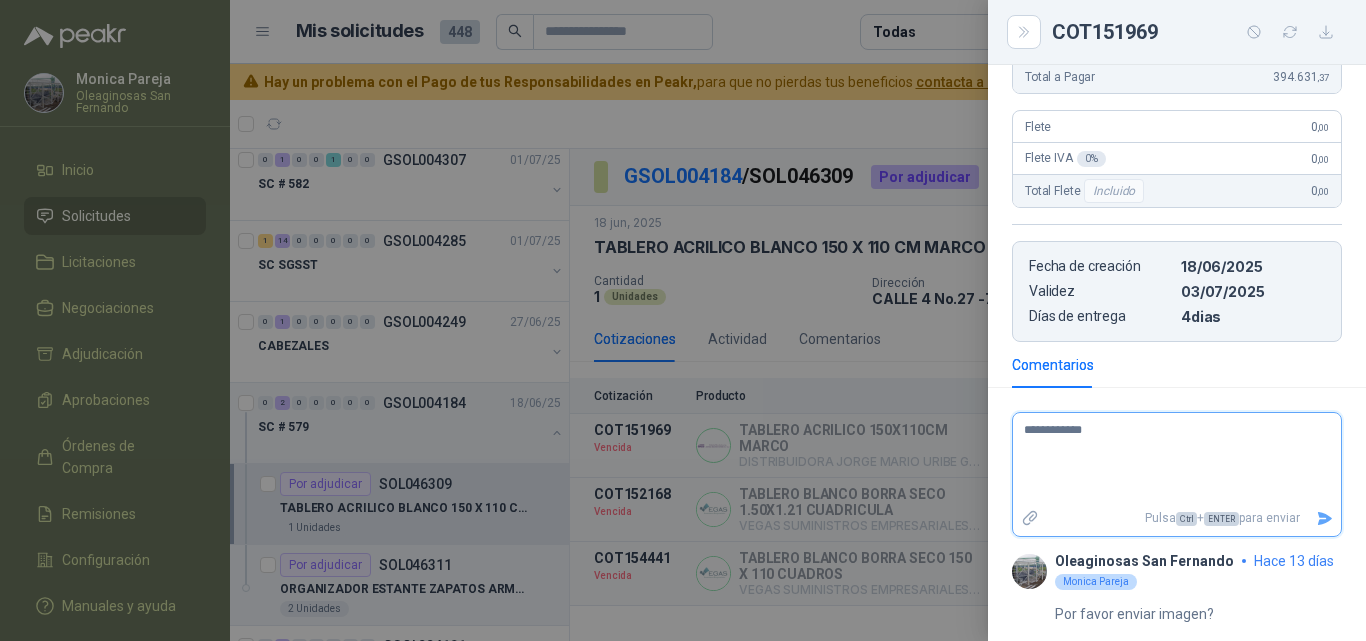type on "**********" 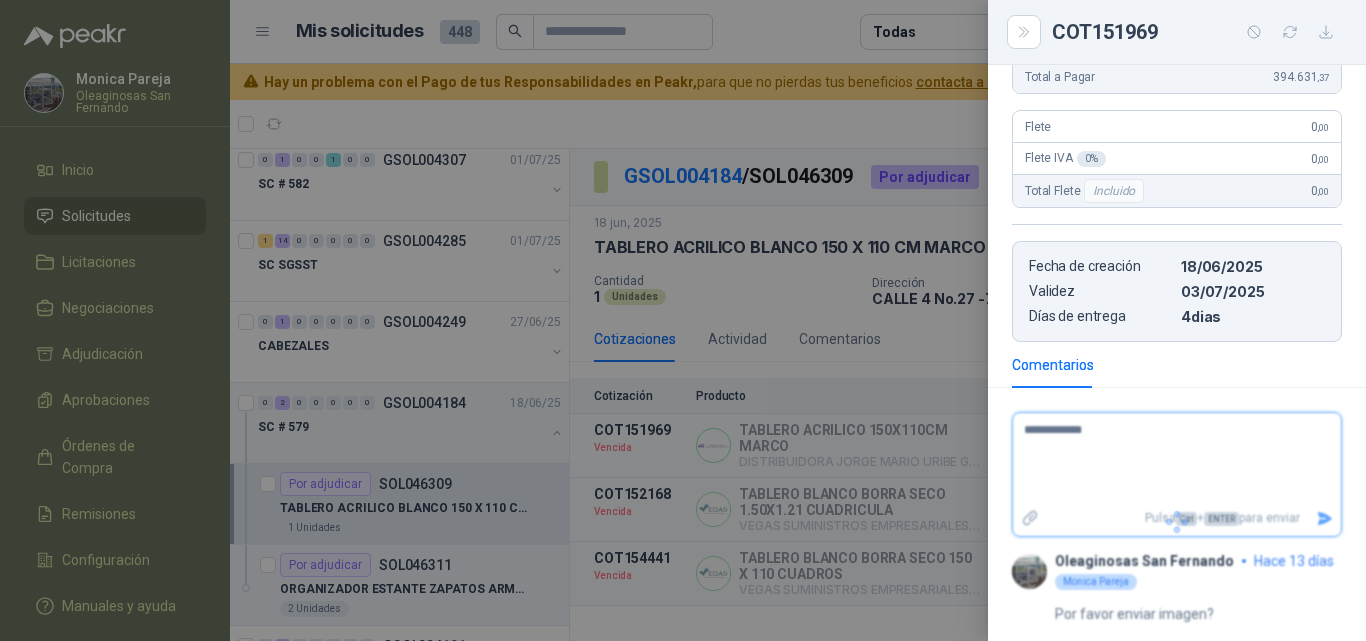 type 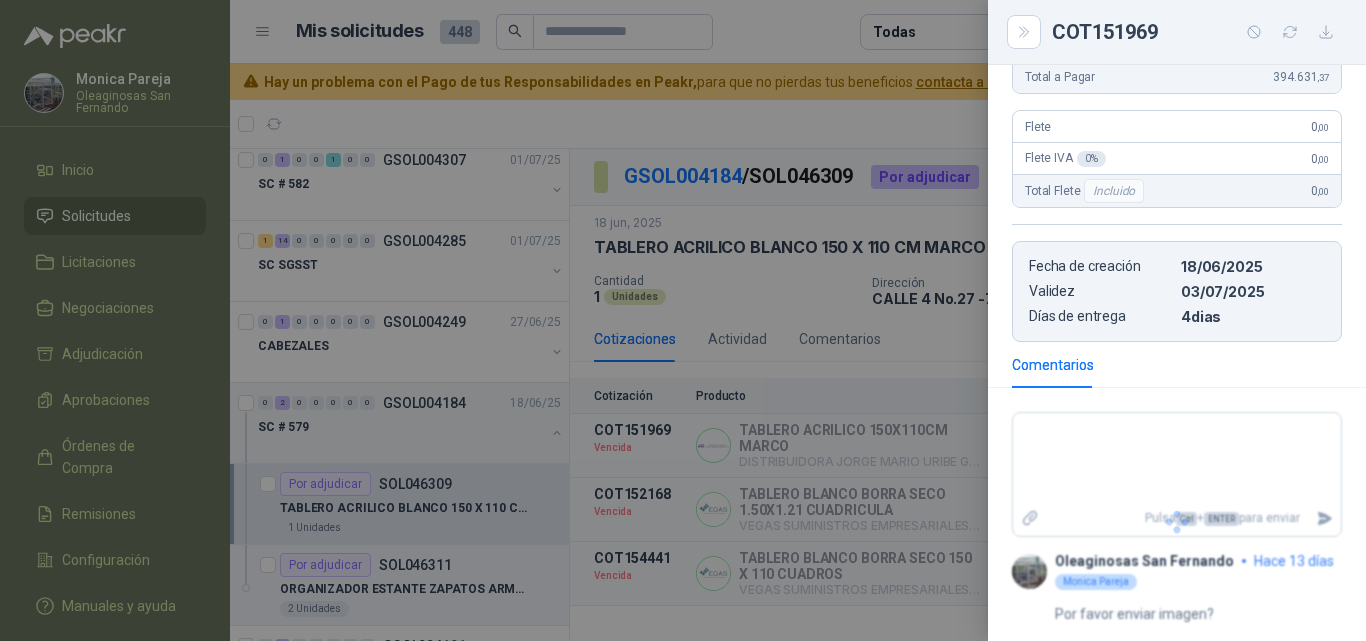 scroll, scrollTop: 281, scrollLeft: 0, axis: vertical 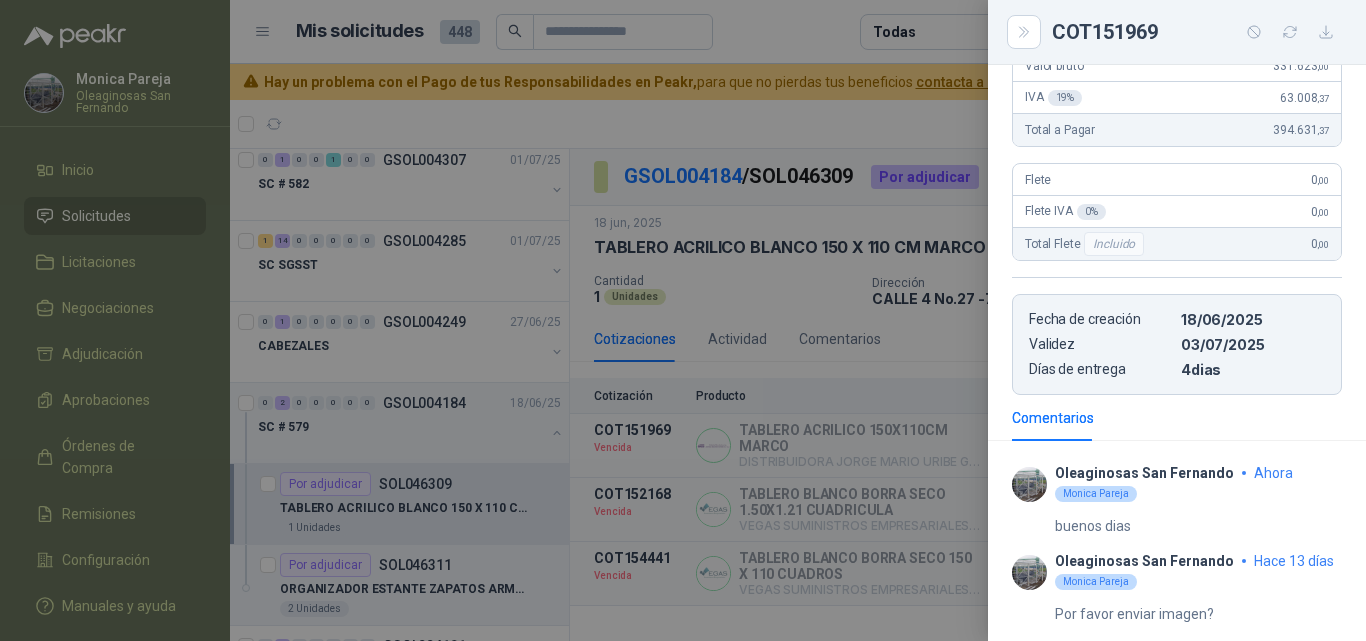click at bounding box center [683, 320] 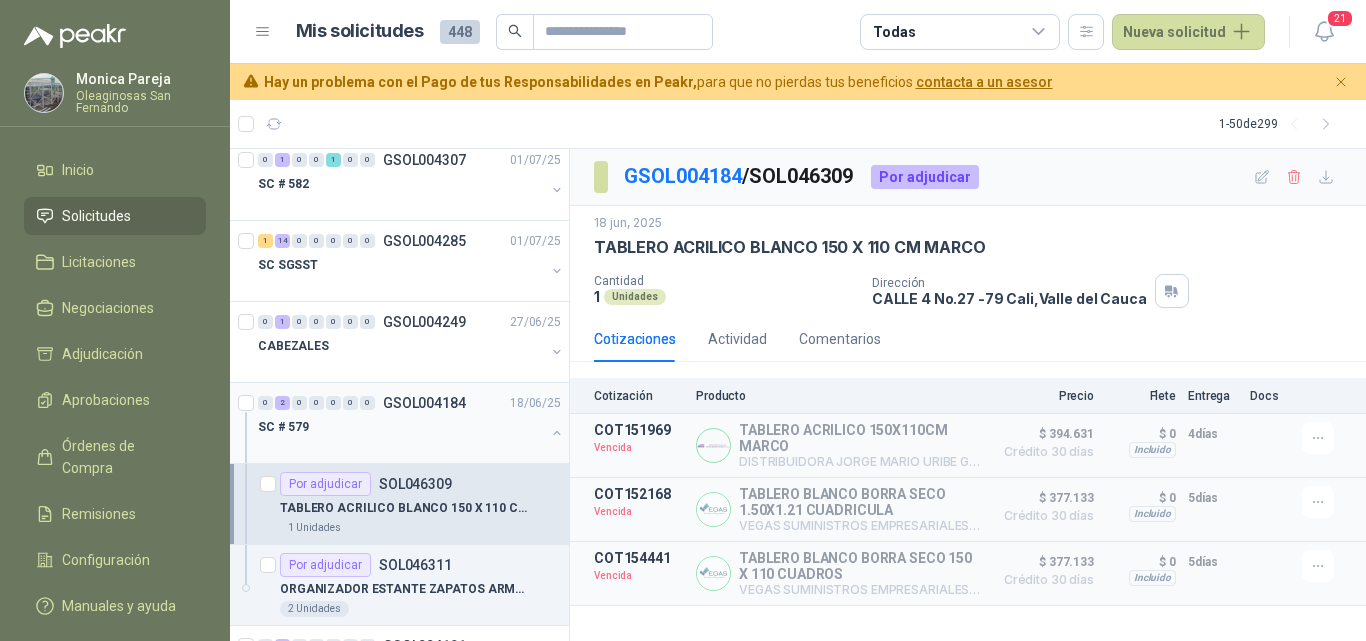 click on "SC # 579" at bounding box center [401, 427] 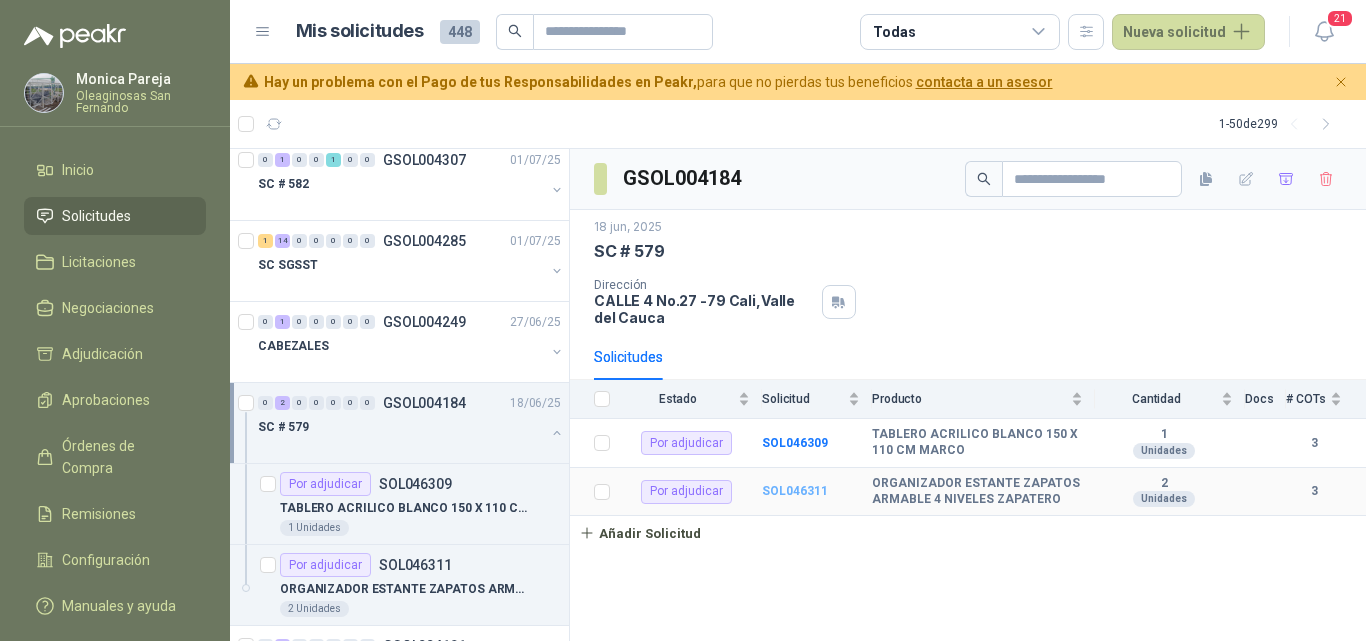 click on "SOL046311" at bounding box center (795, 491) 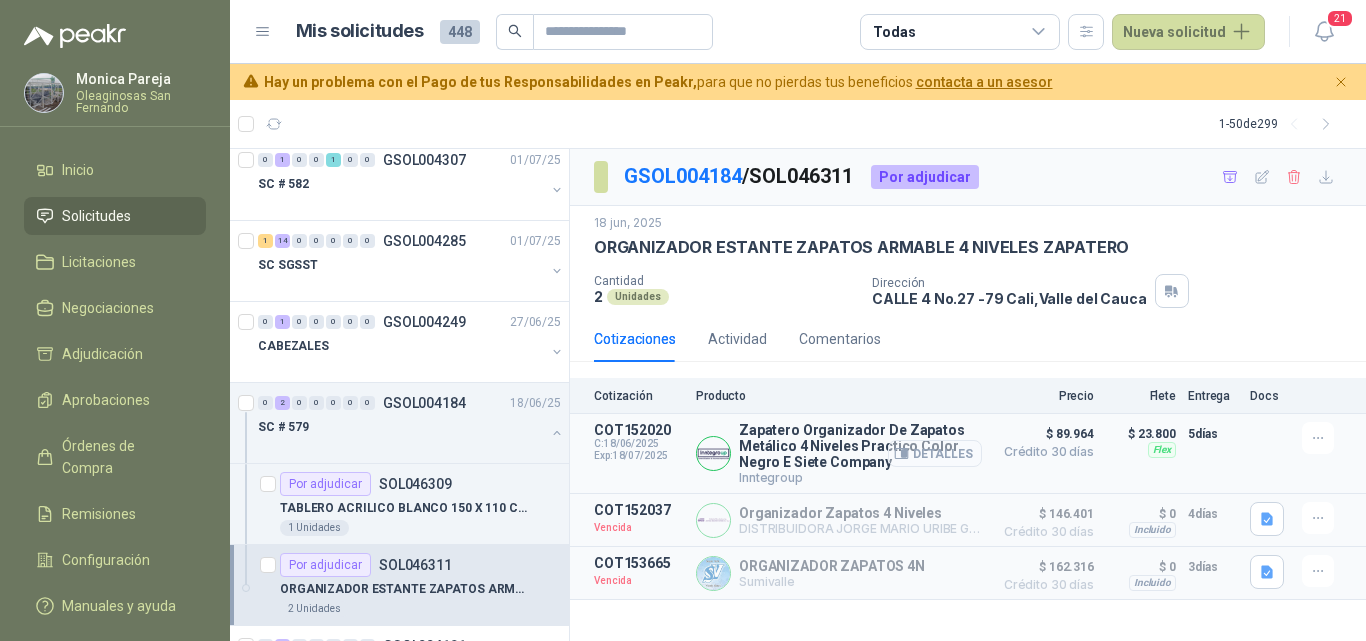 click on "Detalles" at bounding box center [935, 453] 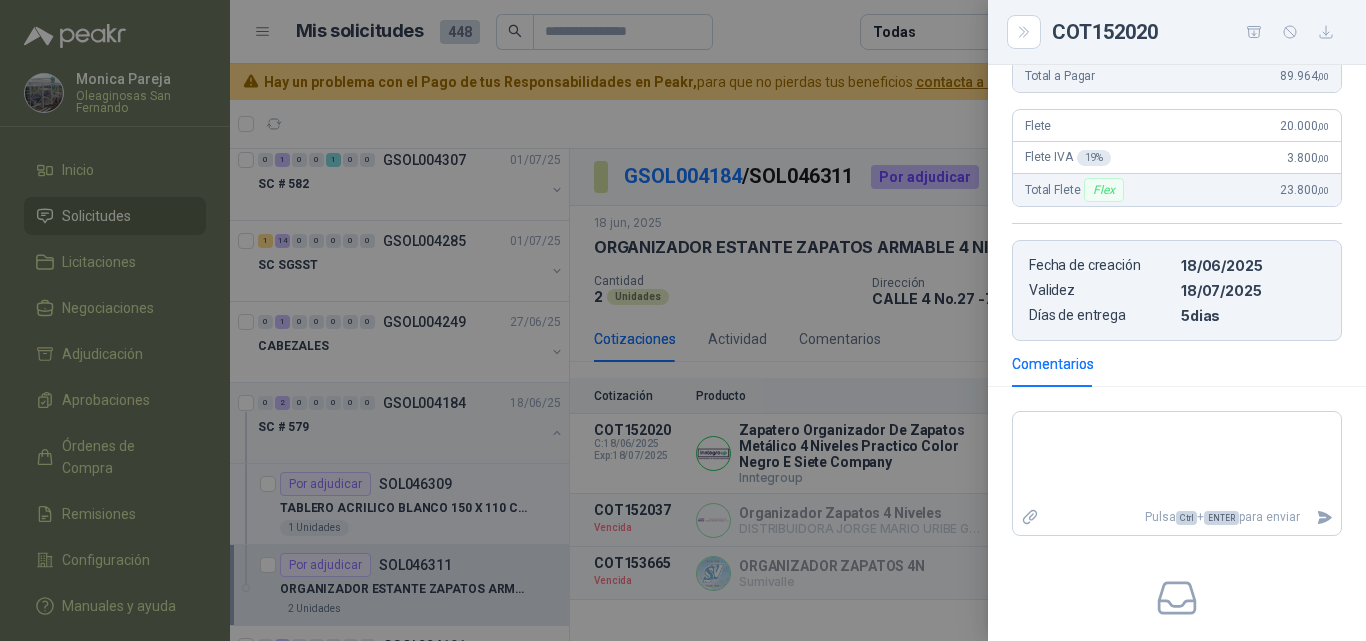 scroll, scrollTop: 542, scrollLeft: 0, axis: vertical 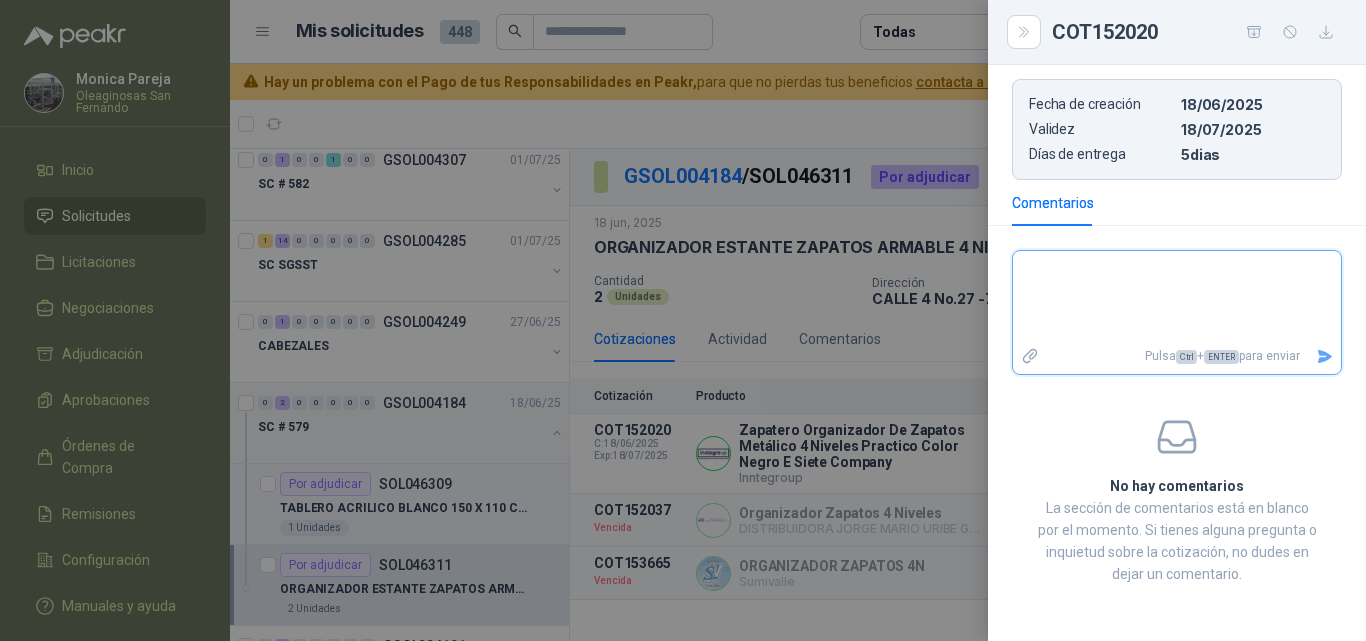 click at bounding box center (1177, 297) 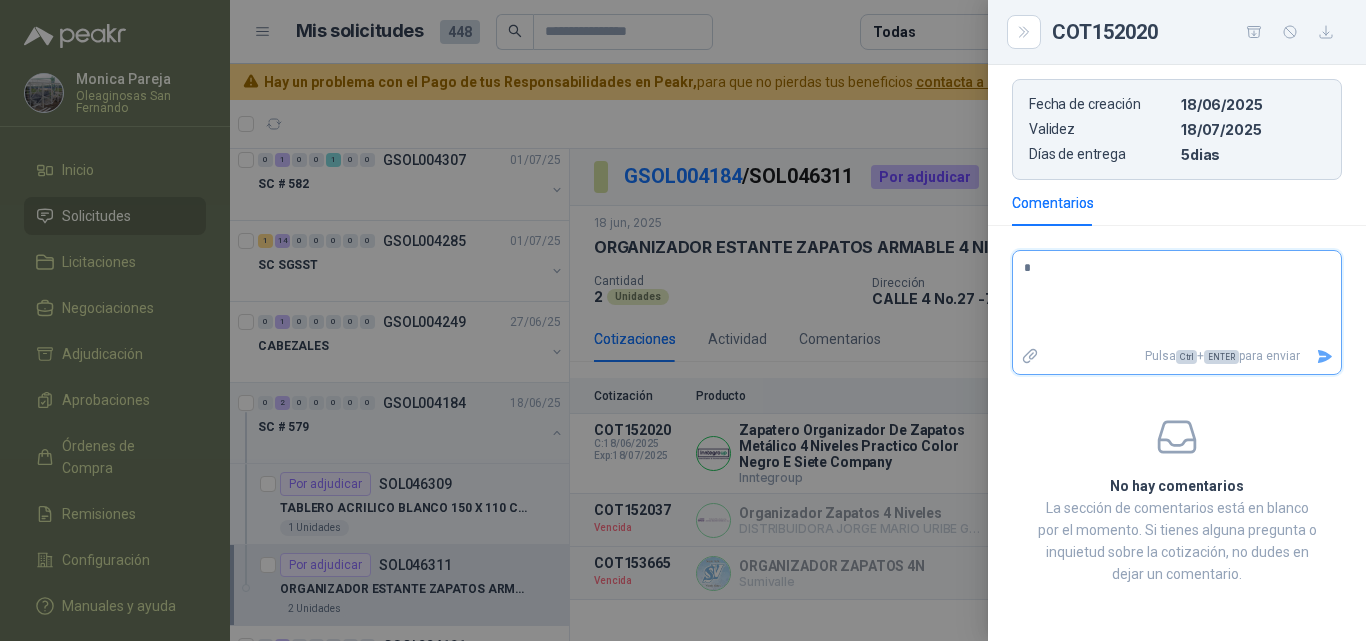 type 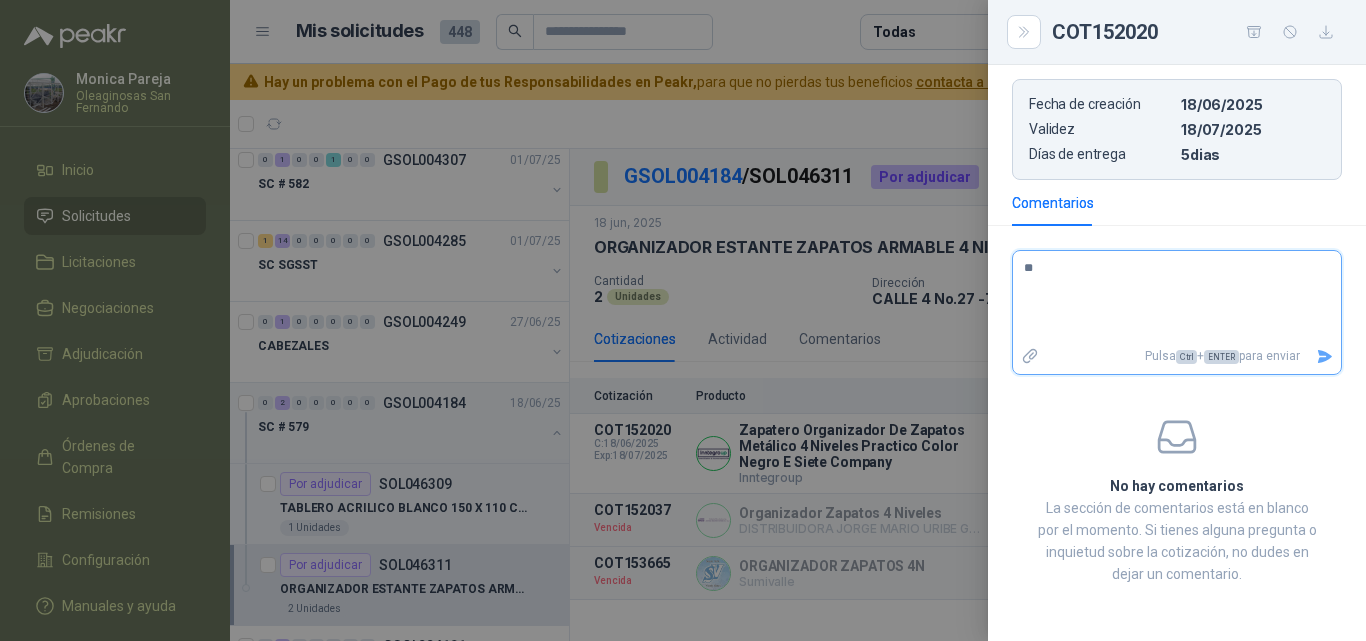 type 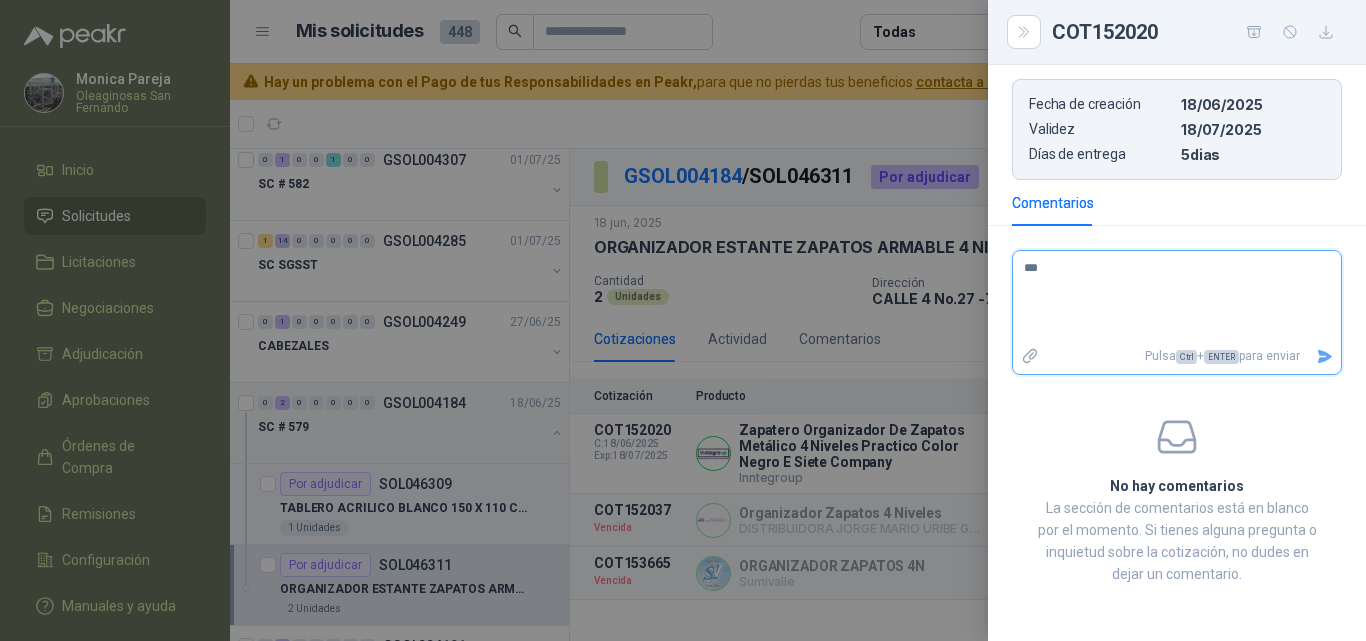 type 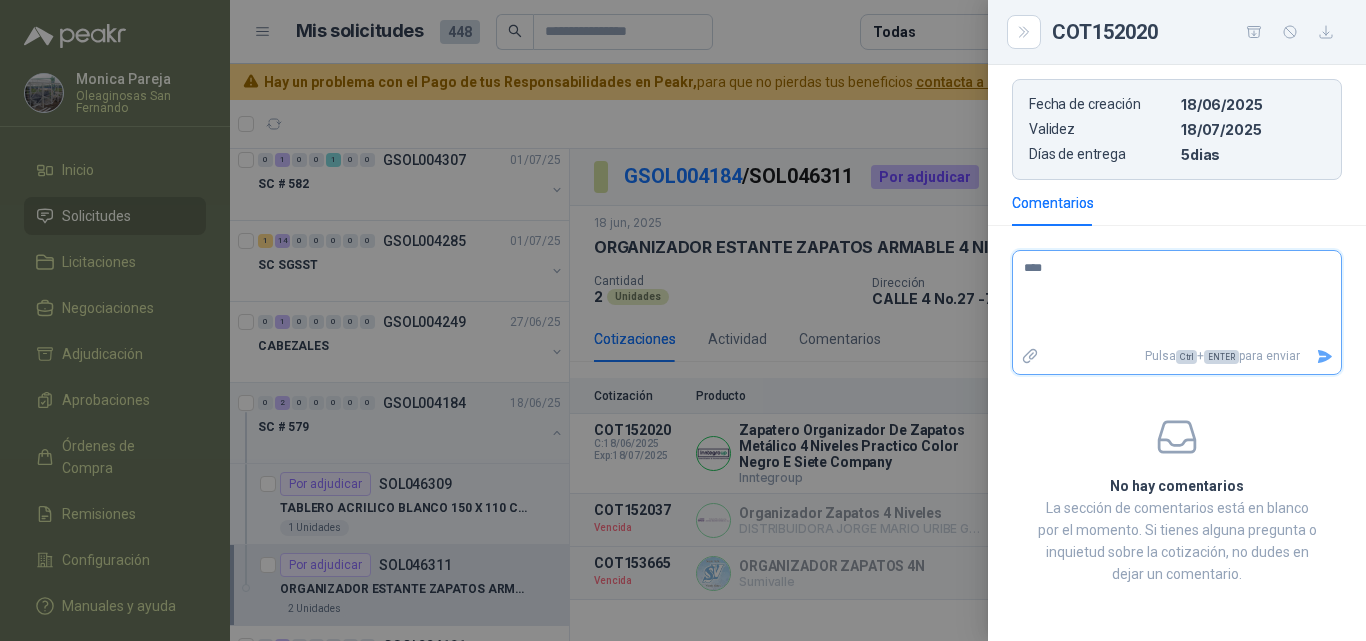 type 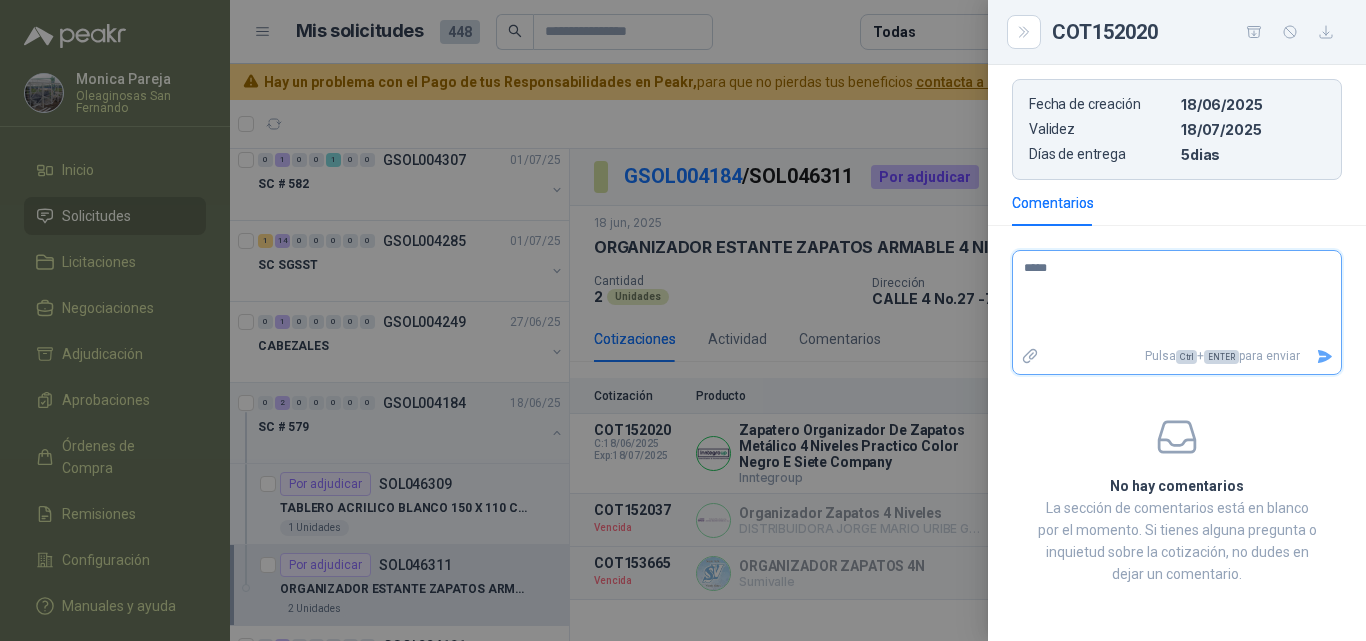 type 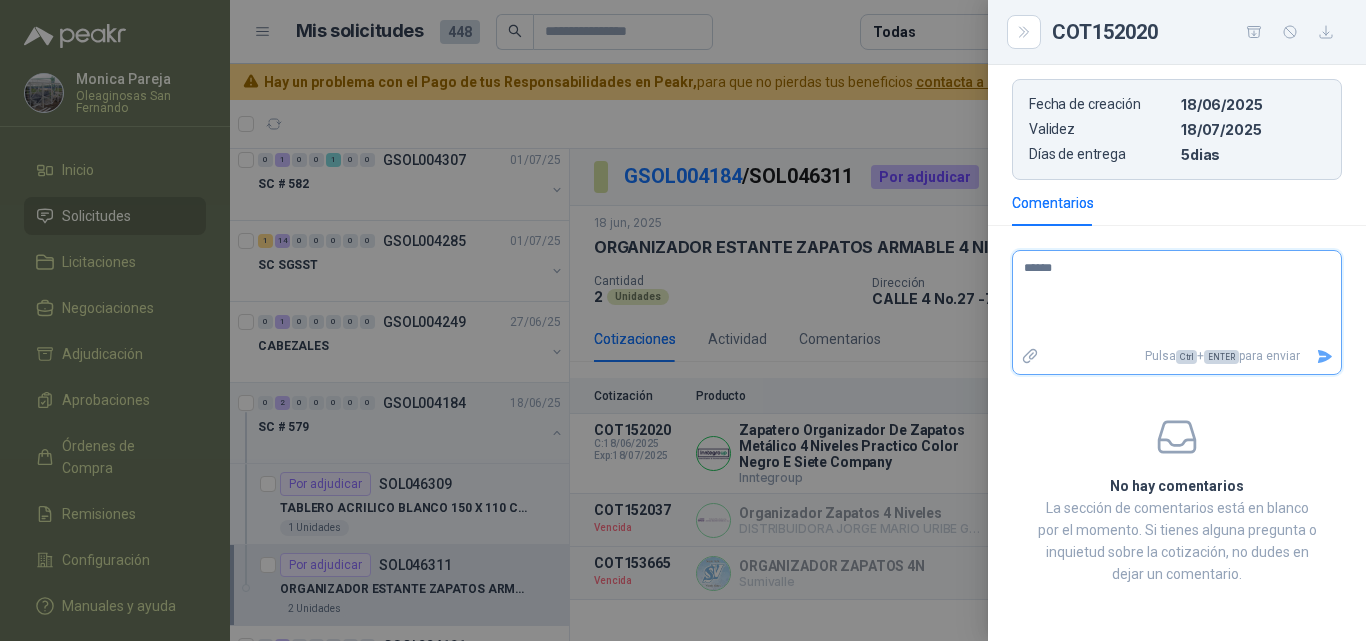 type 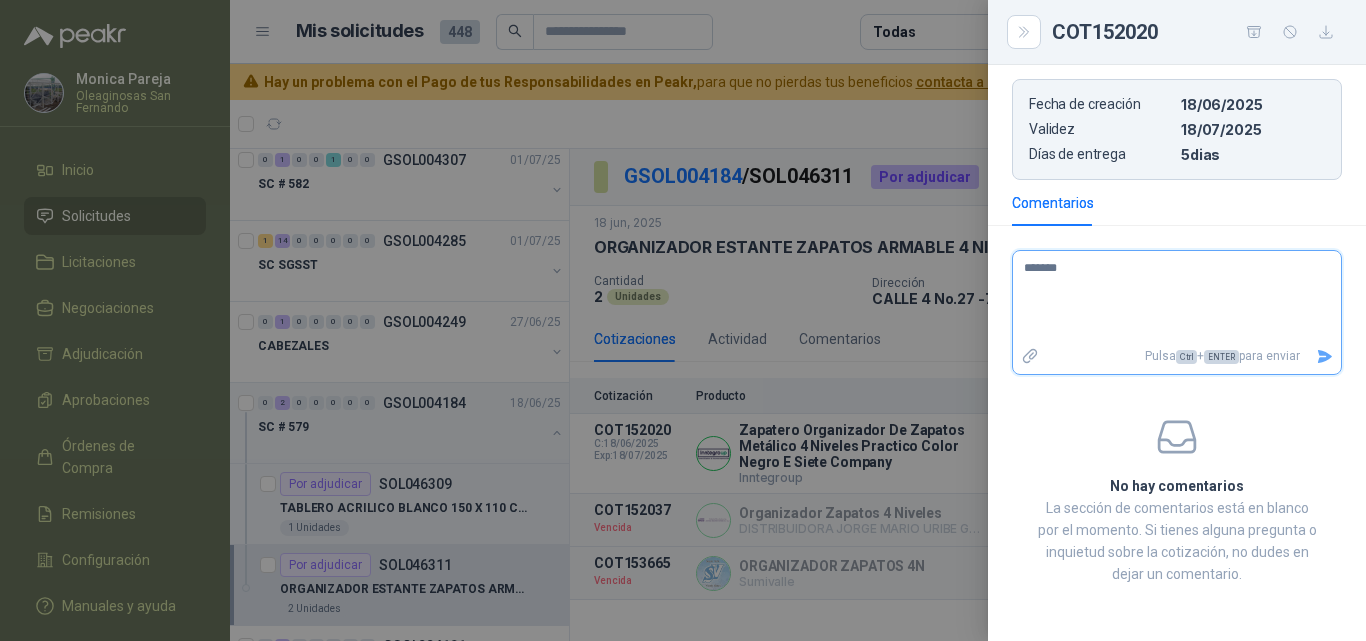 type 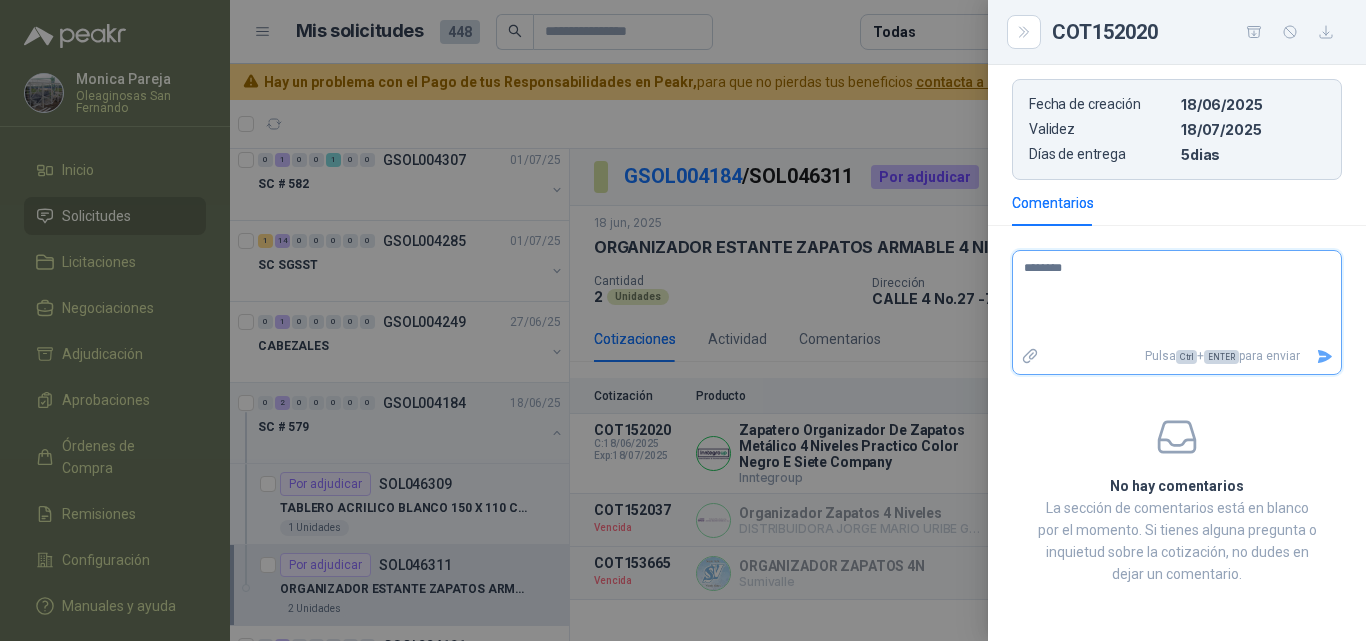type 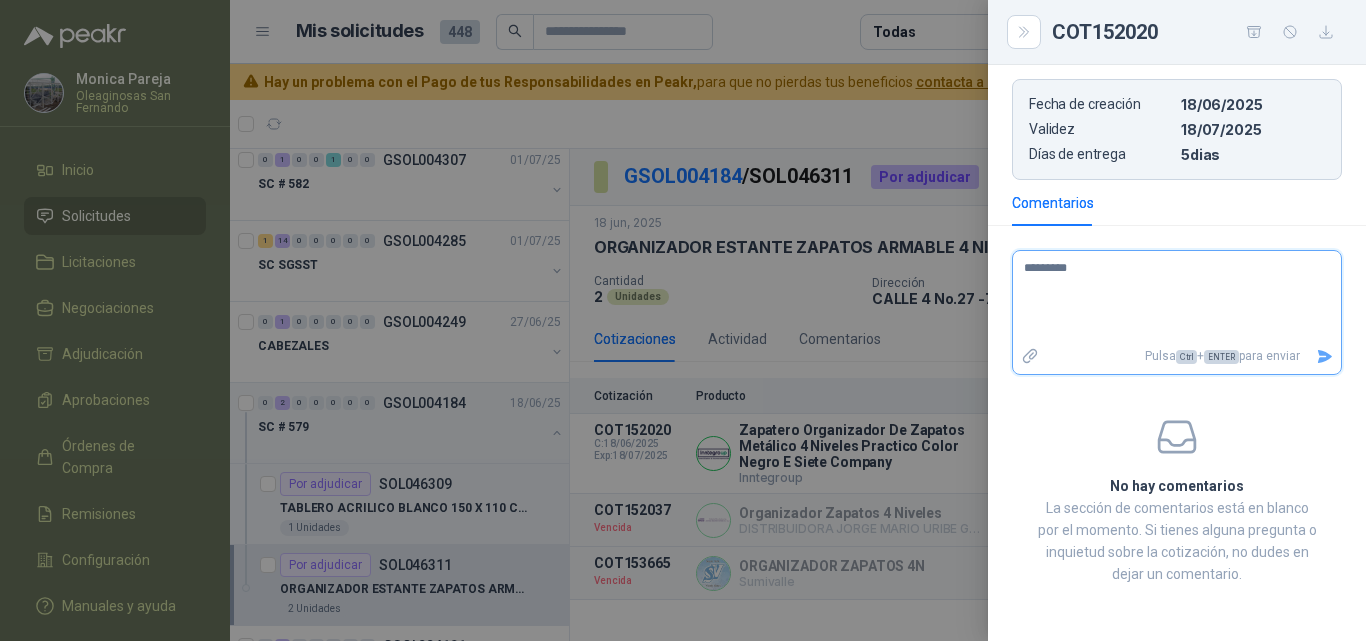 type 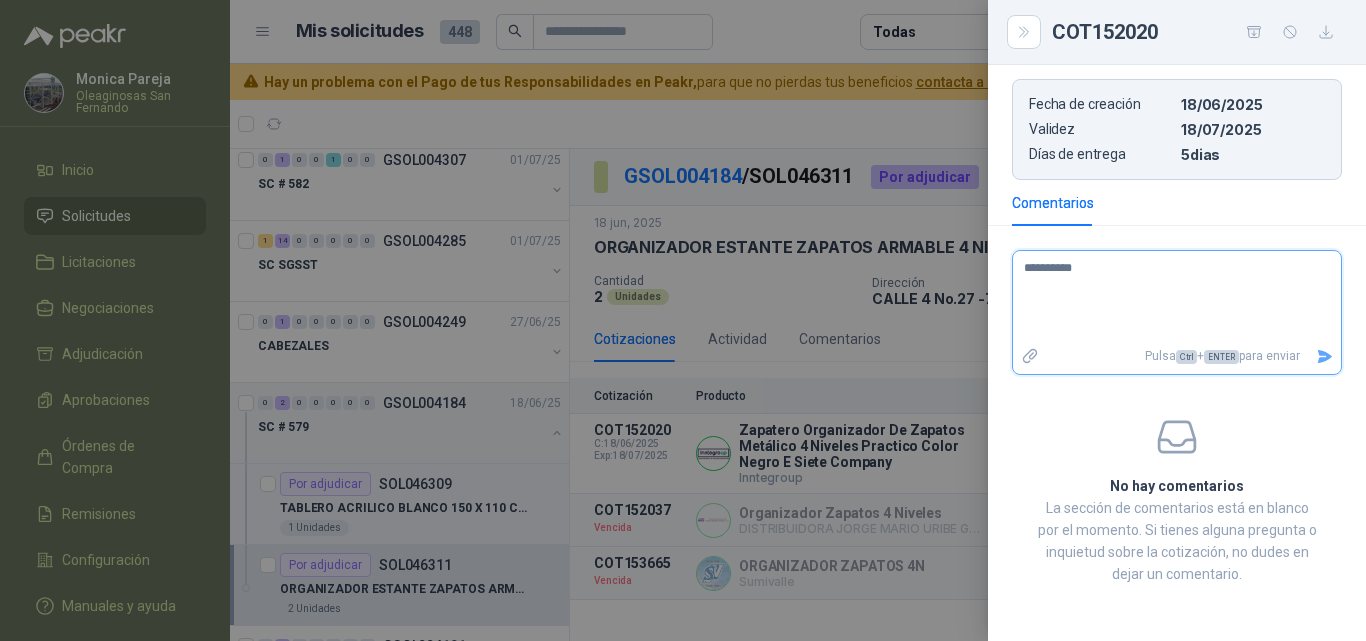 type 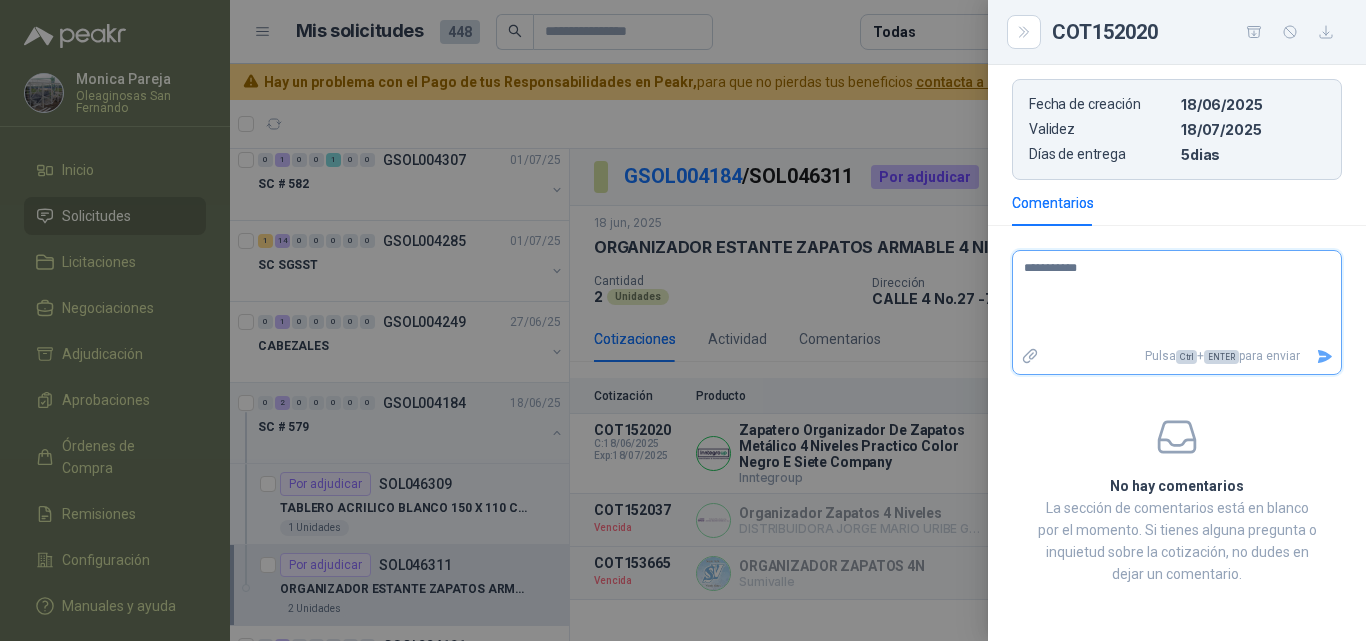 type 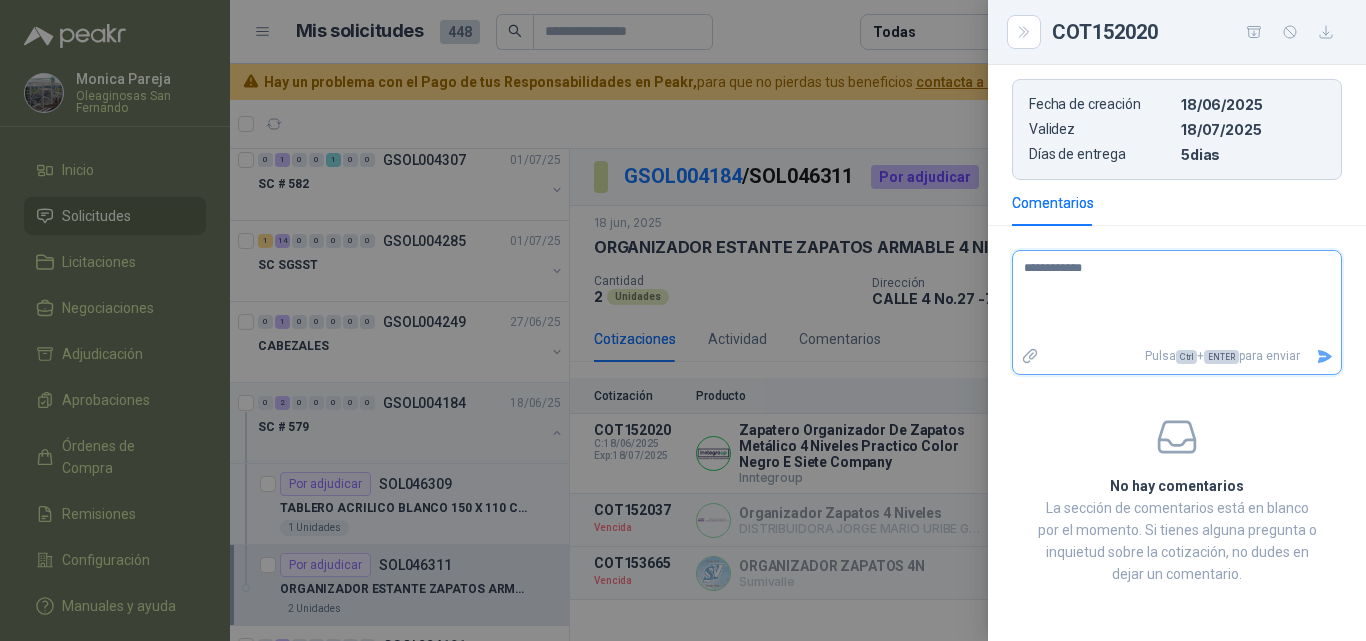 type 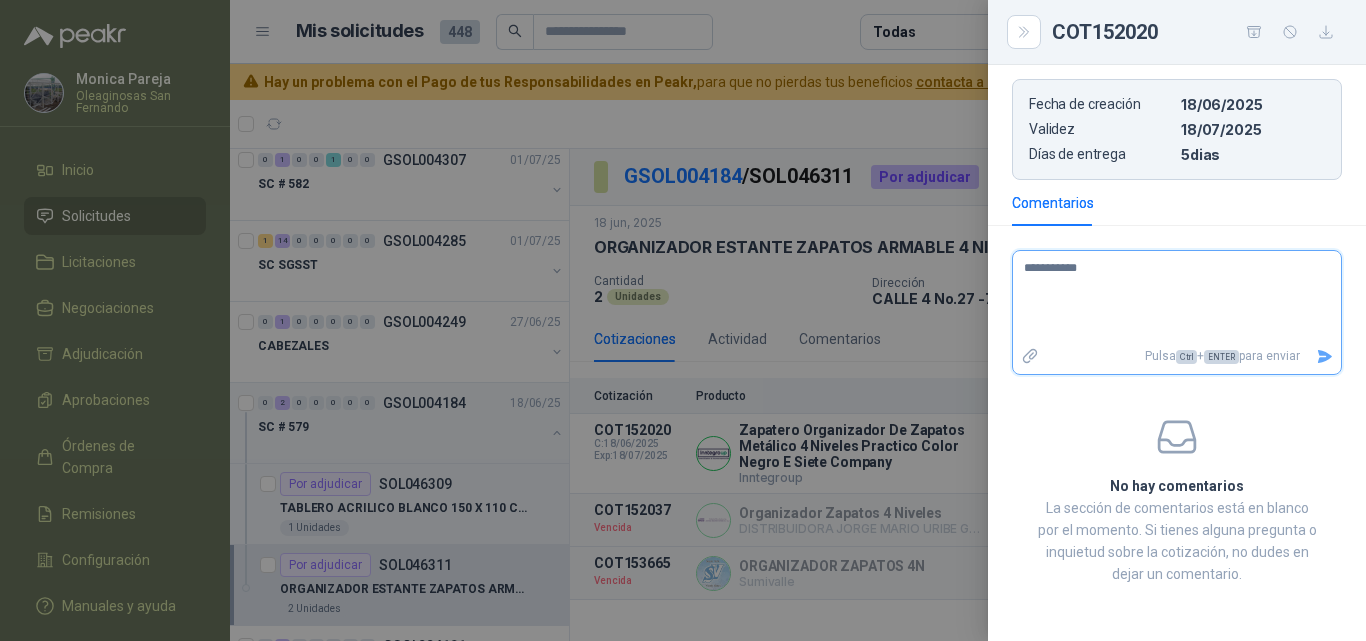 type 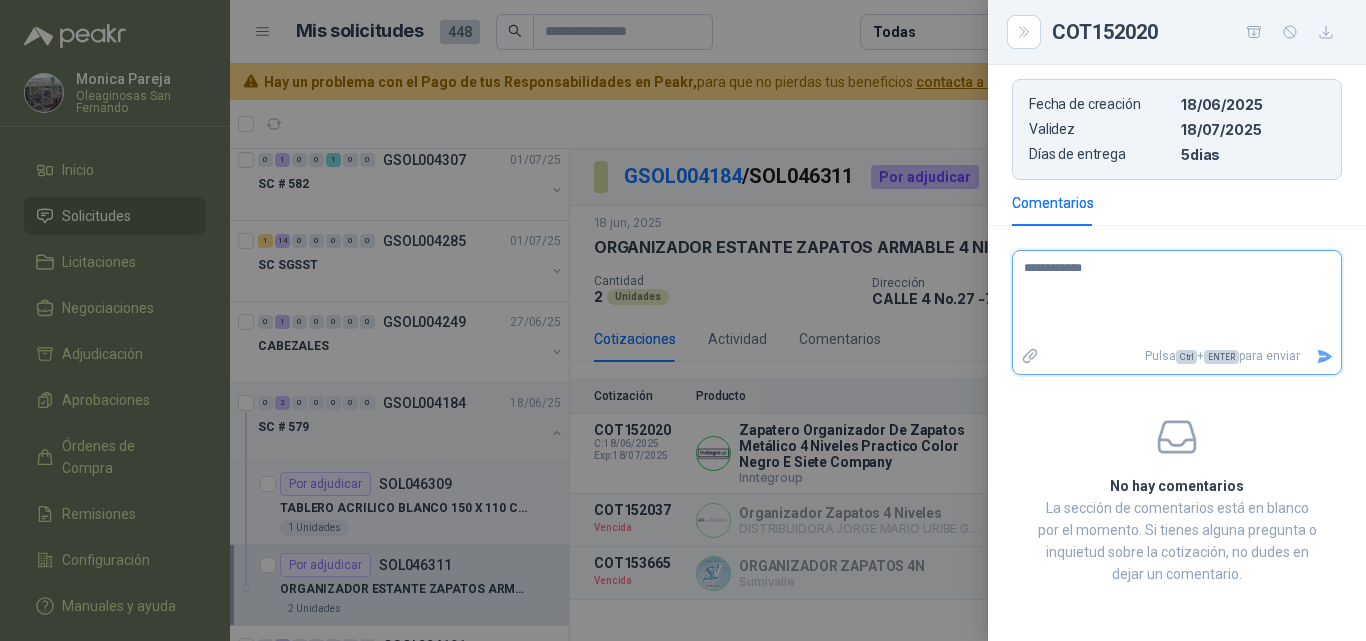 type 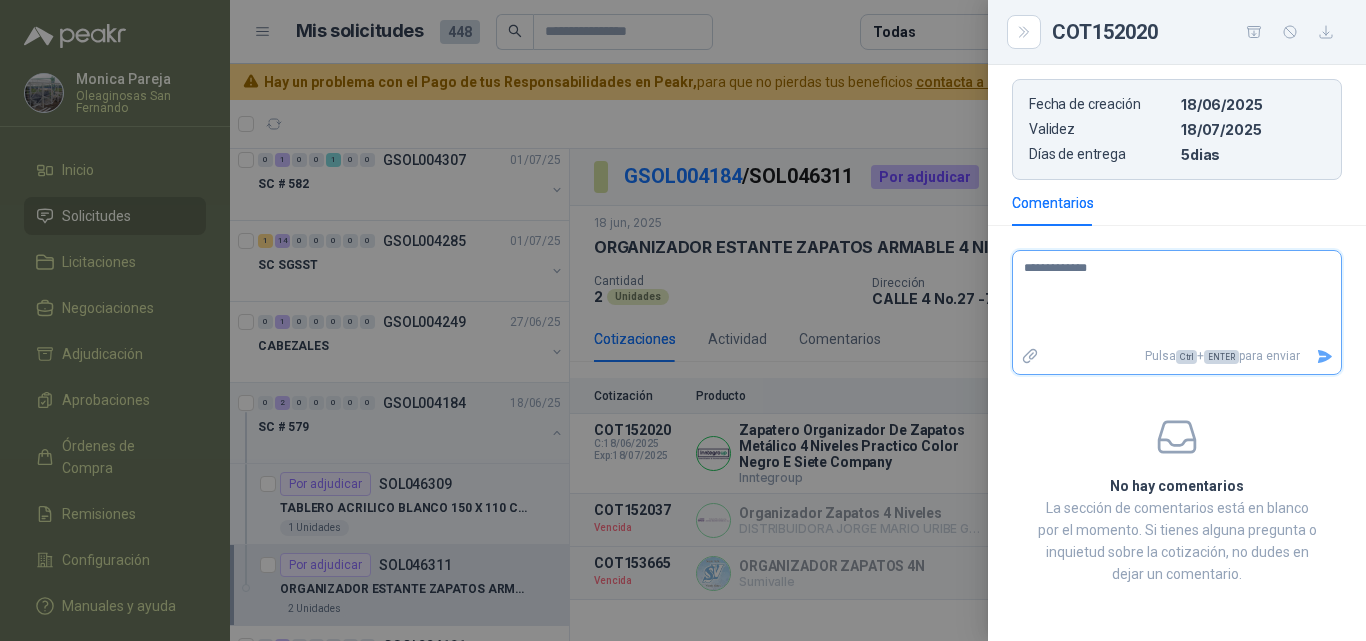 type 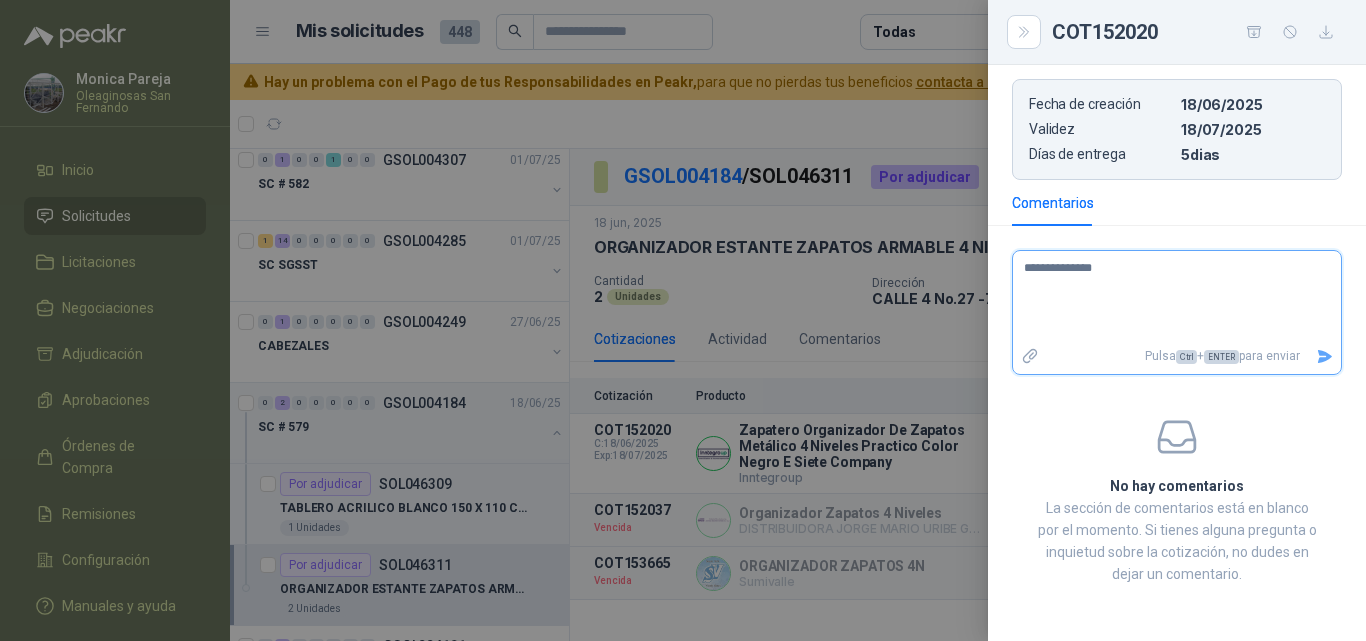 type 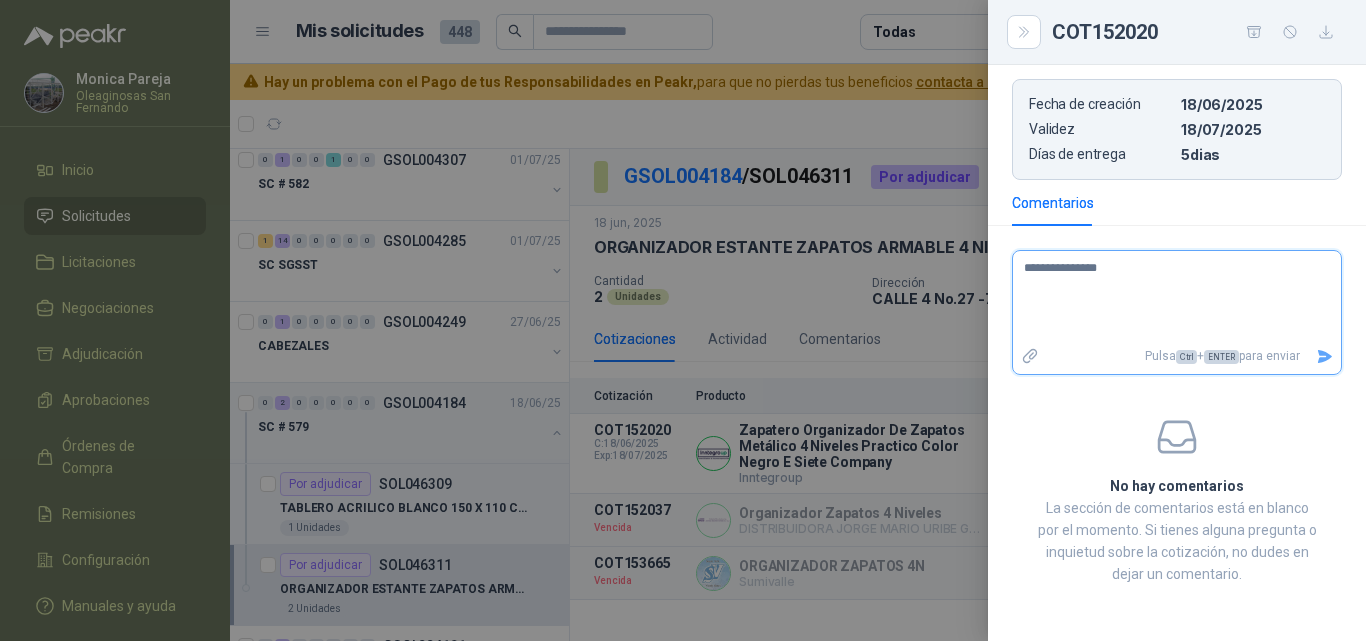 type 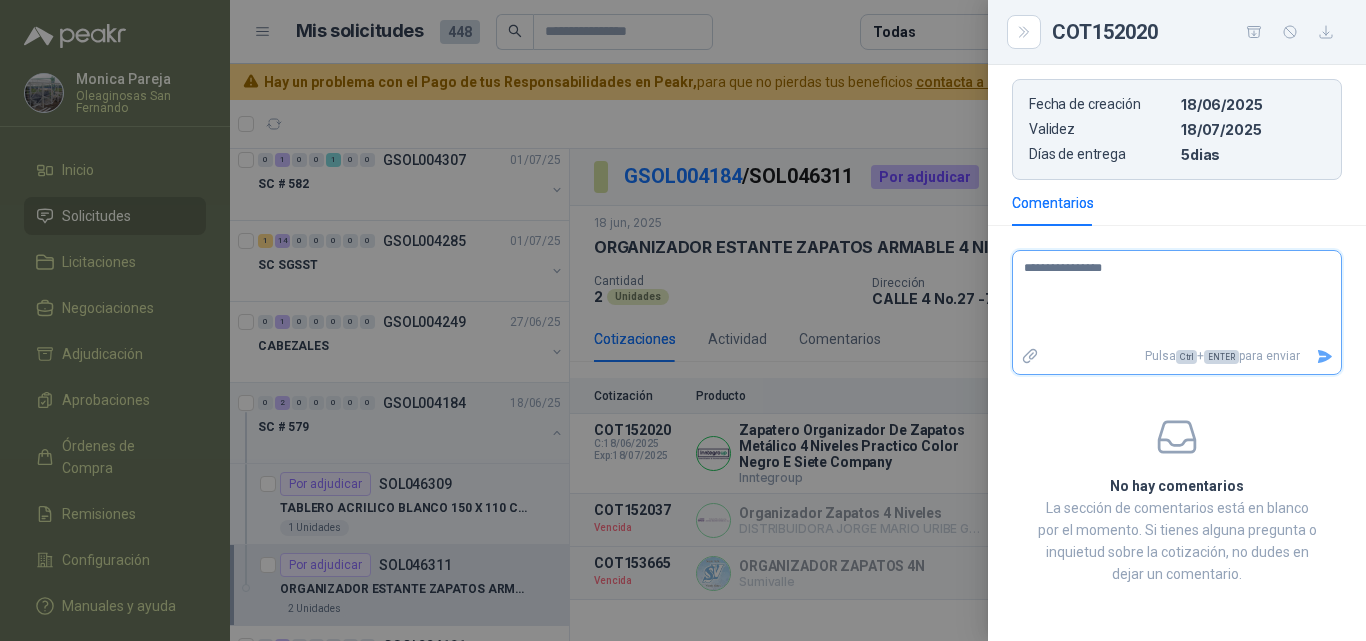 type 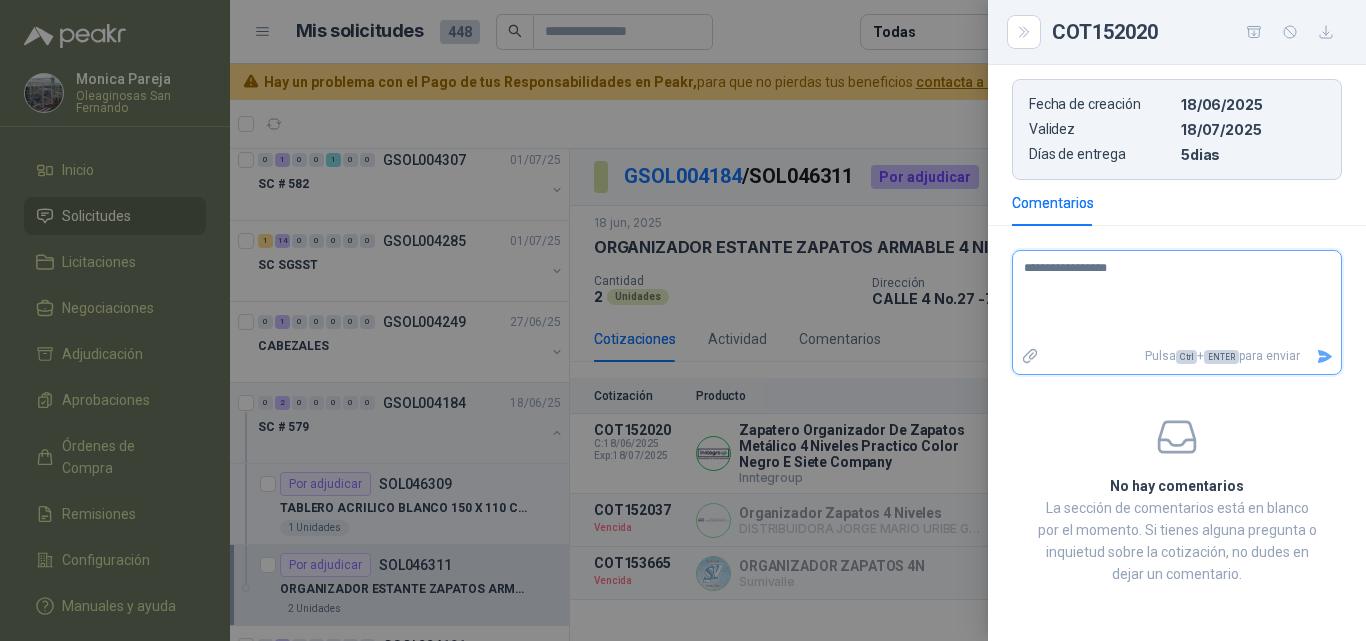 type 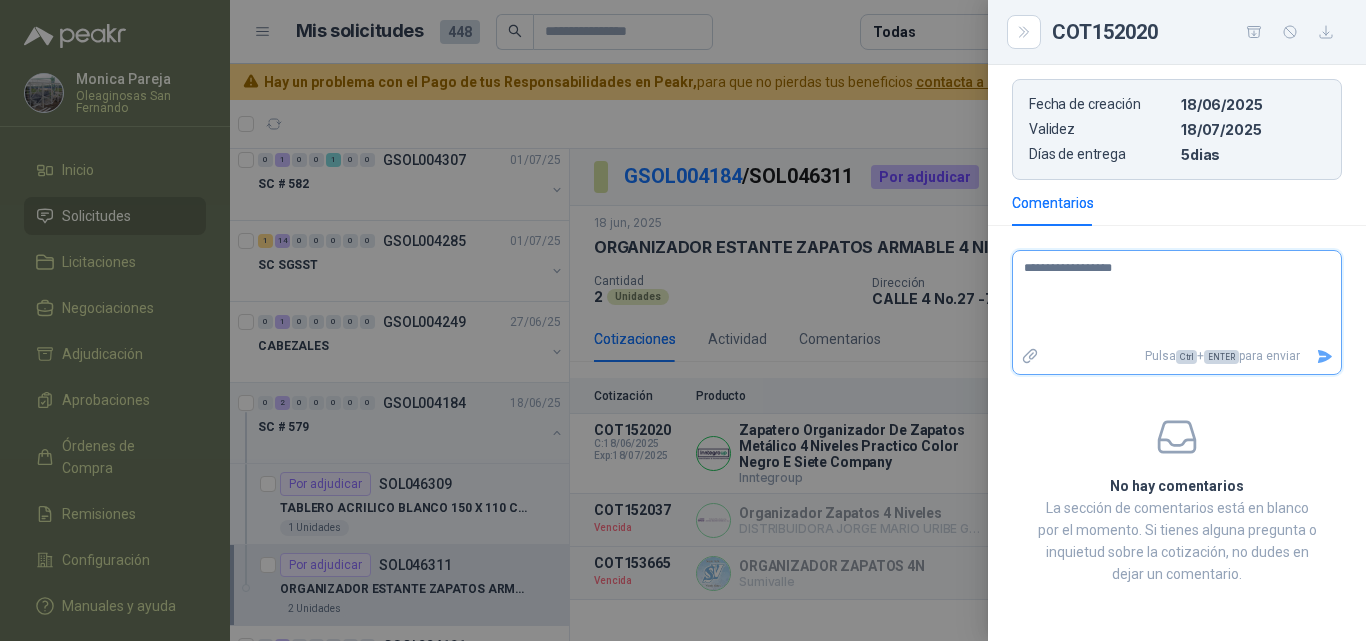 type 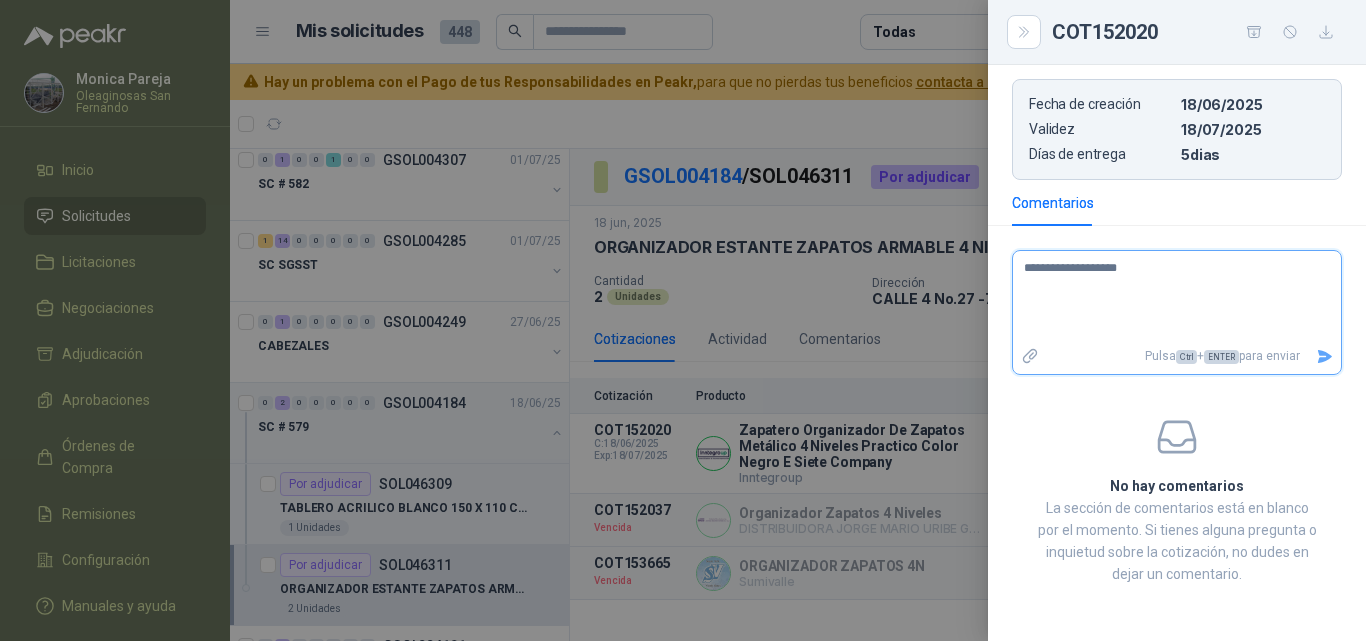 type 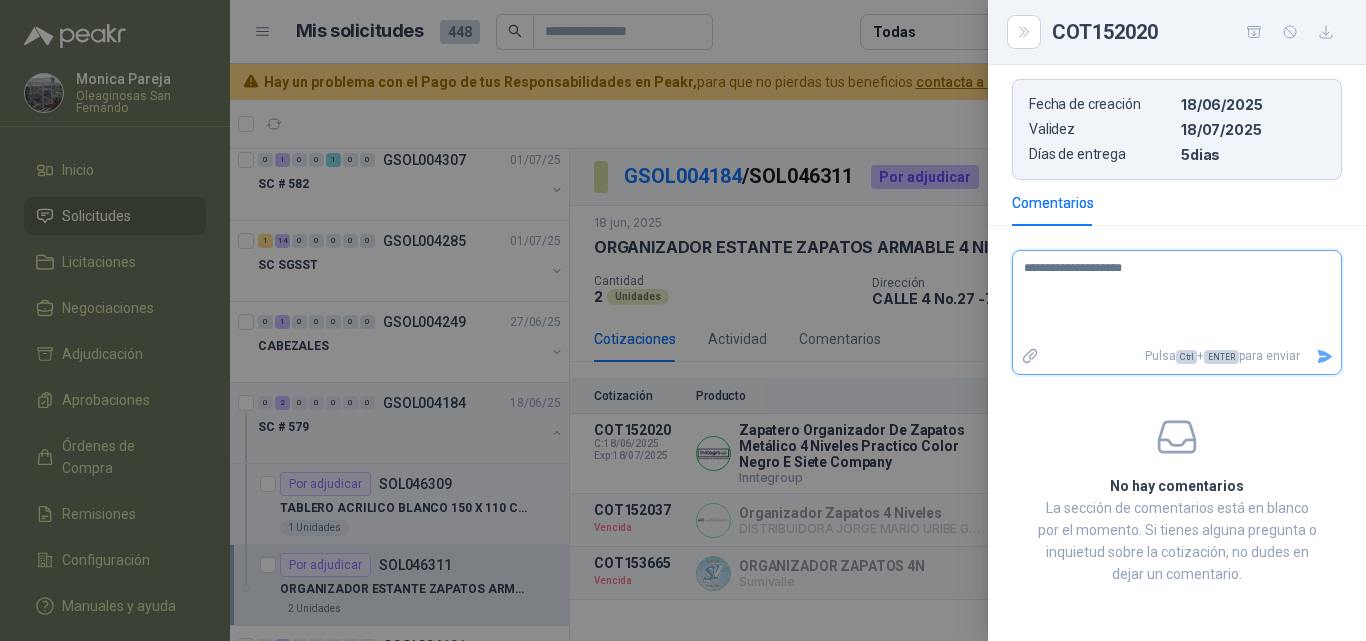 type 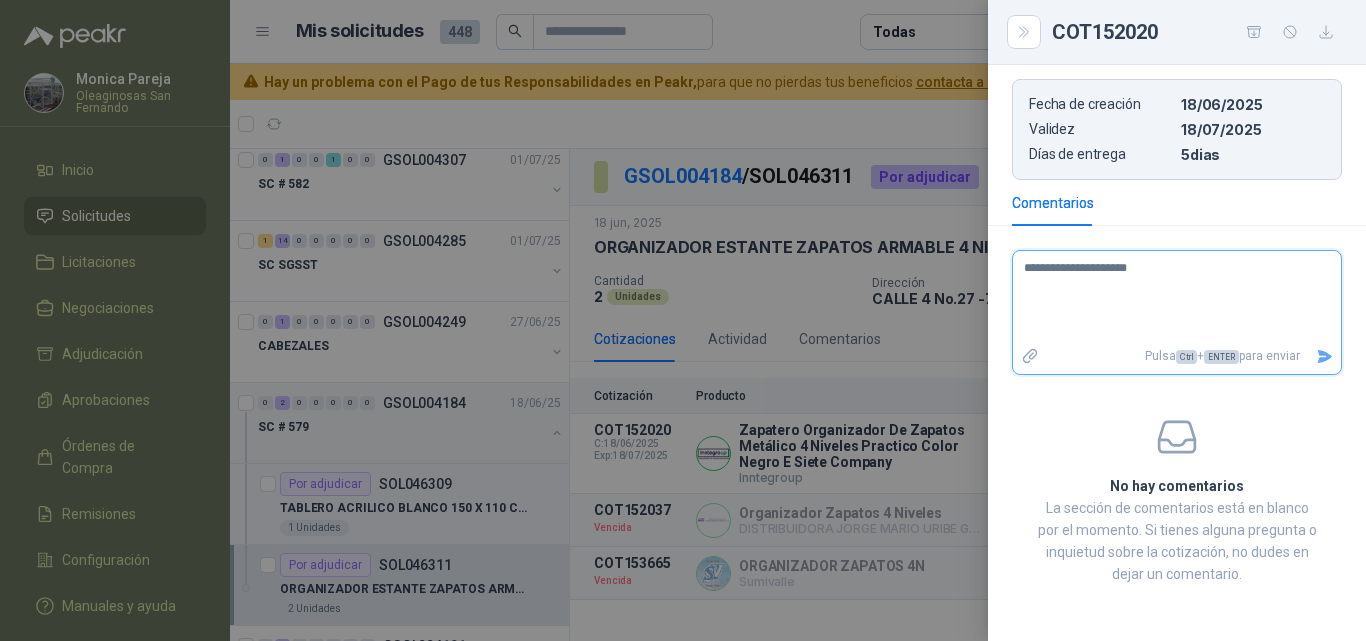type 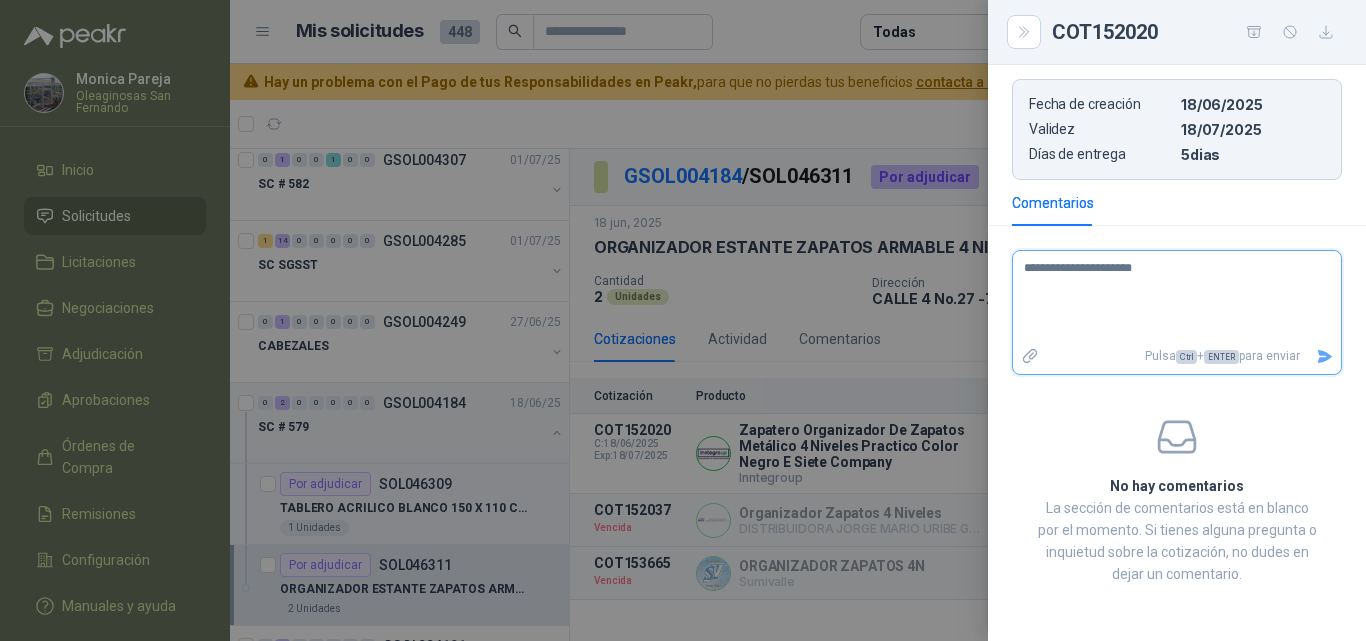 type 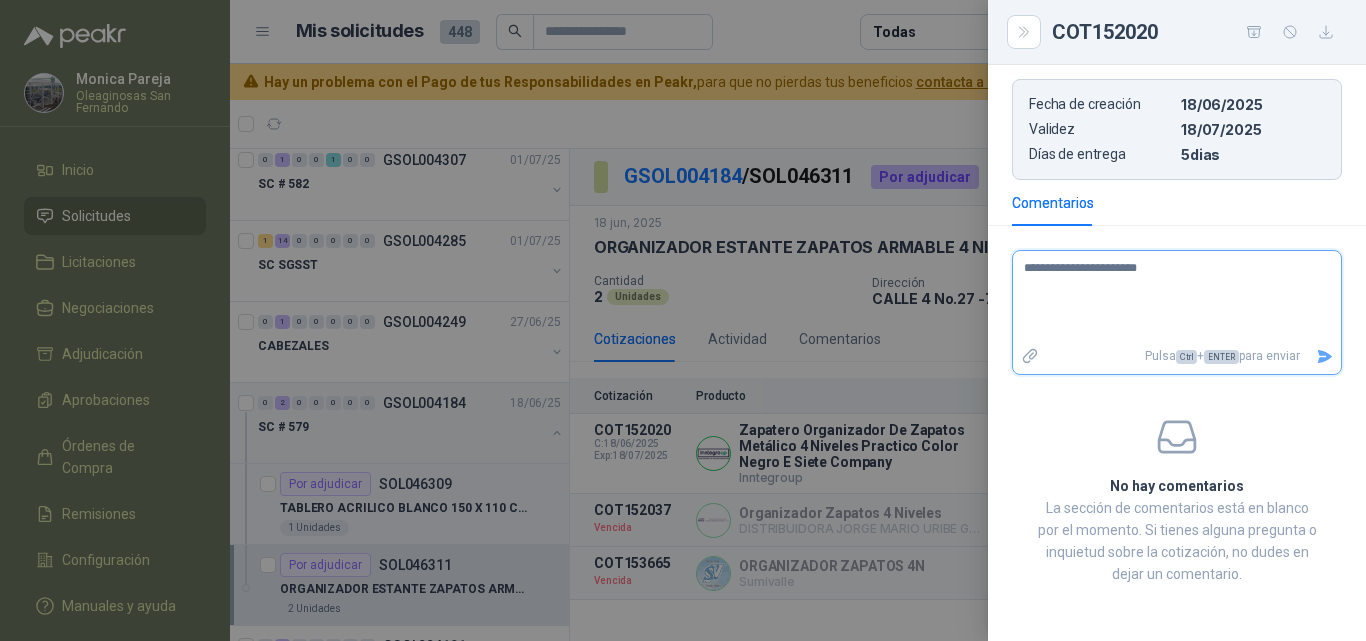type 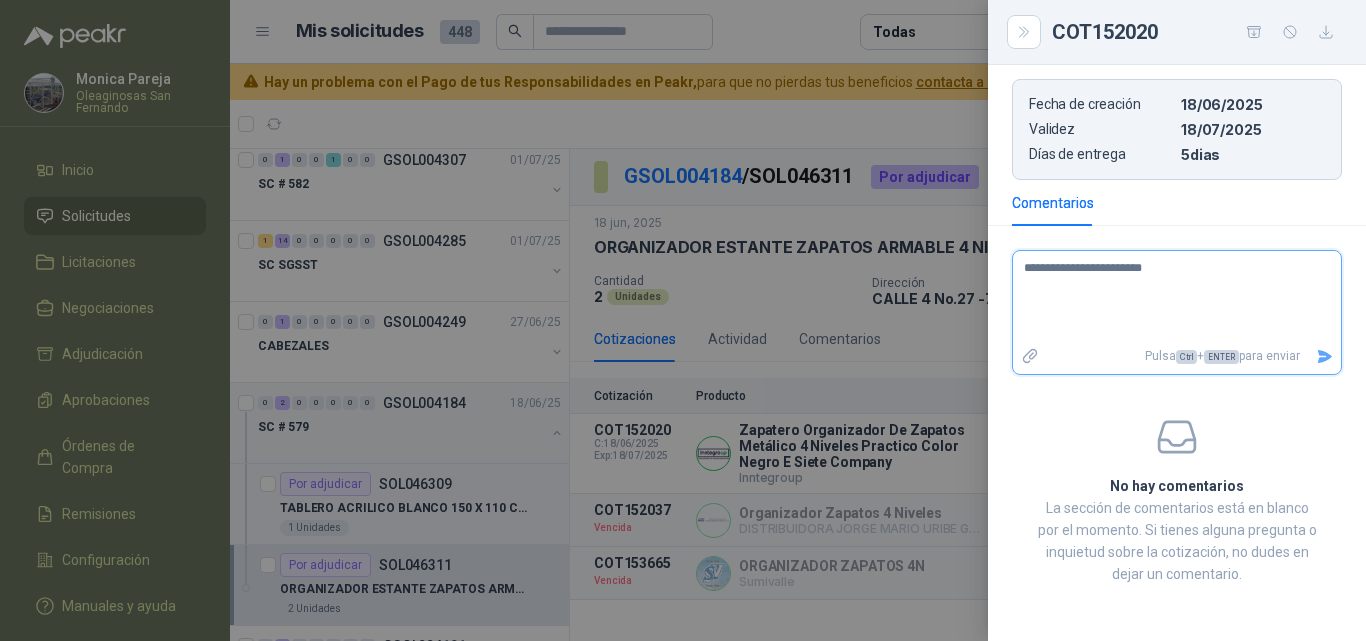 type 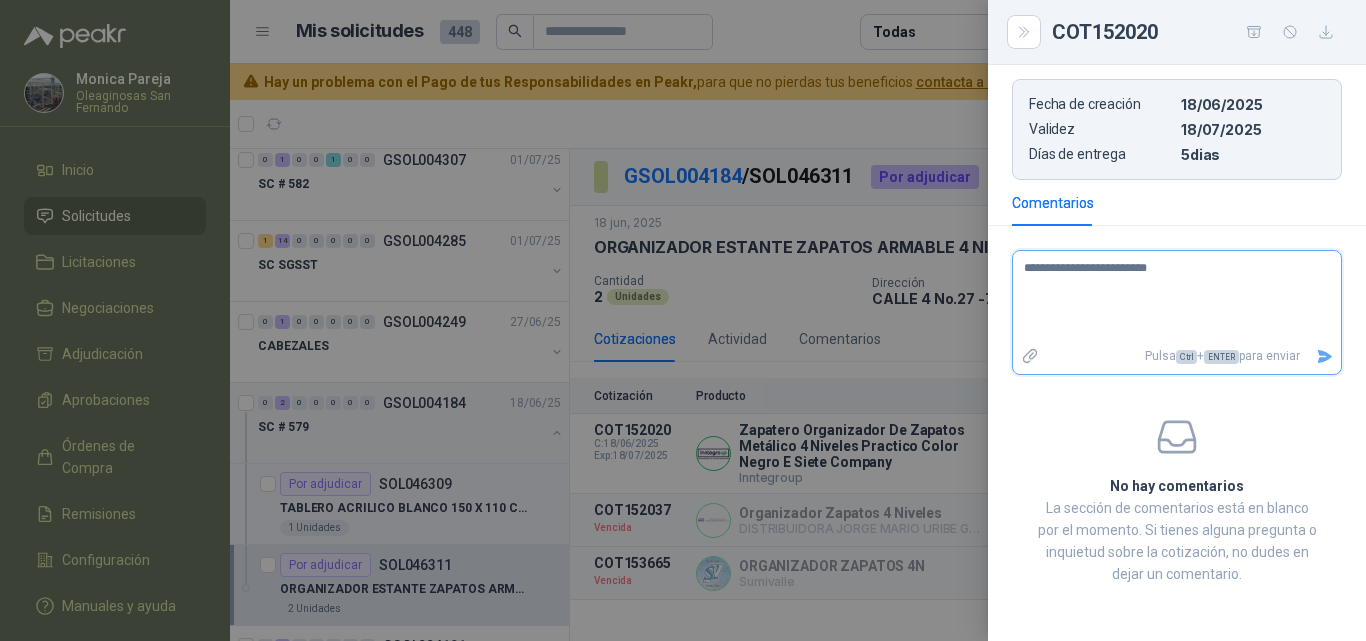 type 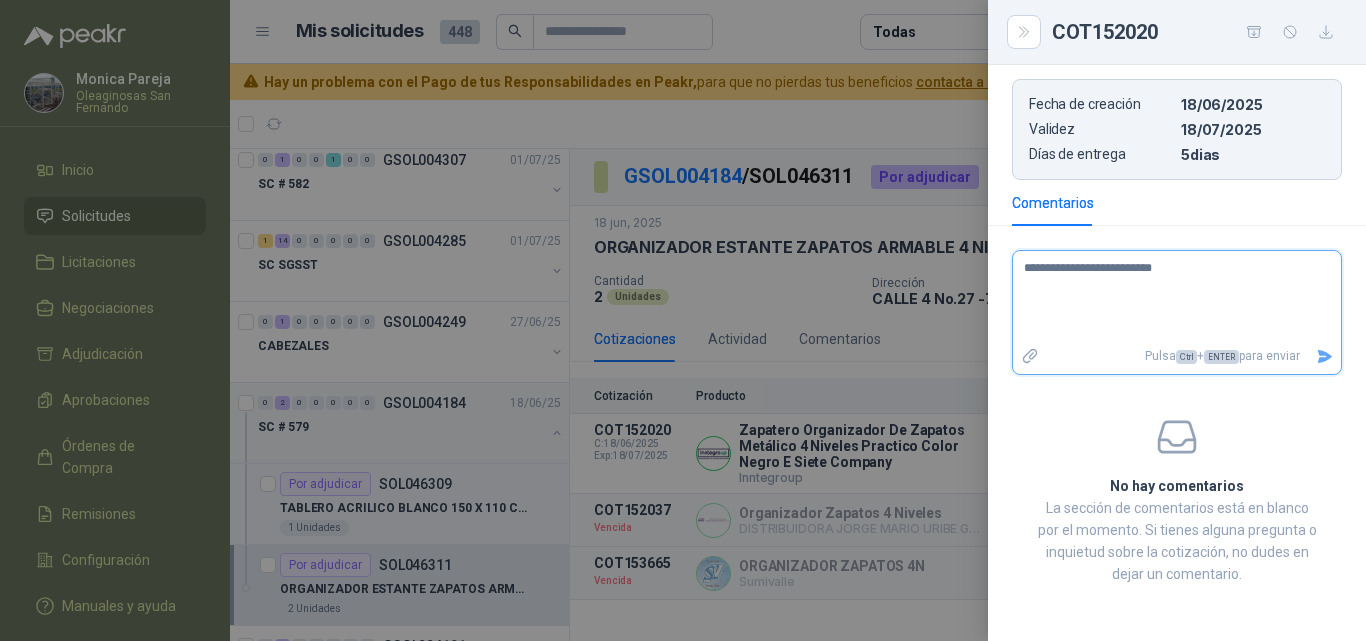 type 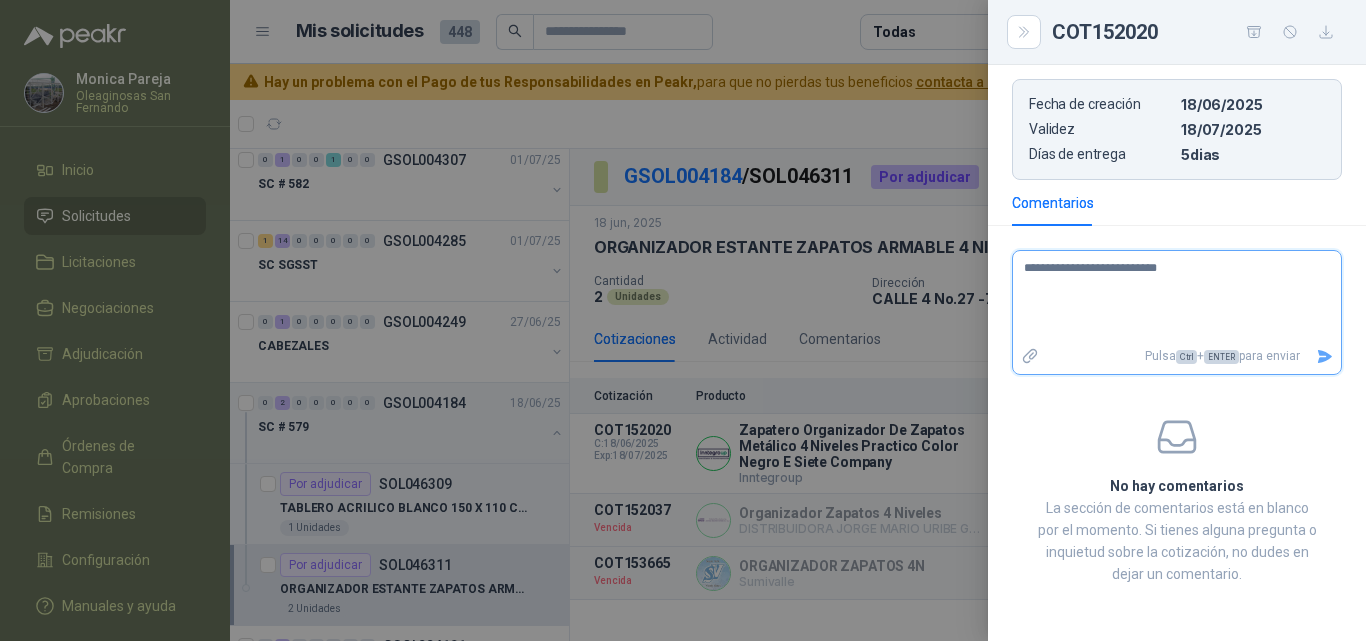 type 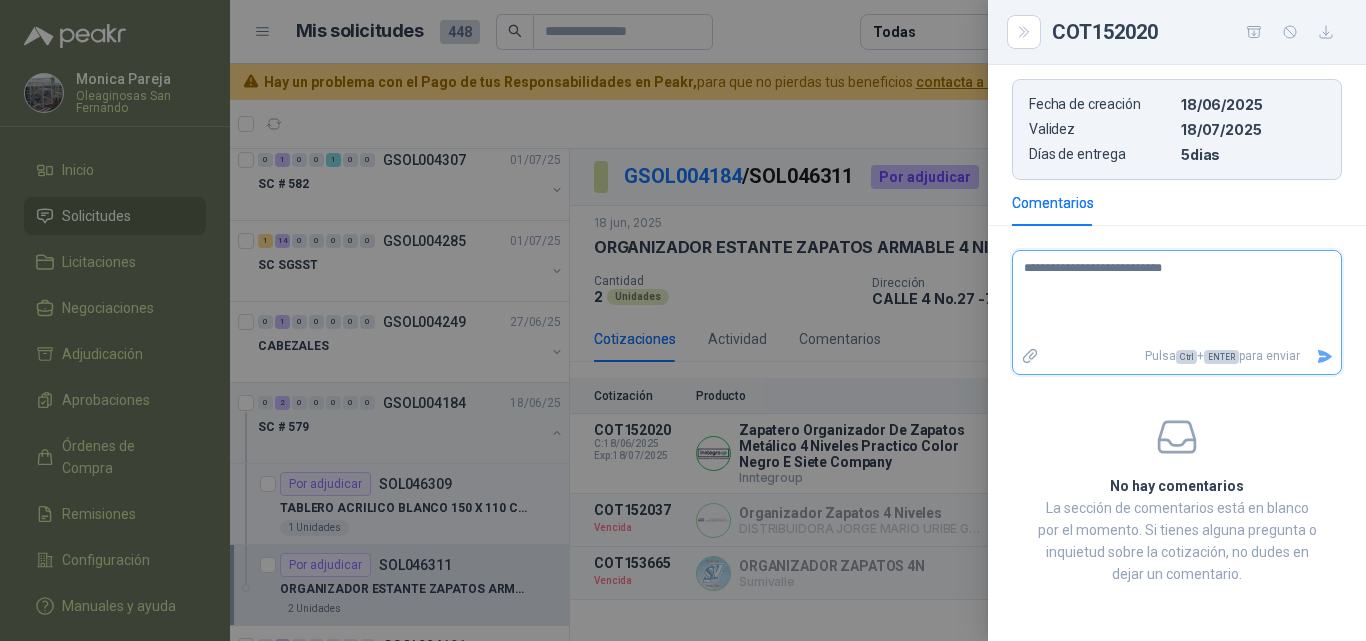 type 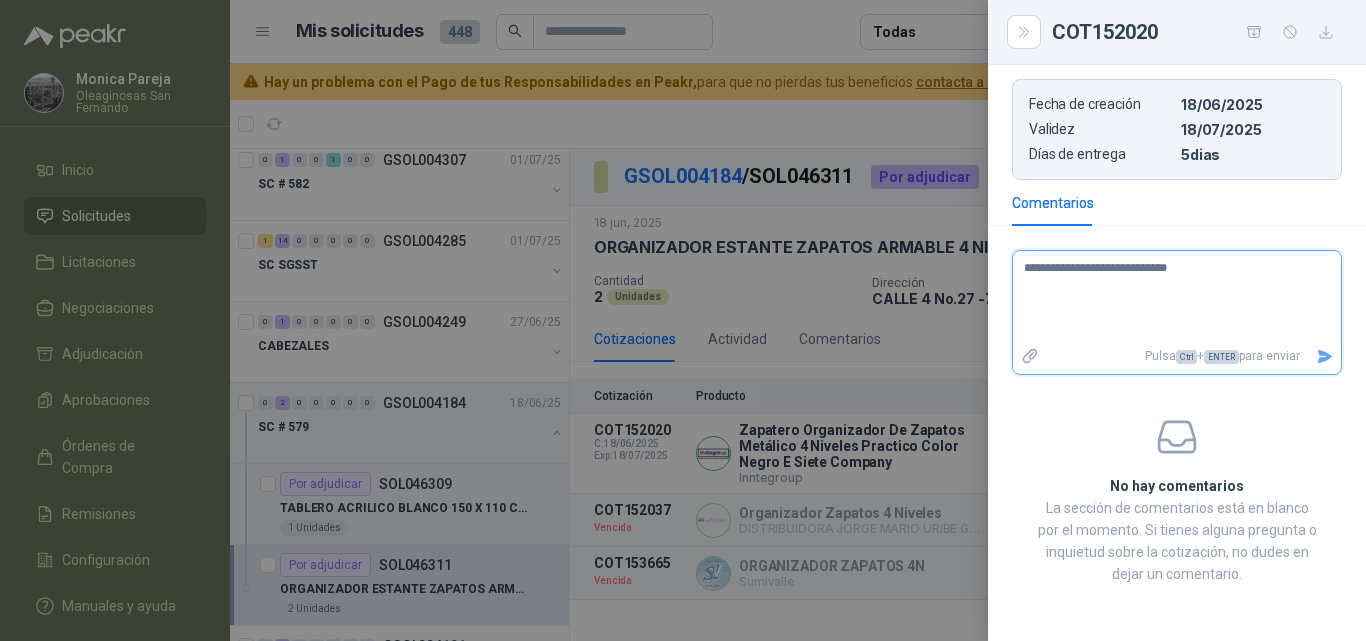 type 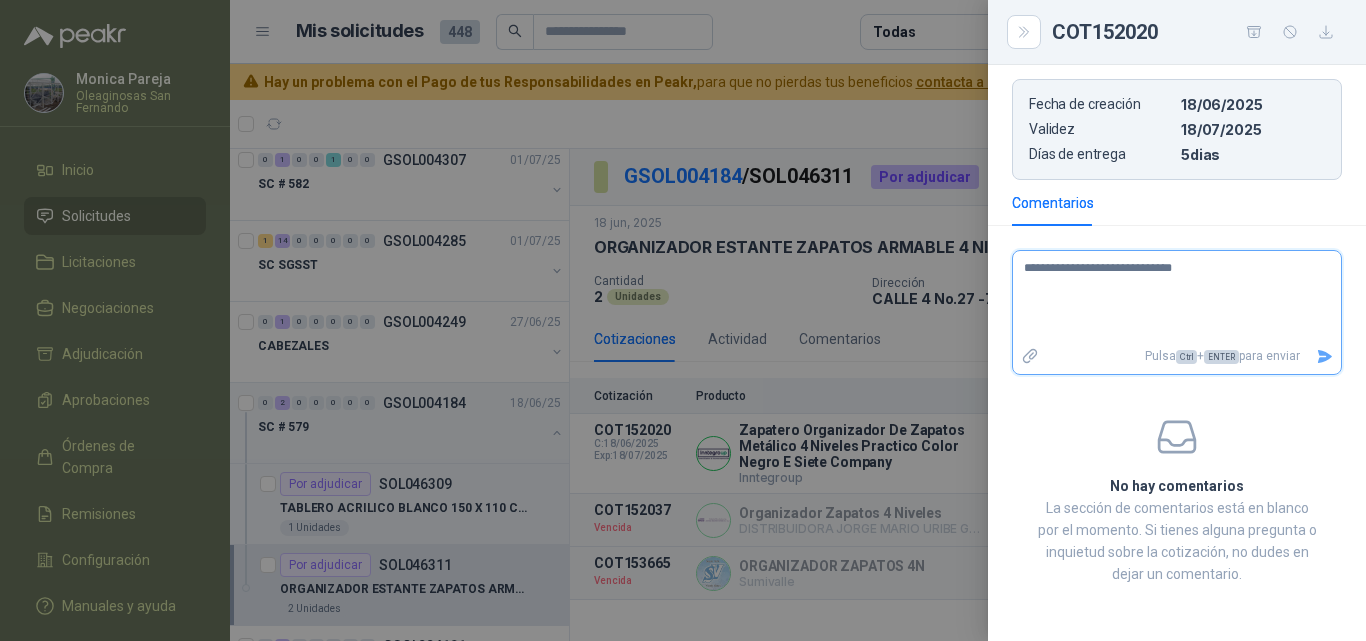 type 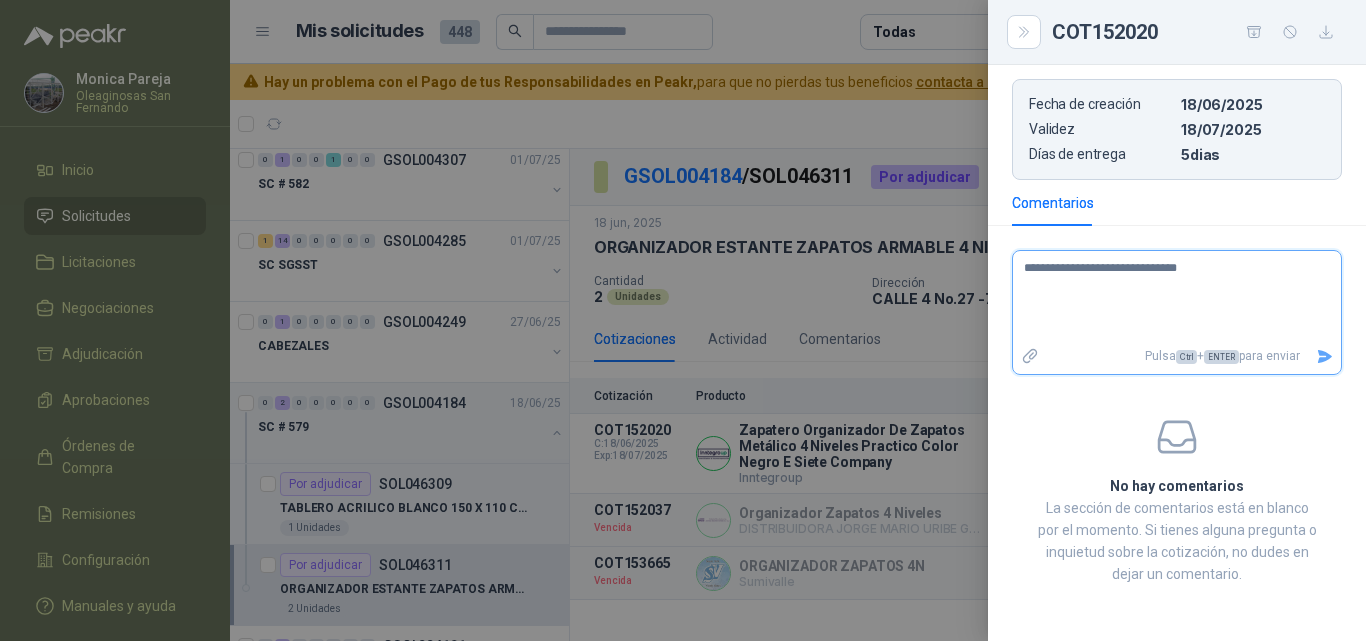 type 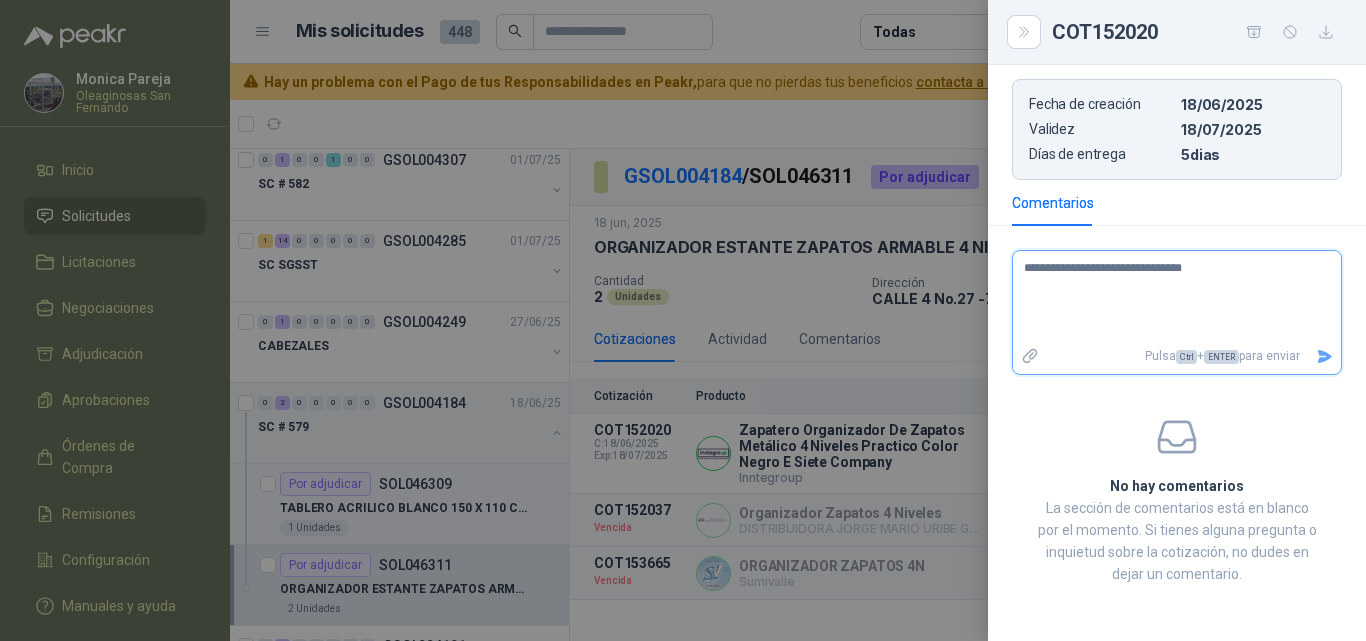 type 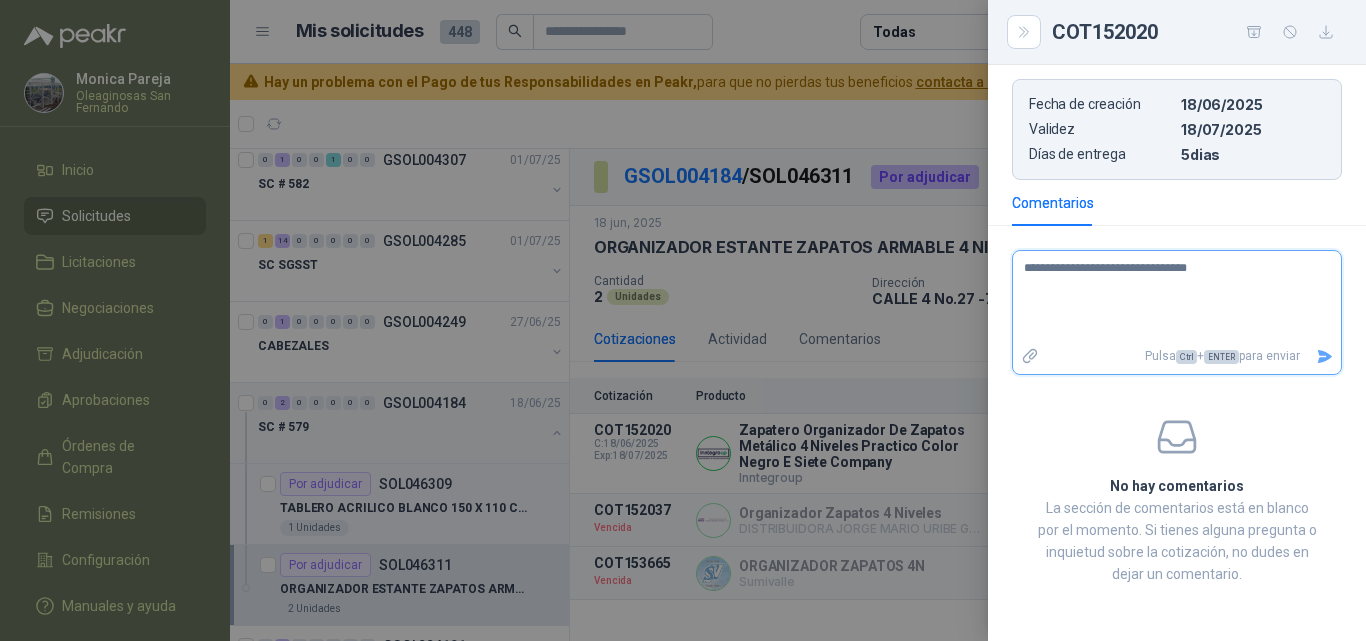 type 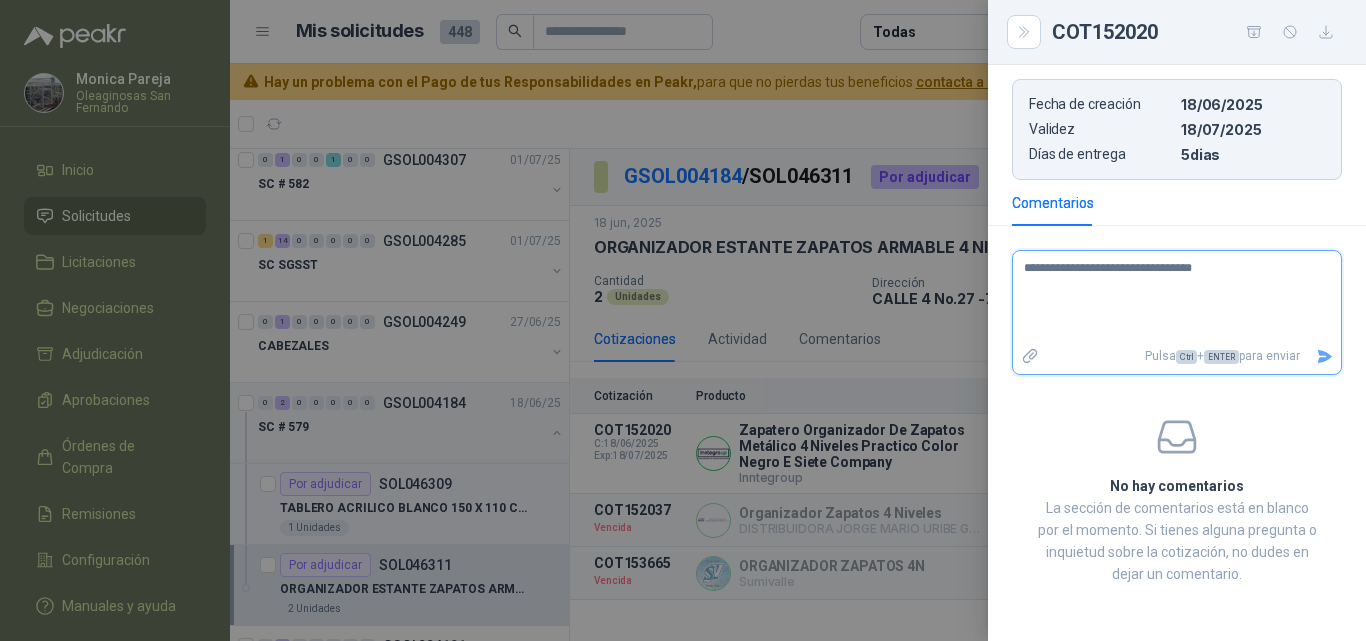 type 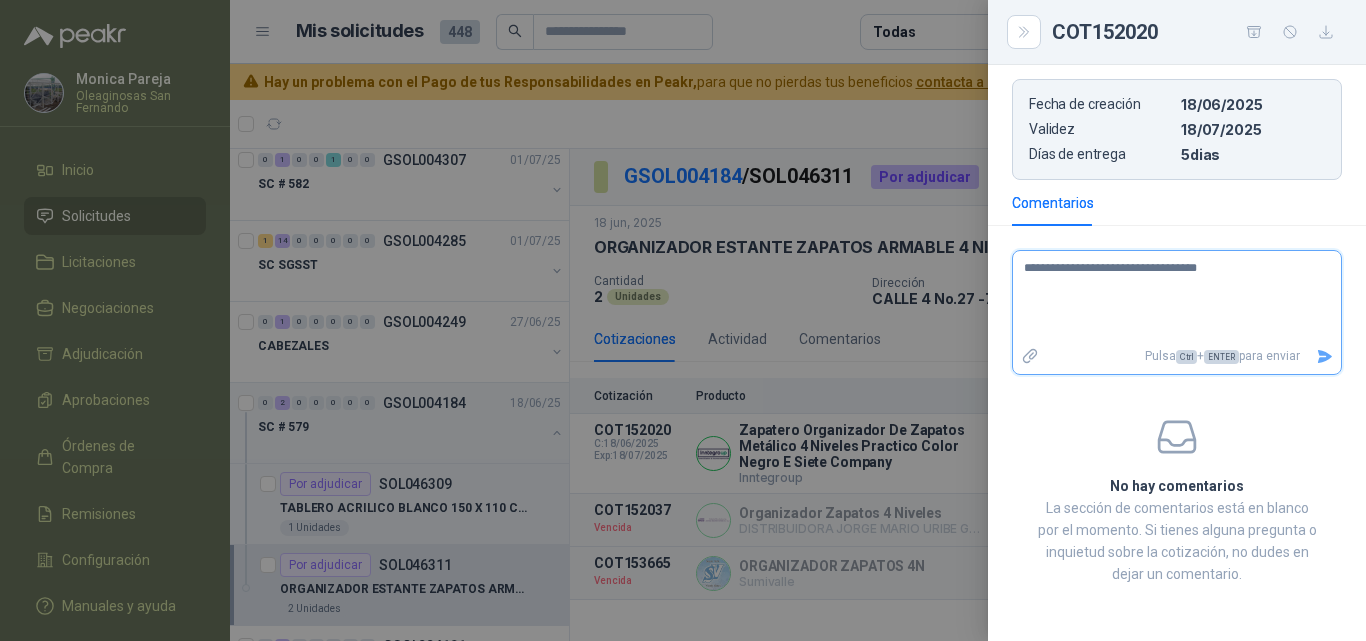 type 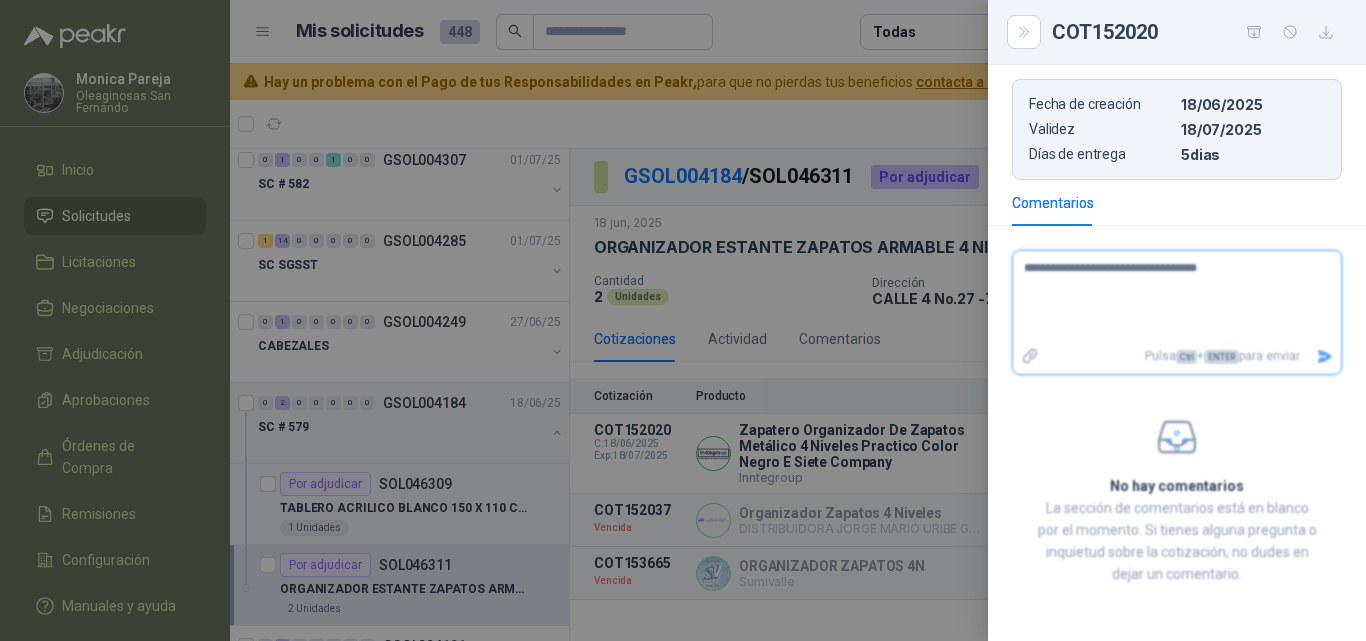 type 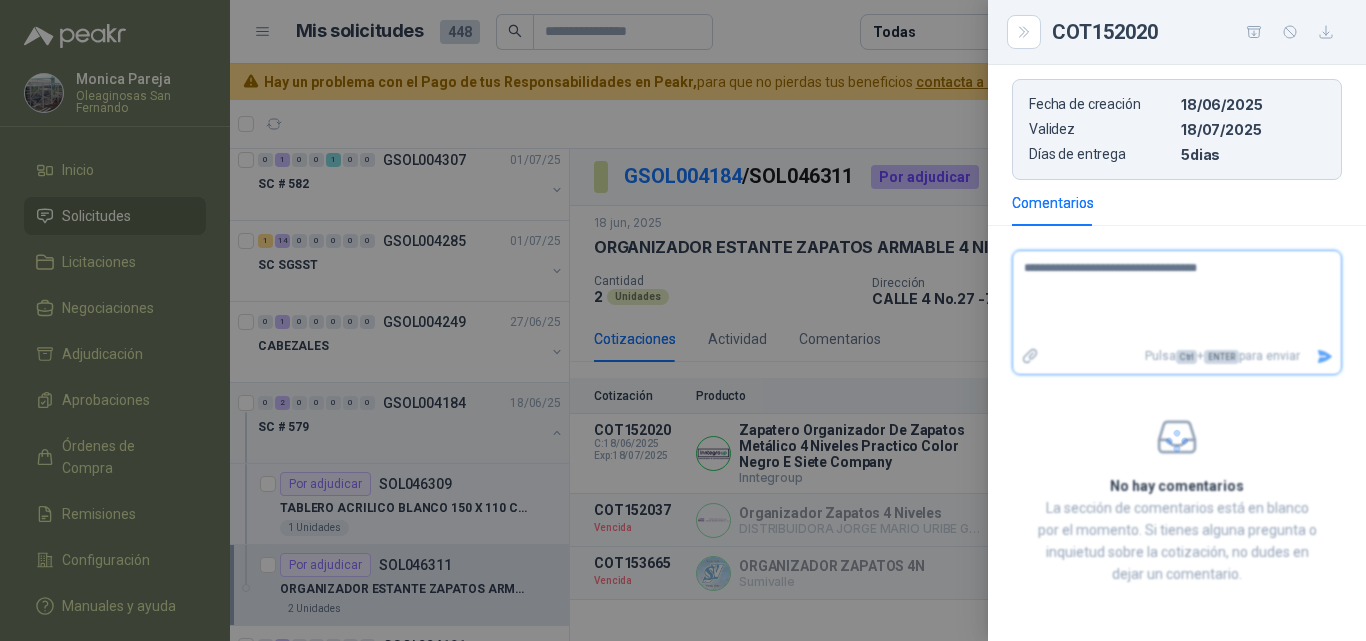 type 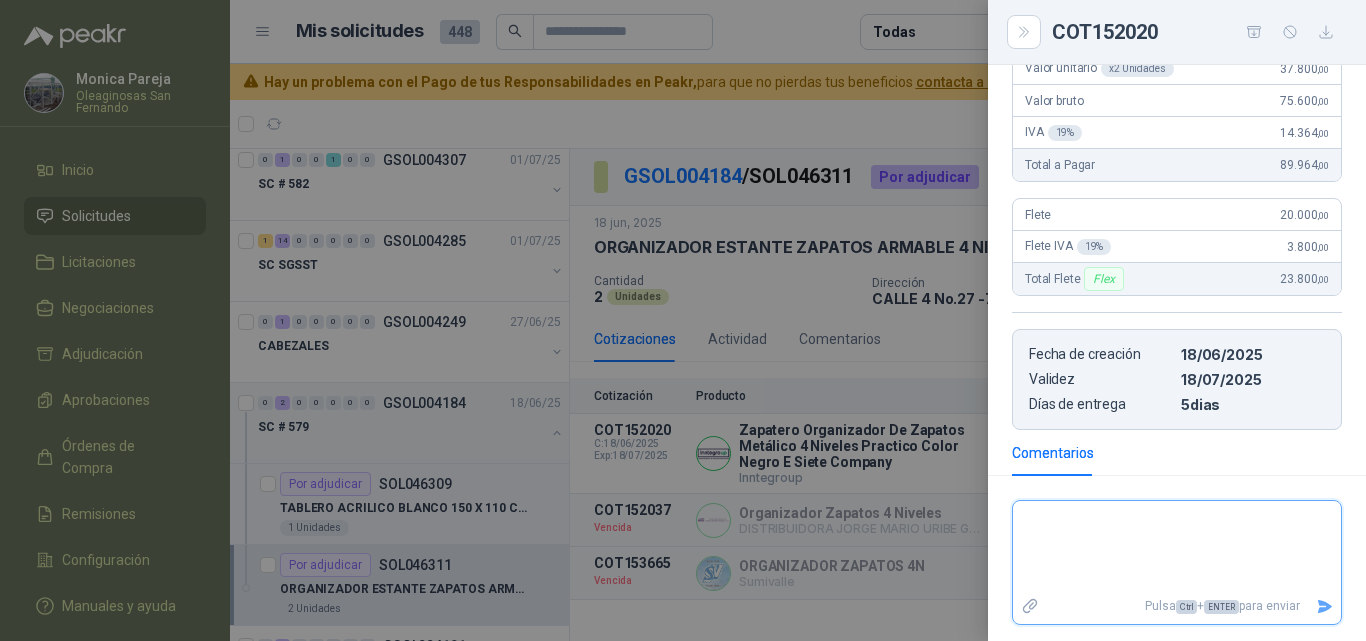 scroll, scrollTop: 381, scrollLeft: 0, axis: vertical 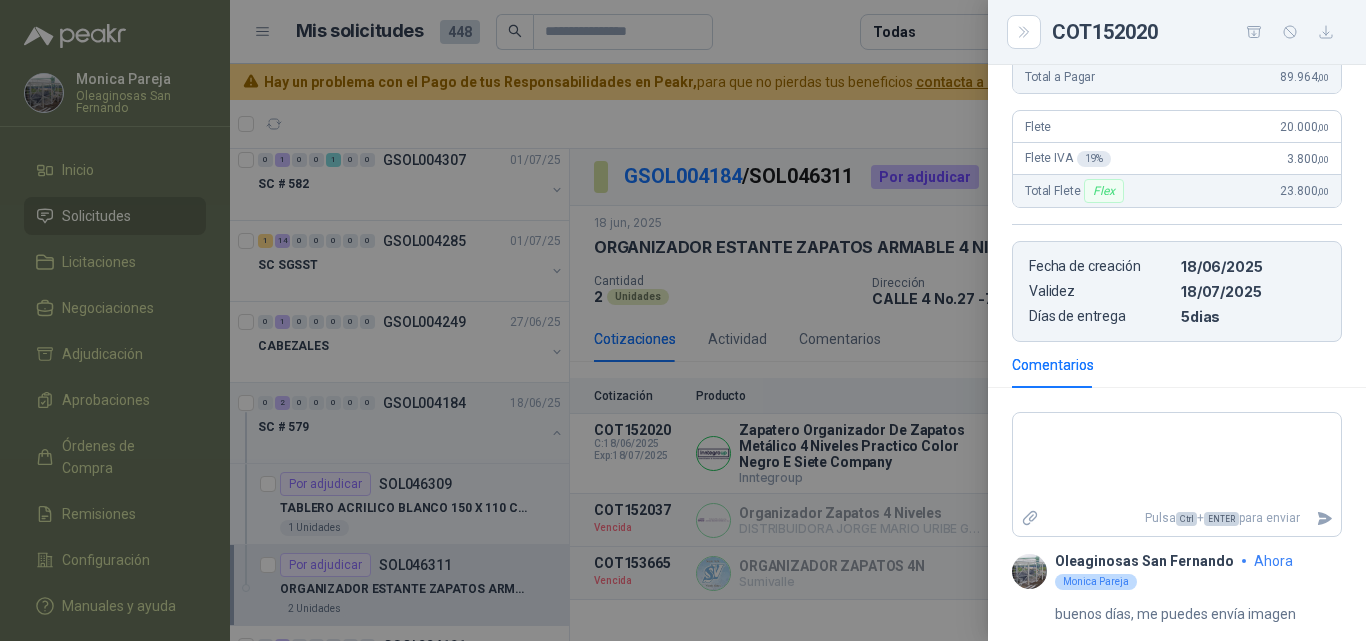 click at bounding box center (683, 320) 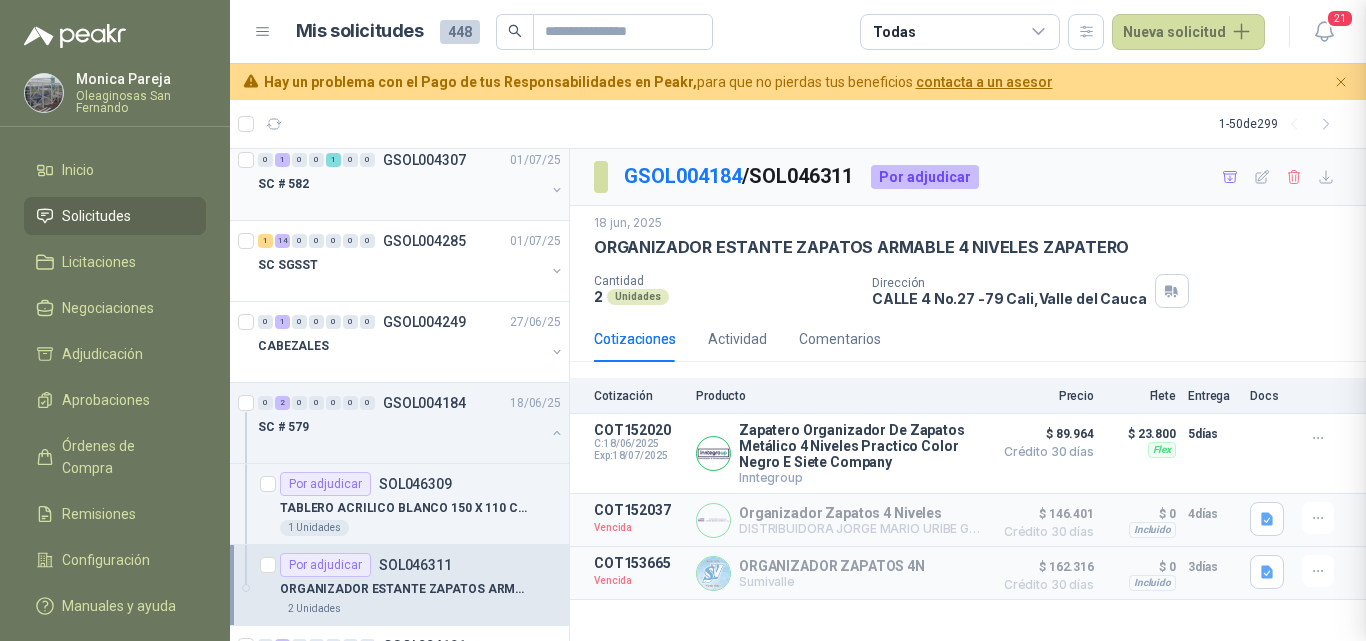 type 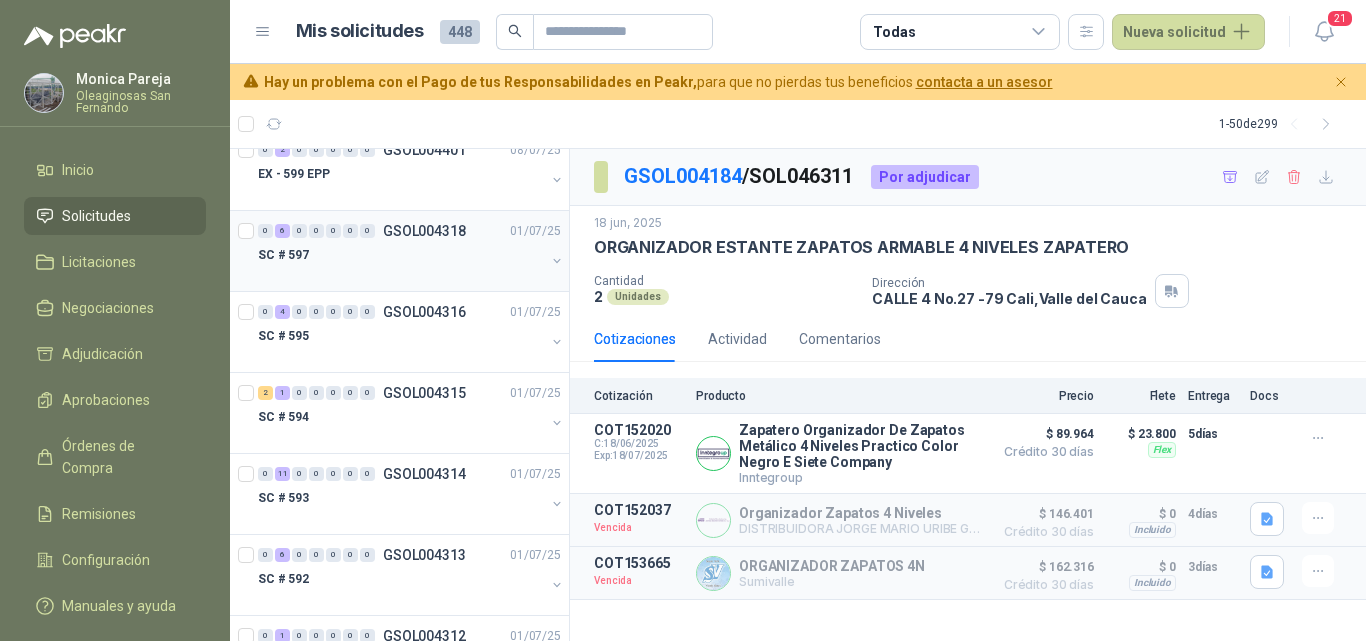 scroll, scrollTop: 0, scrollLeft: 0, axis: both 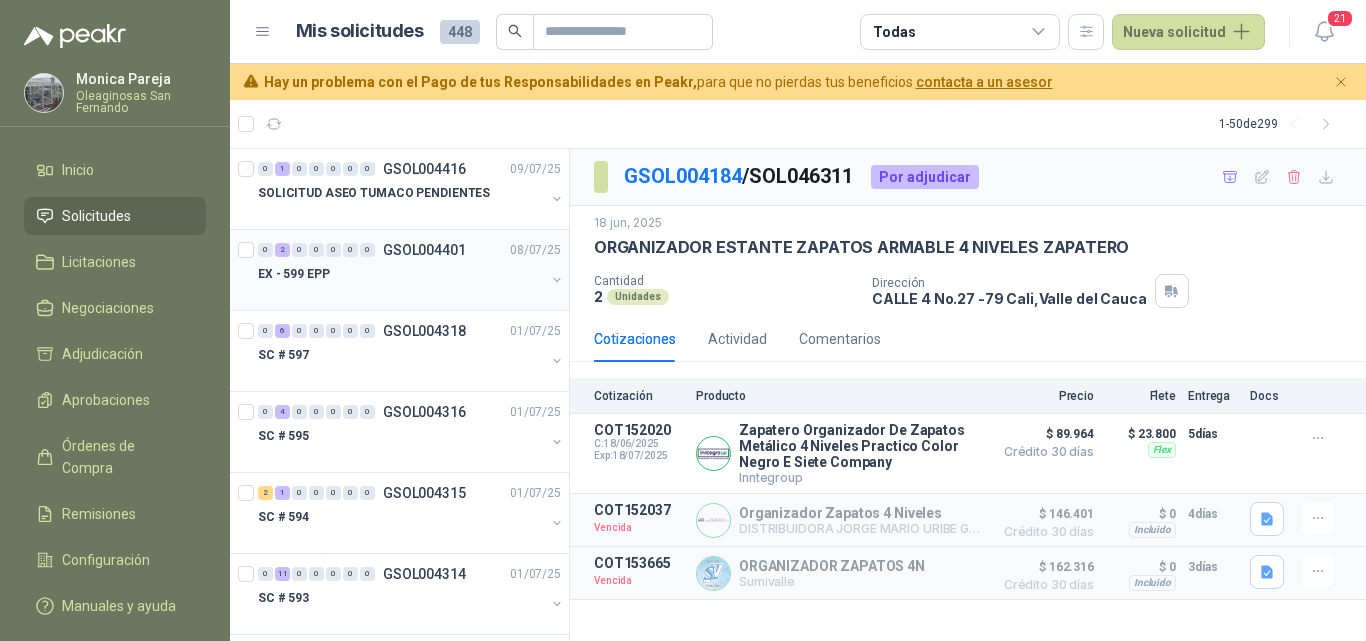 click on "EX - 599 EPP" at bounding box center [401, 274] 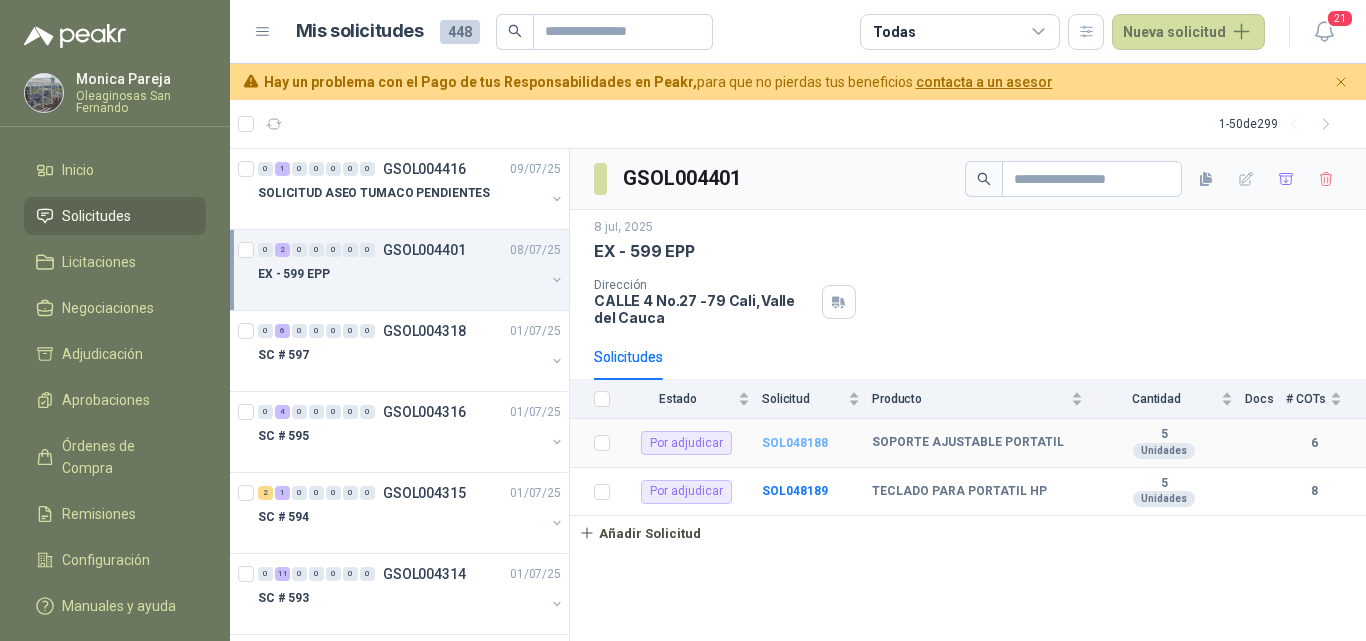 click on "SOL048188" at bounding box center (795, 443) 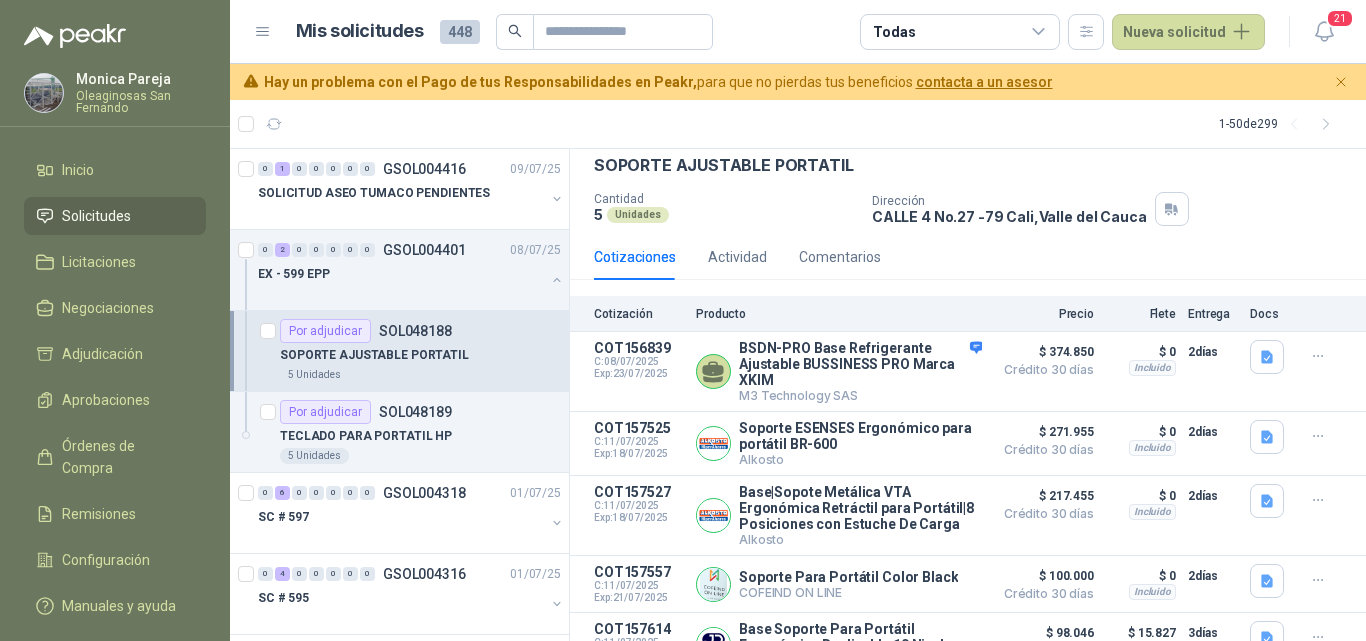 scroll, scrollTop: 194, scrollLeft: 0, axis: vertical 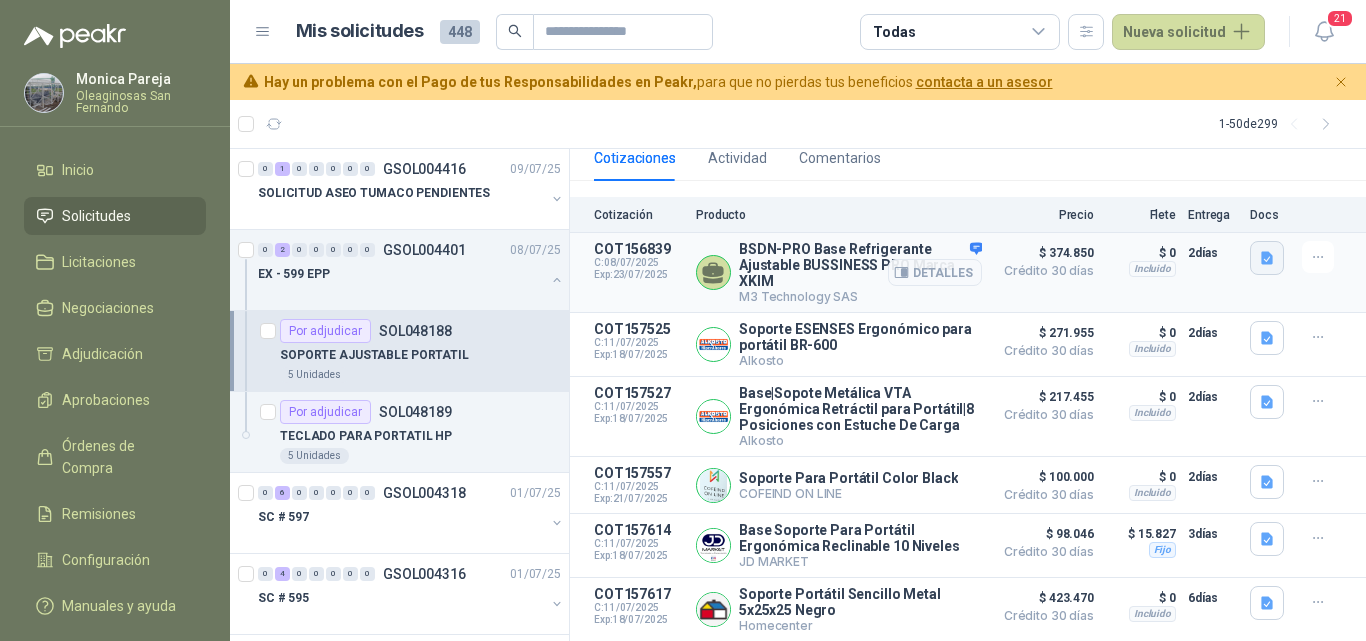 click 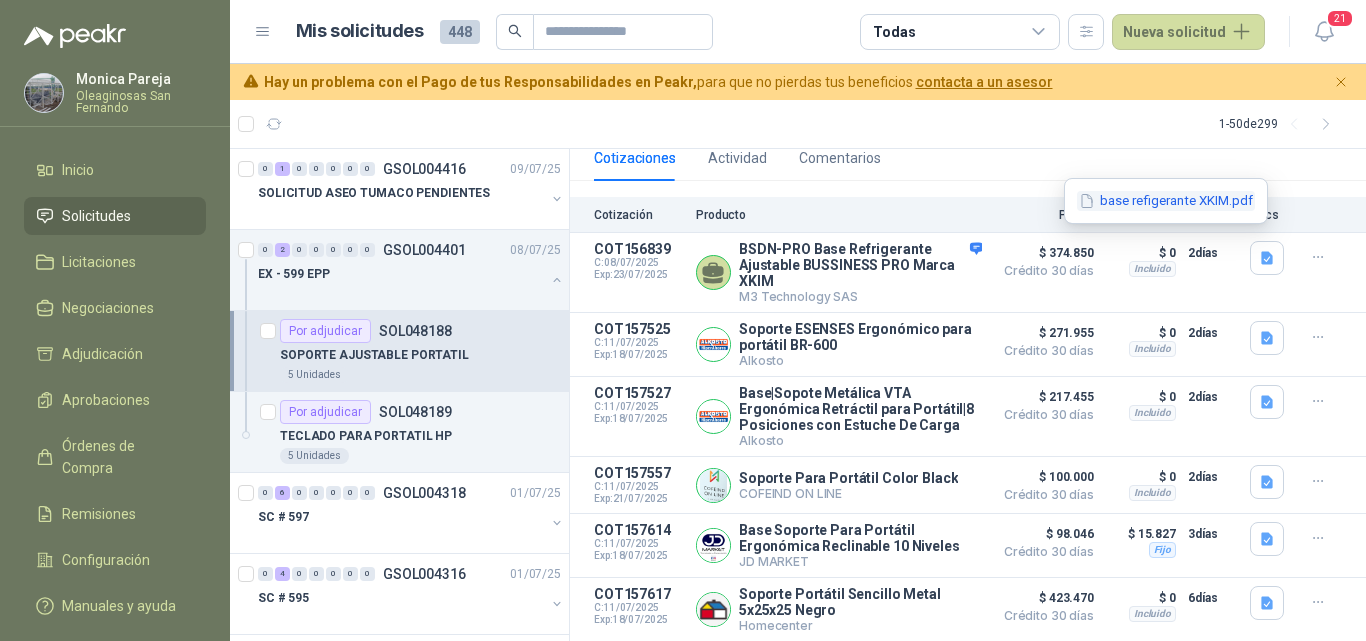 click on "base refigerante XKIM.pdf" at bounding box center (1166, 201) 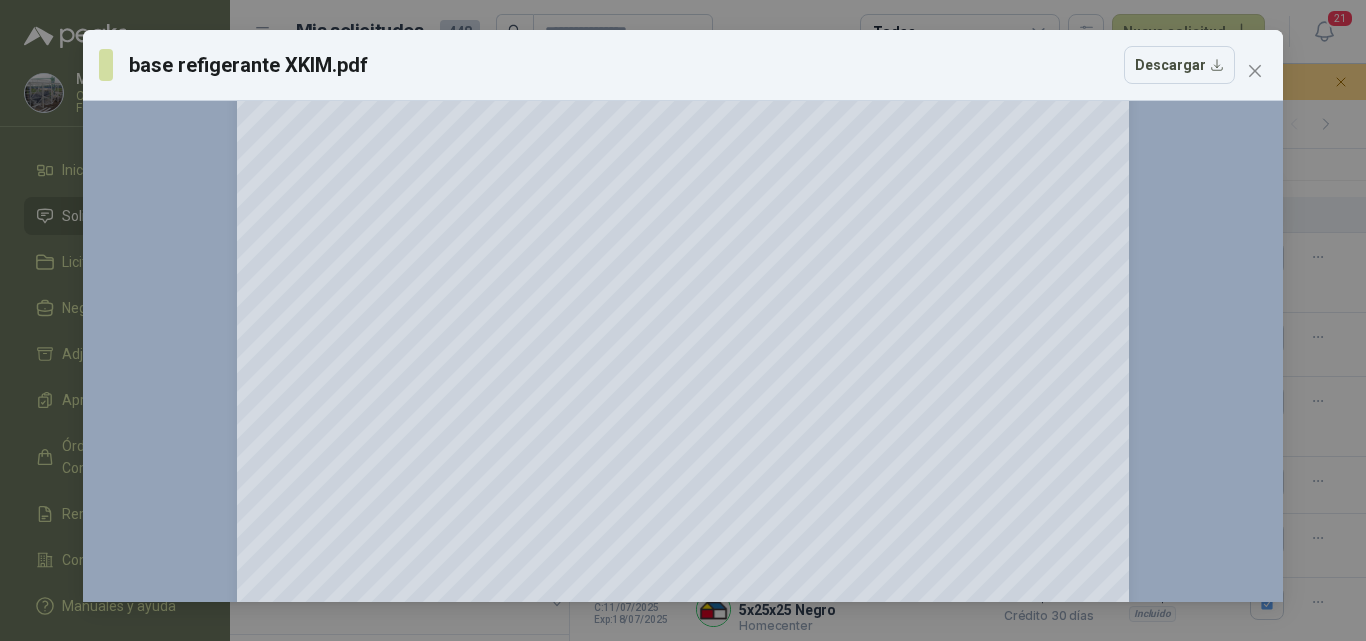 scroll, scrollTop: 300, scrollLeft: 0, axis: vertical 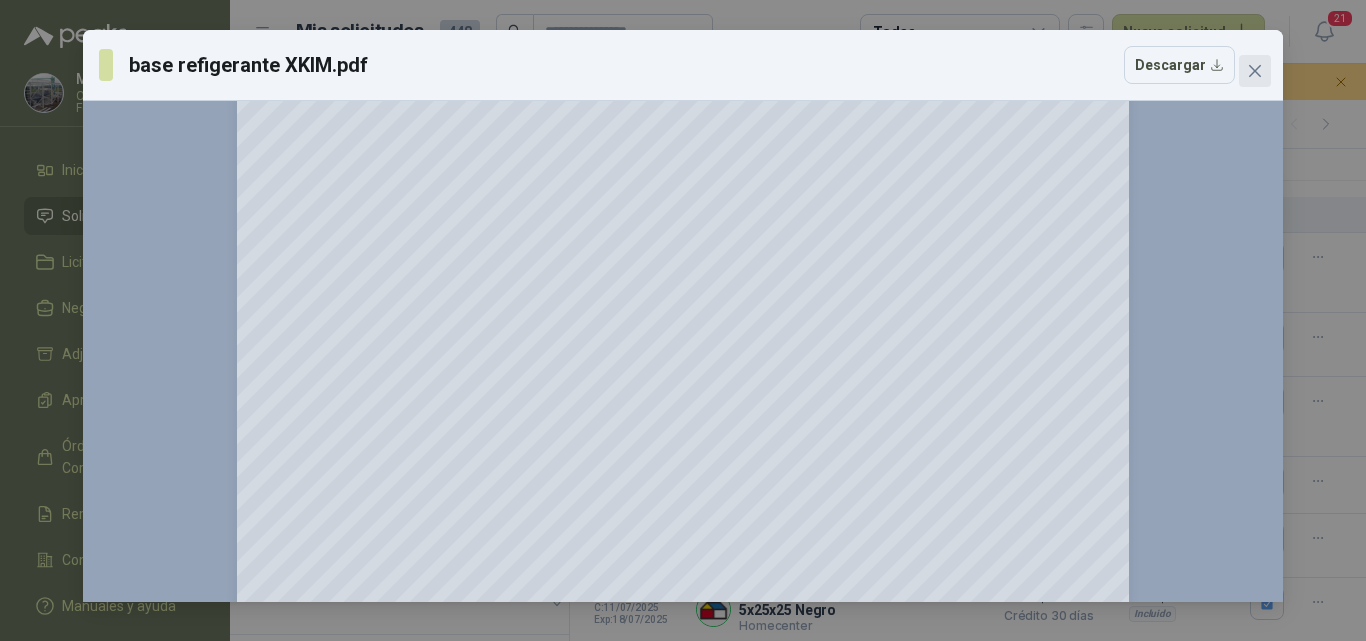 click 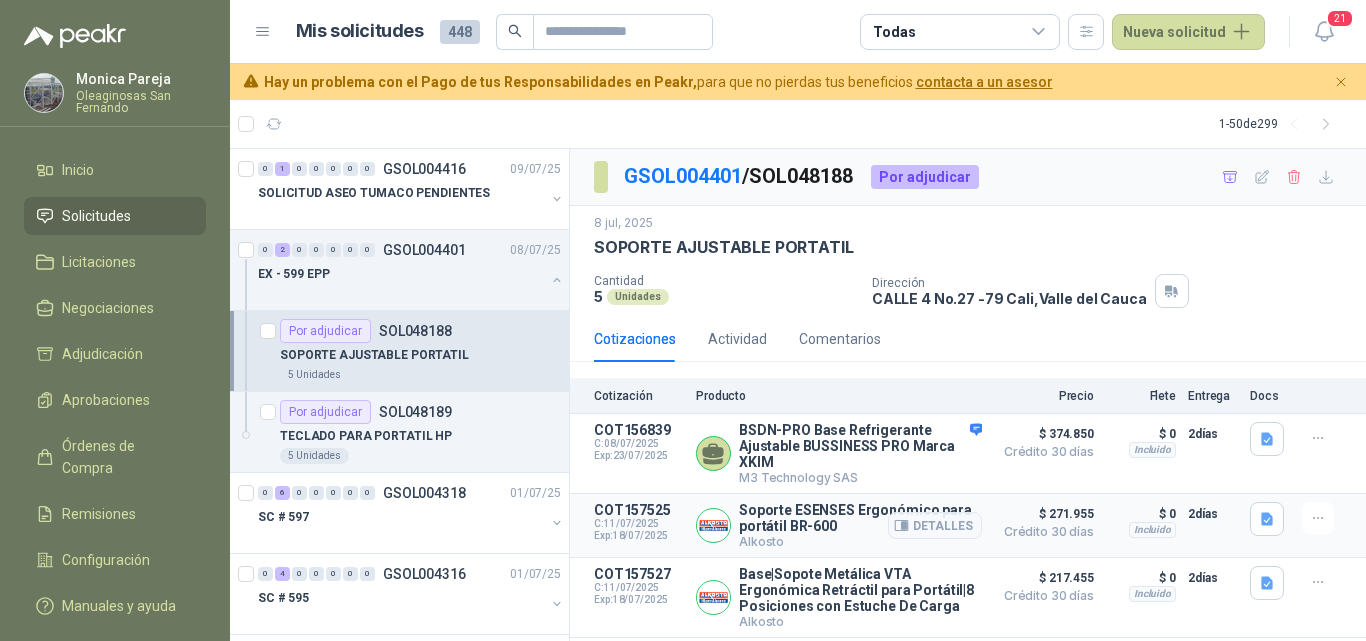scroll, scrollTop: 194, scrollLeft: 0, axis: vertical 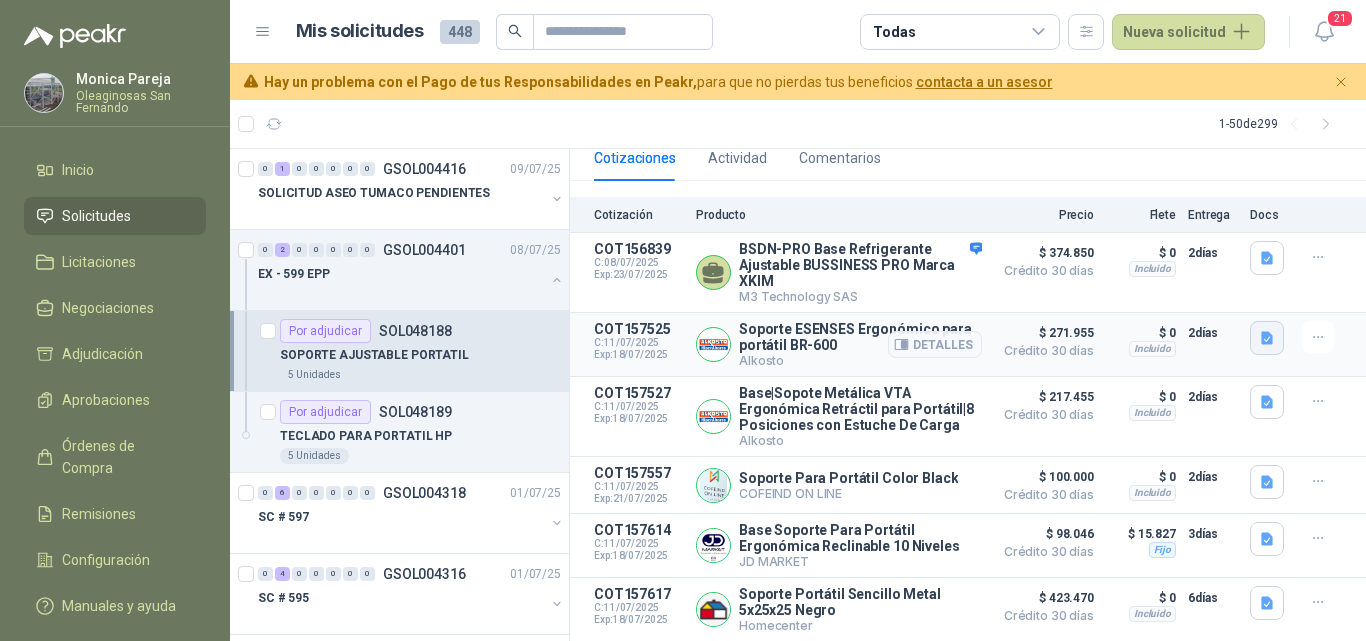 click 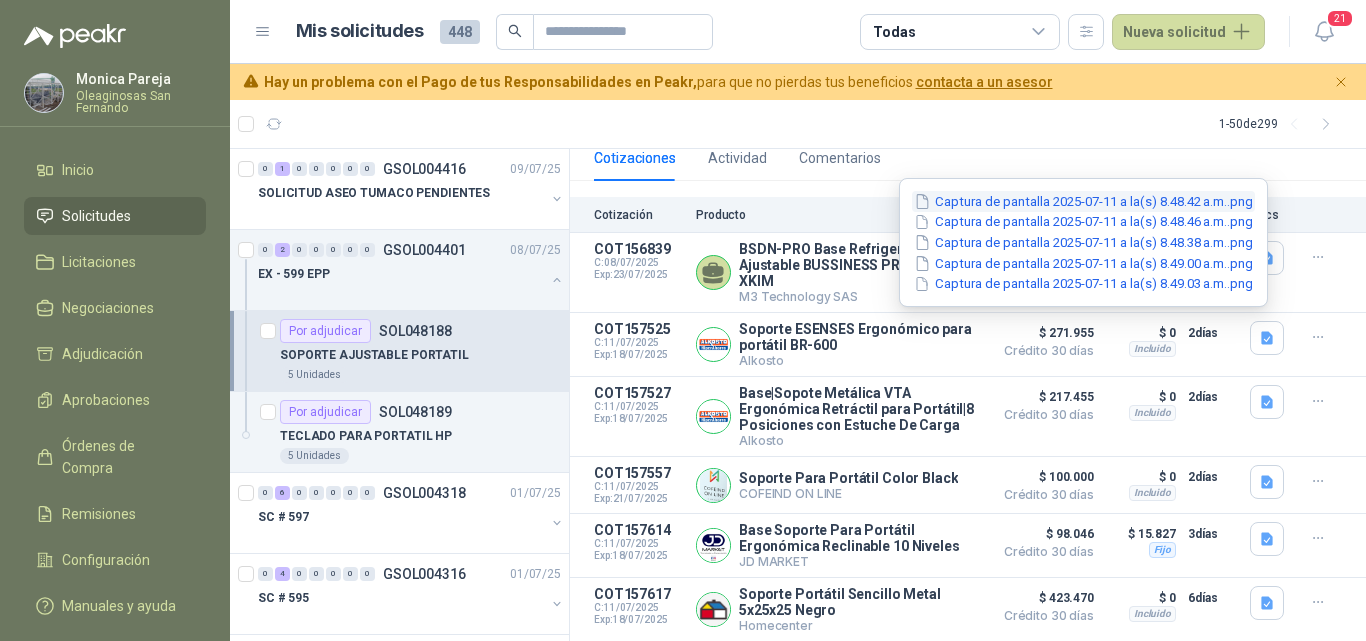 click on "Captura de pantalla 2025-07-11 a la(s) 8.48.42 a.m..png" at bounding box center [1083, 201] 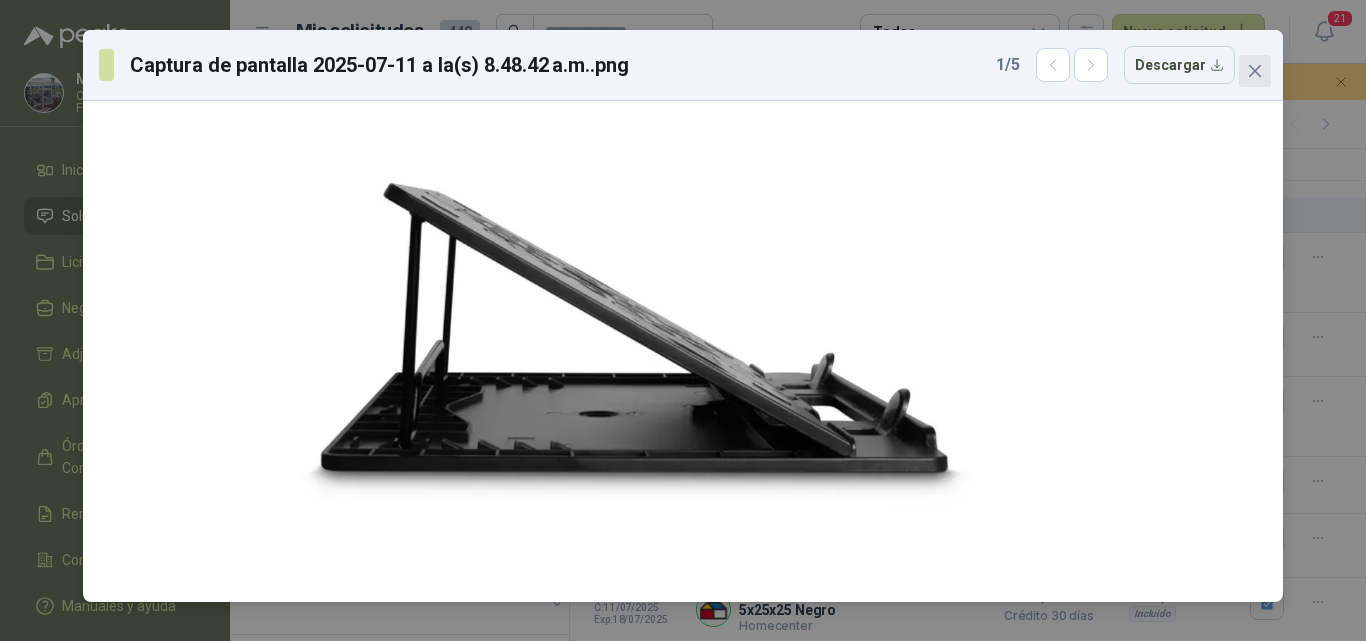 click at bounding box center (1255, 71) 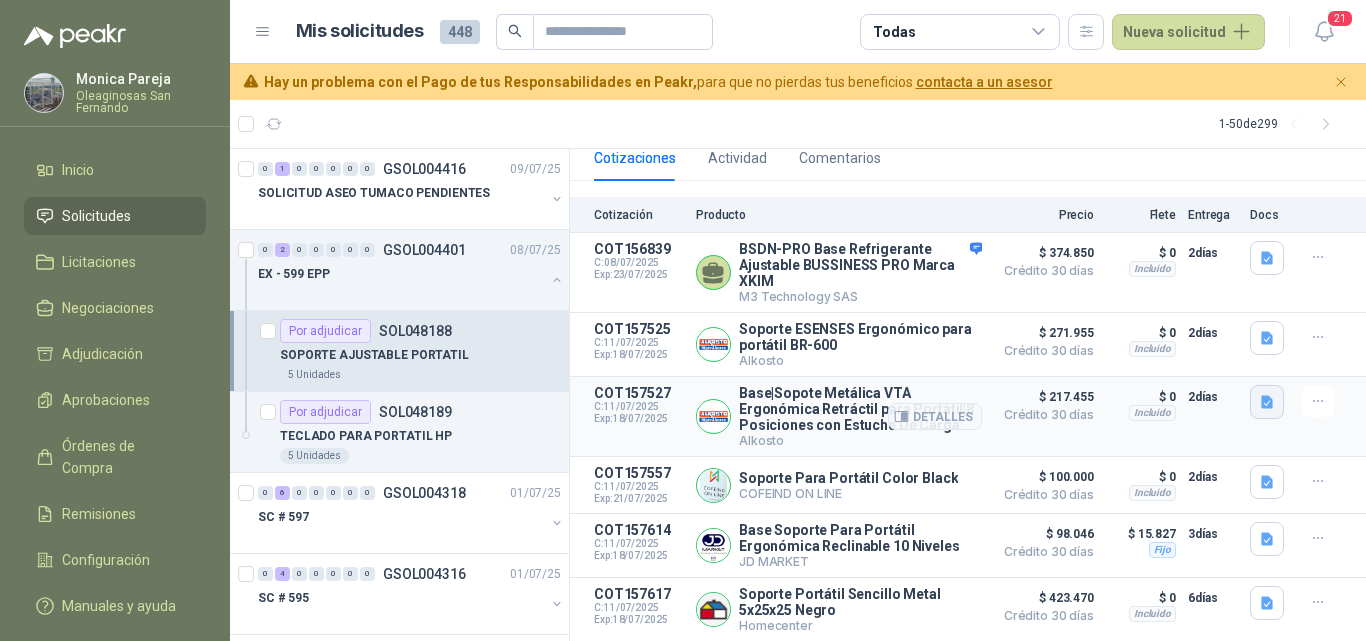 click 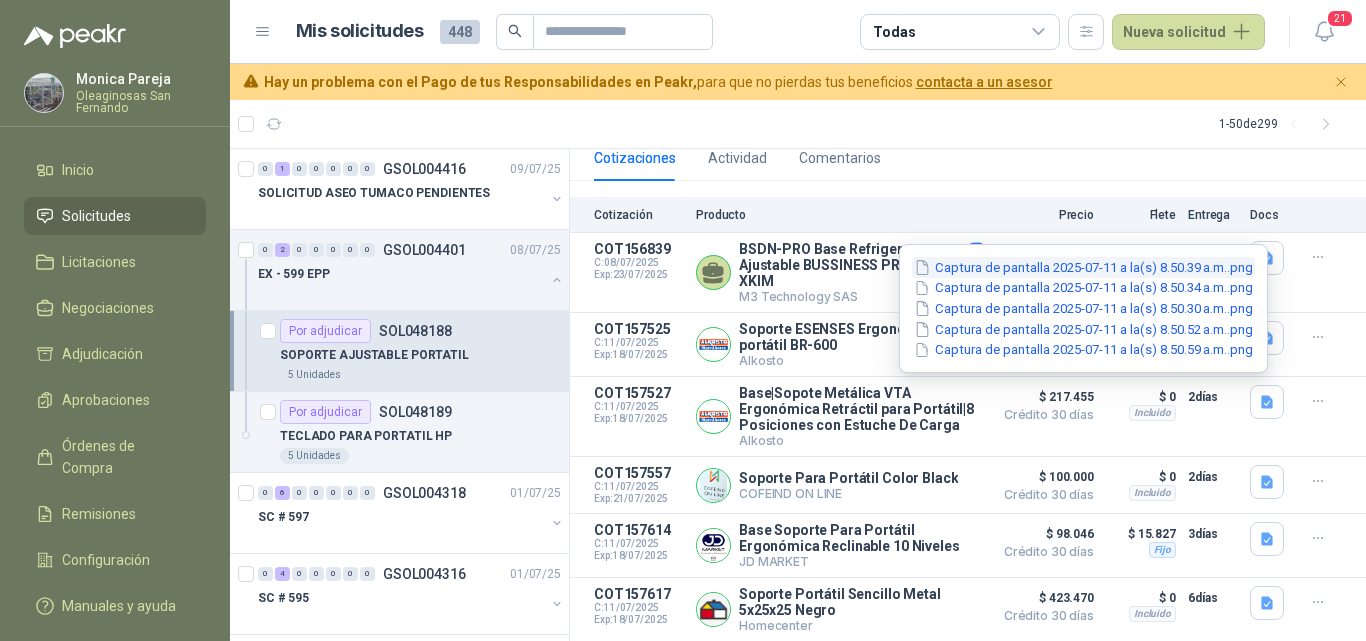 click on "Captura de pantalla 2025-07-11 a la(s) 8.50.39 a.m..png" at bounding box center (1083, 267) 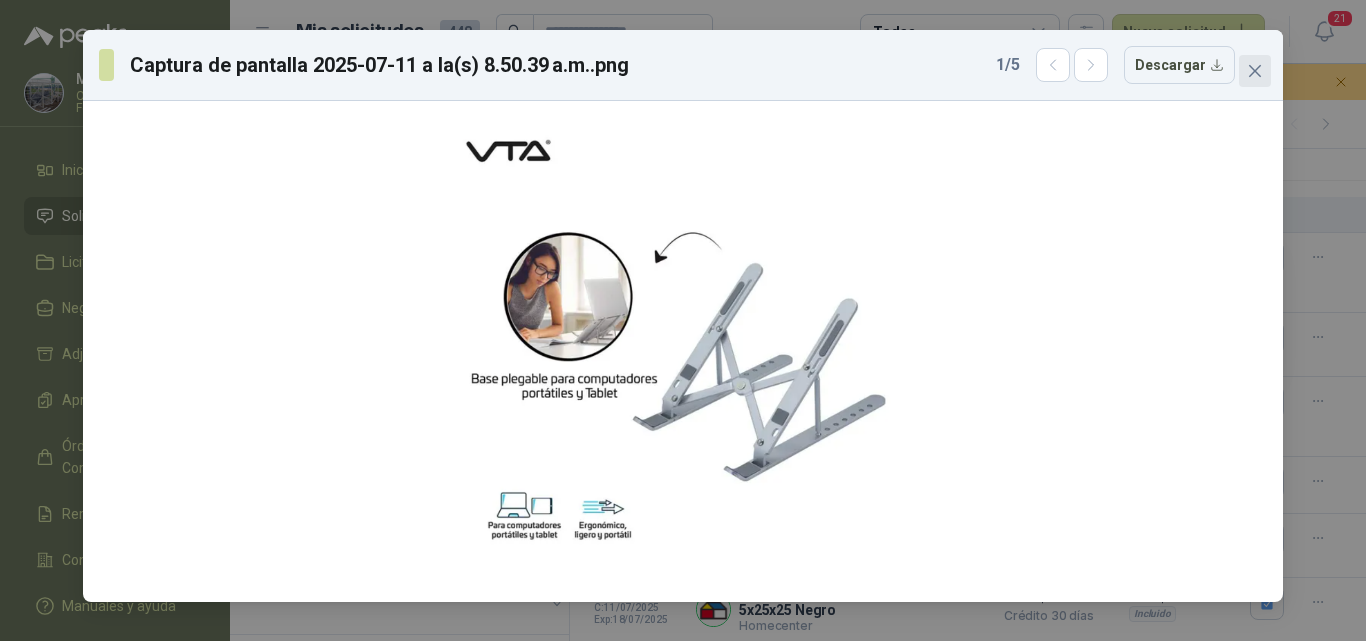 click 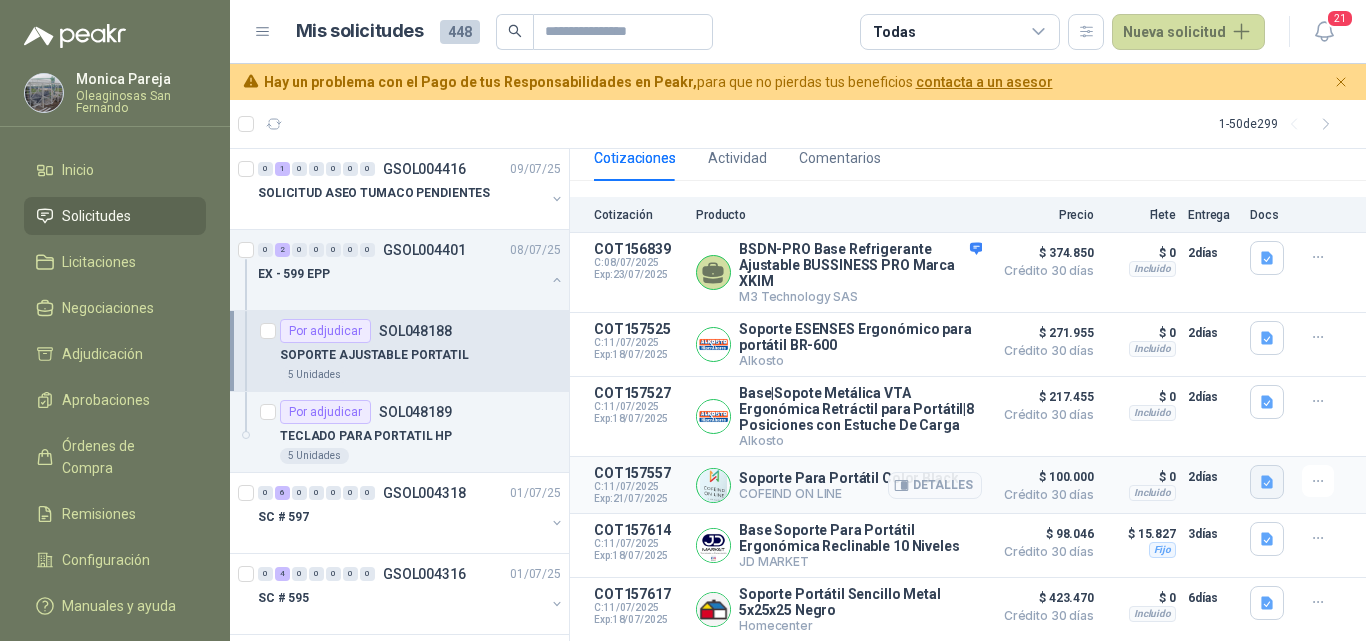 click 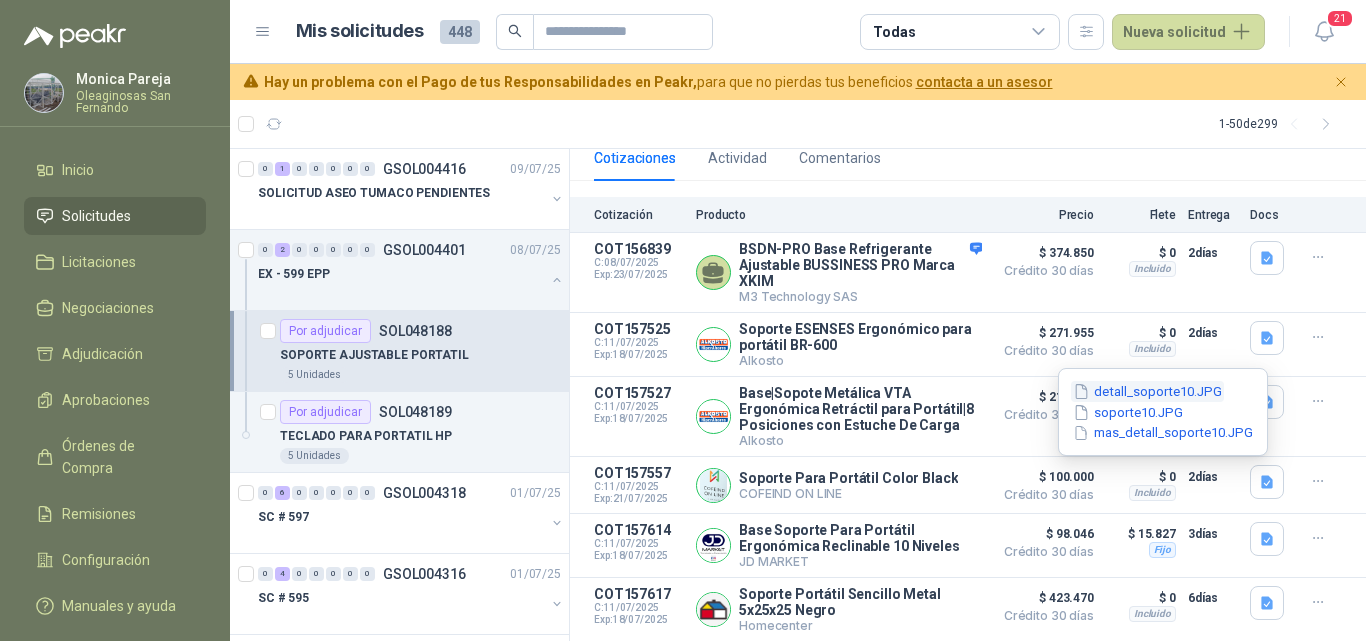 click on "detall_soporte10.JPG" at bounding box center [1147, 391] 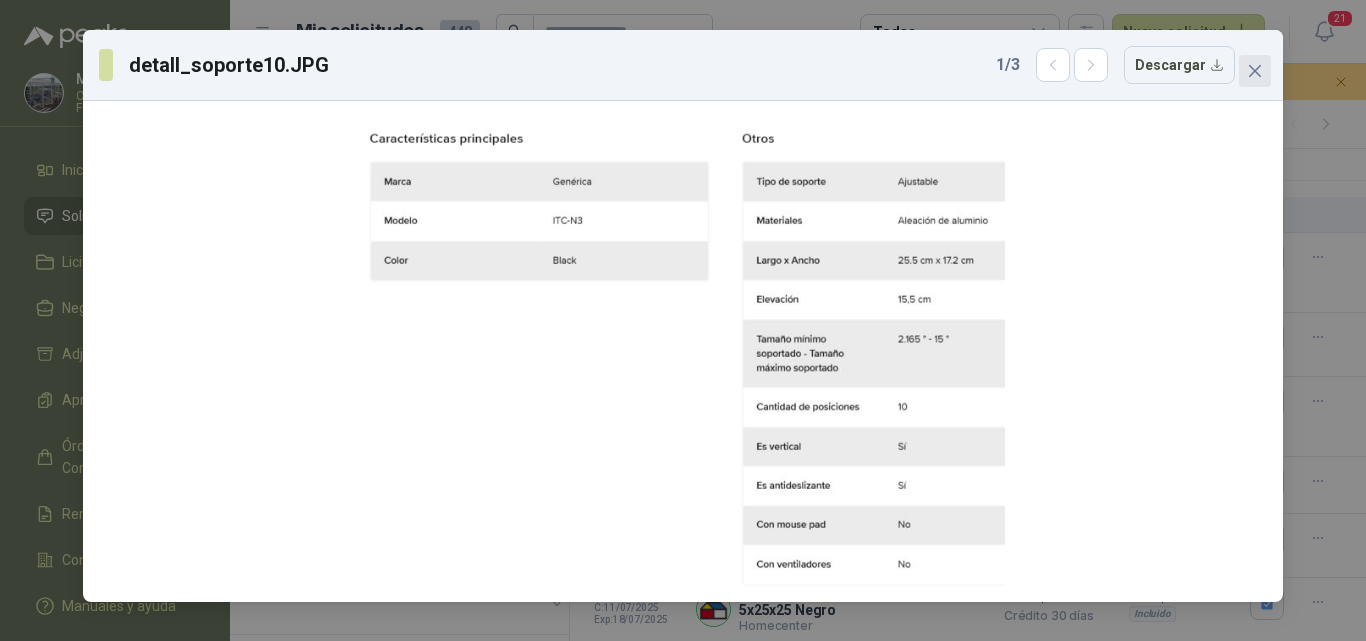 click 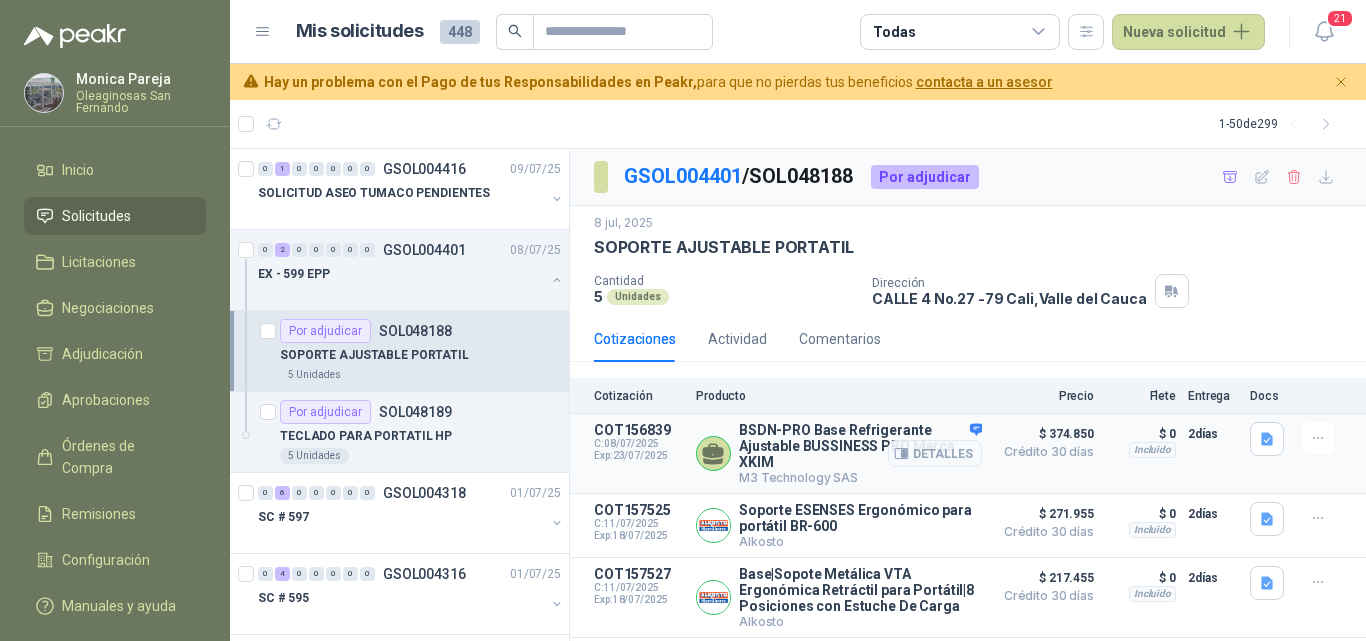 scroll, scrollTop: 194, scrollLeft: 0, axis: vertical 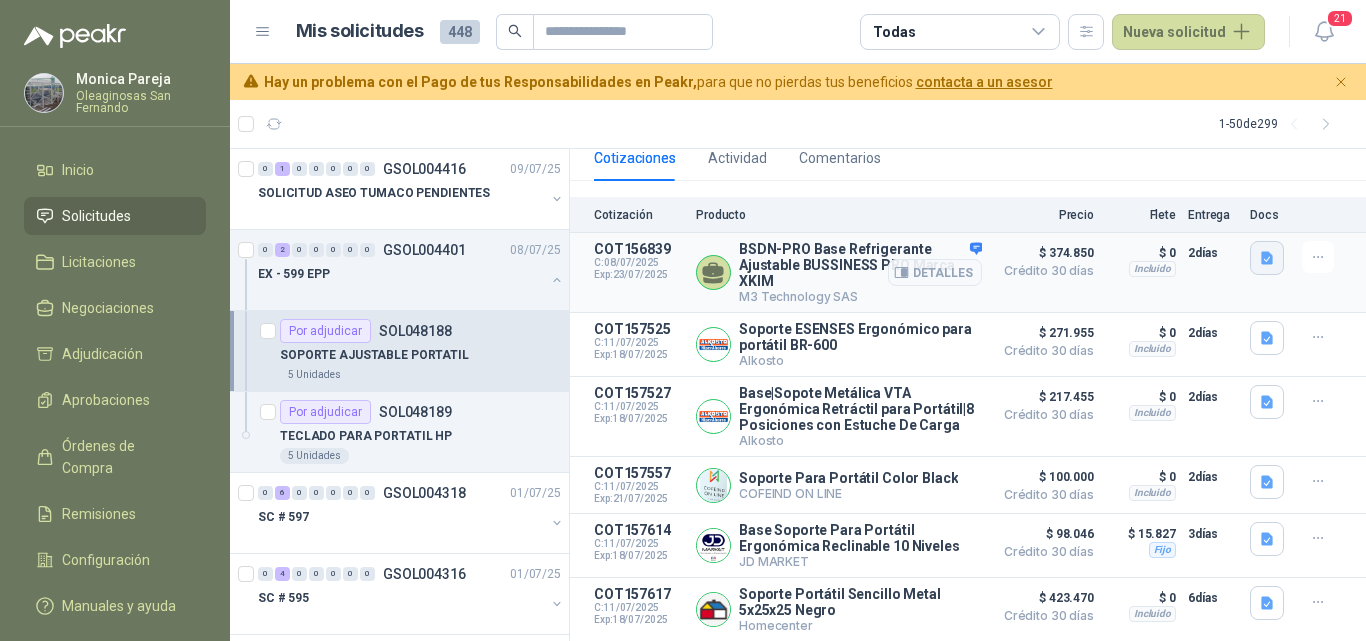 click 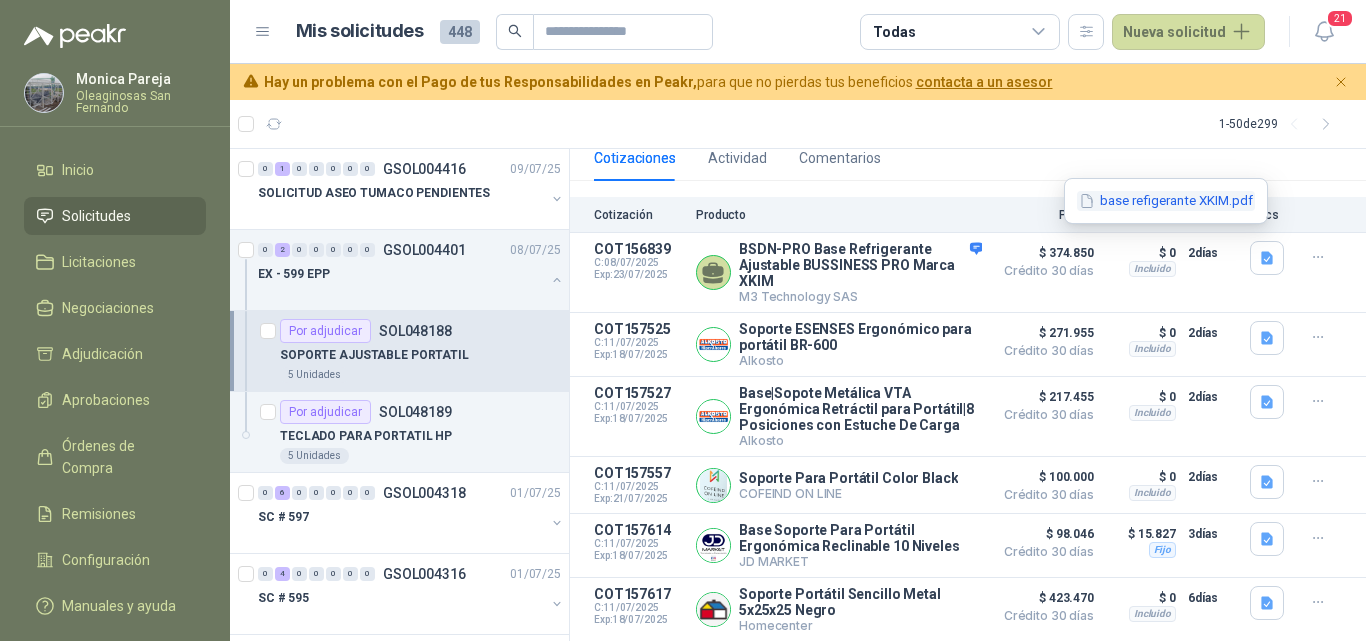 click on "base refigerante XKIM.pdf" at bounding box center [1166, 201] 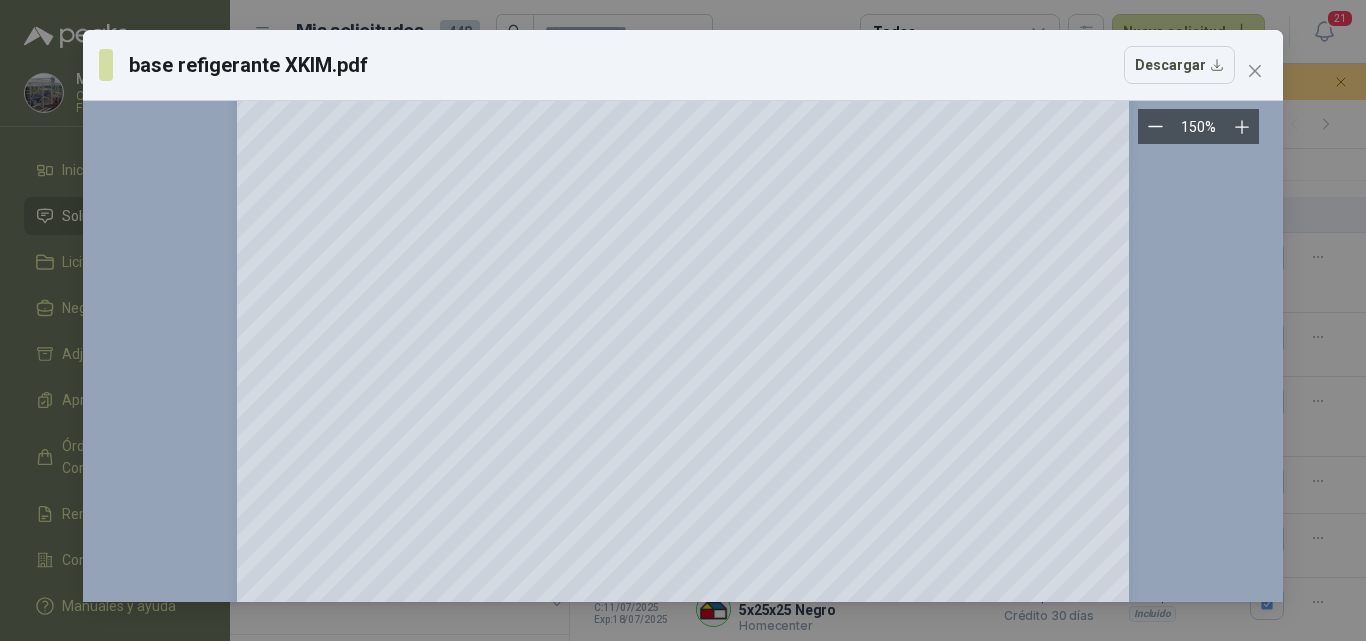 scroll, scrollTop: 300, scrollLeft: 0, axis: vertical 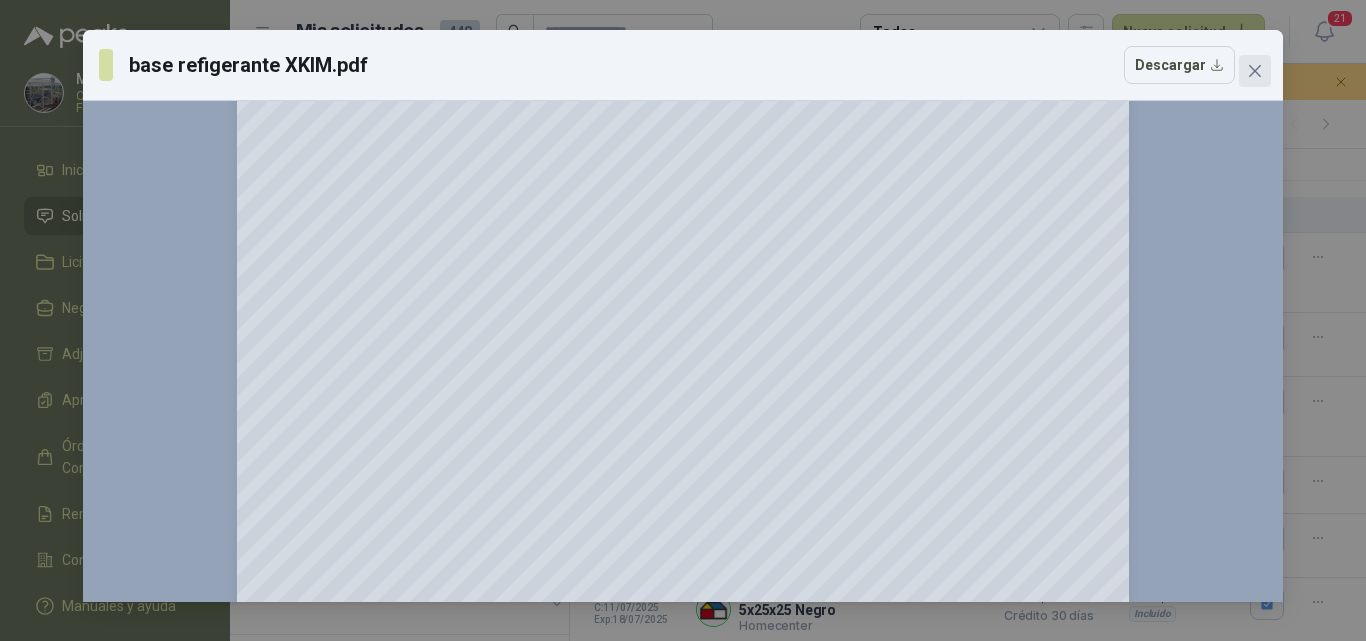 click 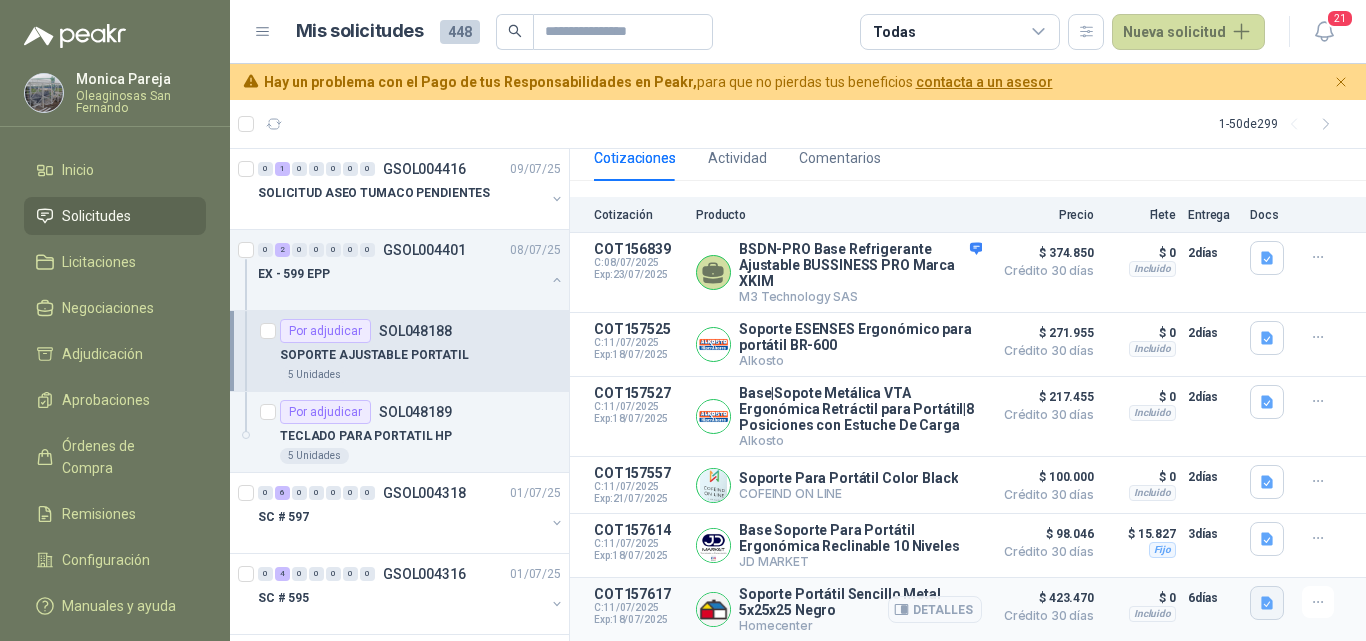 click 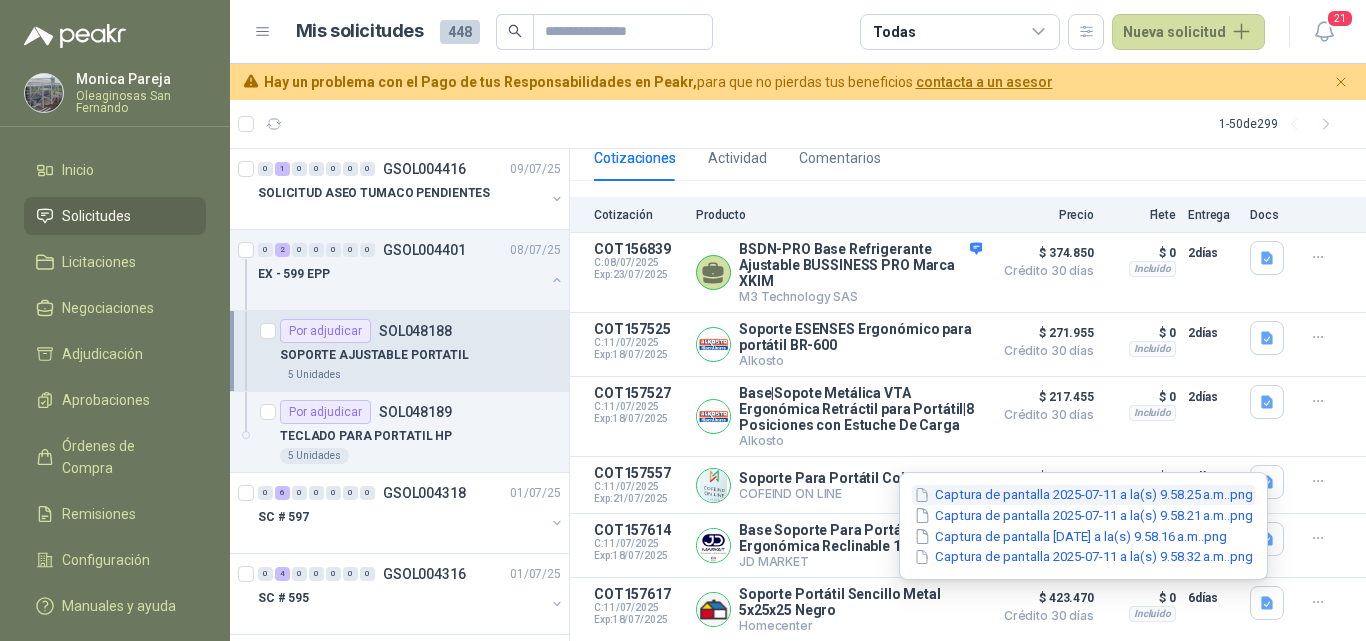 click on "Captura de pantalla 2025-07-11 a la(s) 9.58.25 a.m..png" at bounding box center [1083, 495] 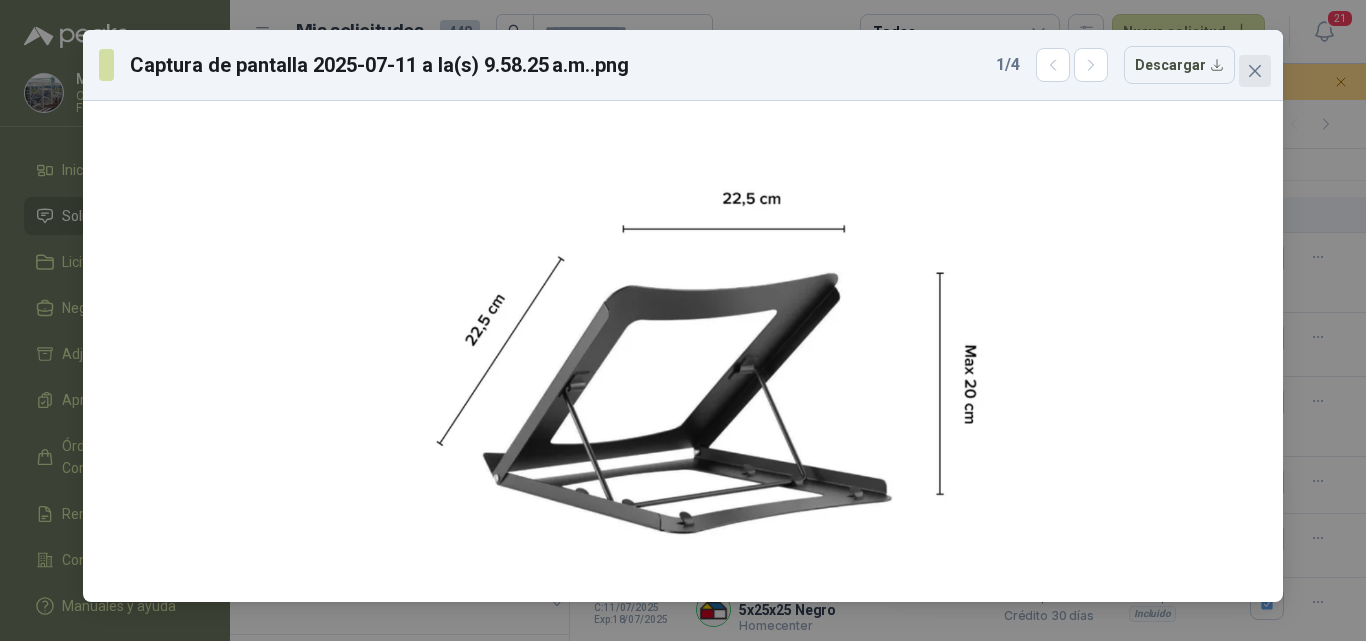 click at bounding box center (1255, 71) 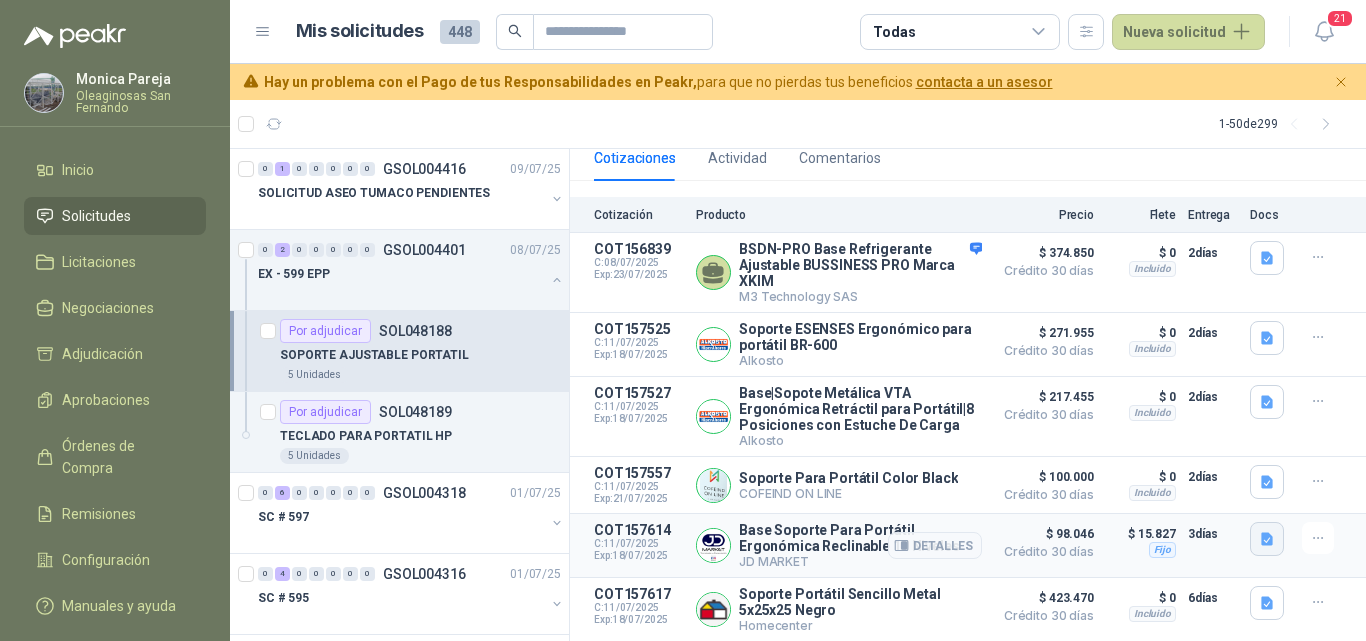 click 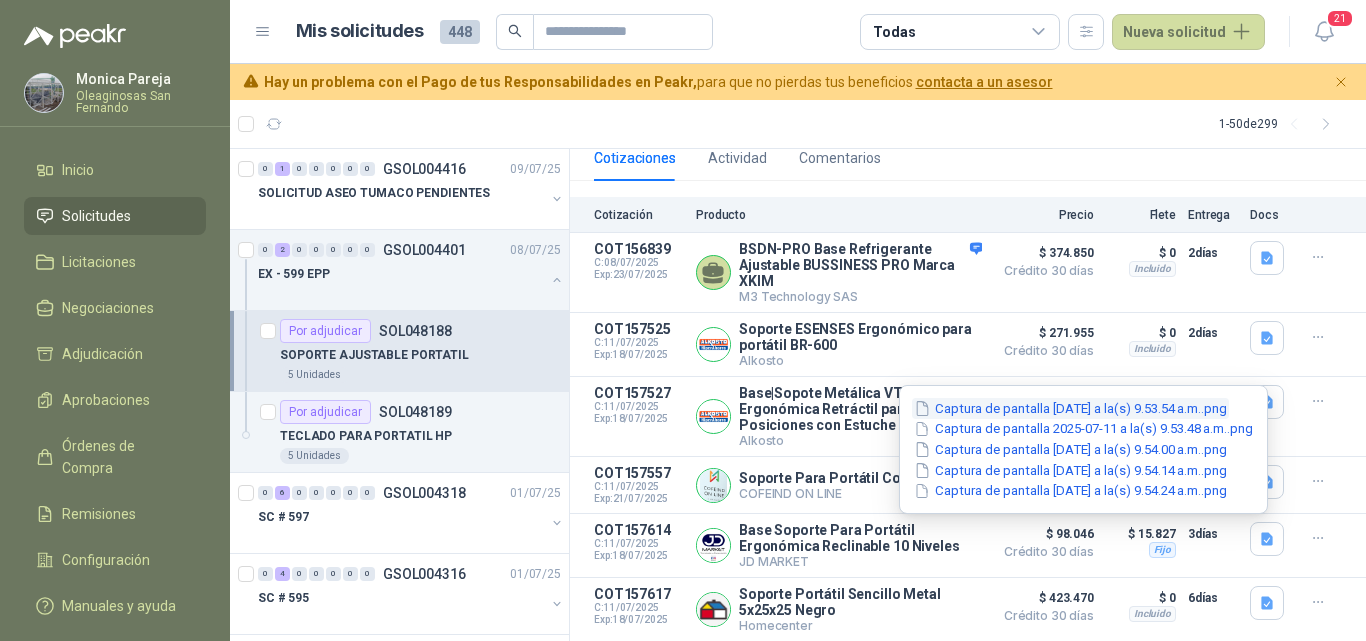 click on "Captura de pantalla [DATE] a la(s) 9.53.54 a.m..png" at bounding box center [1070, 408] 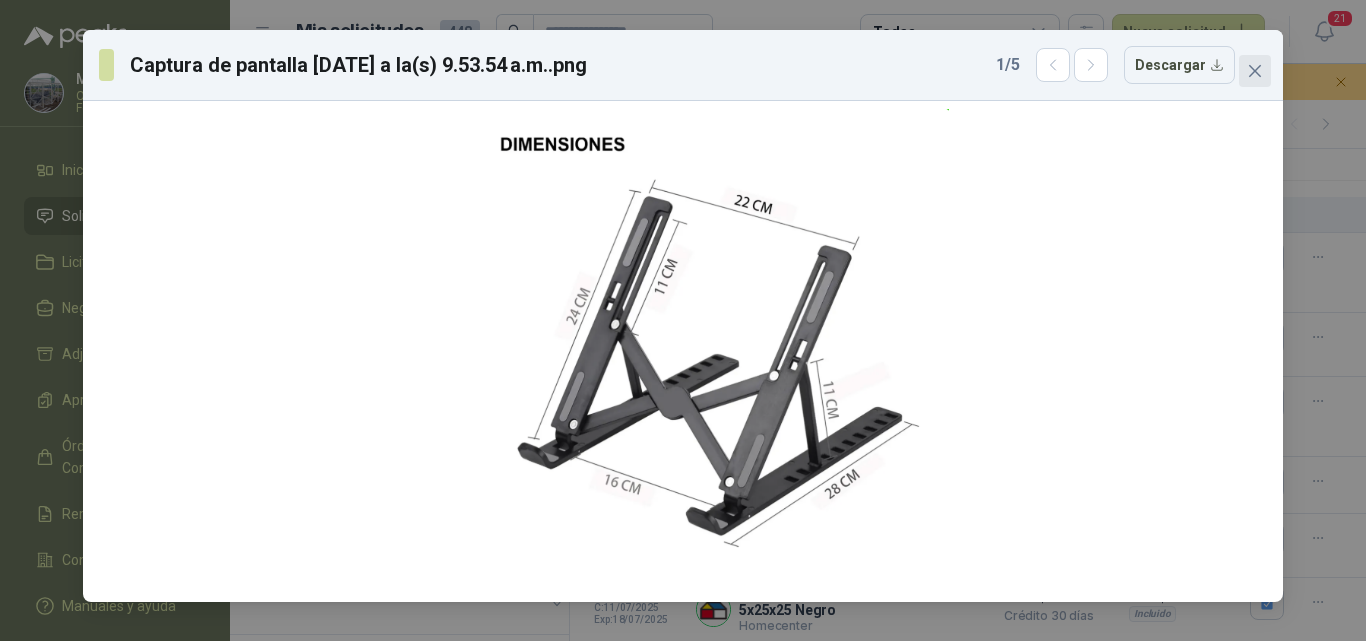 click 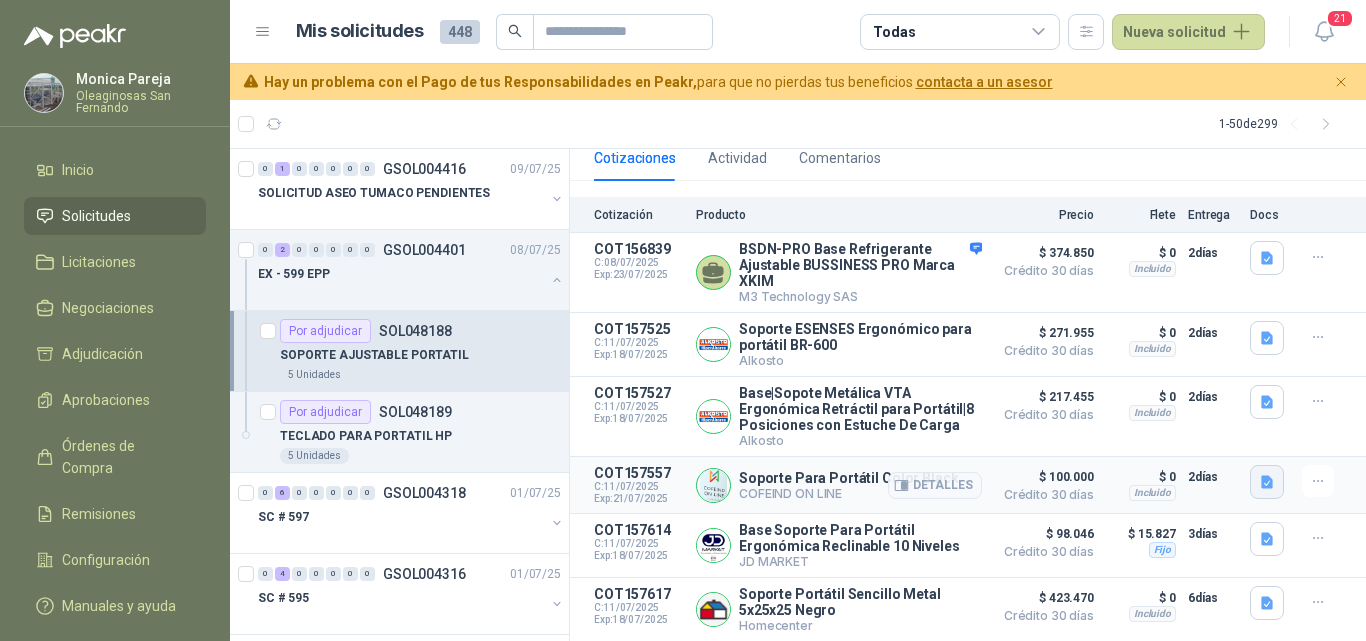 click 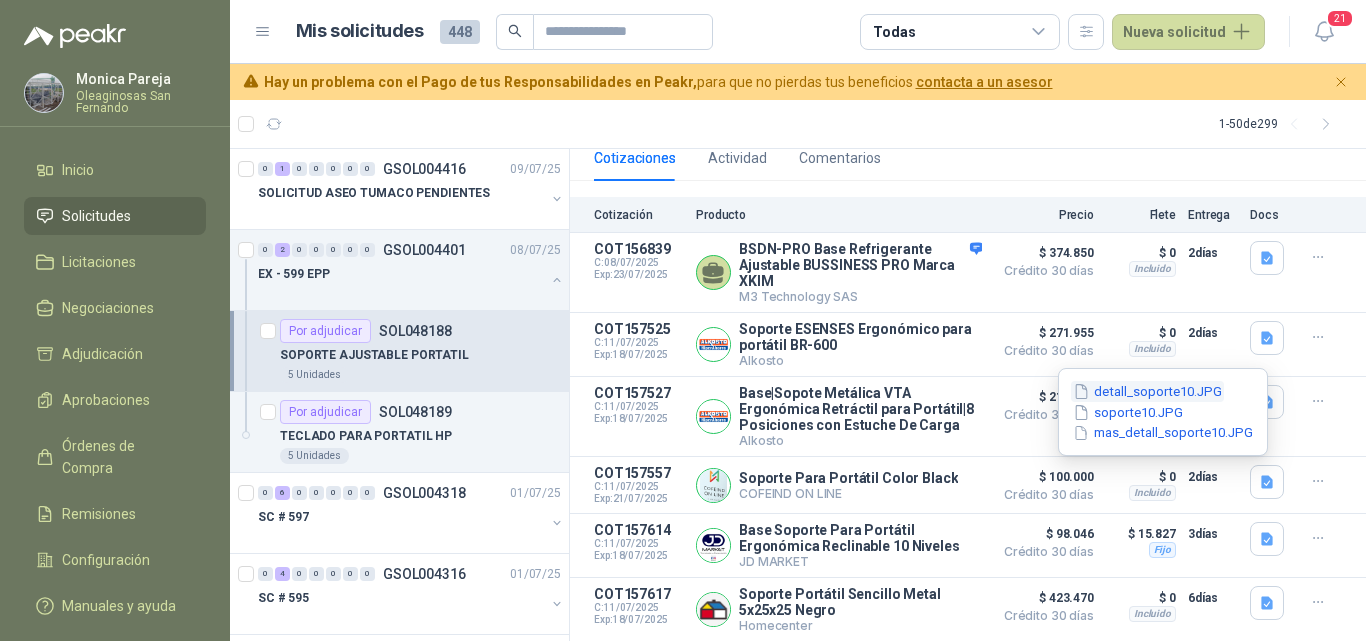 click on "detall_soporte10.JPG" at bounding box center [1147, 391] 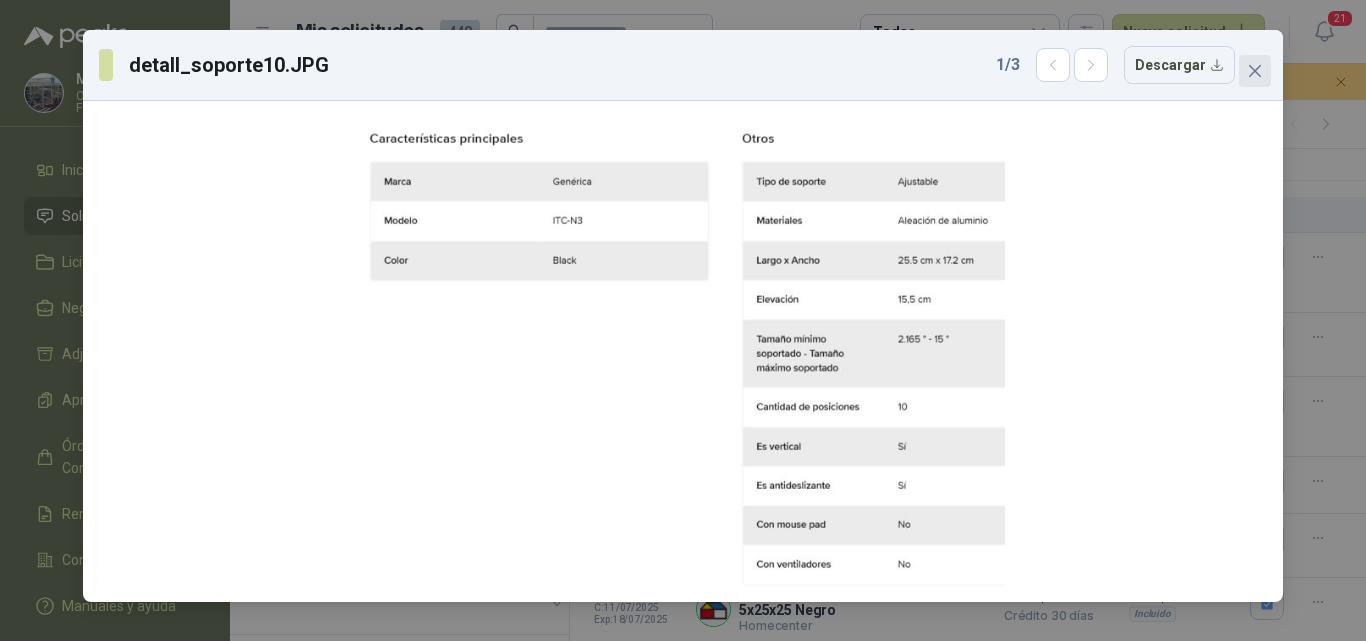 click 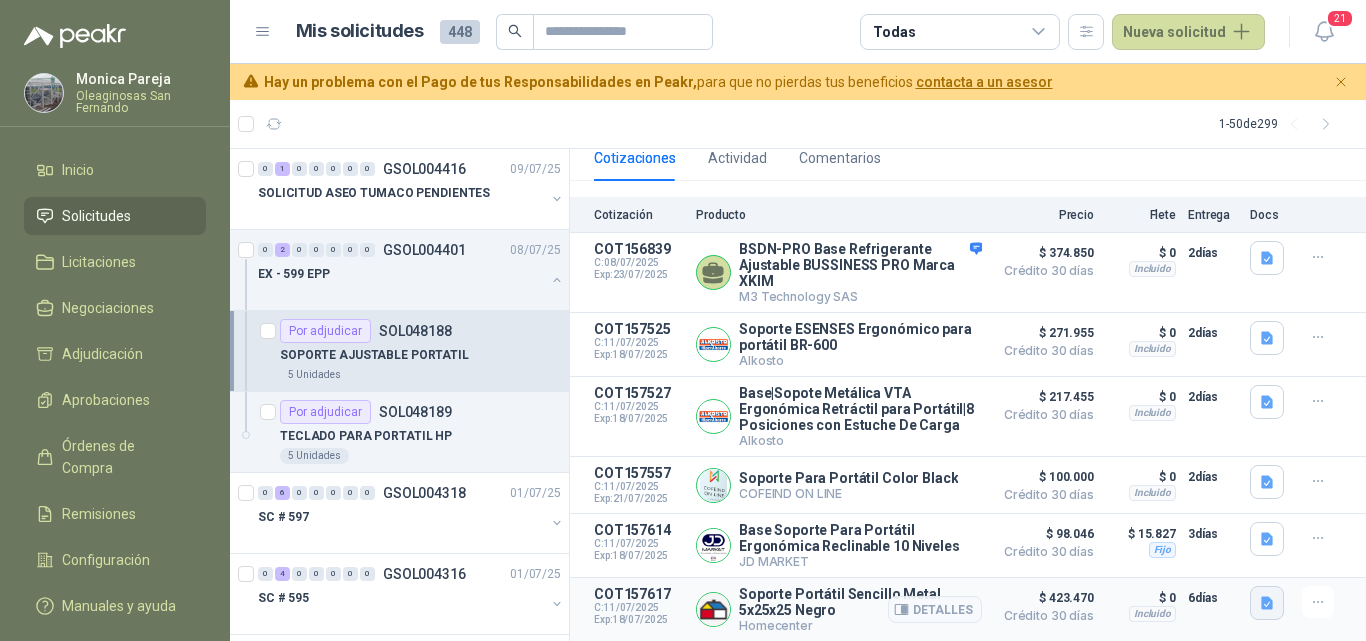 click 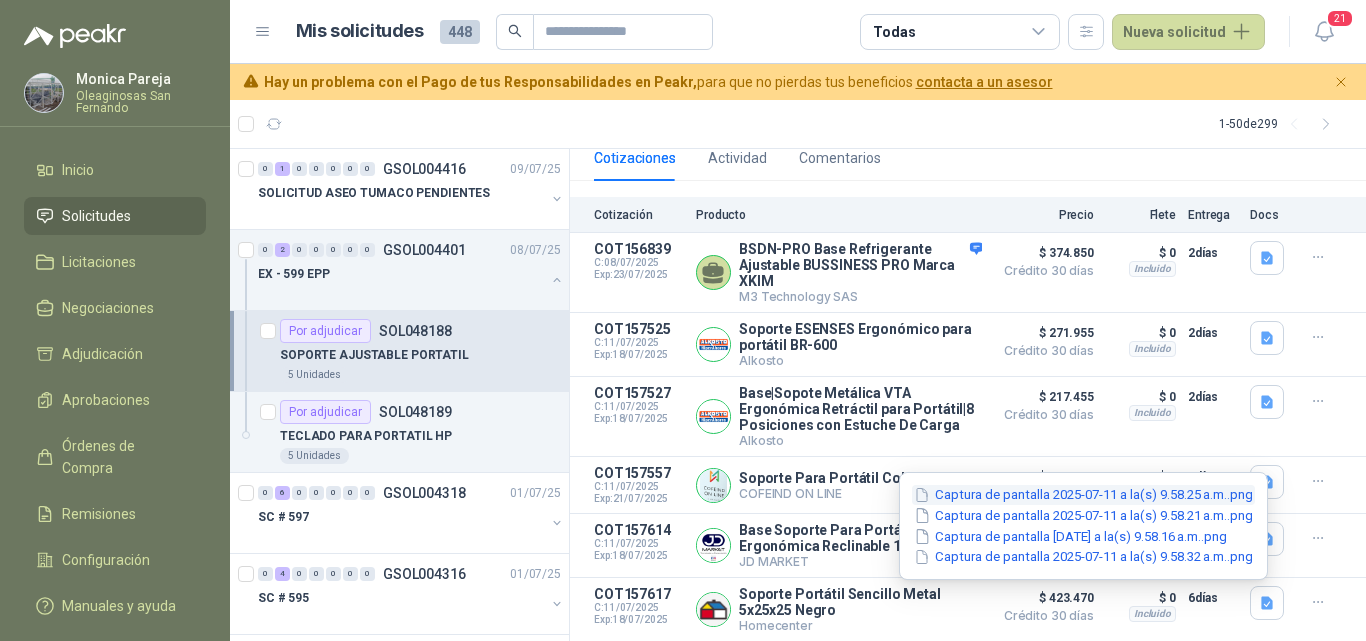 click on "Captura de pantalla 2025-07-11 a la(s) 9.58.25 a.m..png" at bounding box center [1083, 495] 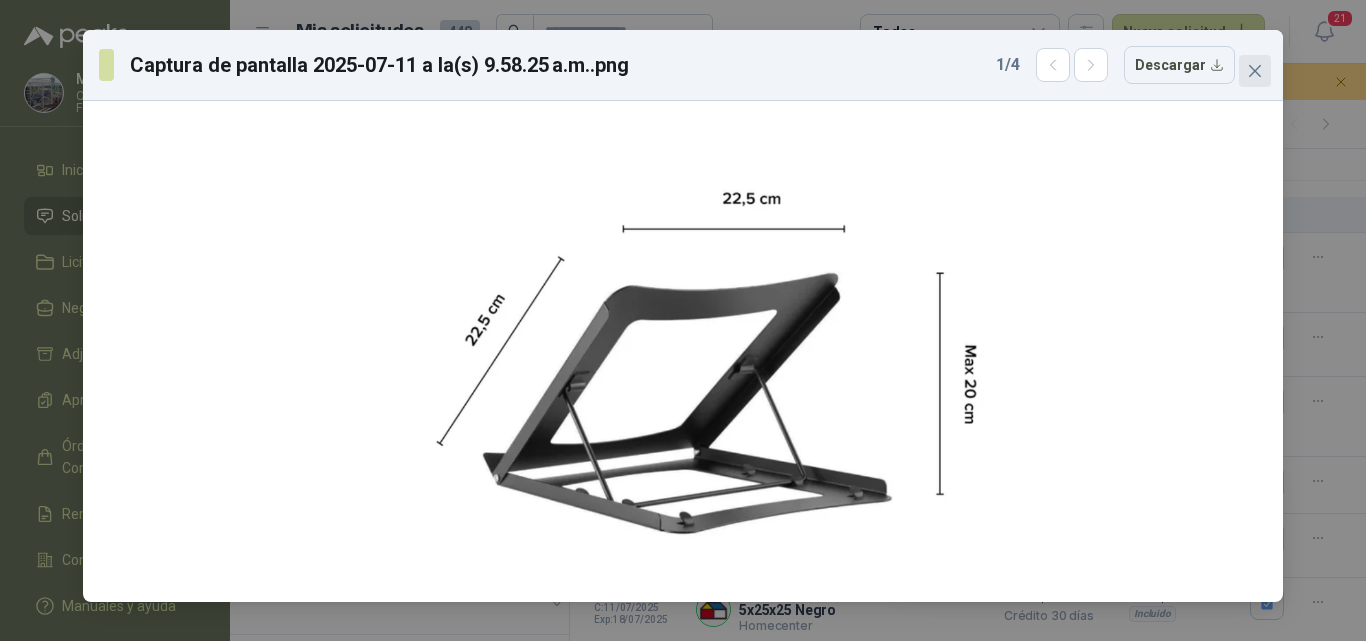 click at bounding box center [1255, 71] 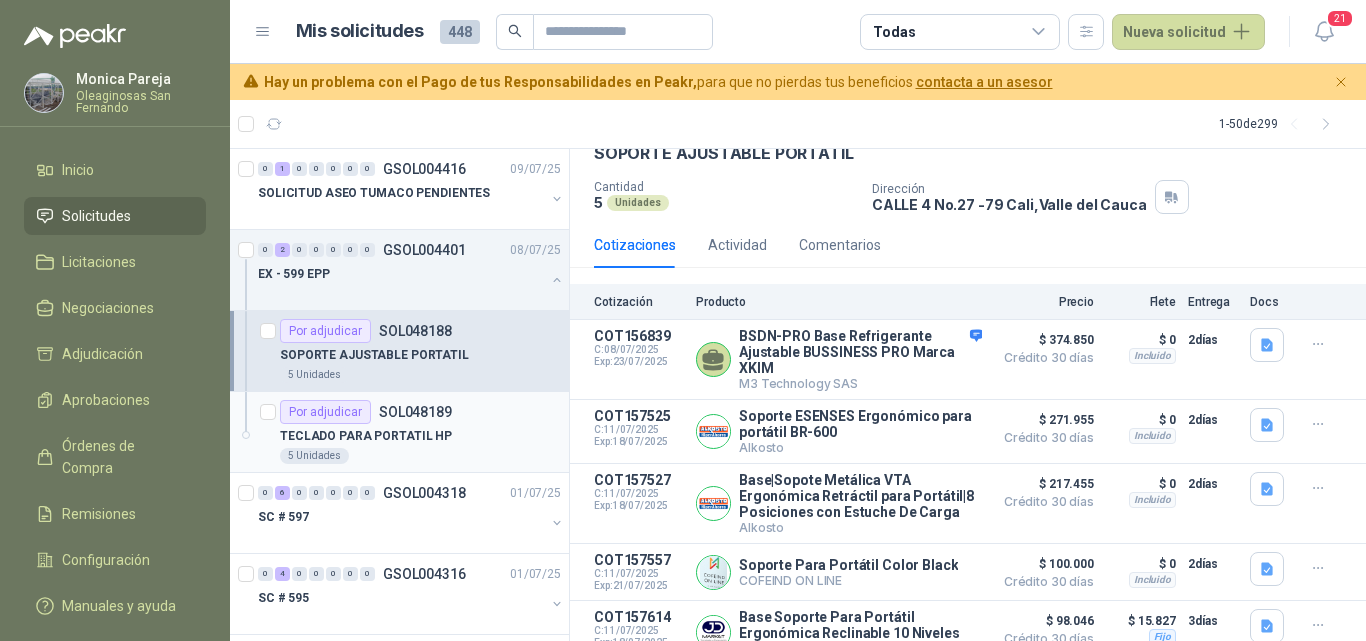 scroll, scrollTop: 194, scrollLeft: 0, axis: vertical 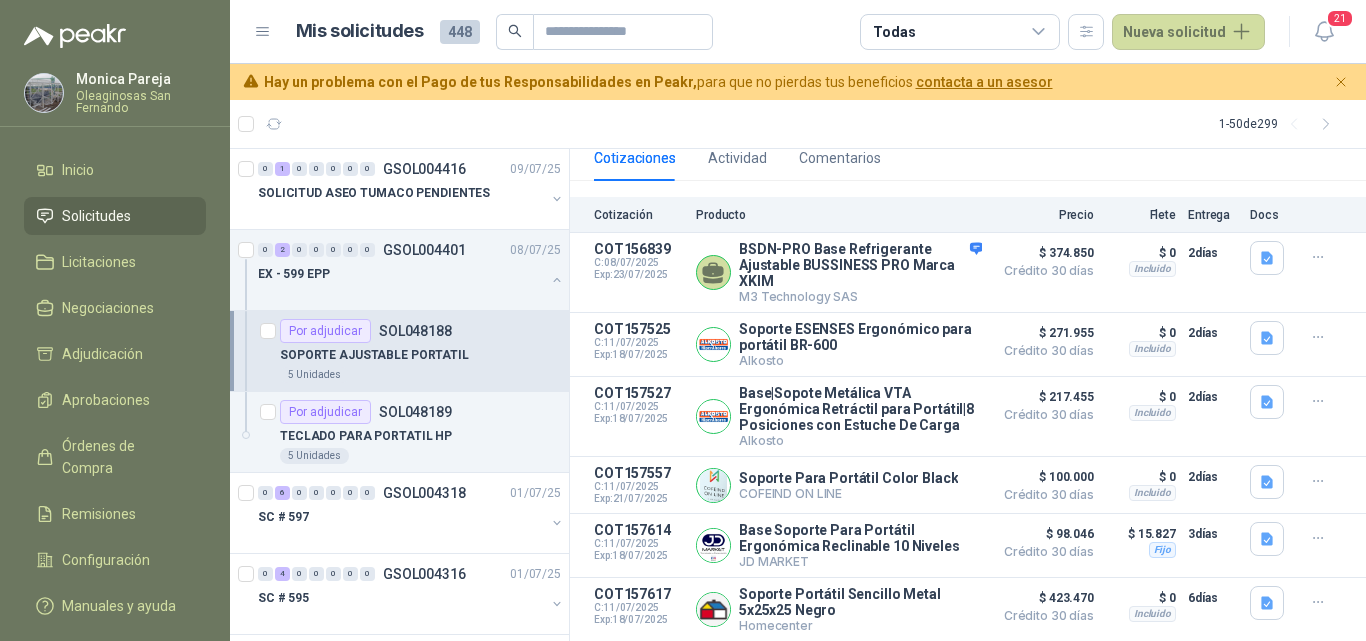 click on "5   Unidades" at bounding box center (420, 375) 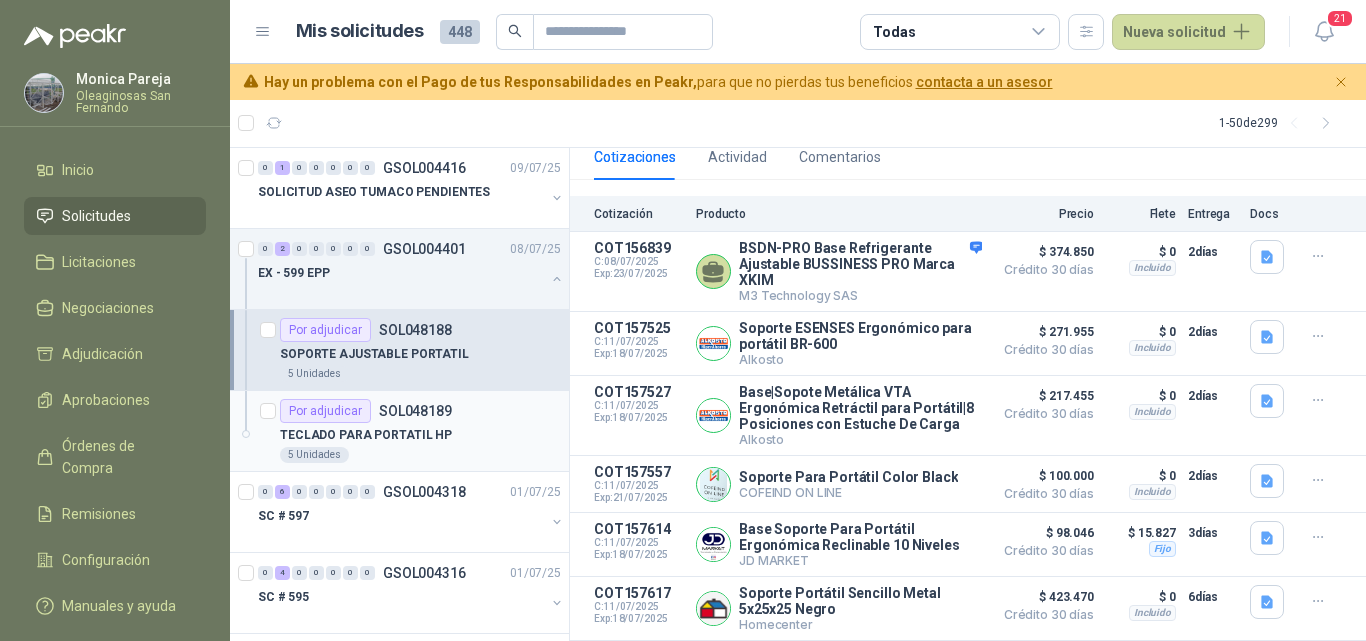 click on "TECLADO PARA PORTATIL HP" at bounding box center (366, 435) 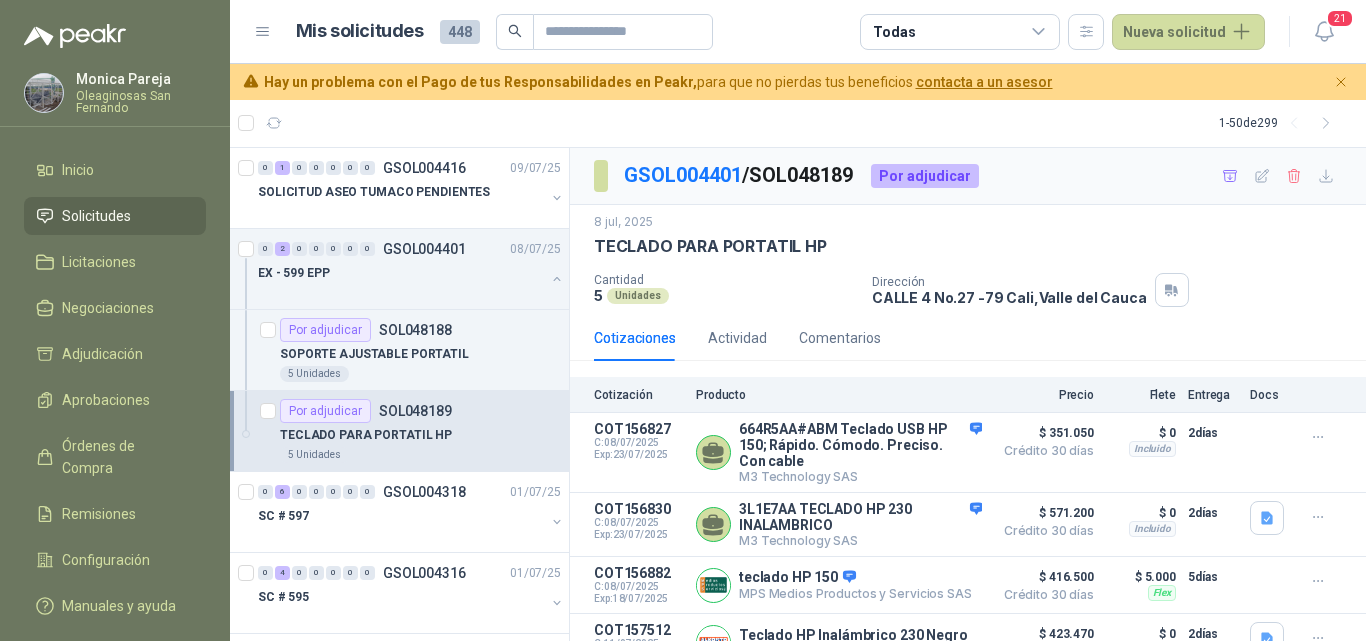 scroll, scrollTop: 100, scrollLeft: 0, axis: vertical 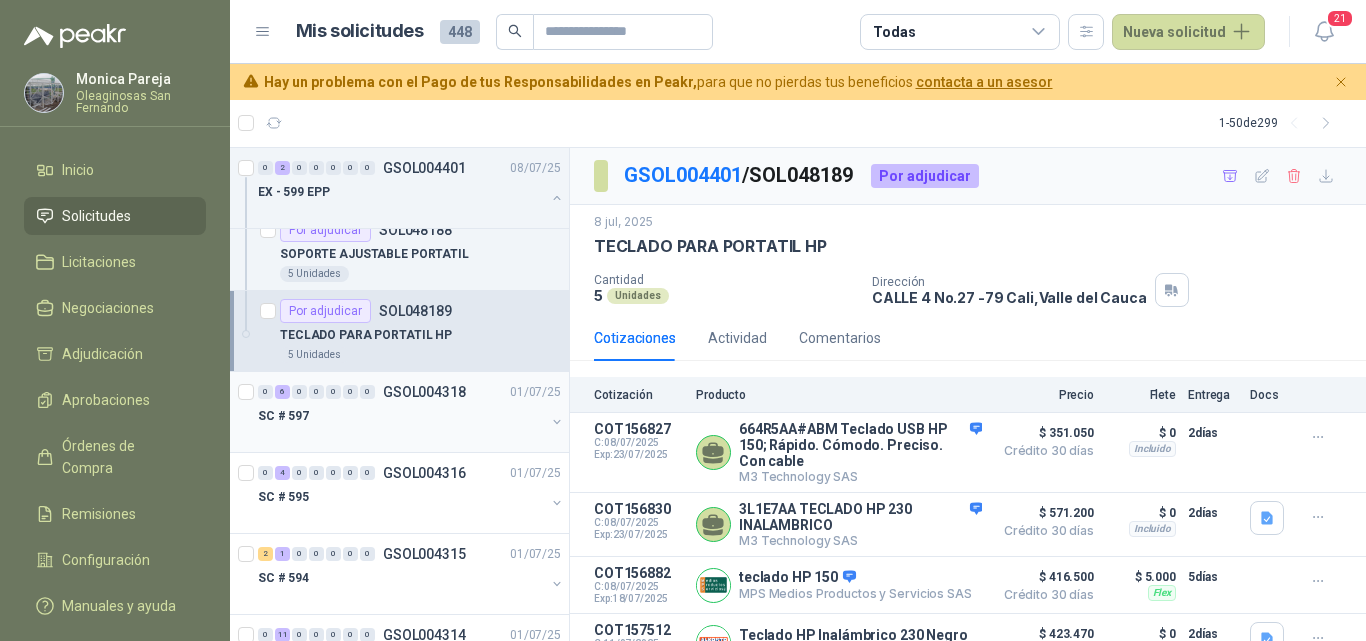 click on "SC # 597" at bounding box center (401, 416) 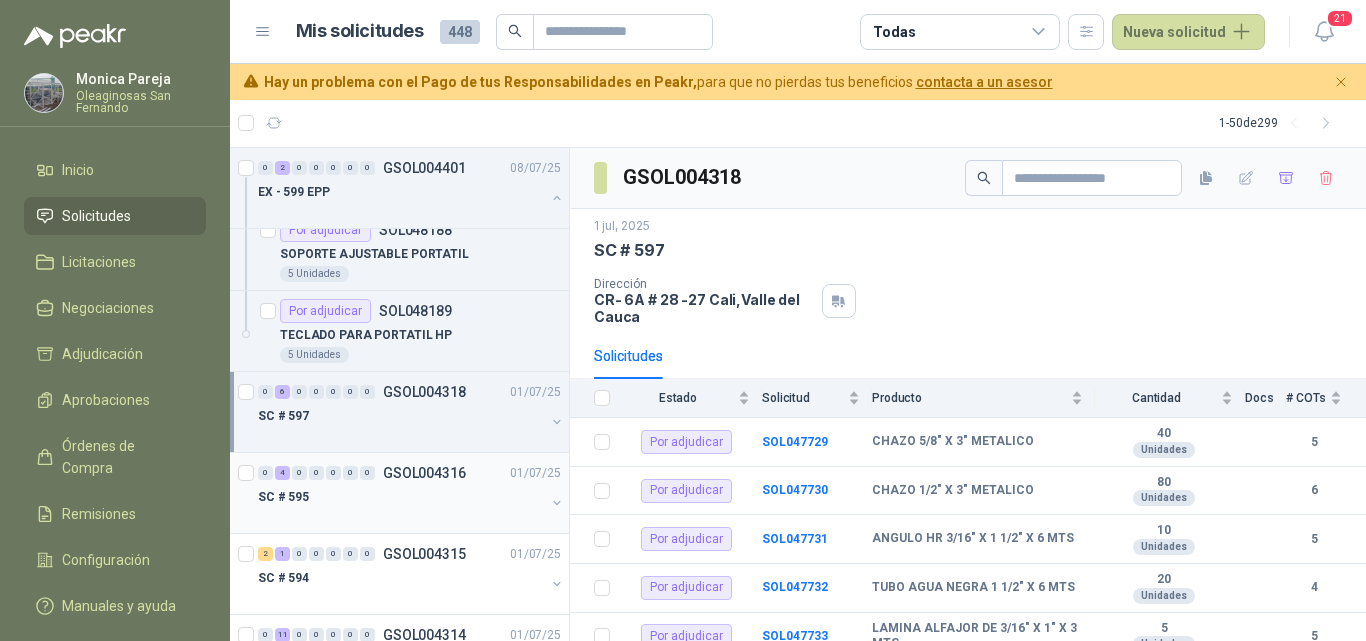 click on "SC # 595" at bounding box center (401, 497) 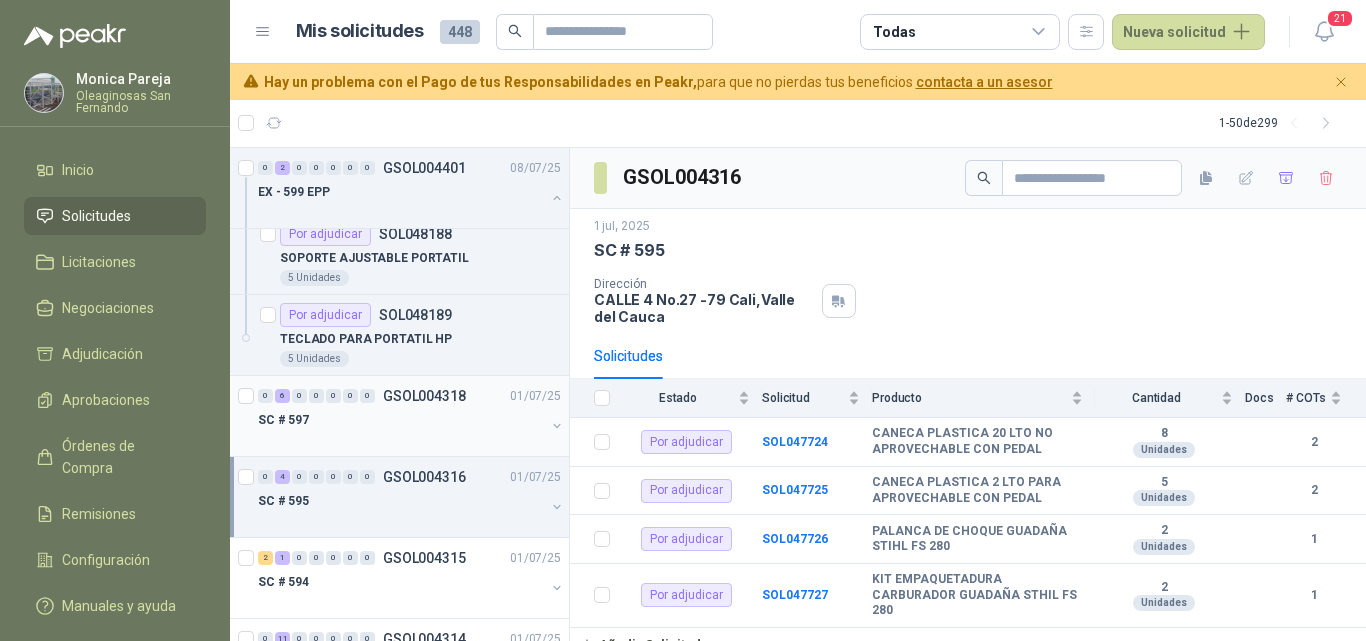 scroll, scrollTop: 0, scrollLeft: 0, axis: both 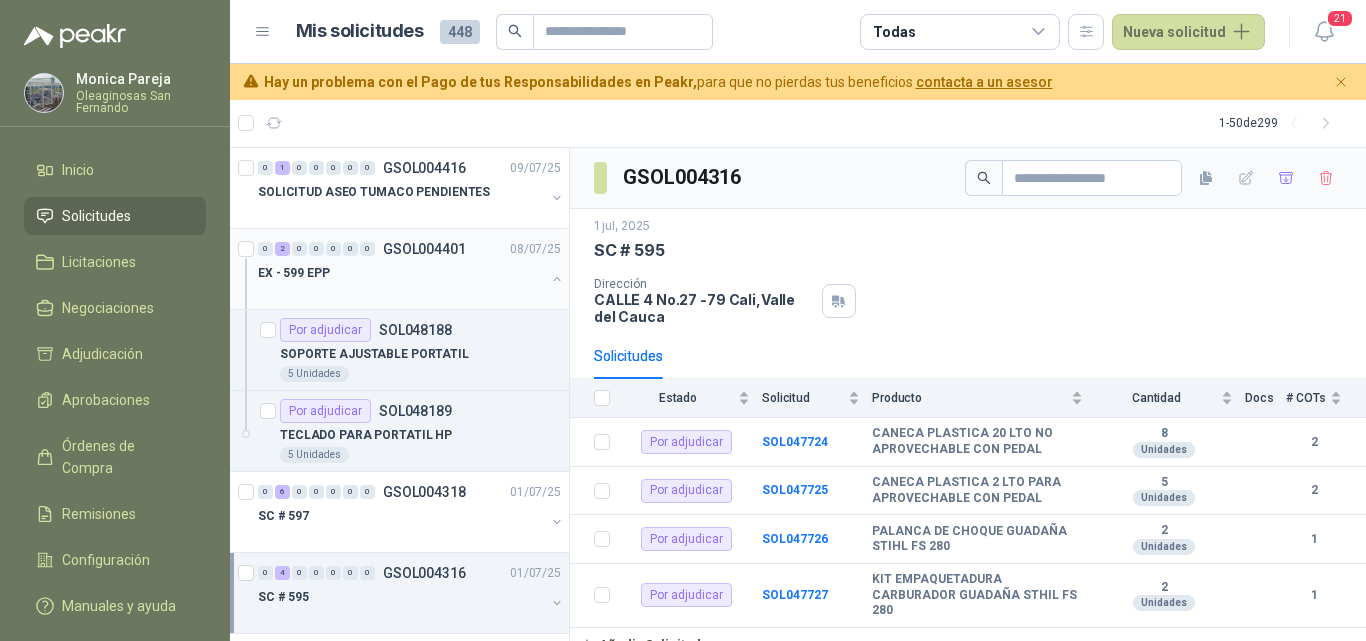 click at bounding box center (401, 293) 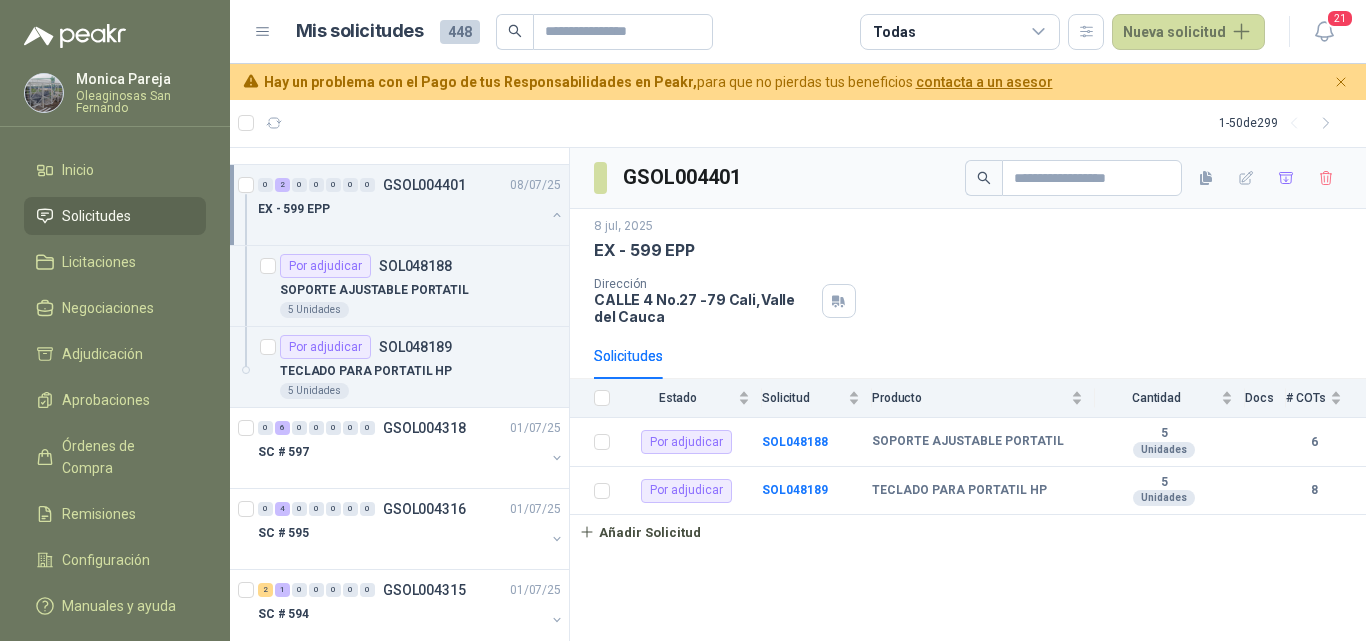 scroll, scrollTop: 0, scrollLeft: 0, axis: both 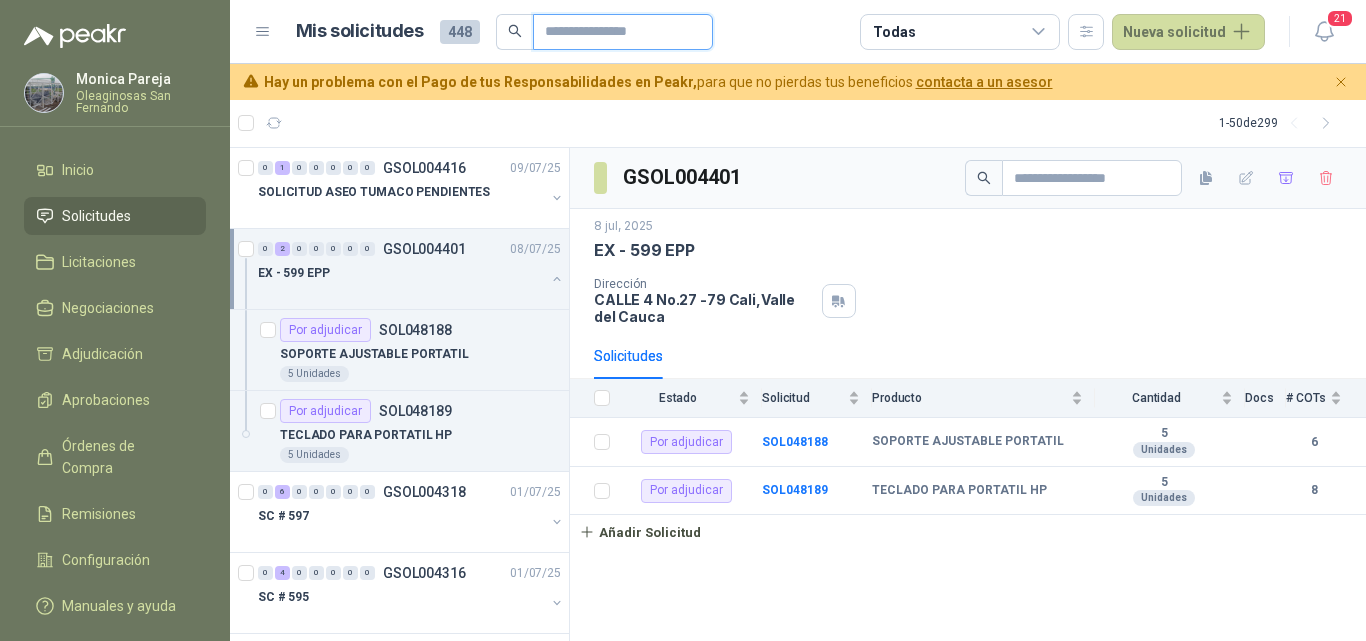 click at bounding box center (615, 32) 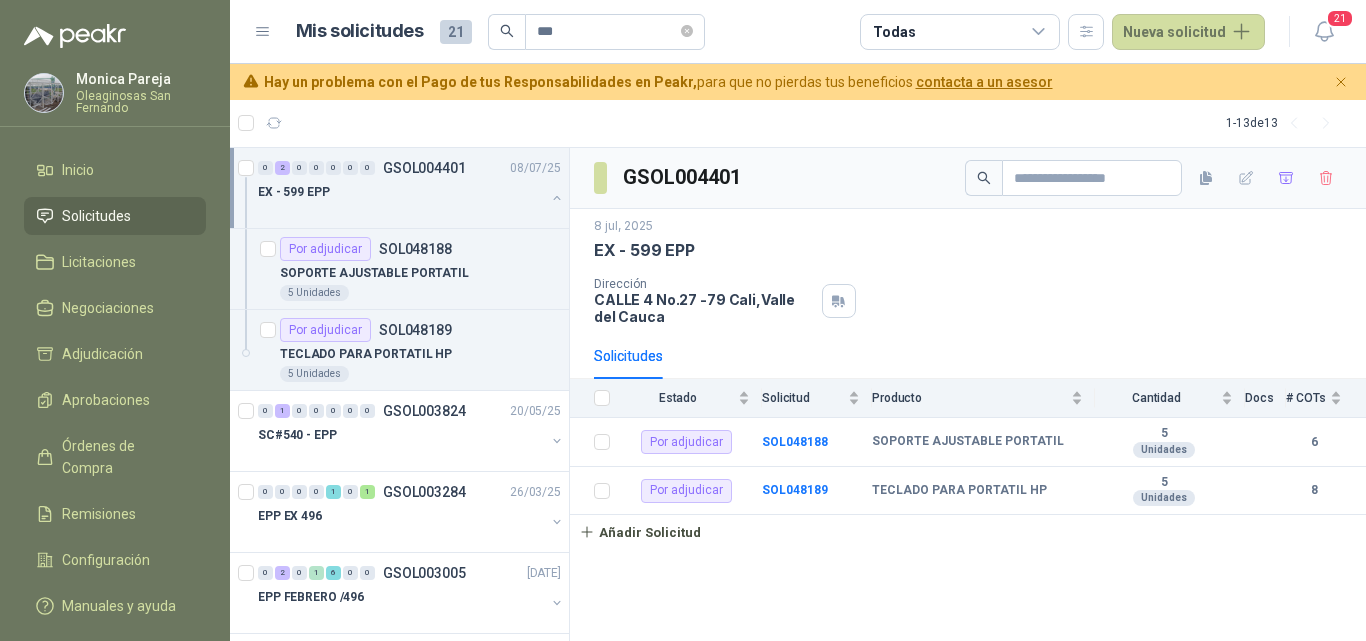 click on "EX - 599 EPP" at bounding box center [401, 192] 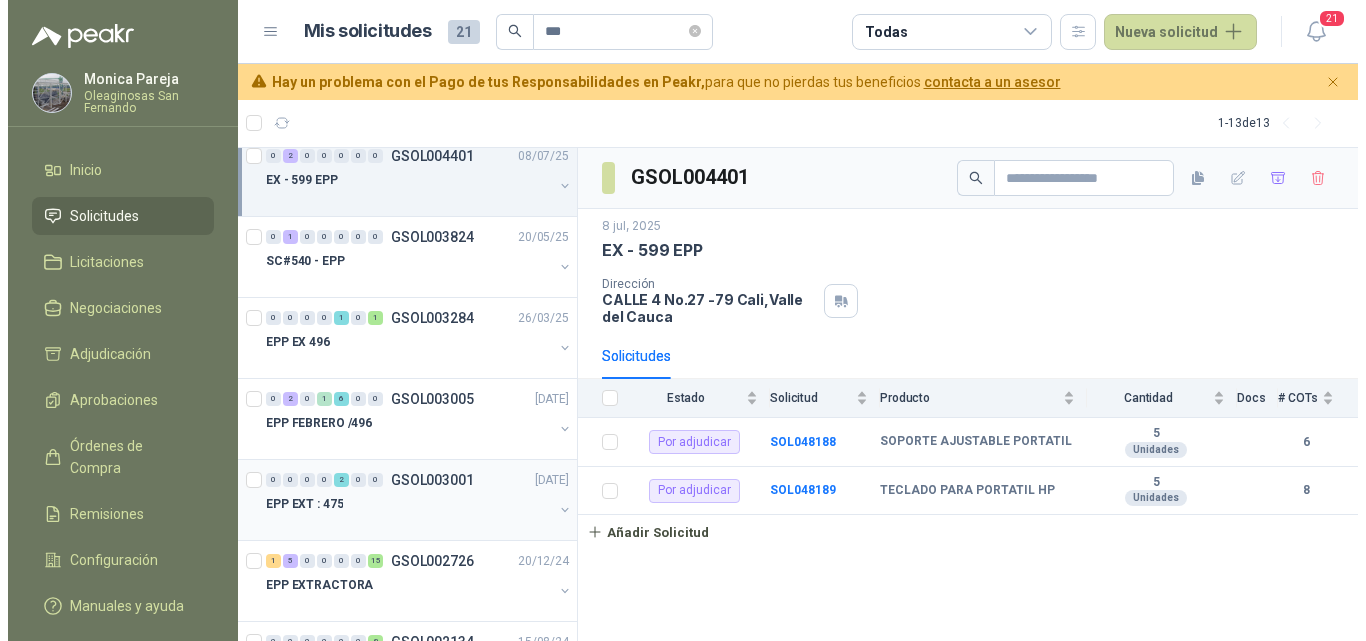 scroll, scrollTop: 0, scrollLeft: 0, axis: both 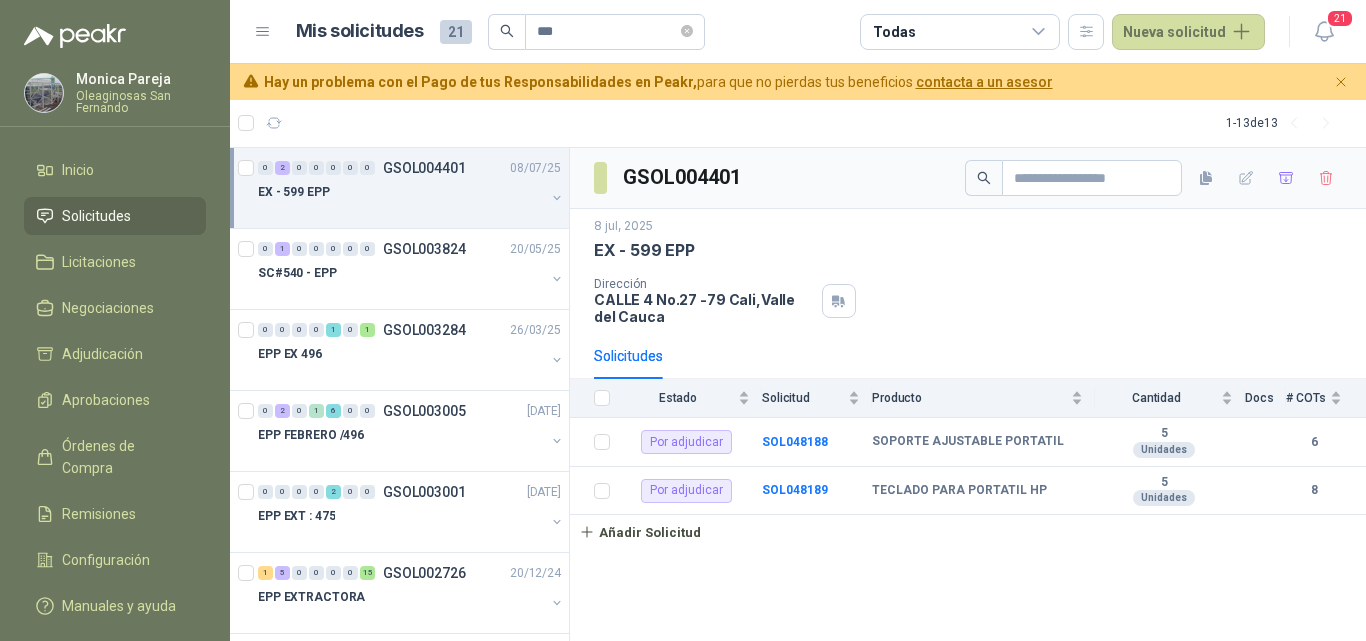 click at bounding box center (401, 212) 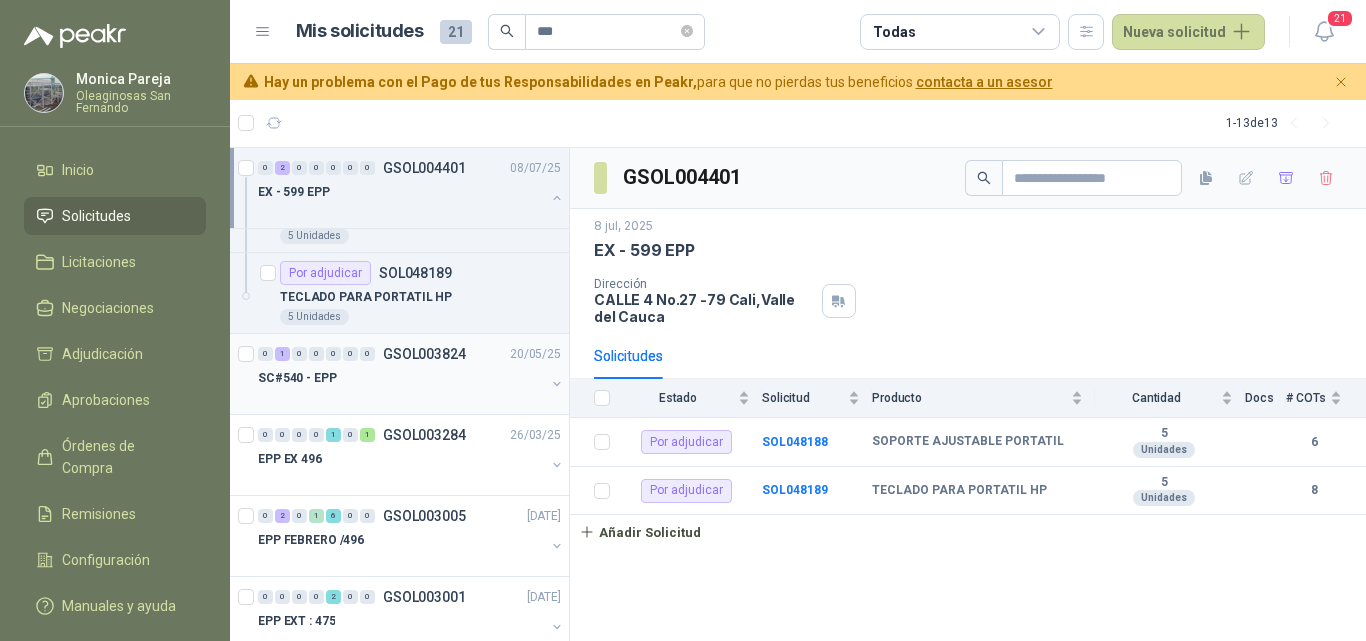 scroll, scrollTop: 100, scrollLeft: 0, axis: vertical 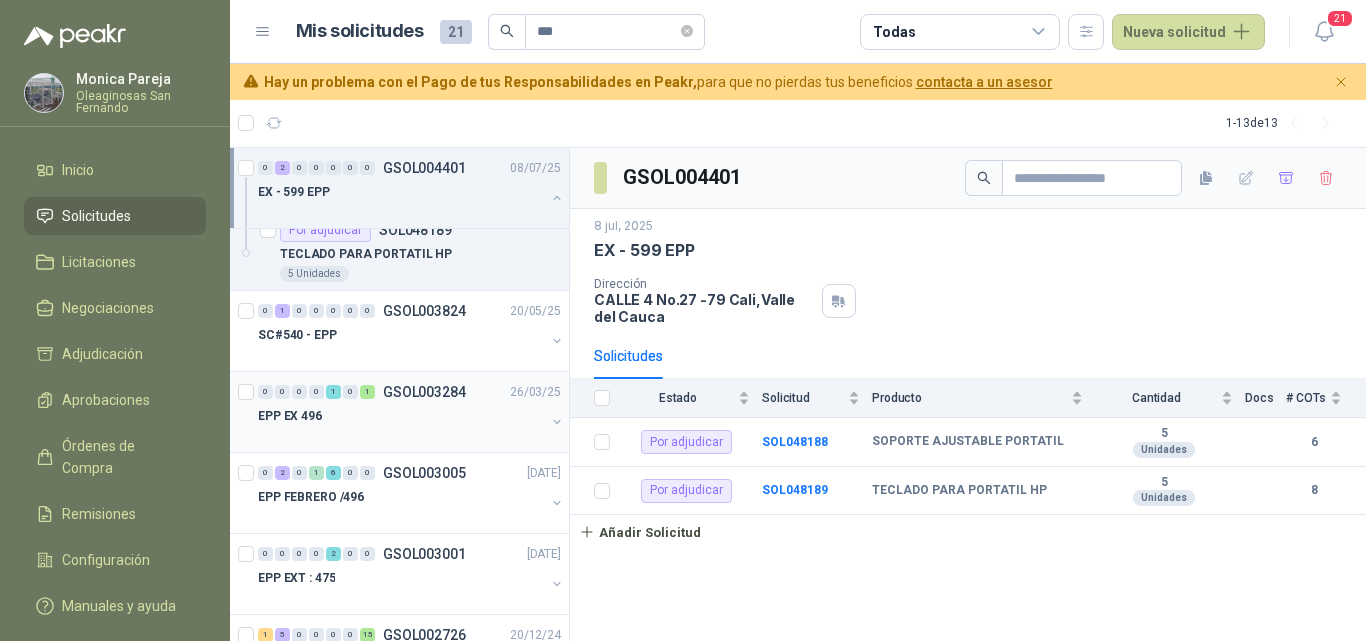 click at bounding box center (401, 436) 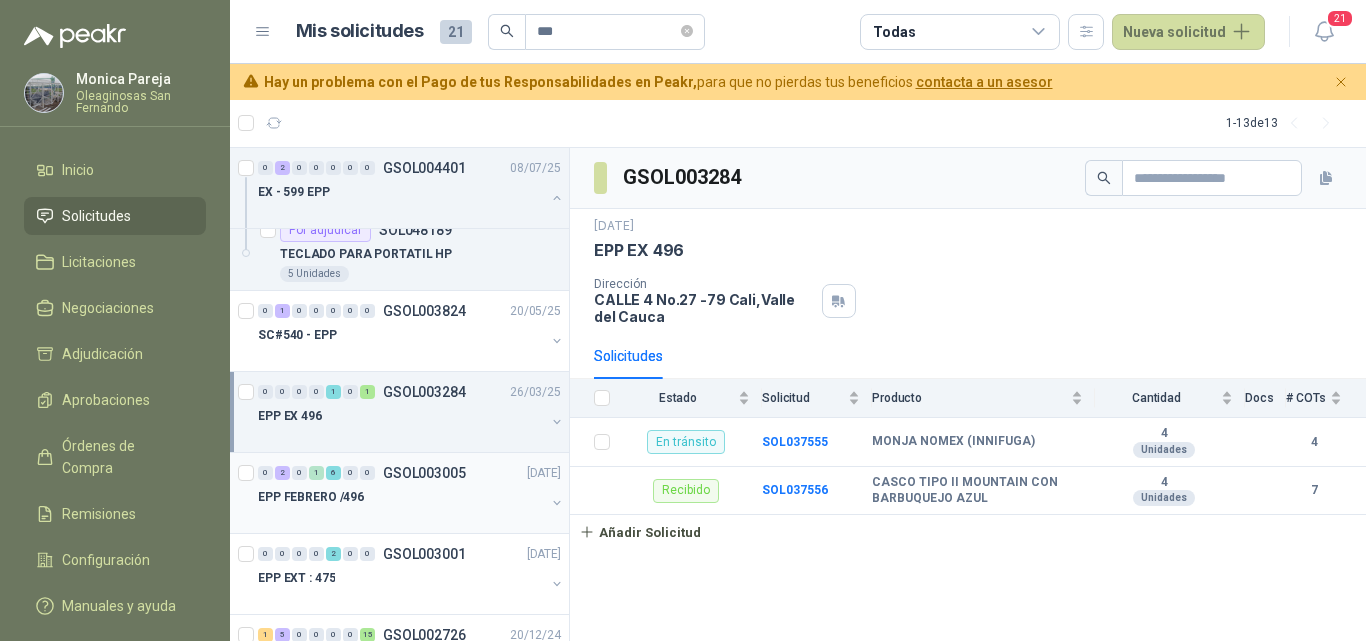 click on "EPP FEBRERO /496" at bounding box center (401, 497) 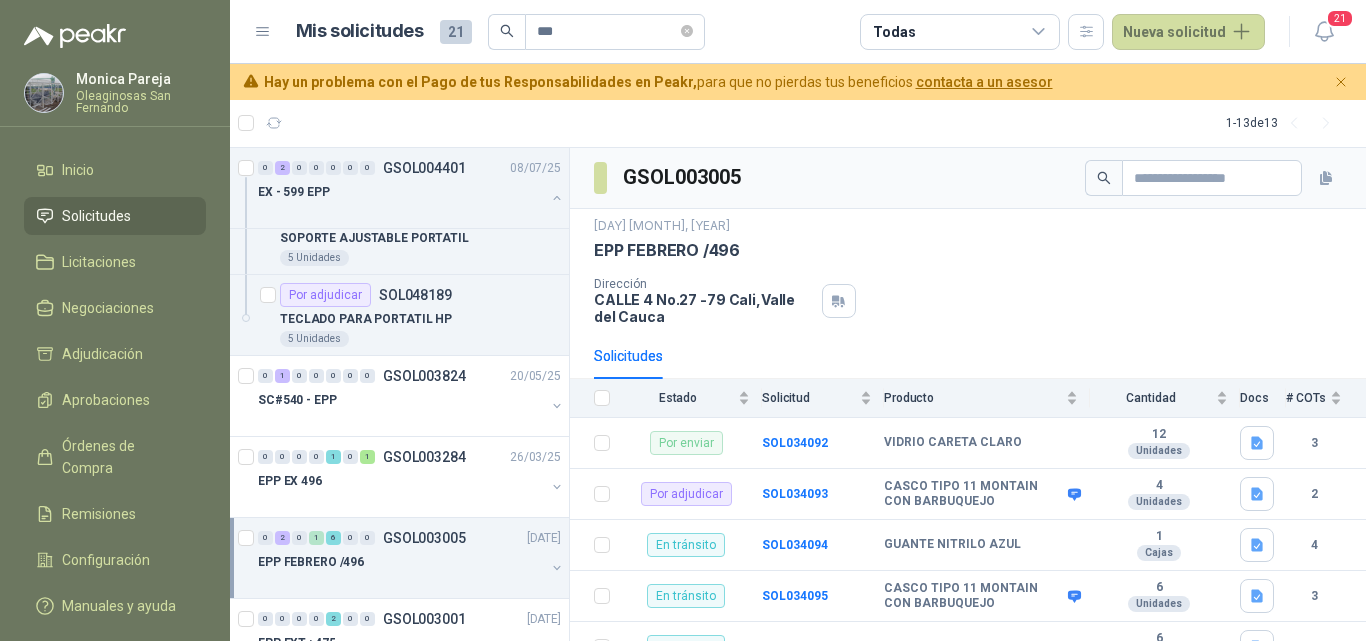 scroll, scrollTop: 0, scrollLeft: 0, axis: both 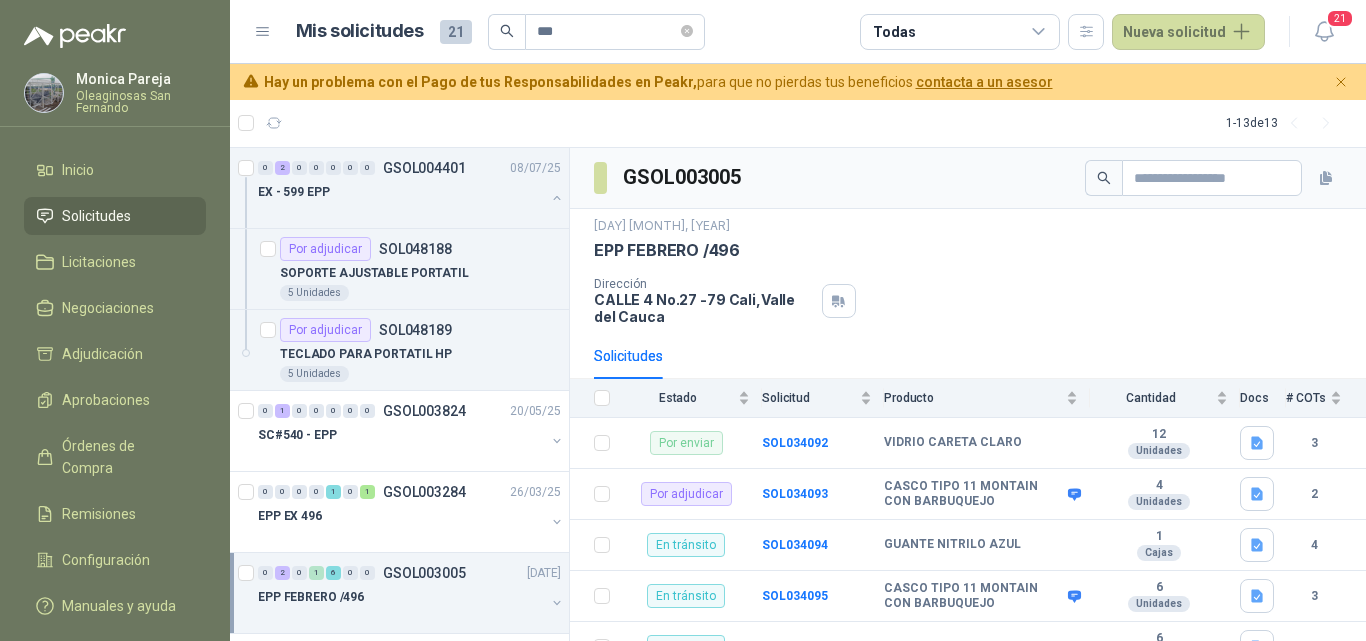 click on "Solicitudes" at bounding box center [96, 216] 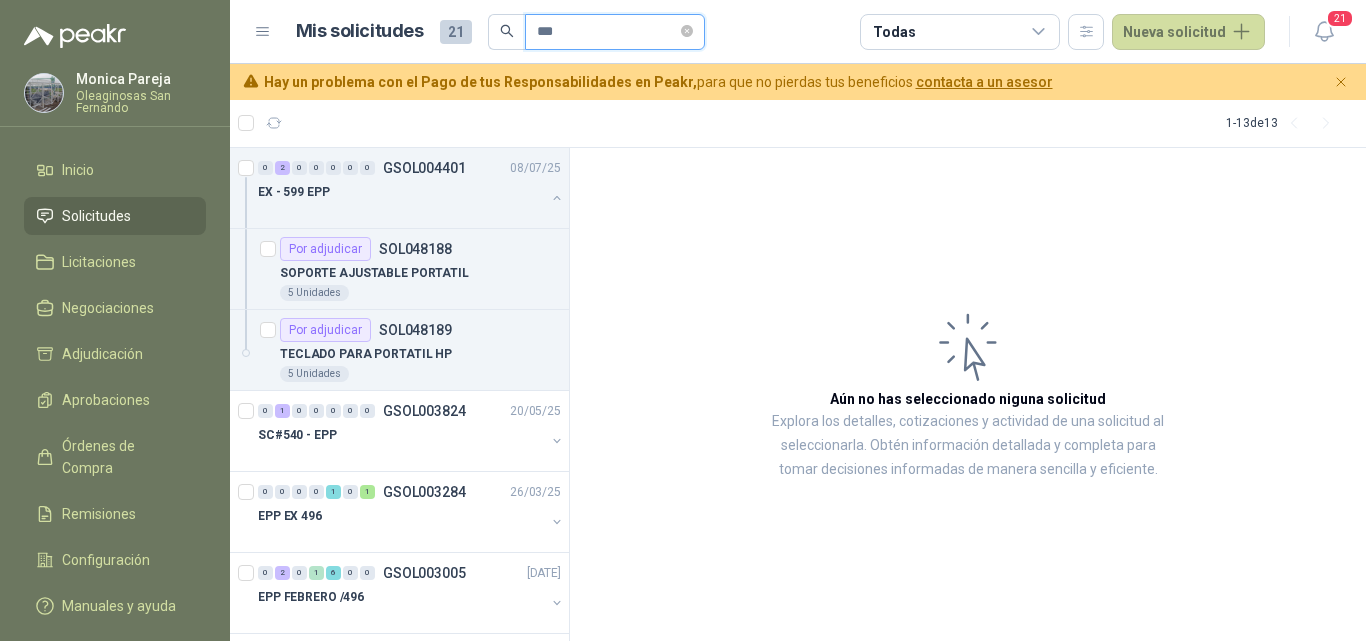 click on "***" at bounding box center (607, 32) 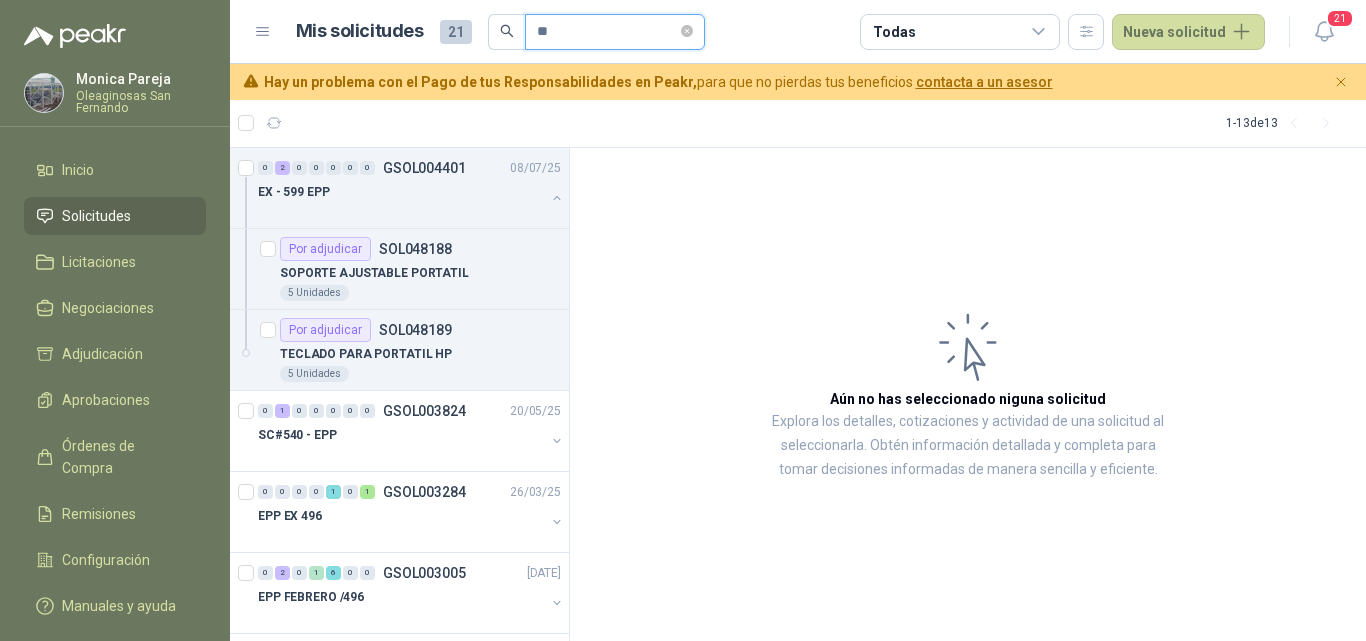 type on "*" 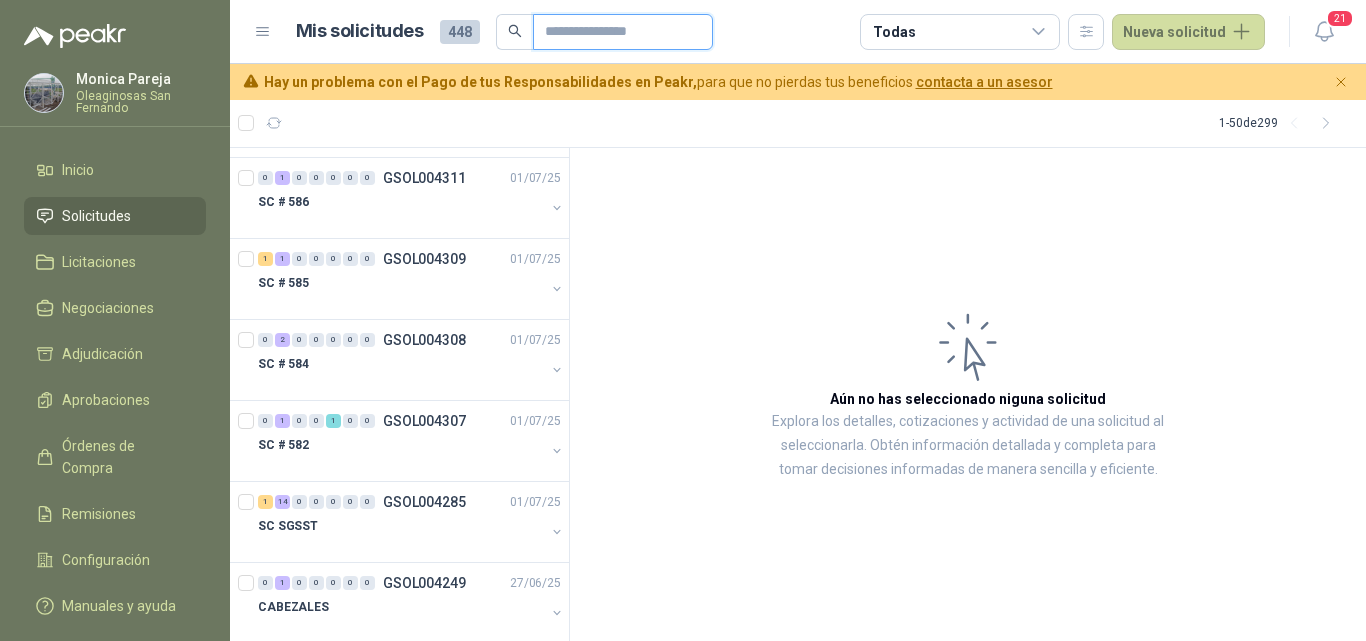 scroll, scrollTop: 900, scrollLeft: 0, axis: vertical 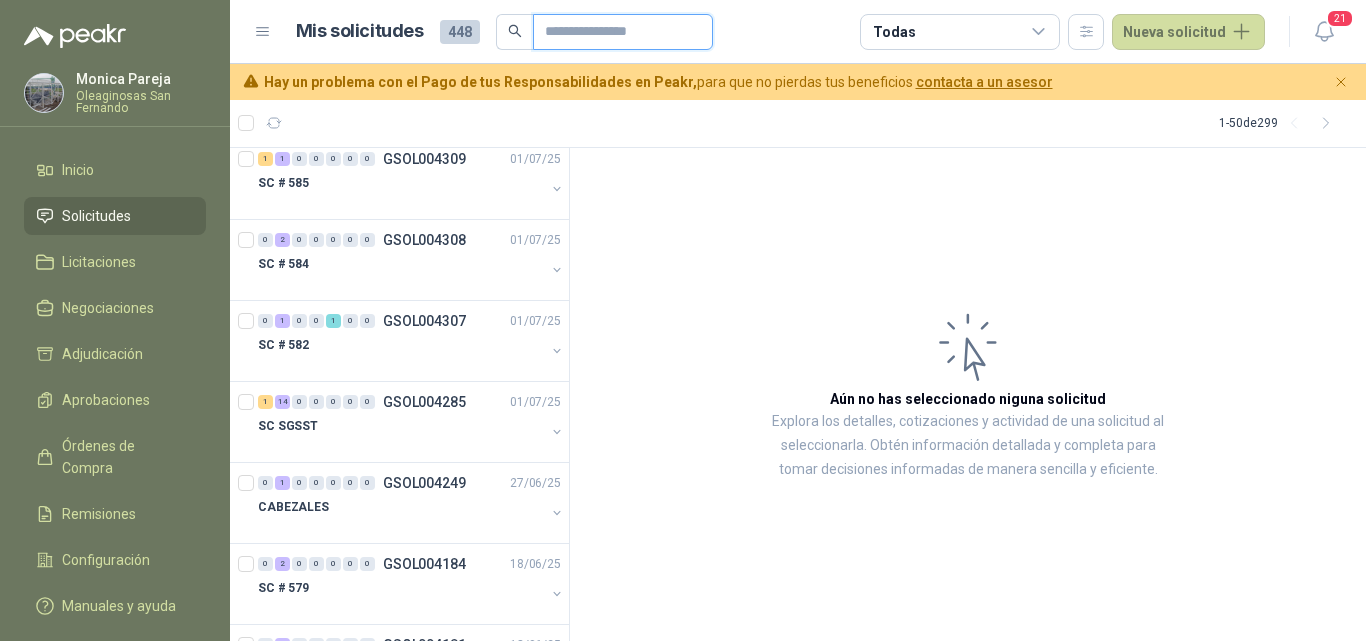 type 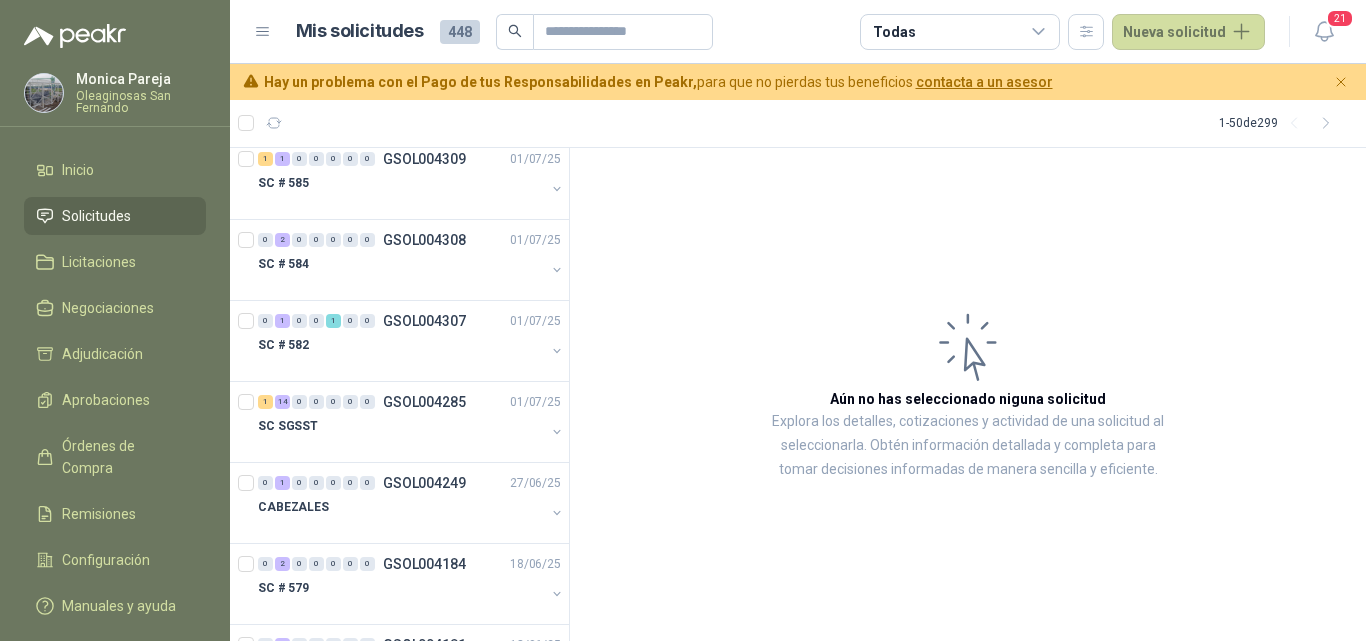click on "SC SGSST" at bounding box center (401, 426) 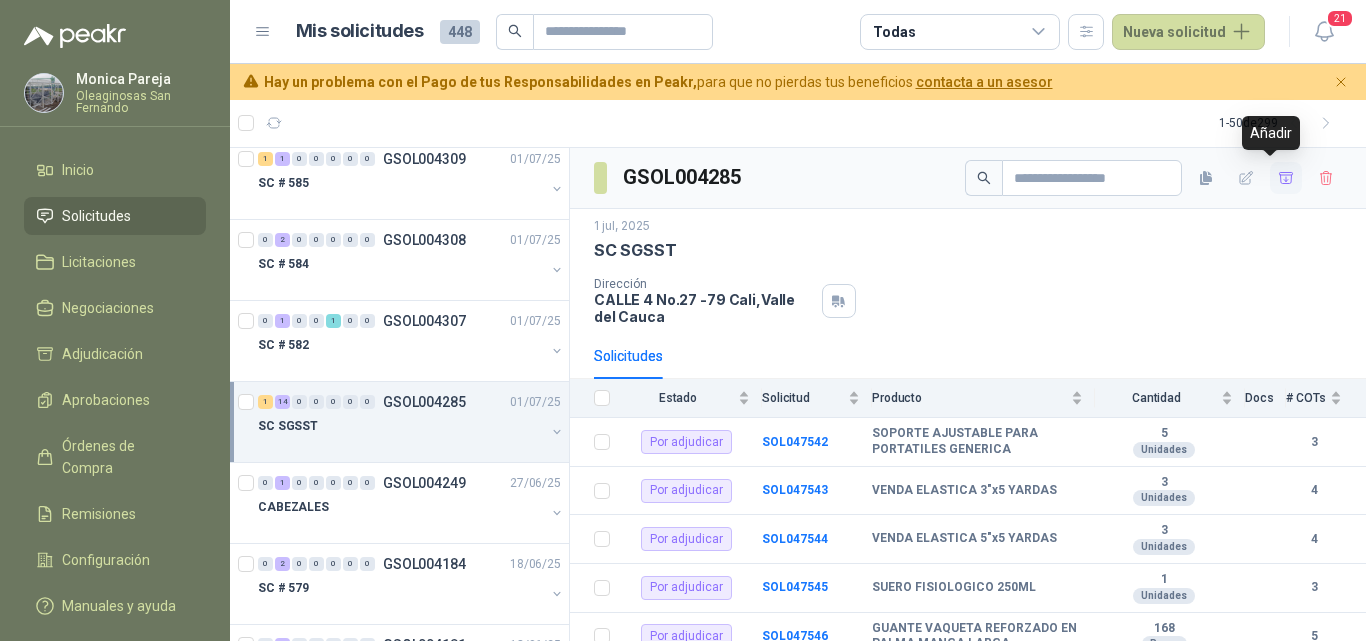 click 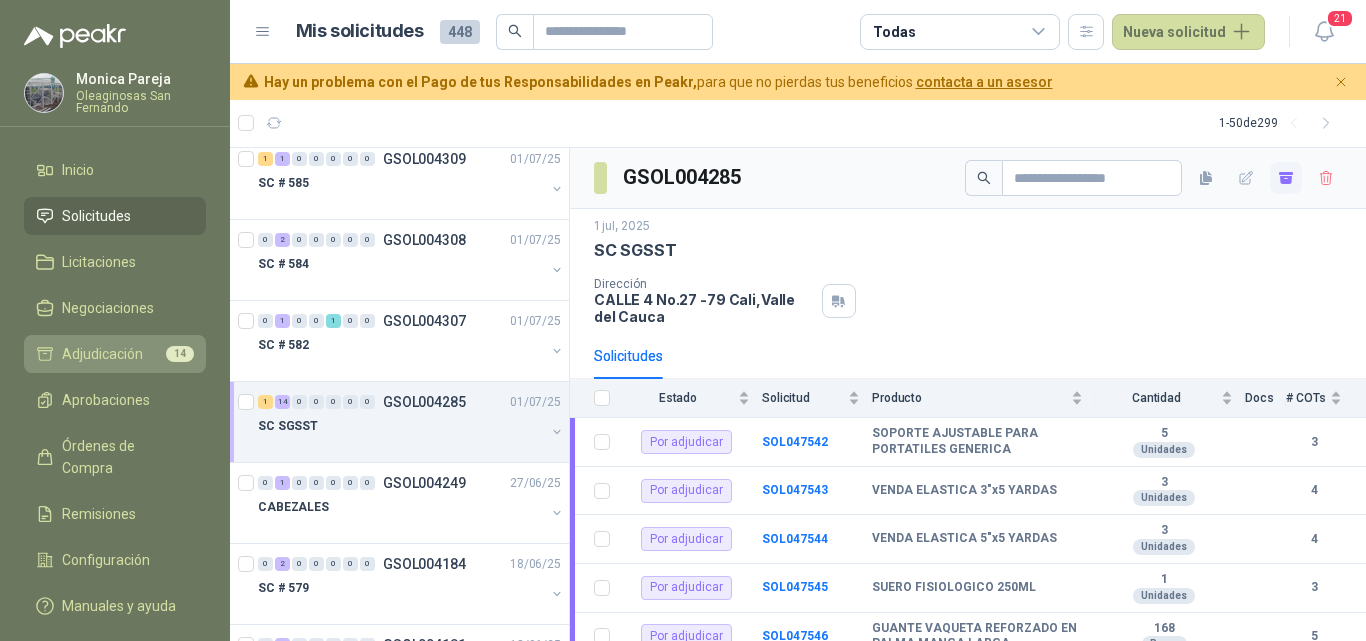 click on "Adjudicación" at bounding box center [102, 354] 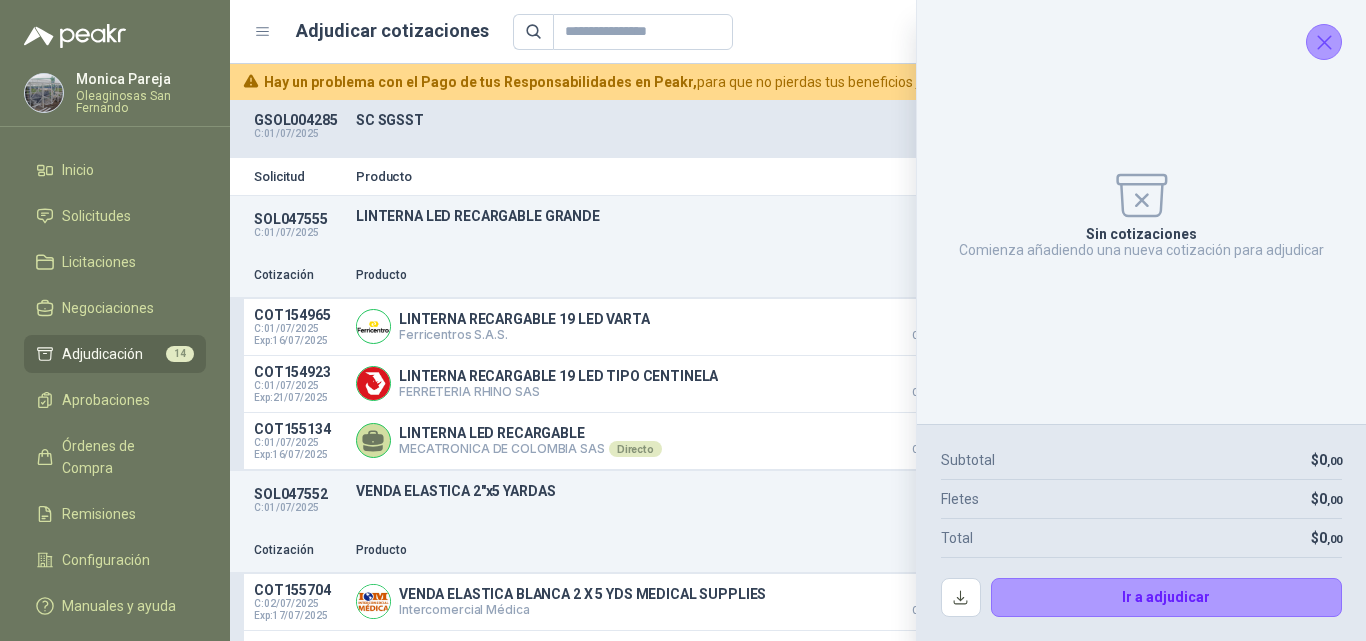 click 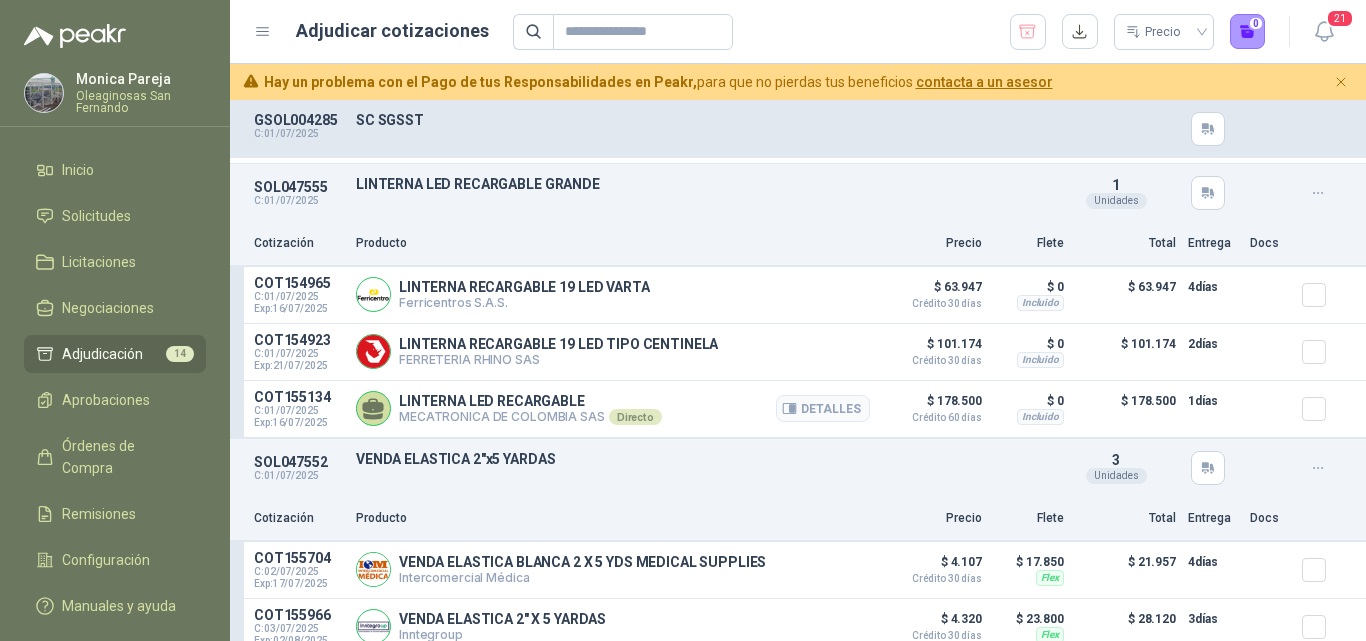 scroll, scrollTop: 0, scrollLeft: 0, axis: both 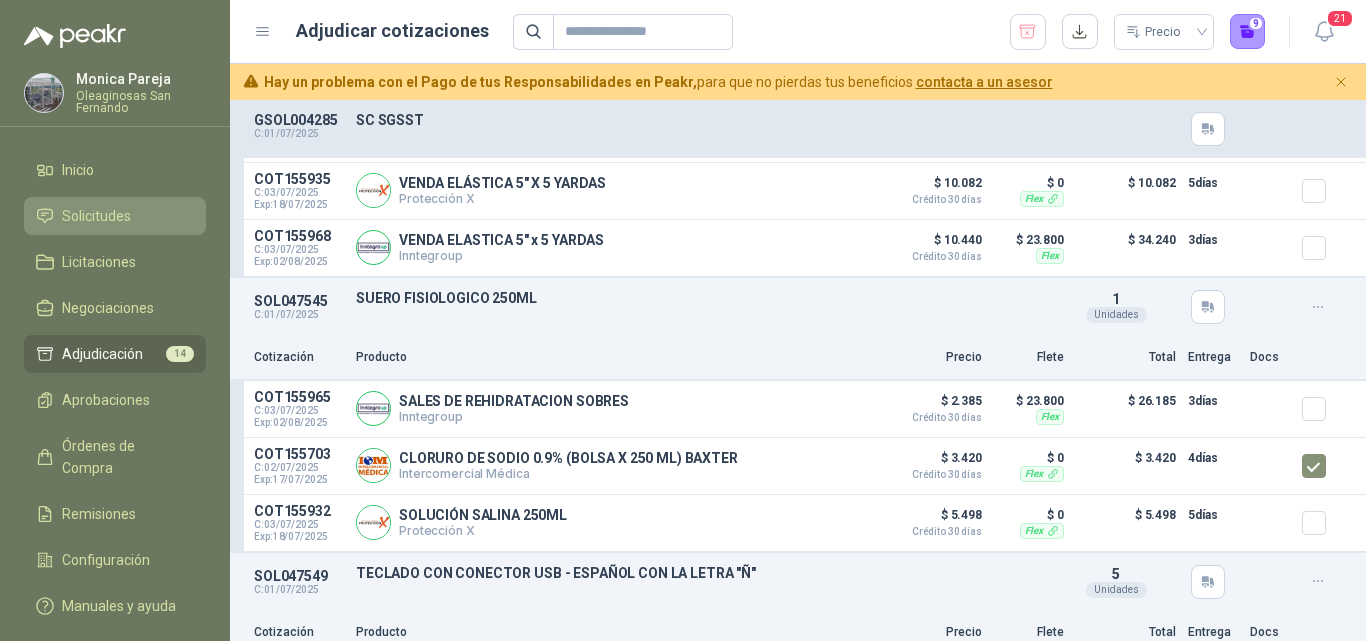 click on "Solicitudes" at bounding box center (96, 216) 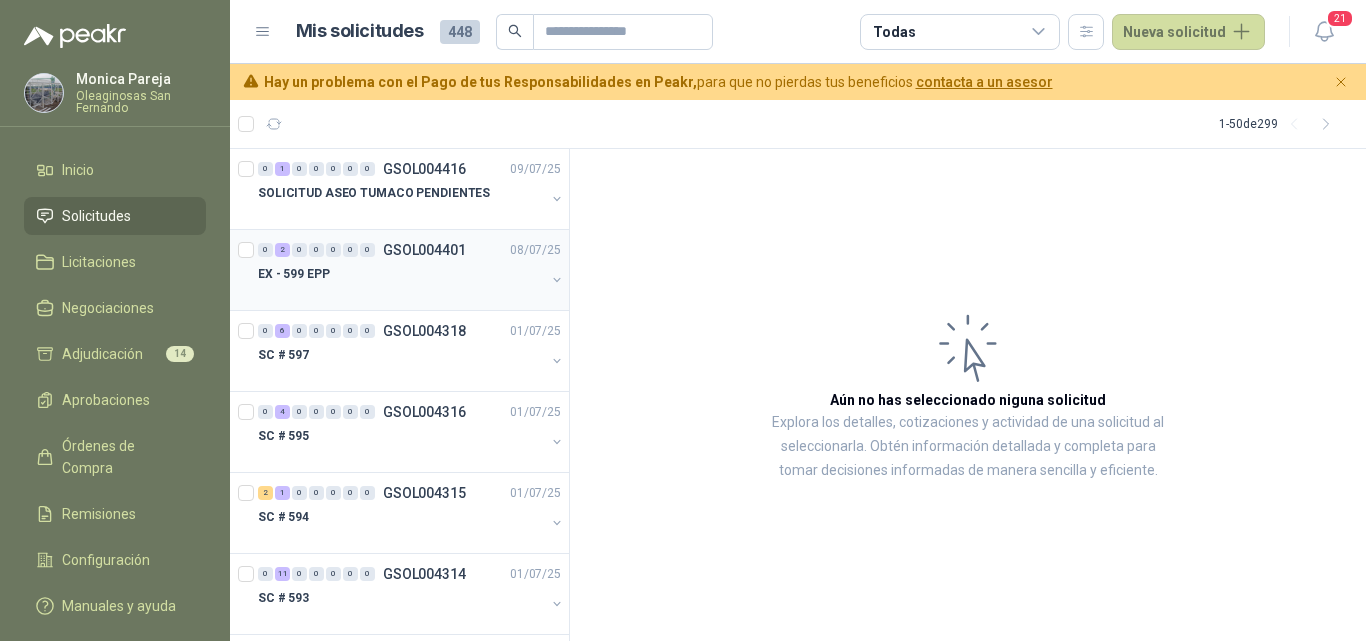 click at bounding box center [401, 294] 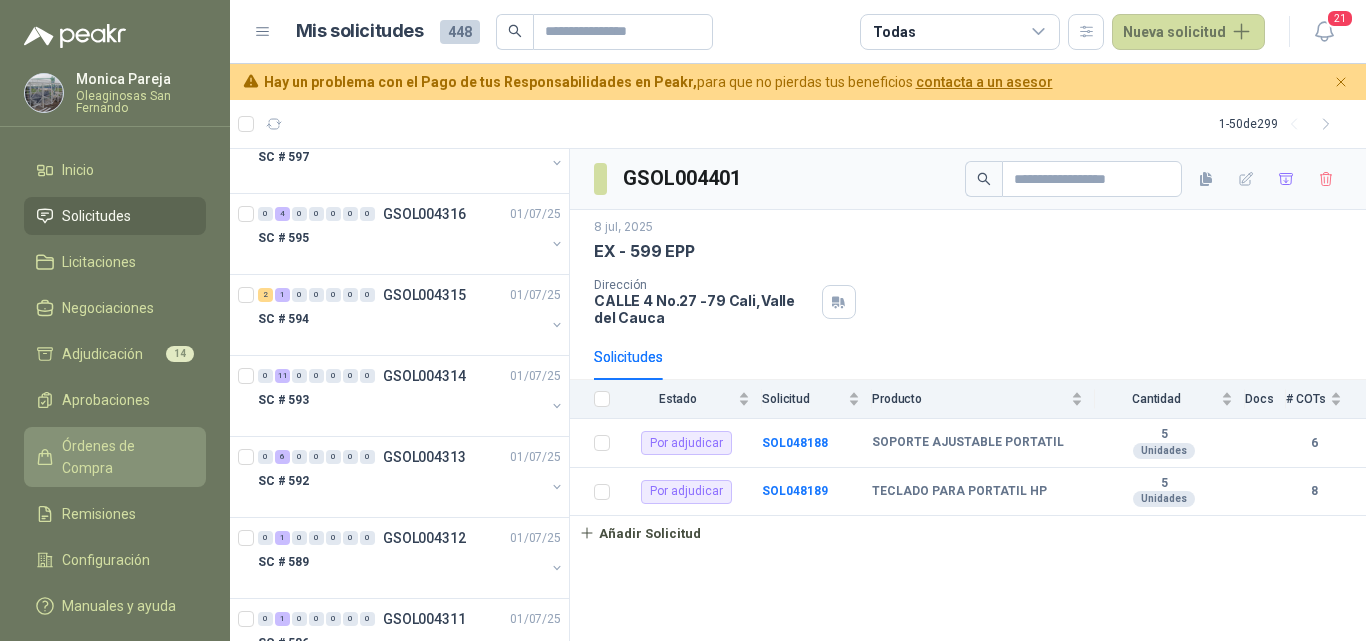 scroll, scrollTop: 200, scrollLeft: 0, axis: vertical 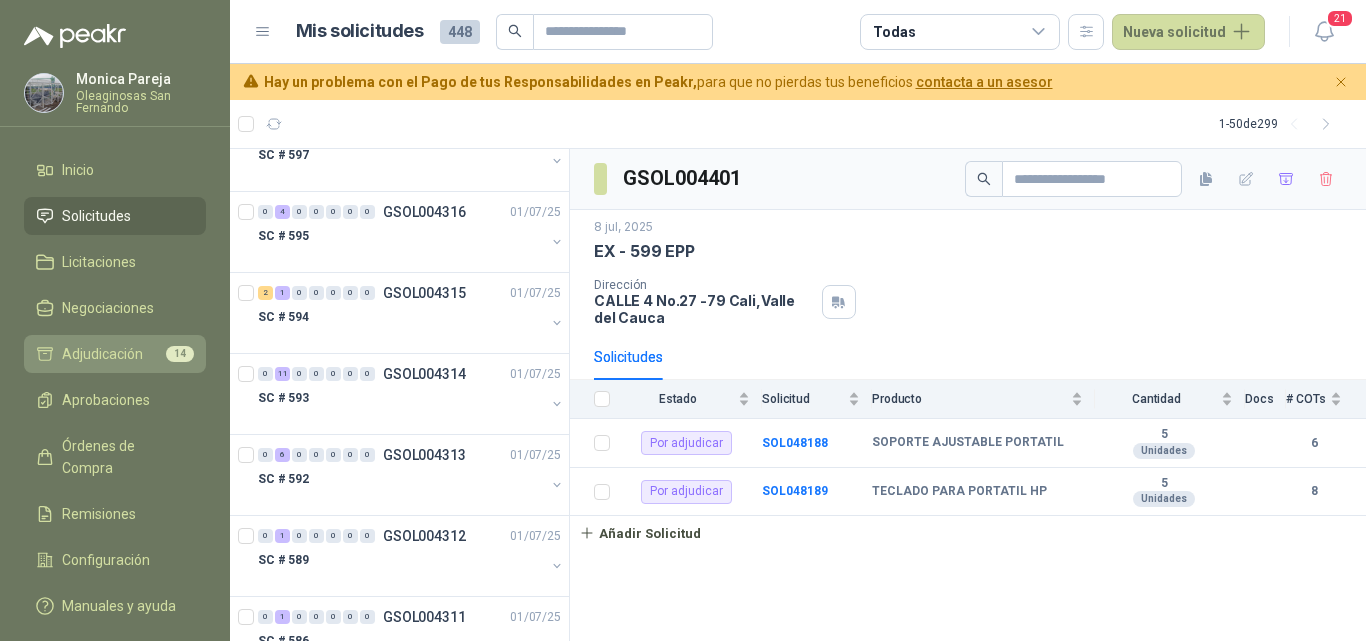 click on "Adjudicación" at bounding box center [102, 354] 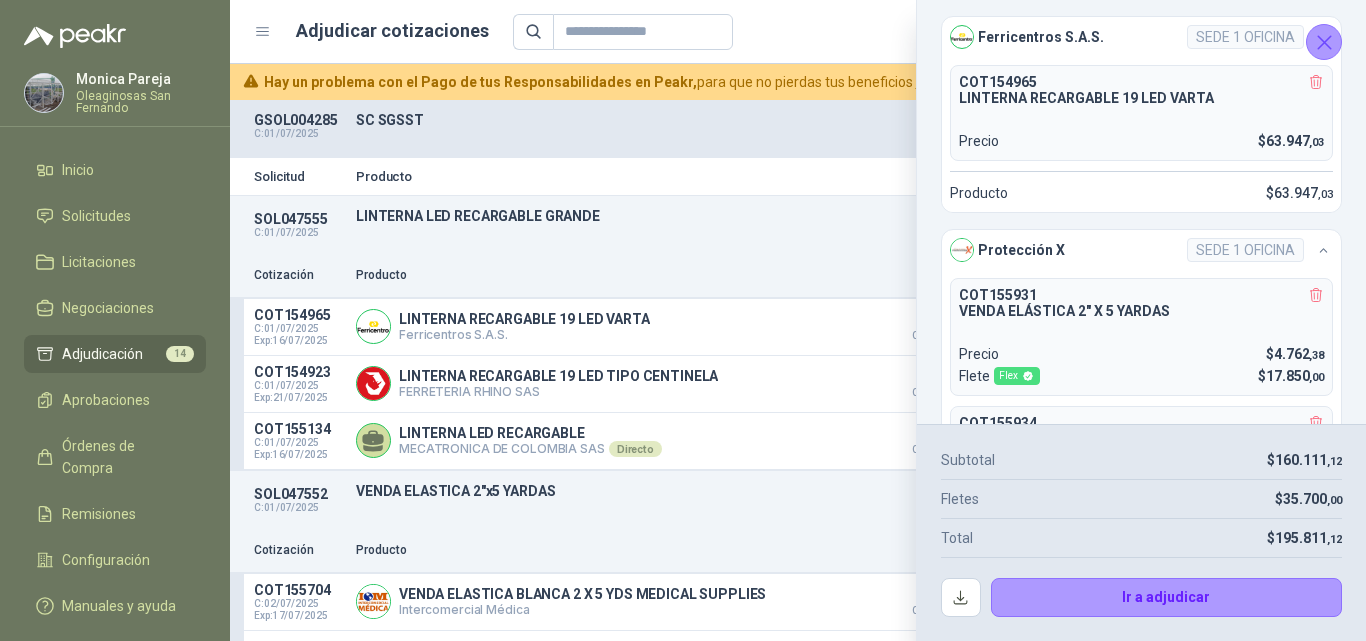 click on "Ferricentros S.A.S. SEDE 1 OFICINA  COT154965 LINTERNA RECARGABLE 19 LED VARTA  Precio $  63.947 ,03 Producto $  63.947 ,03 Protección X SEDE 1 OFICINA  COT155931 VENDA ELÁSTICA 2" X 5 YARDAS Precio $  4.762 ,38 Flete Flex  $  17.850 ,00 COT155934 APÓSITO CORPORAL ADHESIVO Precio $  5.897 ,64 Flete Flex  $  17.850 ,00 Flete Flex  $  17.850 ,00 Producto $  10.660 ,02 Intercomercial Médica SEDE 1 OFICINA  COT155705 JABON ANTIBACTERIAL BONFAR CHG PH 5.5. ANTIMICROBIANO Precio $  51.947 ,56 Flete Flex  $  17.850 ,00 COT155706 VENDA ELASTICA BLANCA 5 X 5 YDS MEDICAL SUPPLIES Precio $  6.961 ,83 Flete Flex  $  17.850 ,00 COT155703 CLORURO DE SODIO 0.9% (BOLSA X 250 ML) BAXTER Precio $  3.420 ,42 Flete Flex  $  17.850 ,00 COT155702 VENDA ELASTICA BLANCA 3 X 5 YDS MEDICAL SUPPLIES 3 Precio $  5.356 ,26 Flete Flex  $  17.850 ,00 Flete Flex  $  17.850 ,00 Producto $  67.686 ,06 DISTRIBUIDORA JORGE MARIO URIBE G S.A SEDE 1 OFICINA  COT156196 CURA CURE BAND X 100 Precio $  10.472 ,00 COT156190 Precio $  7.346 ,00 $" at bounding box center (1141, 212) 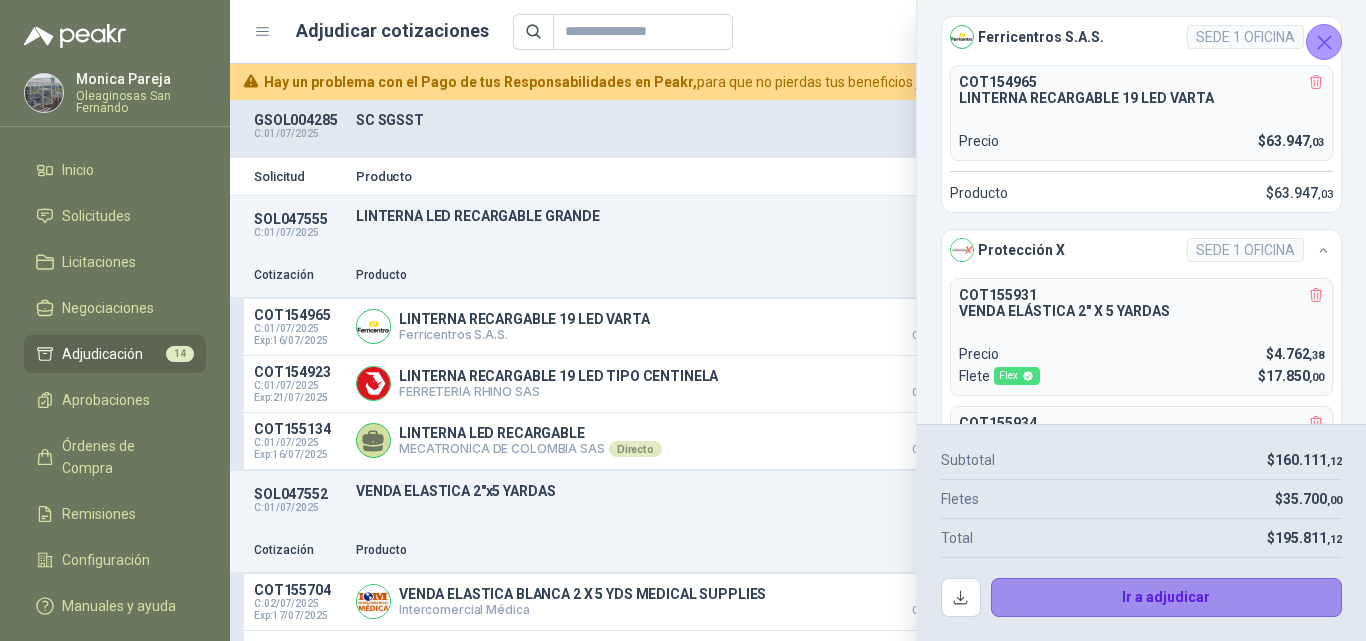 click on "Ir a adjudicar" at bounding box center [1167, 598] 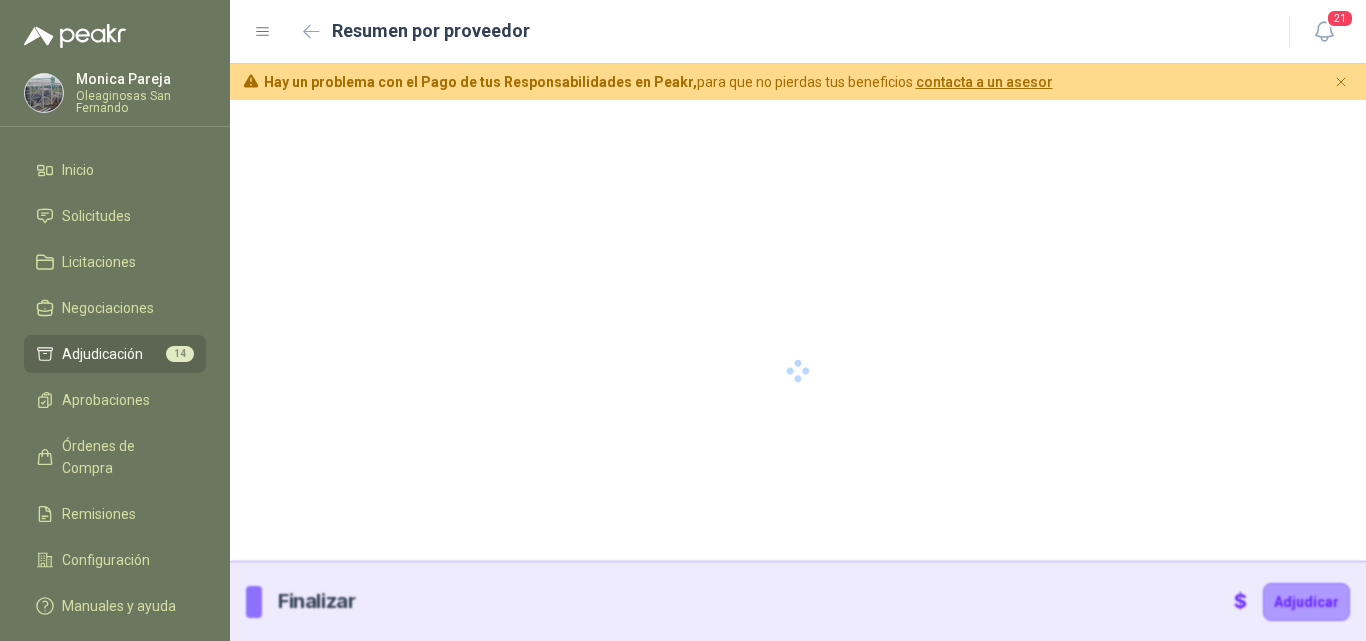 type 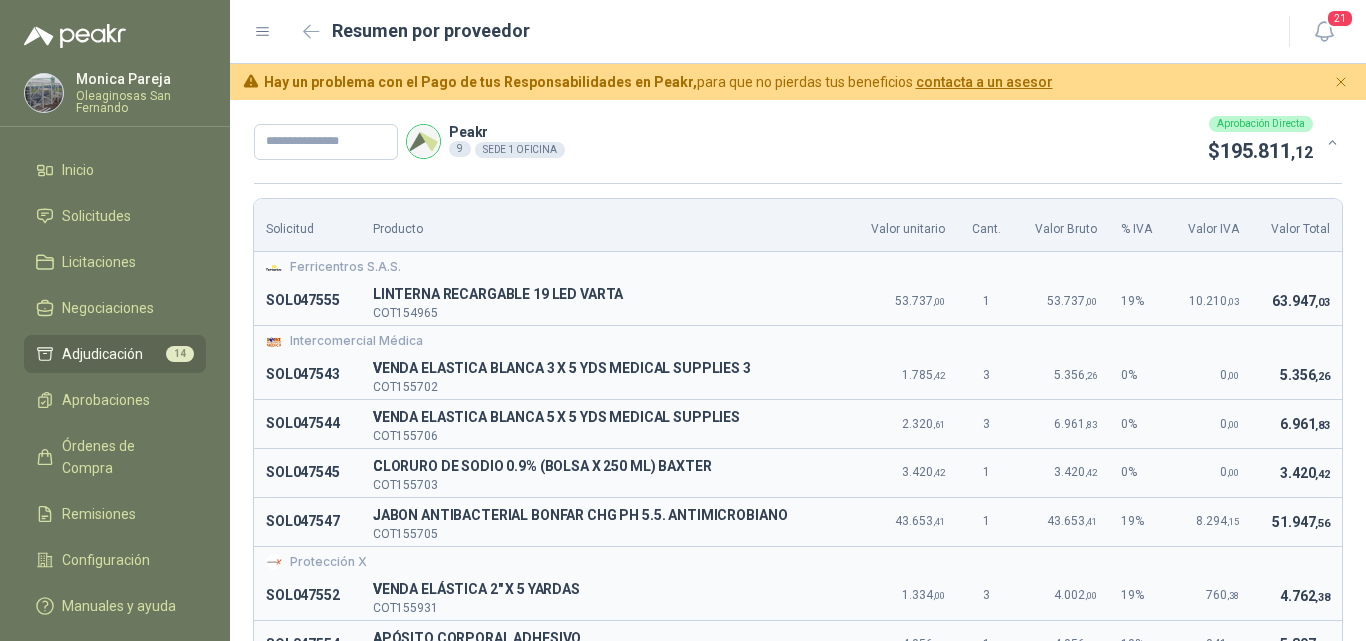 click on "Intercomercial Médica" at bounding box center (798, 341) 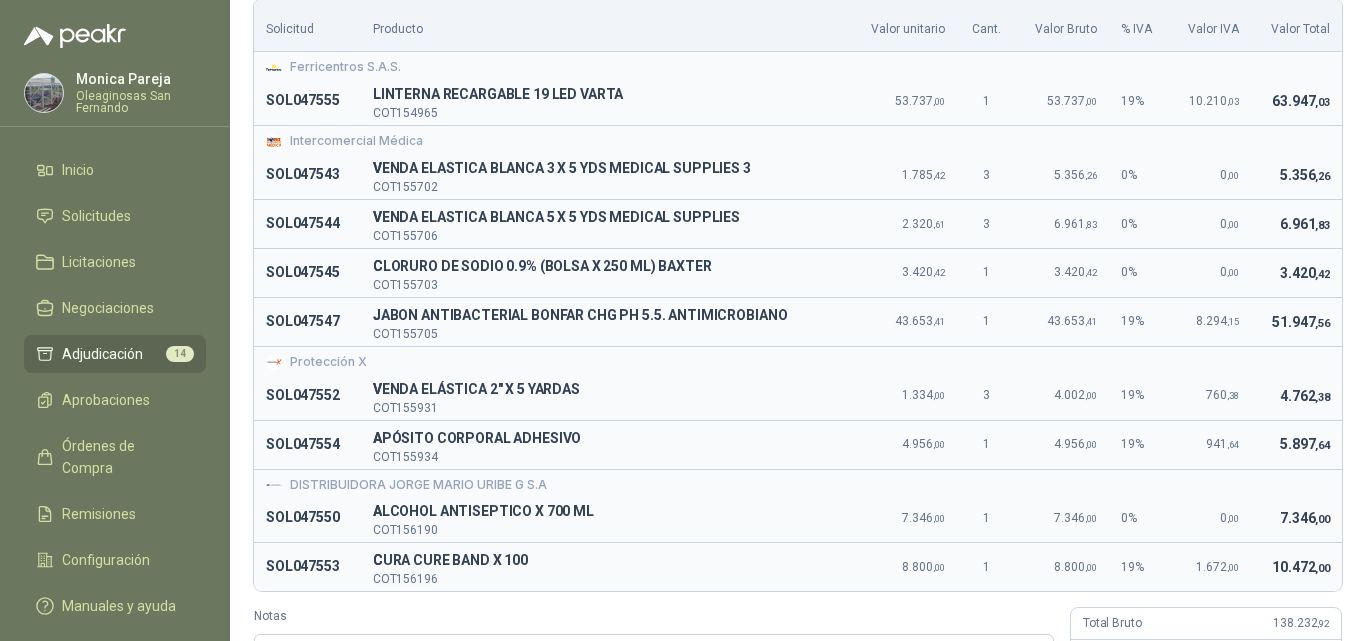 scroll, scrollTop: 300, scrollLeft: 0, axis: vertical 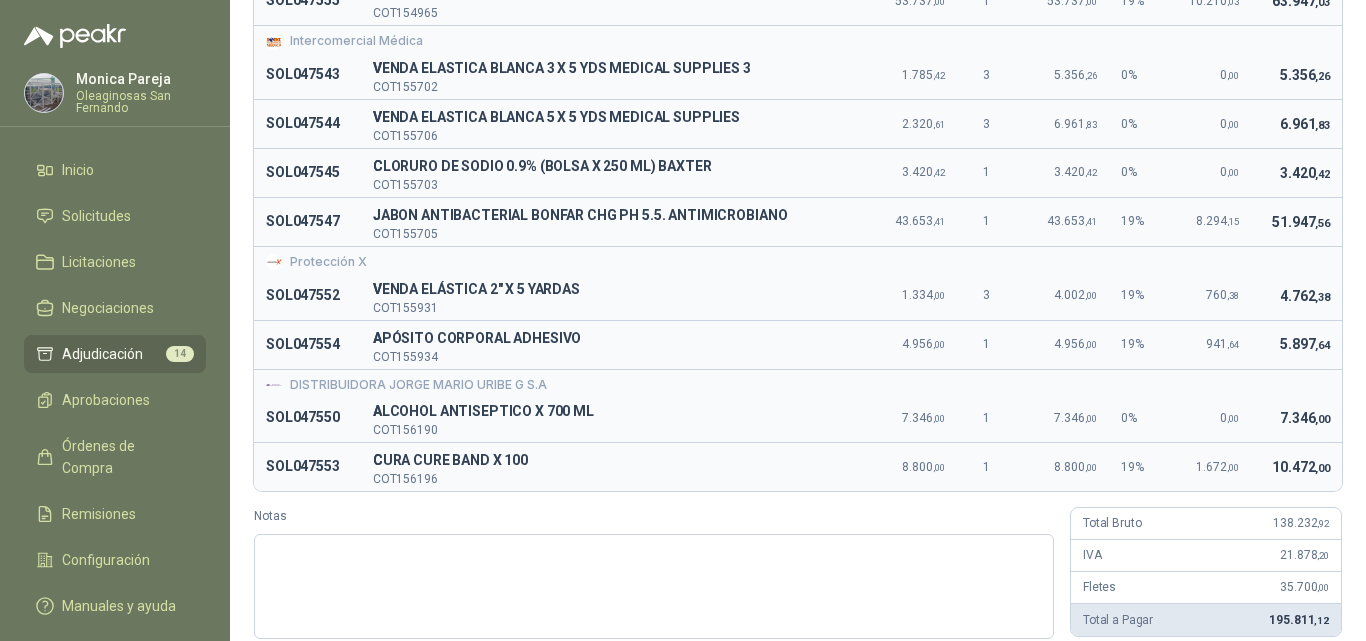 click on "10.472 ,00" at bounding box center (1296, 467) 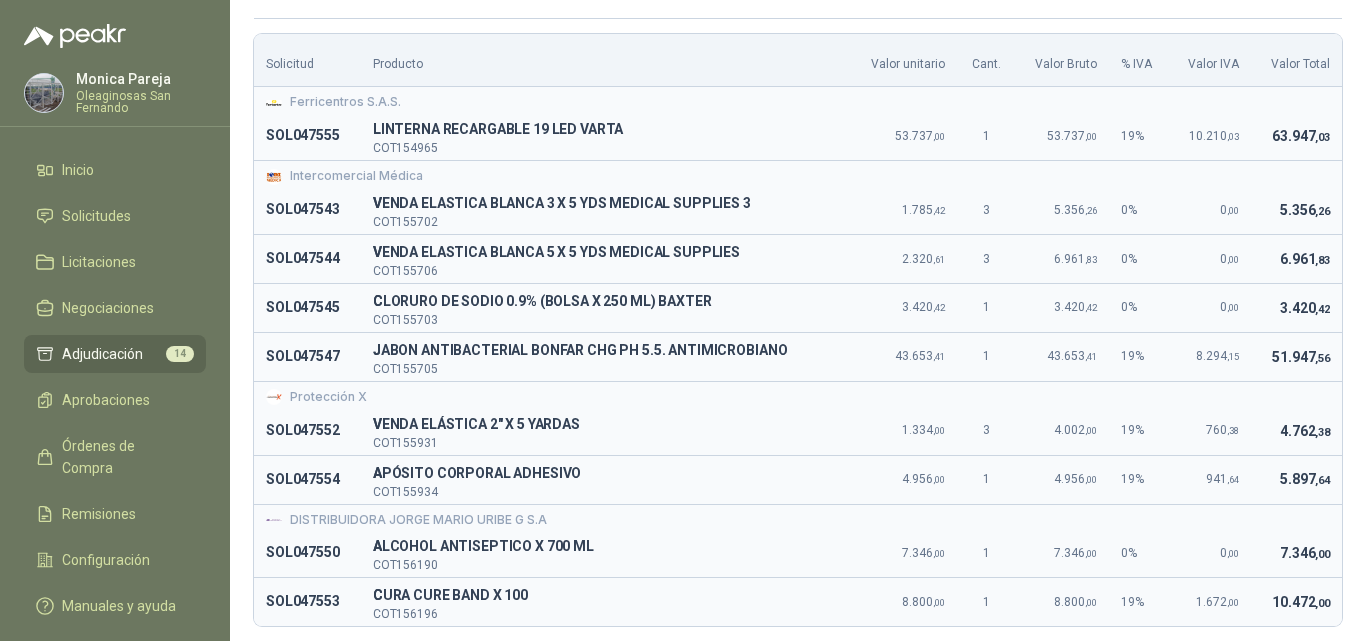 scroll, scrollTop: 200, scrollLeft: 0, axis: vertical 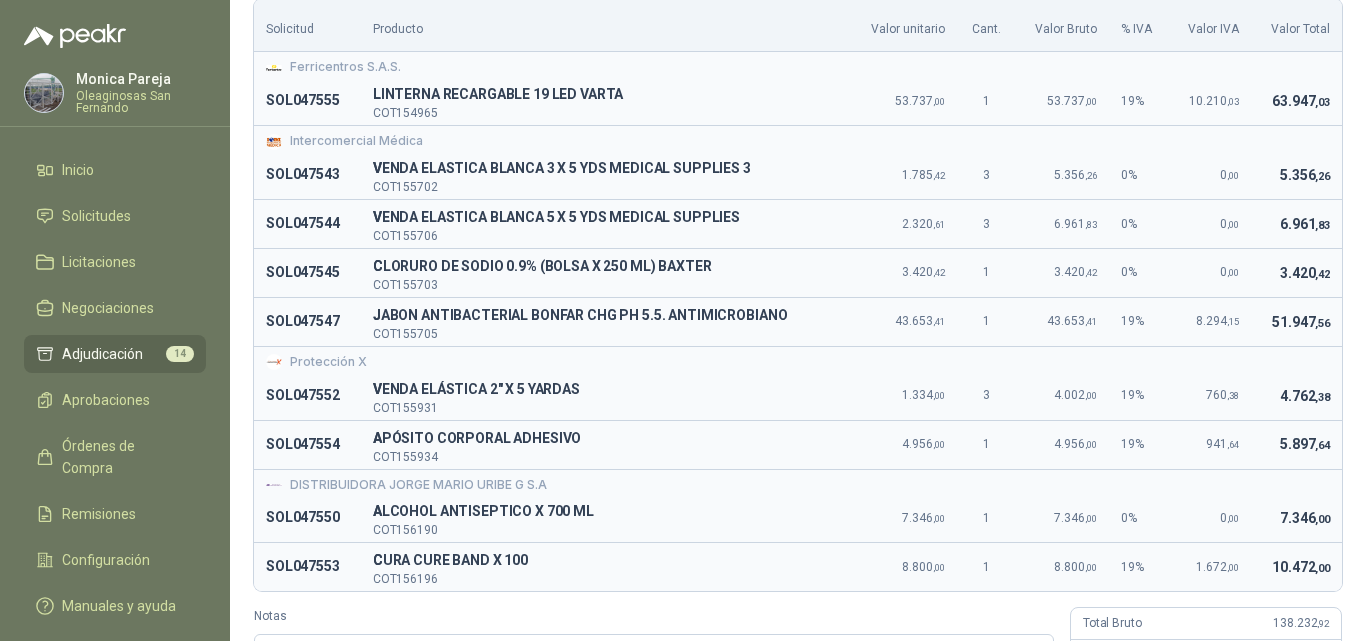 click on "5.897 ,64" at bounding box center [1296, 444] 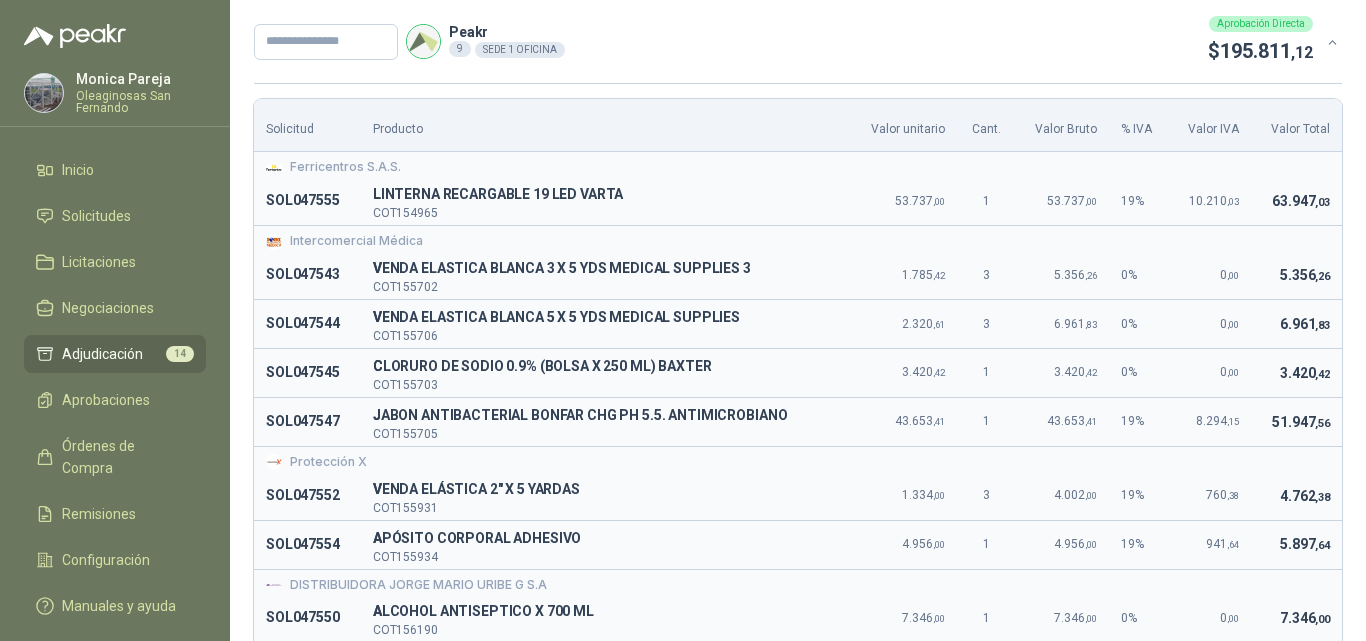 scroll, scrollTop: 200, scrollLeft: 0, axis: vertical 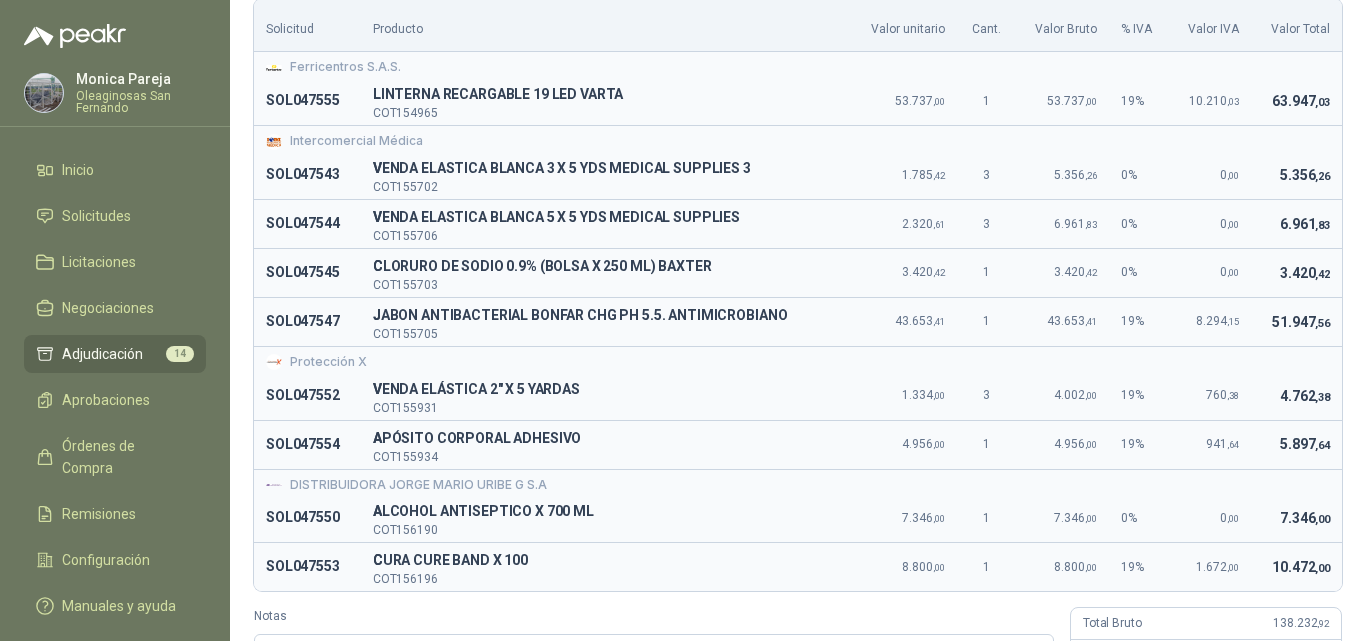 click on "Solicitud Producto Valor unitario Cant. Valor Bruto % IVA Valor IVA Valor Total Ferricentros S.A.S. SOL047555 L LINTERNA RECARGABLE 19 LED VARTA COT154965 53.737 ,00 1 53.737 ,00 19 % 10.210 ,03 63.947 ,03 Intercomercial Médica SOL047543 V VENDA ELASTICA BLANCA 3 X 5 YDS MEDICAL SUPPLIES 3 COT155702 1.785 ,42 3 5.356 ,26 0 % 0 ,00 5.356 ,26 SOL047544 V VENDA ELASTICA BLANCA 5 X 5 YDS MEDICAL SUPPLIES COT155706 2.320 ,61 3 6.961 ,83 0 % 0 ,00 6.961 ,83 SOL047545 C CLORURO DE SODIO 0.9% (BOLSA X 250 ML) BAXTER COT155703 3.420 ,42 1 3.420 ,42 0 % 0 ,00 3.420 ,42 SOL047547 J JABON ANTIBACTERIAL BONFAR CHG PH 5.5. ANTIMICROBIANO COT155705 43.653 ,41 1 43.653 ,41 19 % 8.294 ,15 51.947 ,56 Protección X SOL047552 V VENDA ELÁSTICA 2" X 5 YARDAS COT155931 1.334 ,00 3 4.002 ,00 19 % 760 ,38 4.762 ,38 SOL047554 A APÓSITO CORPORAL ADHESIVO COT155934 4.956 ,00 1 4.956 ,00 19 % 941 ,64 5.897 ,64 DISTRIBUIDORA JORGE MARIO URIBE G S.A SOL047550 A ALCOHOL ANTISEPTICO X 700 ML COT156190 7.346 ,00 1 7.346 ,00 0 % 0 ,00 7.346" at bounding box center [798, 369] 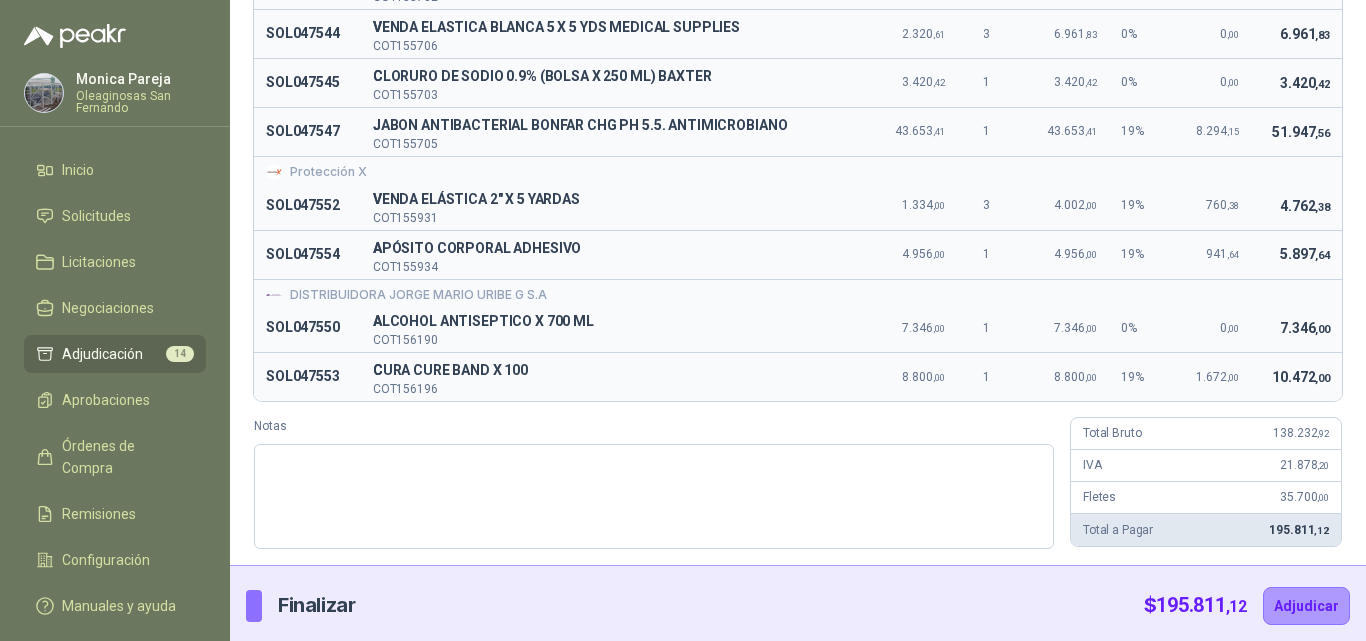 scroll, scrollTop: 394, scrollLeft: 0, axis: vertical 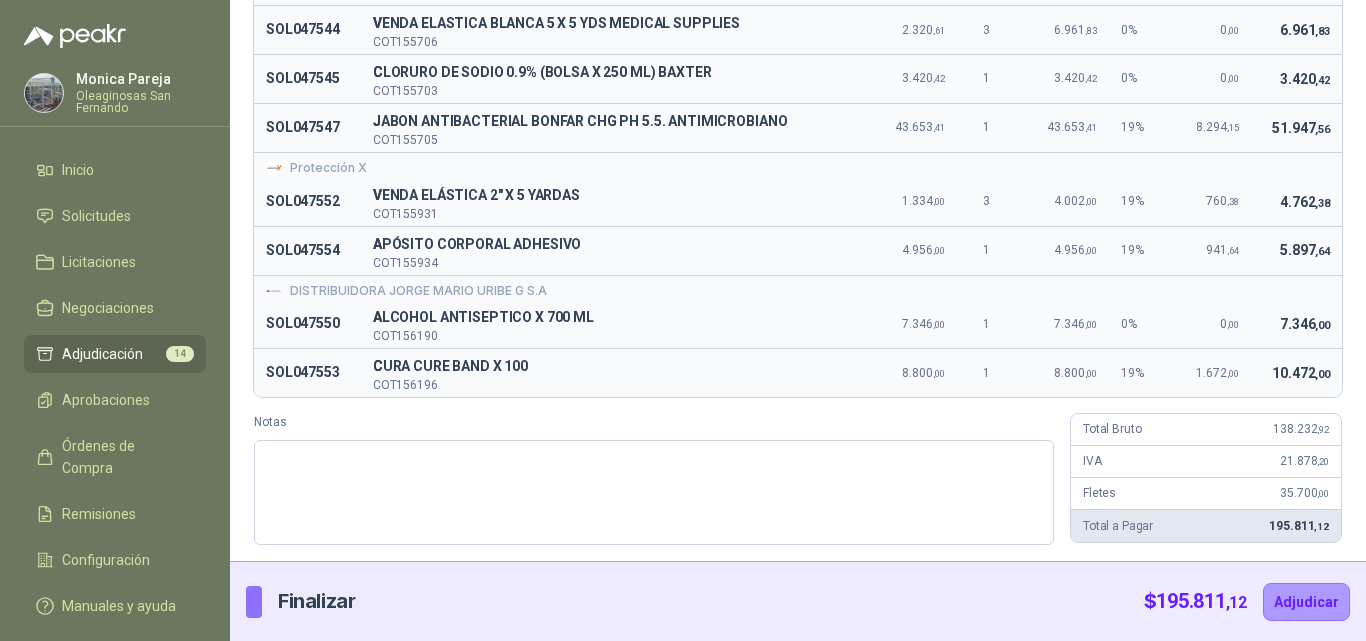 click on "Solicitud Producto Valor unitario Cant. Valor Bruto % IVA Valor IVA Valor Total Ferricentros S.A.S. SOL047555 L LINTERNA RECARGABLE 19 LED VARTA COT154965 53.737 ,00 1 53.737 ,00 19 % 10.210 ,03 63.947 ,03 Intercomercial Médica SOL047543 V VENDA ELASTICA BLANCA 3 X 5 YDS MEDICAL SUPPLIES 3 COT155702 1.785 ,42 3 5.356 ,26 0 % 0 ,00 5.356 ,26 SOL047544 V VENDA ELASTICA BLANCA 5 X 5 YDS MEDICAL SUPPLIES COT155706 2.320 ,61 3 6.961 ,83 0 % 0 ,00 6.961 ,83 SOL047545 C CLORURO DE SODIO 0.9% (BOLSA X 250 ML) BAXTER COT155703 3.420 ,42 1 3.420 ,42 0 % 0 ,00 3.420 ,42 SOL047547 J JABON ANTIBACTERIAL BONFAR CHG PH 5.5. ANTIMICROBIANO COT155705 43.653 ,41 1 43.653 ,41 19 % 8.294 ,15 51.947 ,56 Protección X SOL047552 V VENDA ELÁSTICA 2" X 5 YARDAS COT155931 1.334 ,00 3 4.002 ,00 19 % 760 ,38 4.762 ,38 SOL047554 A APÓSITO CORPORAL ADHESIVO COT155934 4.956 ,00 1 4.956 ,00 19 % 941 ,64 5.897 ,64 DISTRIBUIDORA JORGE MARIO URIBE G S.A SOL047550 A ALCOHOL ANTISEPTICO X 700 ML COT156190 7.346 ,00 1 7.346 ,00 0 % 0 ,00 7.346" at bounding box center [798, 175] 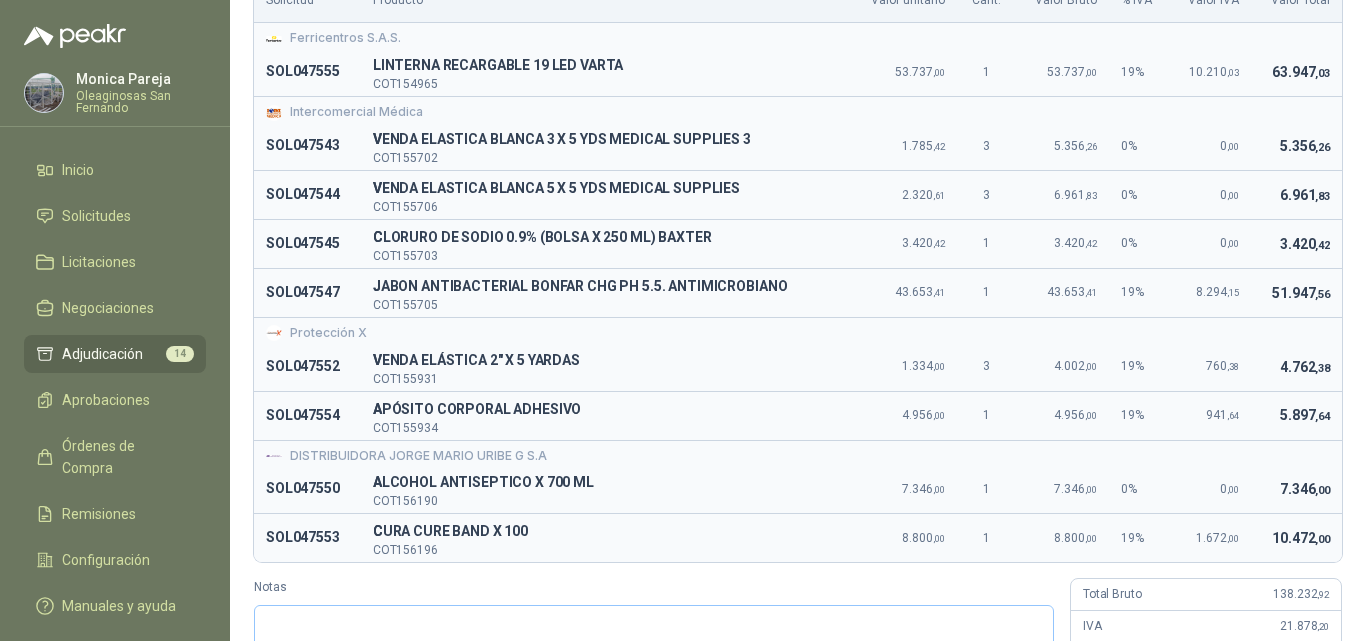 scroll, scrollTop: 194, scrollLeft: 0, axis: vertical 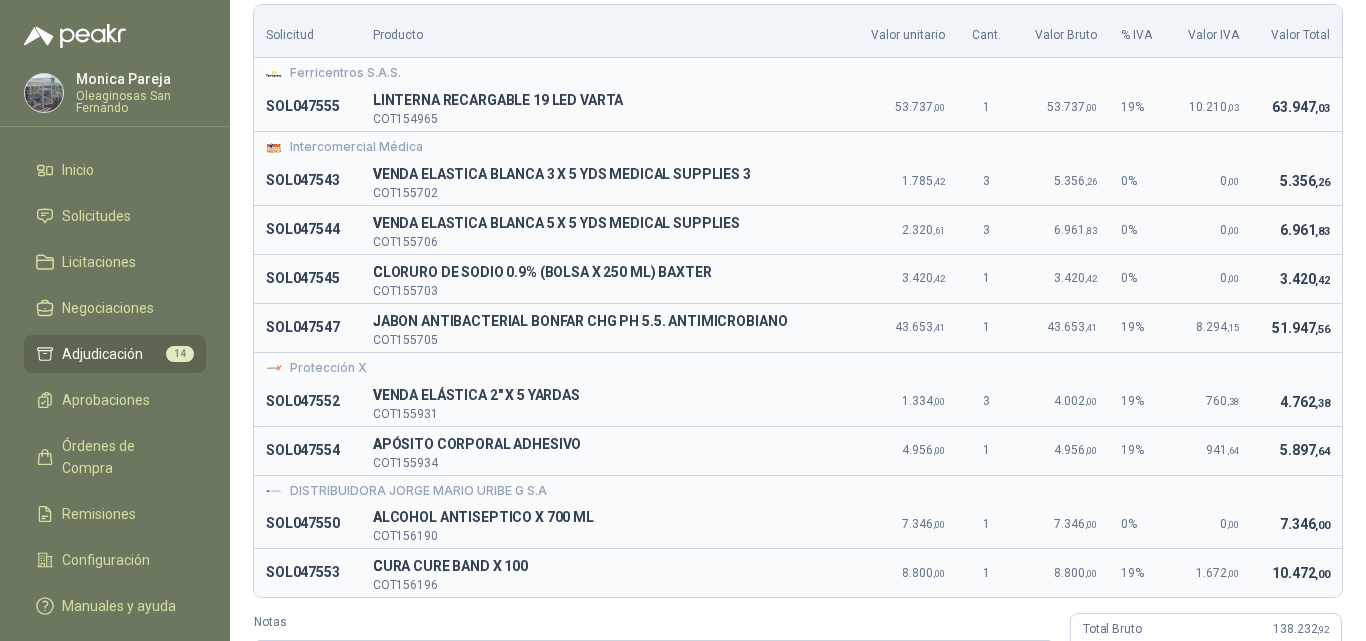 click on "DISTRIBUIDORA JORGE MARIO URIBE G S.A" at bounding box center [798, 487] 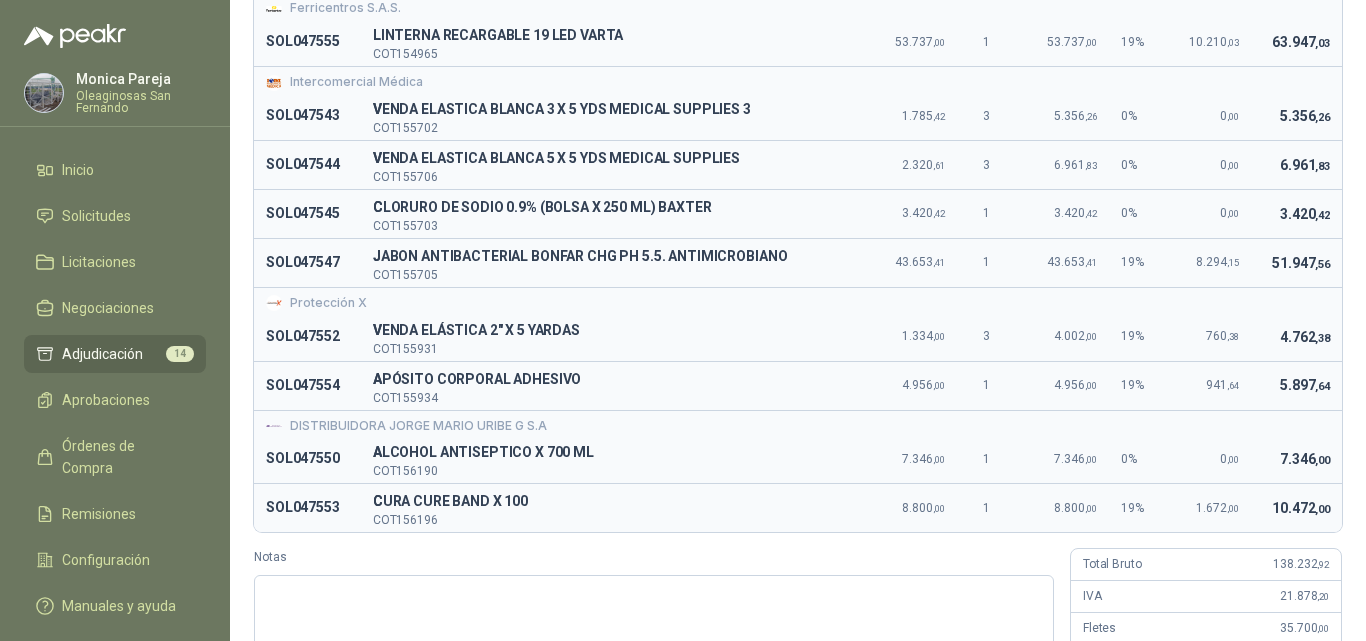 scroll, scrollTop: 294, scrollLeft: 0, axis: vertical 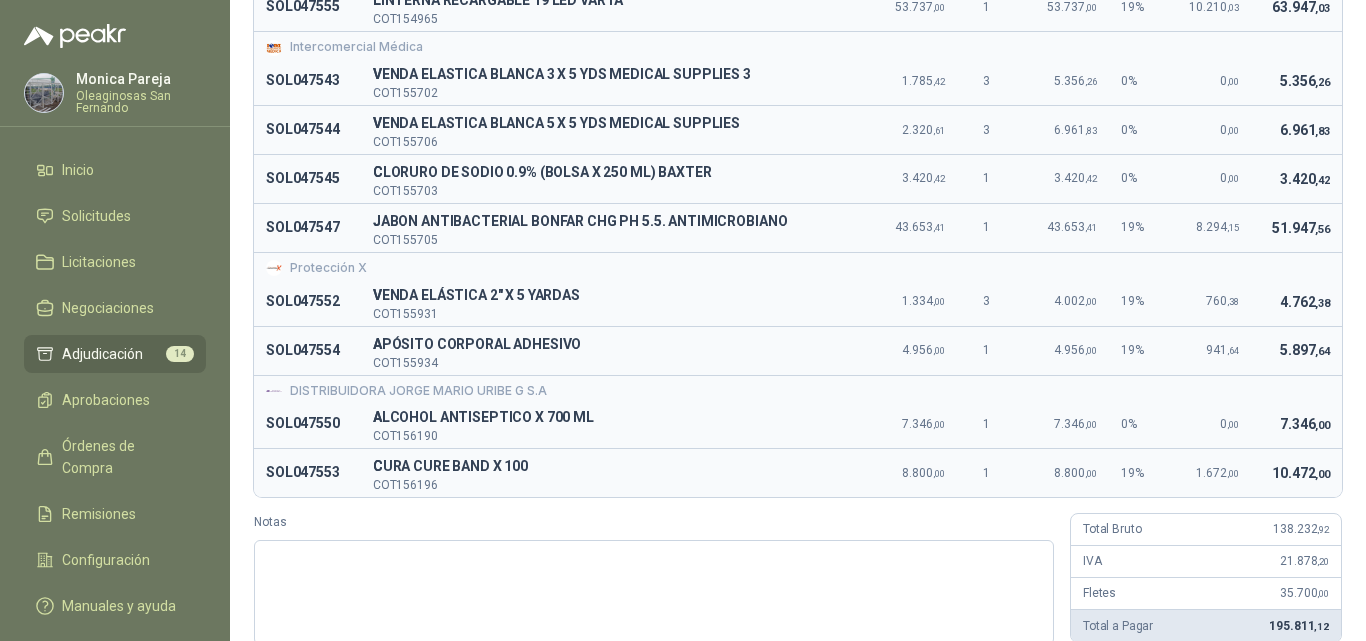 click on "Solicitud Producto Valor unitario Cant. Valor Bruto % IVA Valor IVA Valor Total Ferricentros S.A.S. SOL047555 L LINTERNA RECARGABLE 19 LED VARTA COT154965 53.737 ,00 1 53.737 ,00 19 % 10.210 ,03 63.947 ,03 Intercomercial Médica SOL047543 V VENDA ELASTICA BLANCA 3 X 5 YDS MEDICAL SUPPLIES 3 COT155702 1.785 ,42 3 5.356 ,26 0 % 0 ,00 5.356 ,26 SOL047544 V VENDA ELASTICA BLANCA 5 X 5 YDS MEDICAL SUPPLIES COT155706 2.320 ,61 3 6.961 ,83 0 % 0 ,00 6.961 ,83 SOL047545 C CLORURO DE SODIO 0.9% (BOLSA X 250 ML) BAXTER COT155703 3.420 ,42 1 3.420 ,42 0 % 0 ,00 3.420 ,42 SOL047547 J JABON ANTIBACTERIAL BONFAR CHG PH 5.5. ANTIMICROBIANO COT155705 43.653 ,41 1 43.653 ,41 19 % 8.294 ,15 51.947 ,56 Protección X SOL047552 V VENDA ELÁSTICA 2" X 5 YARDAS COT155931 1.334 ,00 3 4.002 ,00 19 % 760 ,38 4.762 ,38 SOL047554 A APÓSITO CORPORAL ADHESIVO COT155934 4.956 ,00 1 4.956 ,00 19 % 941 ,64 5.897 ,64 DISTRIBUIDORA JORGE MARIO URIBE G S.A SOL047550 A ALCOHOL ANTISEPTICO X 700 ML COT156190 7.346 ,00 1 7.346 ,00 0 % 0 ,00 7.346" at bounding box center [798, 275] 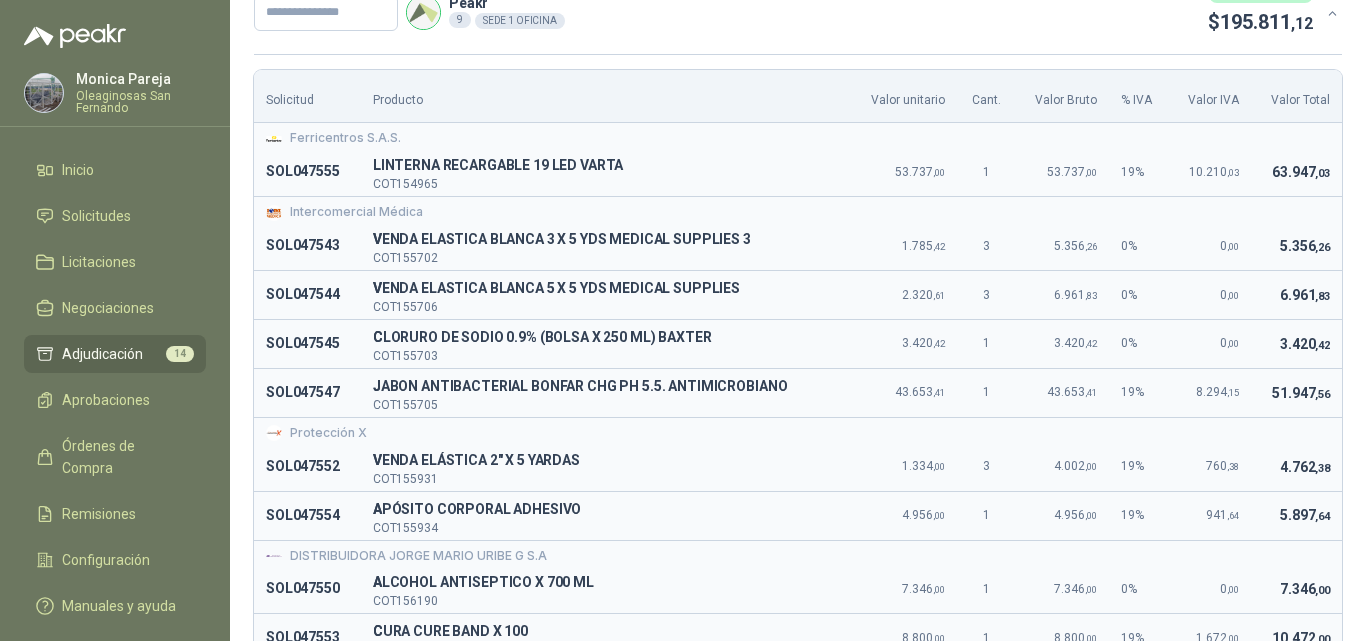 scroll, scrollTop: 94, scrollLeft: 0, axis: vertical 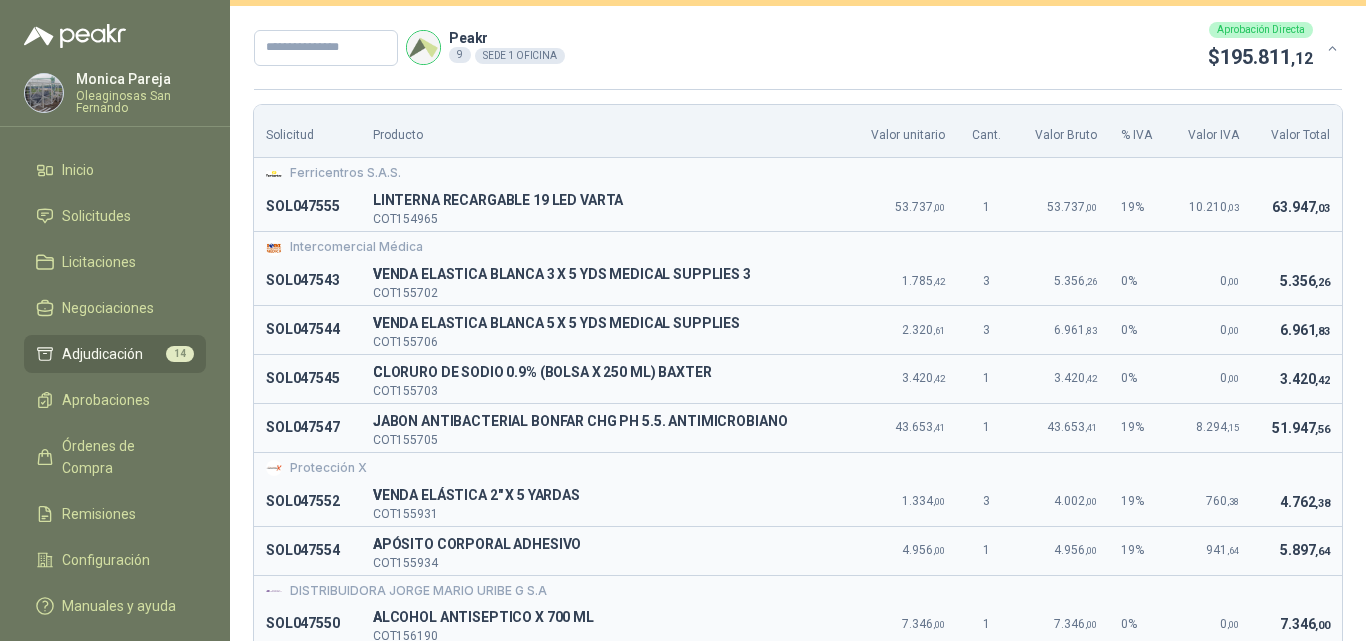 click on "5.356 ,26" at bounding box center (1296, 281) 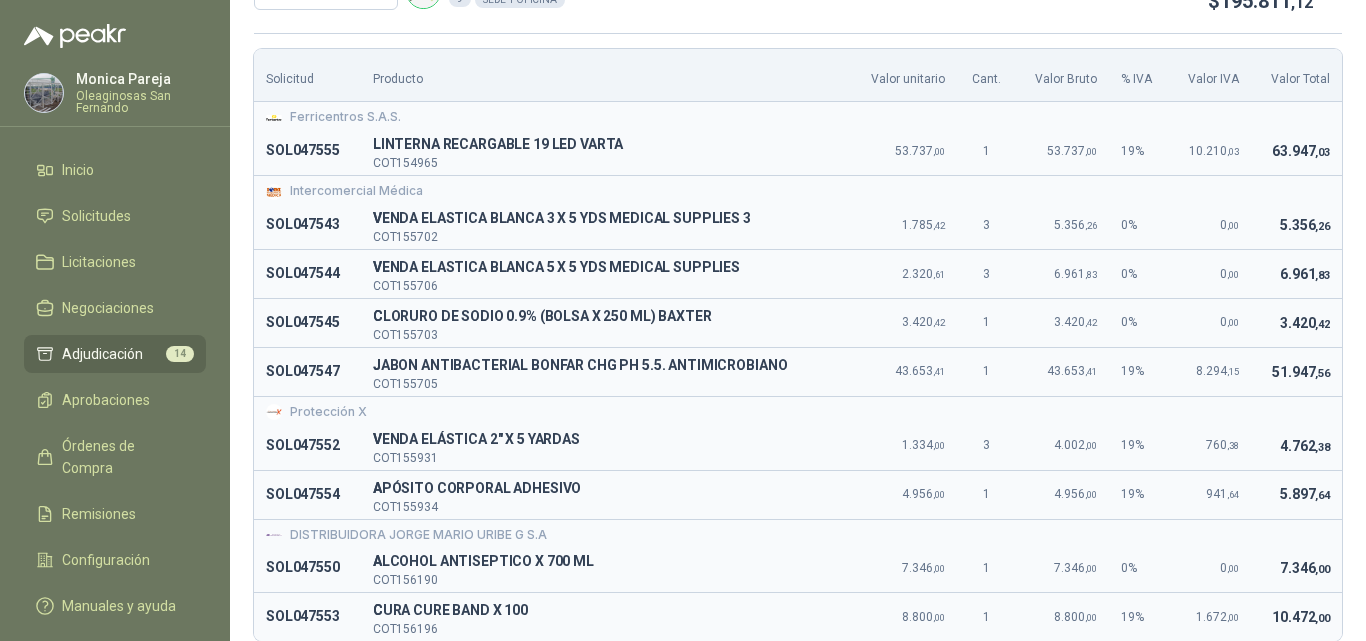 scroll, scrollTop: 194, scrollLeft: 0, axis: vertical 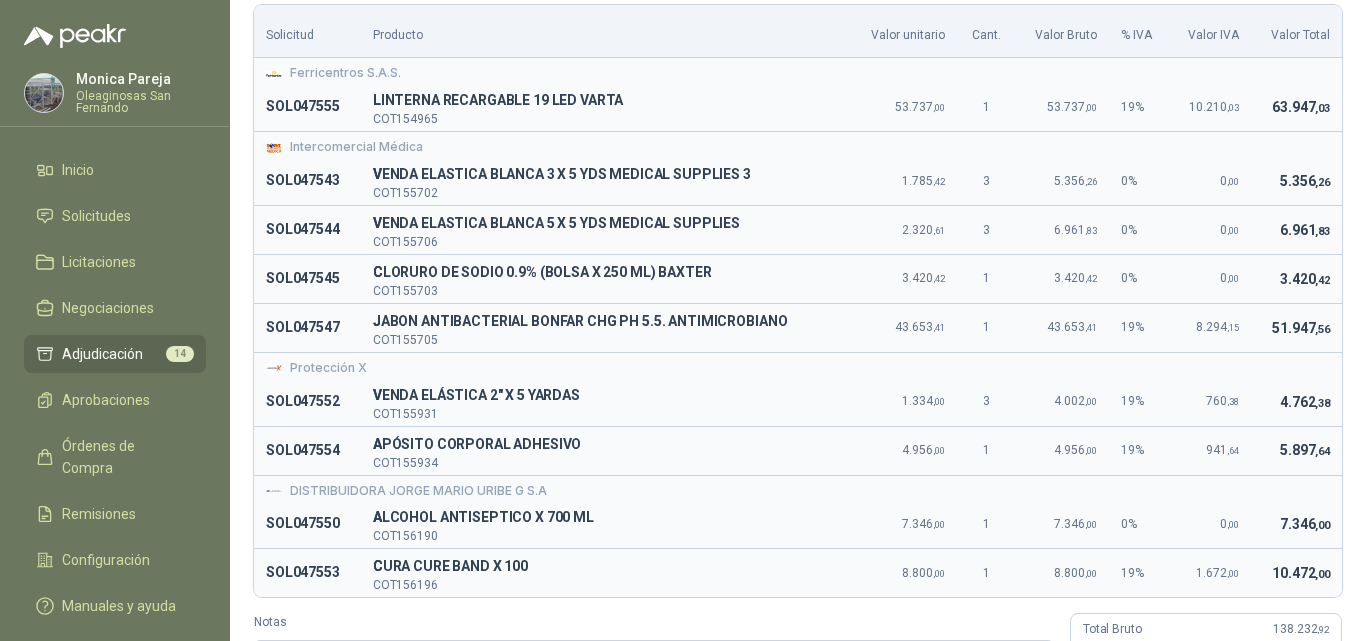 click on "4.762 ,38" at bounding box center [1296, 402] 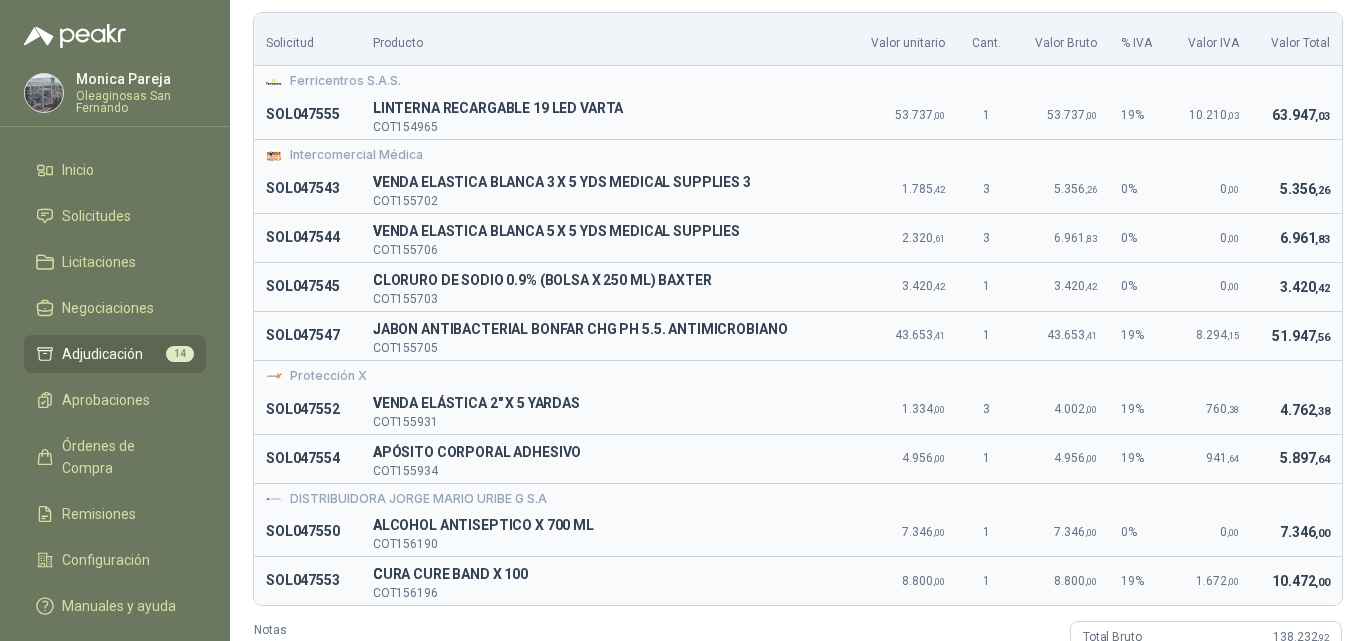 scroll, scrollTop: 294, scrollLeft: 0, axis: vertical 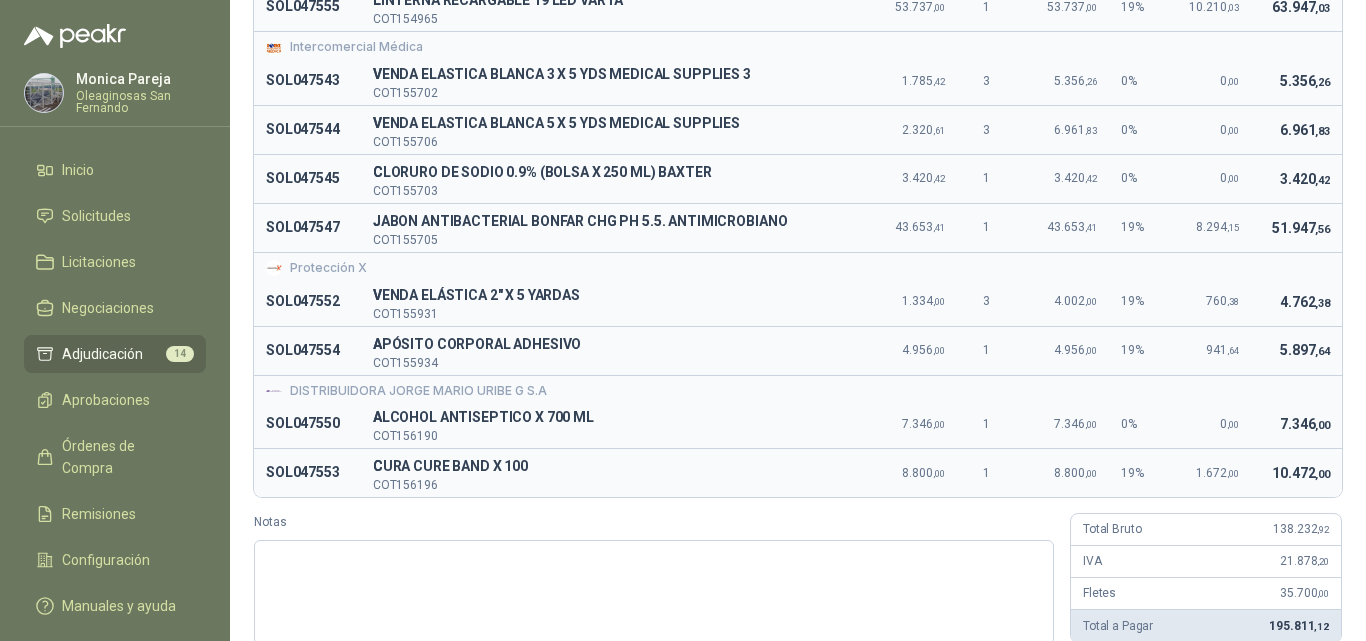 click on "5.897 ,64" at bounding box center [1296, 350] 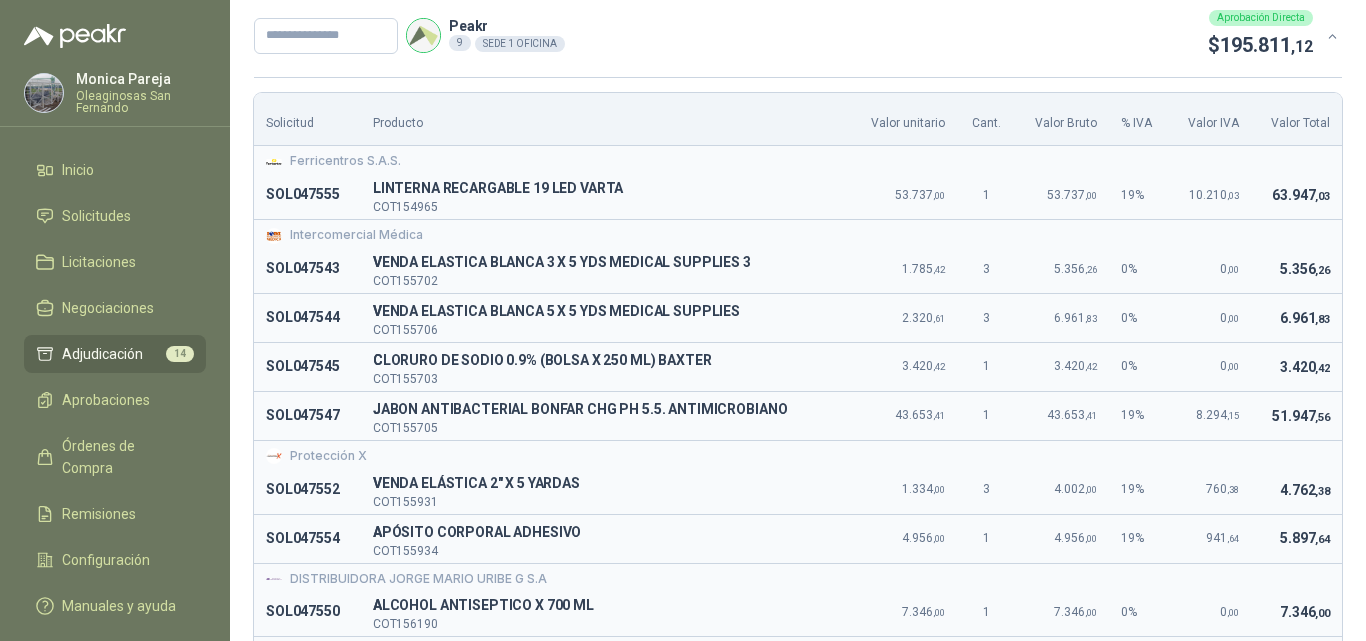 scroll, scrollTop: 94, scrollLeft: 0, axis: vertical 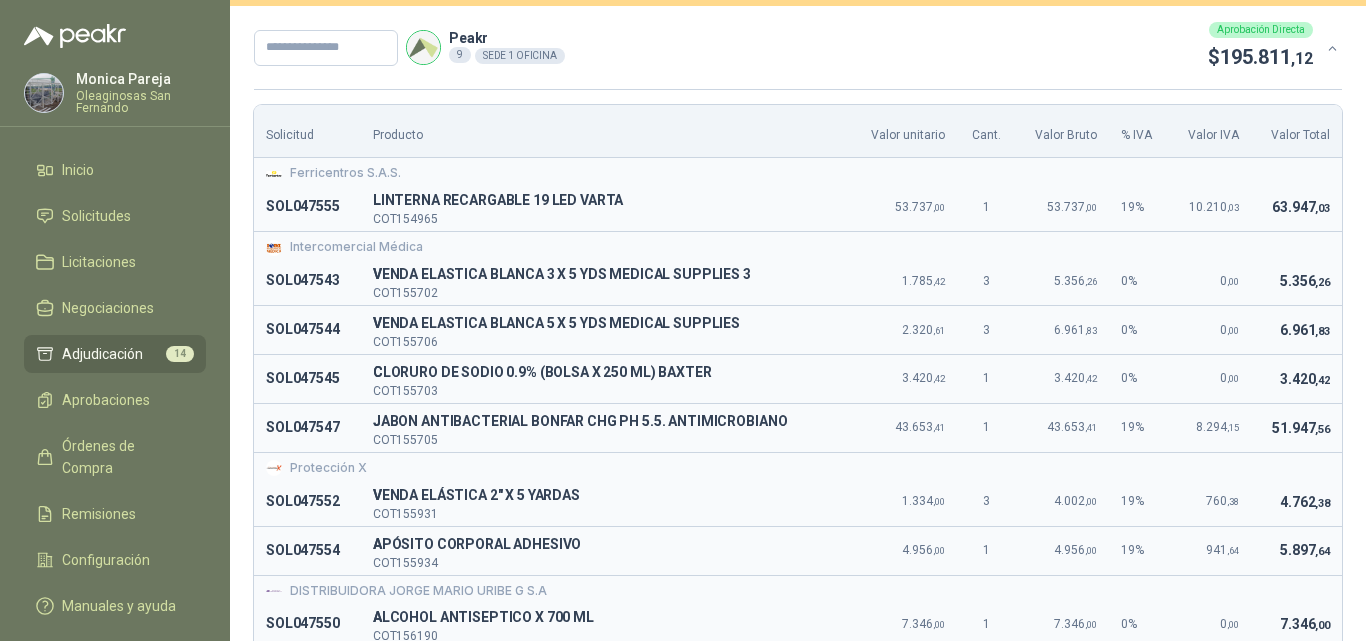 click on "Solicitud Producto Valor unitario Cant. Valor Bruto % IVA Valor IVA Valor Total Ferricentros S.A.S. SOL047555 L LINTERNA RECARGABLE 19 LED VARTA COT154965 53.737 ,00 1 53.737 ,00 19 % 10.210 ,03 63.947 ,03 Intercomercial Médica SOL047543 V VENDA ELASTICA BLANCA 3 X 5 YDS MEDICAL SUPPLIES 3 COT155702 1.785 ,42 3 5.356 ,26 0 % 0 ,00 5.356 ,26 SOL047544 V VENDA ELASTICA BLANCA 5 X 5 YDS MEDICAL SUPPLIES COT155706 2.320 ,61 3 6.961 ,83 0 % 0 ,00 6.961 ,83 SOL047545 C CLORURO DE SODIO 0.9% (BOLSA X 250 ML) BAXTER COT155703 3.420 ,42 1 3.420 ,42 0 % 0 ,00 3.420 ,42 SOL047547 J JABON ANTIBACTERIAL BONFAR CHG PH 5.5. ANTIMICROBIANO COT155705 43.653 ,41 1 43.653 ,41 19 % 8.294 ,15 51.947 ,56 Protección X SOL047552 V VENDA ELÁSTICA 2" X 5 YARDAS COT155931 1.334 ,00 3 4.002 ,00 19 % 760 ,38 4.762 ,38 SOL047554 A APÓSITO CORPORAL ADHESIVO COT155934 4.956 ,00 1 4.956 ,00 19 % 941 ,64 5.897 ,64 DISTRIBUIDORA JORGE MARIO URIBE G S.A SOL047550 A ALCOHOL ANTISEPTICO X 700 ML COT156190 7.346 ,00 1 7.346 ,00 0 % 0 ,00 7.346" at bounding box center [798, 475] 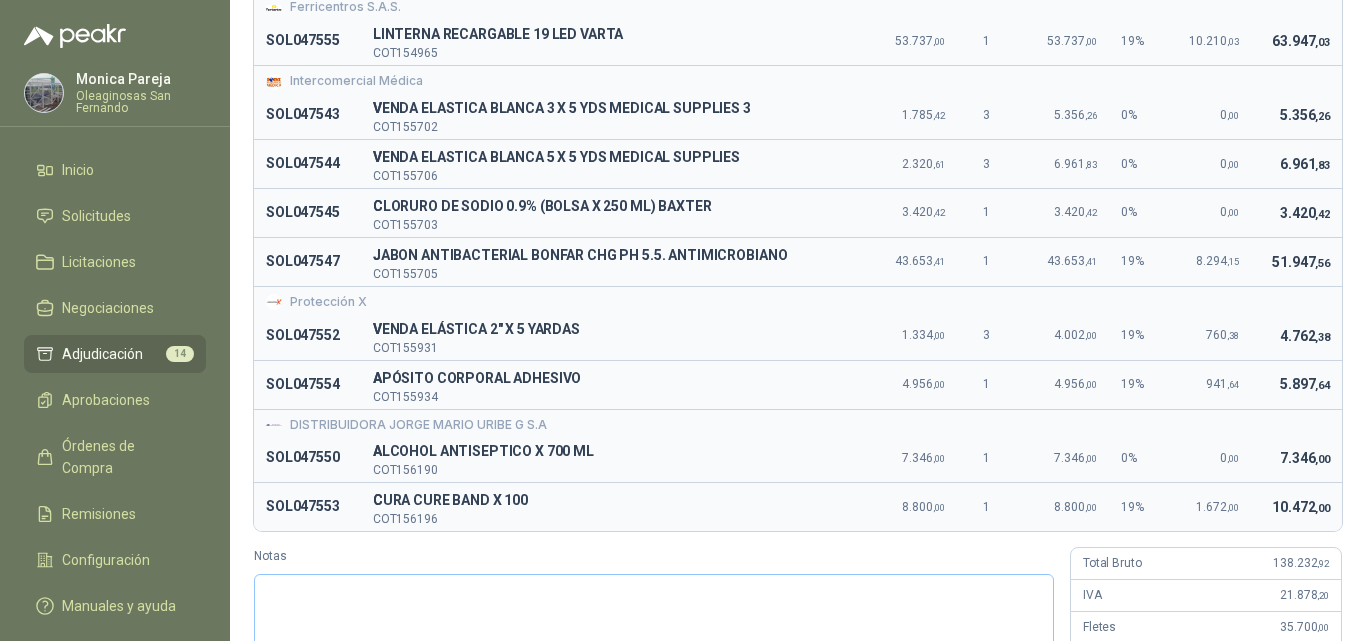 scroll, scrollTop: 294, scrollLeft: 0, axis: vertical 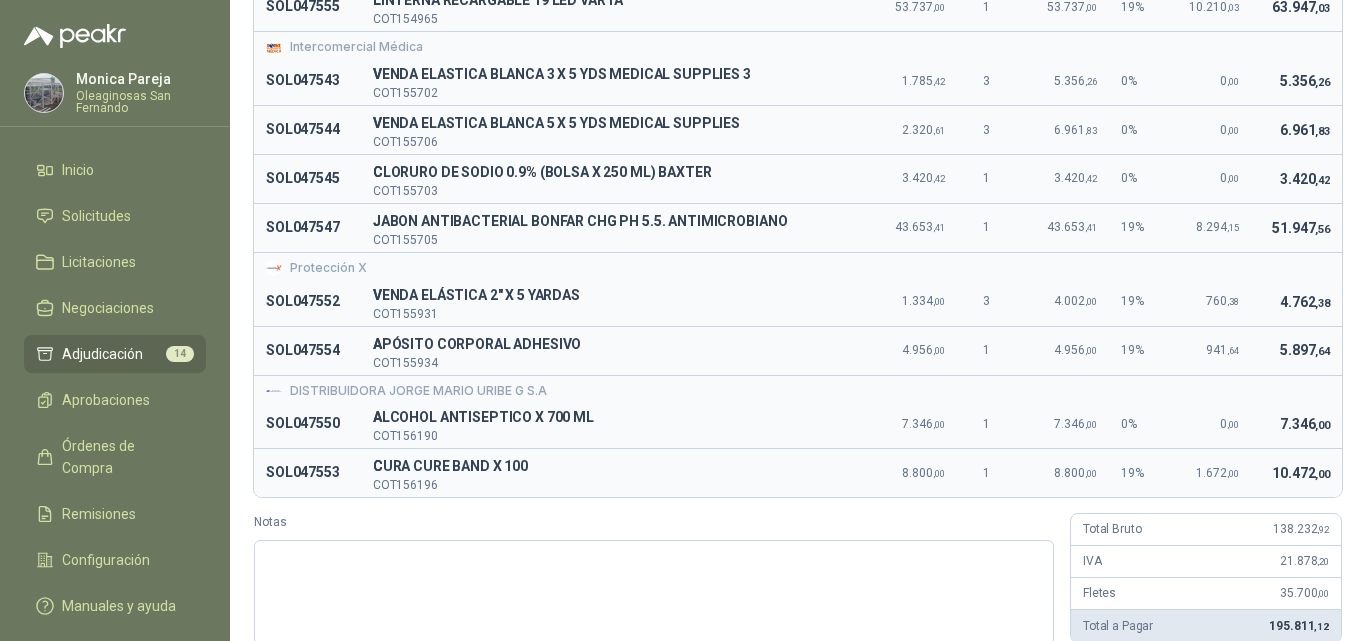 click on "Solicitud Producto Valor unitario Cant. Valor Bruto % IVA Valor IVA Valor Total Ferricentros S.A.S. SOL047555 L LINTERNA RECARGABLE 19 LED VARTA COT154965 53.737 ,00 1 53.737 ,00 19 % 10.210 ,03 63.947 ,03 Intercomercial Médica SOL047543 V VENDA ELASTICA BLANCA 3 X 5 YDS MEDICAL SUPPLIES 3 COT155702 1.785 ,42 3 5.356 ,26 0 % 0 ,00 5.356 ,26 SOL047544 V VENDA ELASTICA BLANCA 5 X 5 YDS MEDICAL SUPPLIES COT155706 2.320 ,61 3 6.961 ,83 0 % 0 ,00 6.961 ,83 SOL047545 C CLORURO DE SODIO 0.9% (BOLSA X 250 ML) BAXTER COT155703 3.420 ,42 1 3.420 ,42 0 % 0 ,00 3.420 ,42 SOL047547 J JABON ANTIBACTERIAL BONFAR CHG PH 5.5. ANTIMICROBIANO COT155705 43.653 ,41 1 43.653 ,41 19 % 8.294 ,15 51.947 ,56 Protección X SOL047552 V VENDA ELÁSTICA 2" X 5 YARDAS COT155931 1.334 ,00 3 4.002 ,00 19 % 760 ,38 4.762 ,38 SOL047554 A APÓSITO CORPORAL ADHESIVO COT155934 4.956 ,00 1 4.956 ,00 19 % 941 ,64 5.897 ,64 DISTRIBUIDORA JORGE MARIO URIBE G S.A SOL047550 A ALCOHOL ANTISEPTICO X 700 ML COT156190 7.346 ,00 1 7.346 ,00 0 % 0 ,00 7.346" at bounding box center (798, 275) 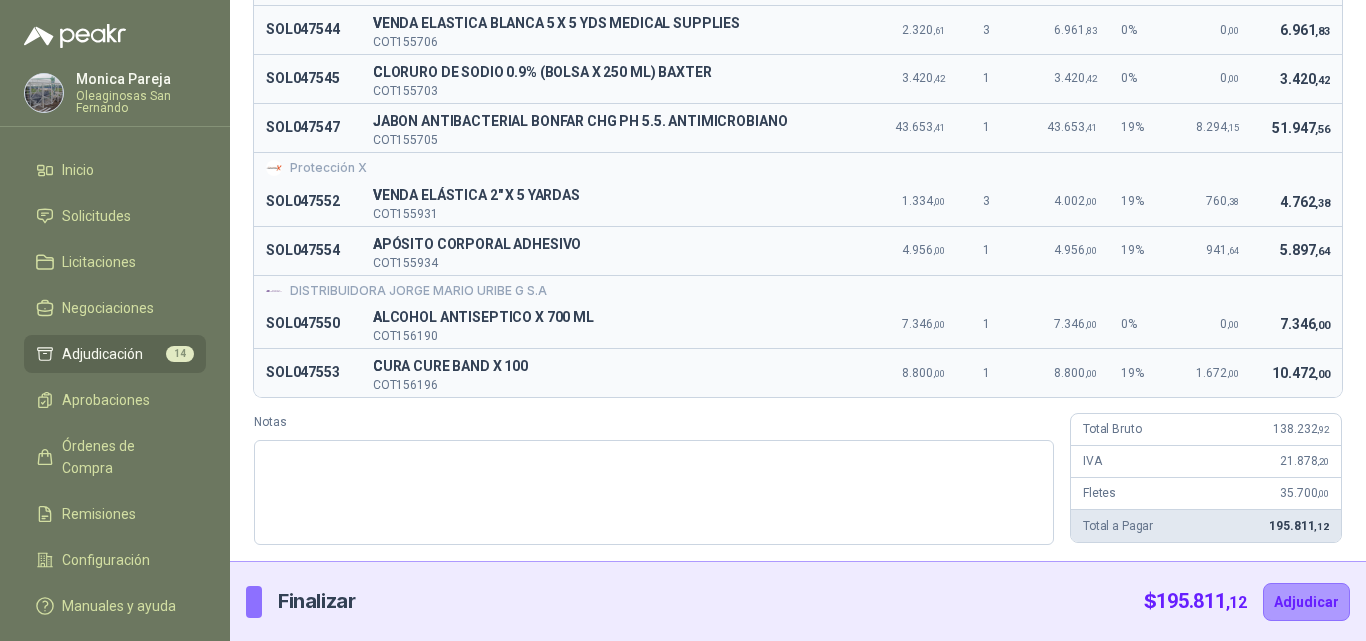 click on "Solicitud Producto Valor unitario Cant. Valor Bruto % IVA Valor IVA Valor Total Ferricentros S.A.S. SOL047555 L LINTERNA RECARGABLE 19 LED VARTA COT154965 53.737 ,00 1 53.737 ,00 19 % 10.210 ,03 63.947 ,03 Intercomercial Médica SOL047543 V VENDA ELASTICA BLANCA 3 X 5 YDS MEDICAL SUPPLIES 3 COT155702 1.785 ,42 3 5.356 ,26 0 % 0 ,00 5.356 ,26 SOL047544 V VENDA ELASTICA BLANCA 5 X 5 YDS MEDICAL SUPPLIES COT155706 2.320 ,61 3 6.961 ,83 0 % 0 ,00 6.961 ,83 SOL047545 C CLORURO DE SODIO 0.9% (BOLSA X 250 ML) BAXTER COT155703 3.420 ,42 1 3.420 ,42 0 % 0 ,00 3.420 ,42 SOL047547 J JABON ANTIBACTERIAL BONFAR CHG PH 5.5. ANTIMICROBIANO COT155705 43.653 ,41 1 43.653 ,41 19 % 8.294 ,15 51.947 ,56 Protección X SOL047552 V VENDA ELÁSTICA 2" X 5 YARDAS COT155931 1.334 ,00 3 4.002 ,00 19 % 760 ,38 4.762 ,38 SOL047554 A APÓSITO CORPORAL ADHESIVO COT155934 4.956 ,00 1 4.956 ,00 19 % 941 ,64 5.897 ,64 DISTRIBUIDORA JORGE MARIO URIBE G S.A SOL047550 A ALCOHOL ANTISEPTICO X 700 ML COT156190 7.346 ,00 1 7.346 ,00 0 % 0 ,00 7.346" at bounding box center [798, 175] 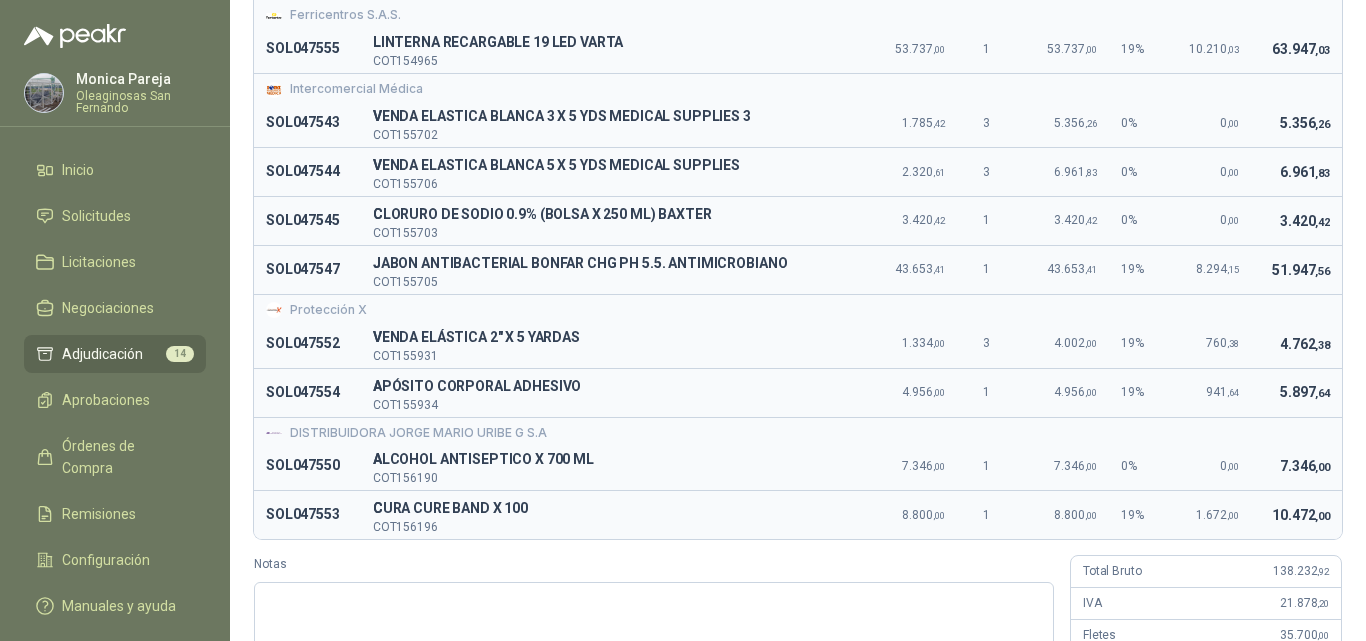 scroll, scrollTop: 300, scrollLeft: 0, axis: vertical 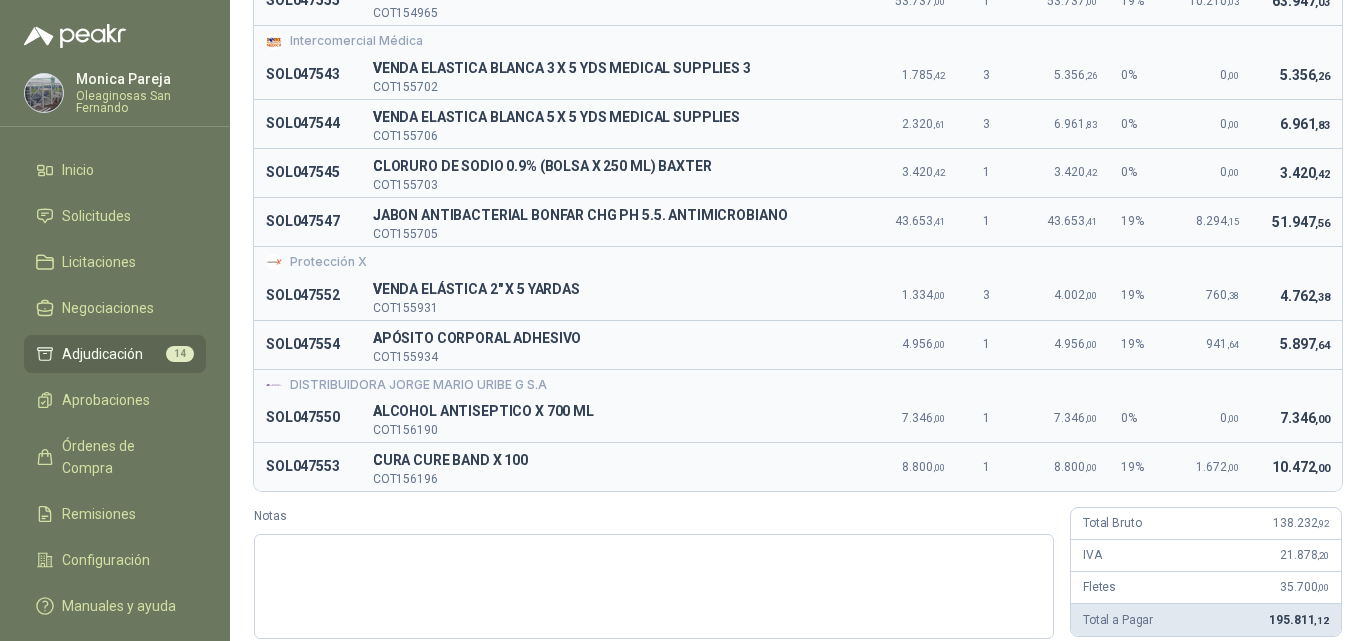click on "7.346 ,00" at bounding box center (1296, 418) 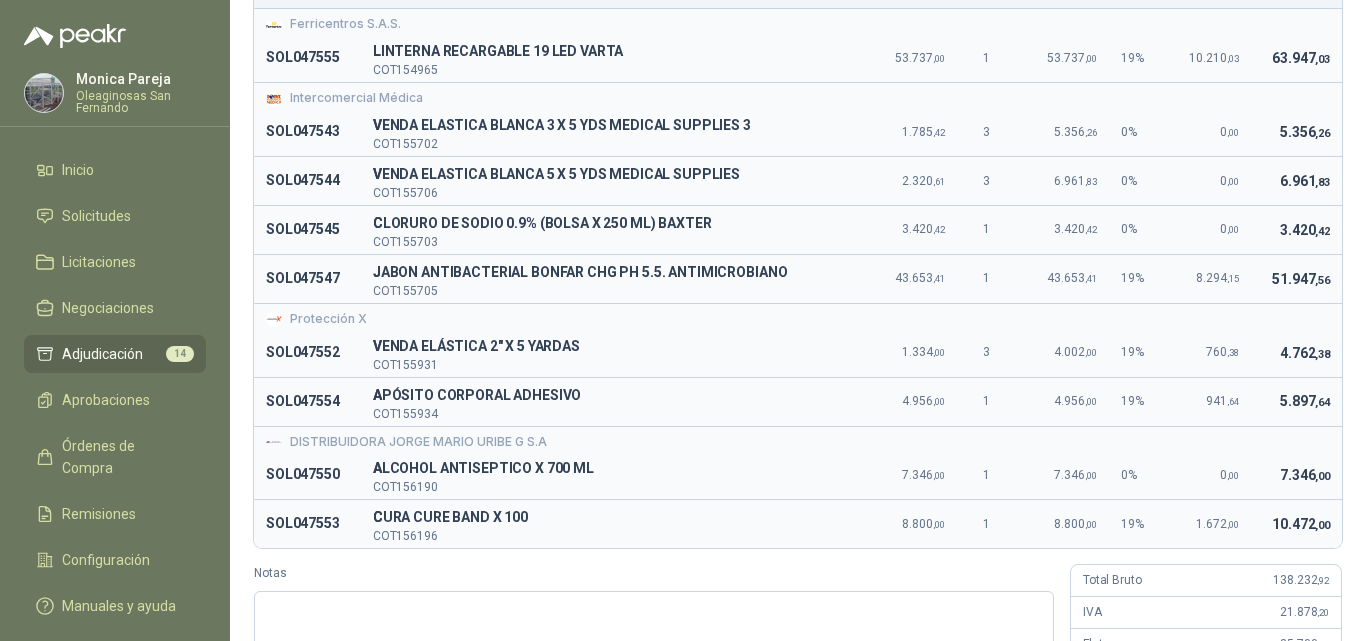 scroll, scrollTop: 200, scrollLeft: 0, axis: vertical 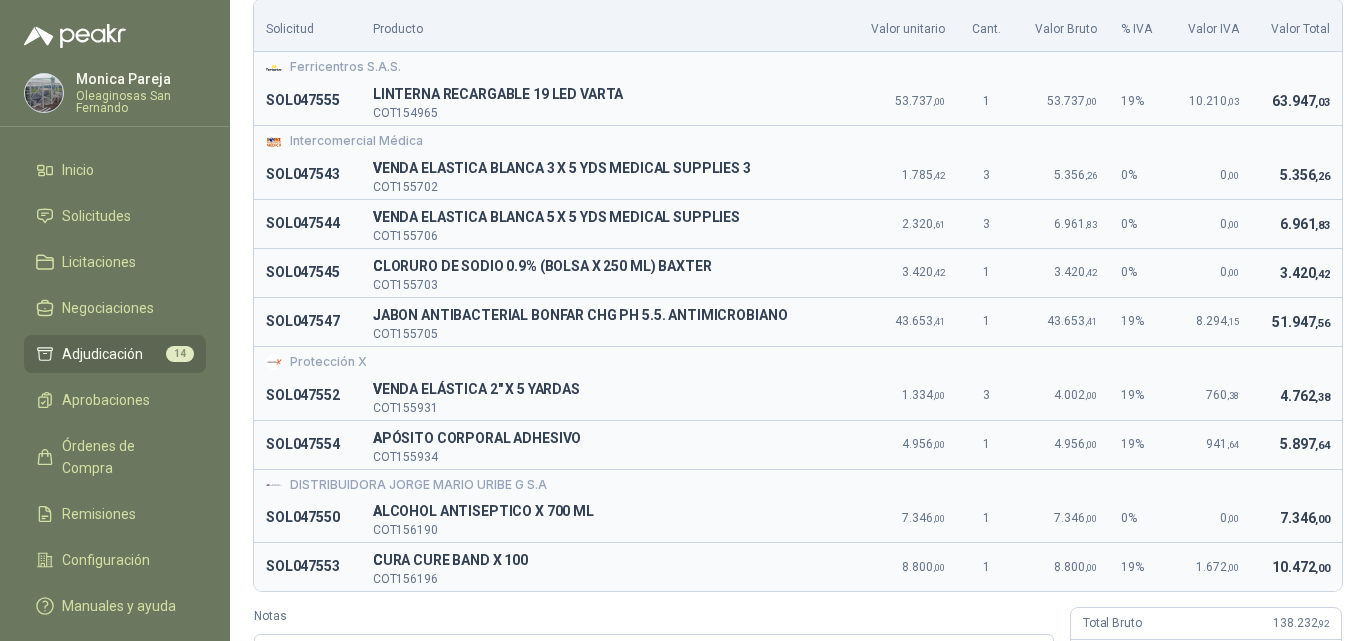 click on "Solicitud Producto Valor unitario Cant. Valor Bruto % IVA Valor IVA Valor Total Ferricentros S.A.S. SOL047555 L LINTERNA RECARGABLE 19 LED VARTA COT154965 53.737 ,00 1 53.737 ,00 19 % 10.210 ,03 63.947 ,03 Intercomercial Médica SOL047543 V VENDA ELASTICA BLANCA 3 X 5 YDS MEDICAL SUPPLIES 3 COT155702 1.785 ,42 3 5.356 ,26 0 % 0 ,00 5.356 ,26 SOL047544 V VENDA ELASTICA BLANCA 5 X 5 YDS MEDICAL SUPPLIES COT155706 2.320 ,61 3 6.961 ,83 0 % 0 ,00 6.961 ,83 SOL047545 C CLORURO DE SODIO 0.9% (BOLSA X 250 ML) BAXTER COT155703 3.420 ,42 1 3.420 ,42 0 % 0 ,00 3.420 ,42 SOL047547 J JABON ANTIBACTERIAL BONFAR CHG PH 5.5. ANTIMICROBIANO COT155705 43.653 ,41 1 43.653 ,41 19 % 8.294 ,15 51.947 ,56 Protección X SOL047552 V VENDA ELÁSTICA 2" X 5 YARDAS COT155931 1.334 ,00 3 4.002 ,00 19 % 760 ,38 4.762 ,38 SOL047554 A APÓSITO CORPORAL ADHESIVO COT155934 4.956 ,00 1 4.956 ,00 19 % 941 ,64 5.897 ,64 DISTRIBUIDORA JORGE MARIO URIBE G S.A SOL047550 A ALCOHOL ANTISEPTICO X 700 ML COT156190 7.346 ,00 1 7.346 ,00 0 % 0 ,00 7.346" at bounding box center (798, 369) 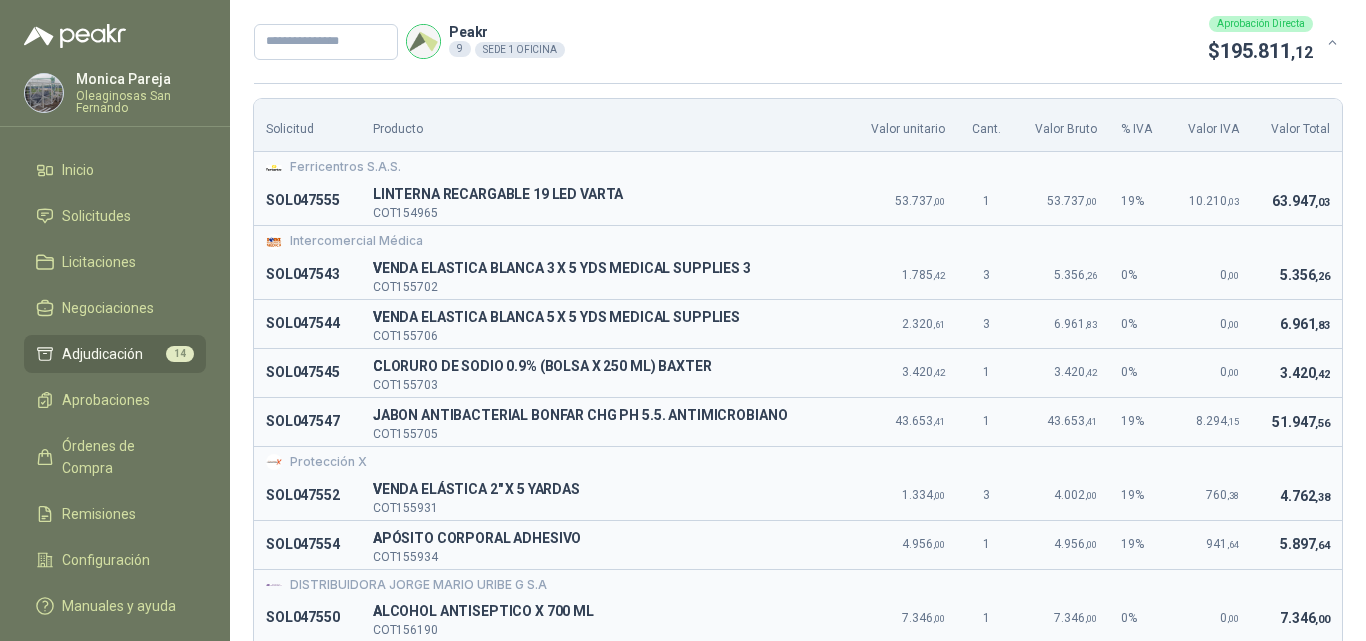 click on "3.420 ,42" at bounding box center (1296, 372) 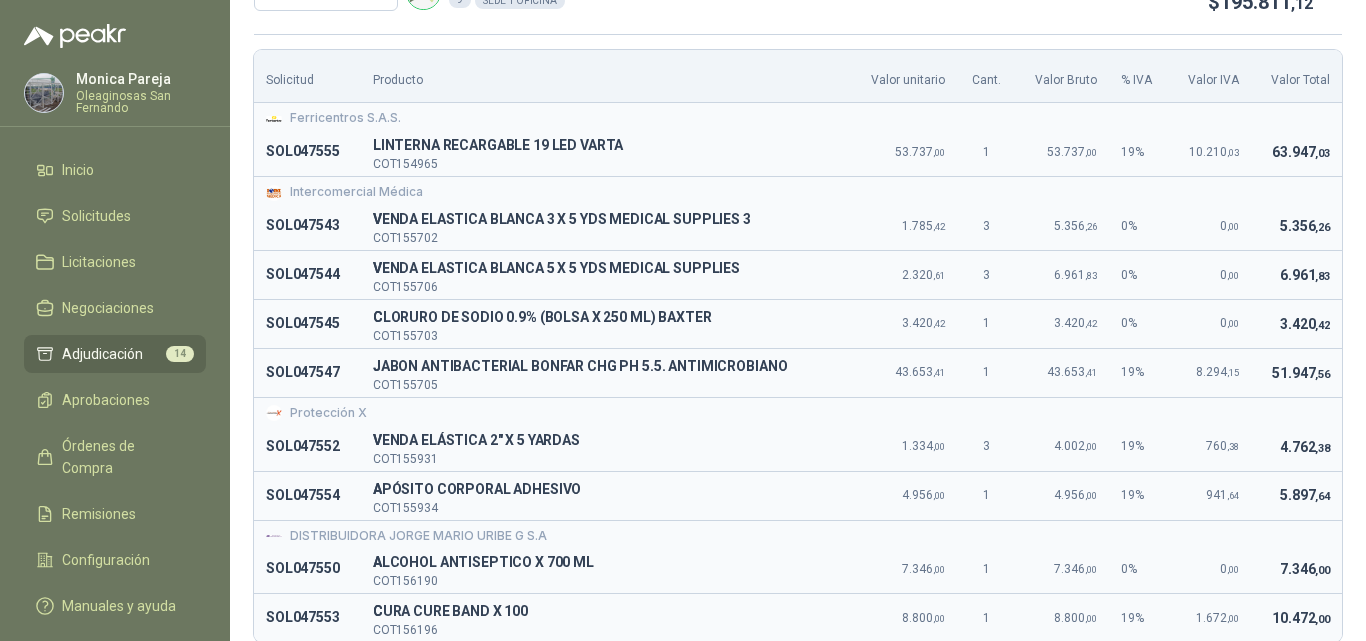 scroll, scrollTop: 200, scrollLeft: 0, axis: vertical 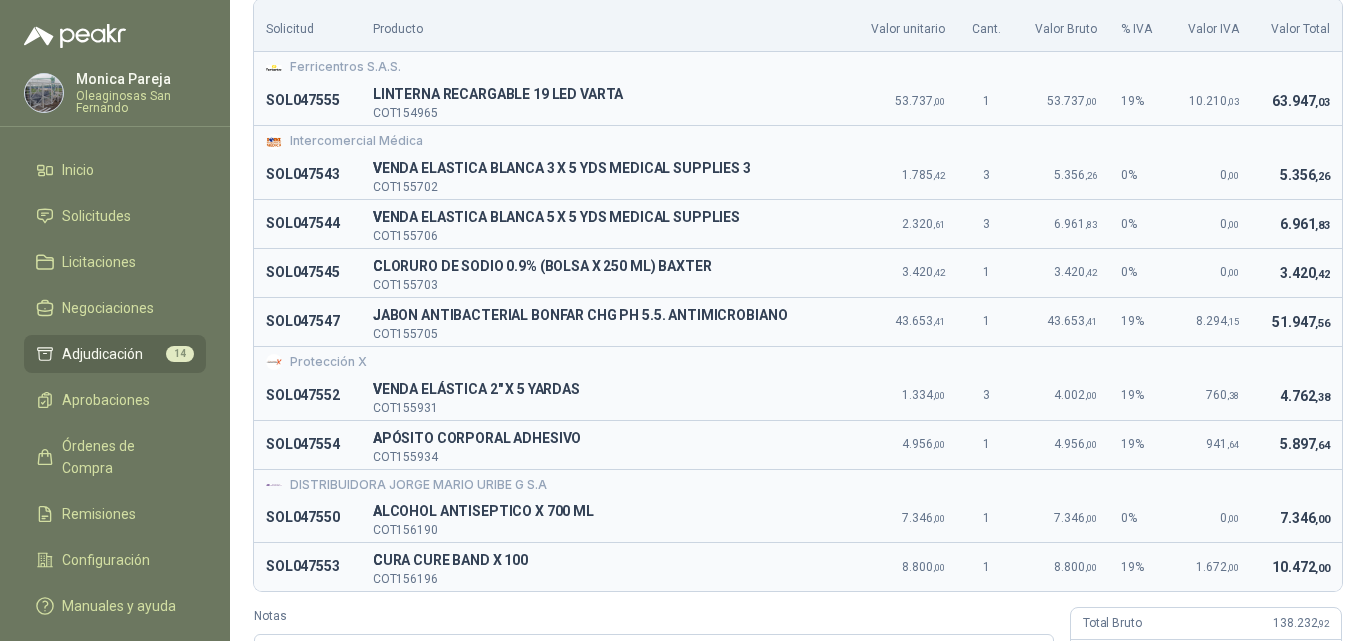 click on "Solicitud Producto Valor unitario Cant. Valor Bruto % IVA Valor IVA Valor Total Ferricentros S.A.S. SOL047555 L LINTERNA RECARGABLE 19 LED VARTA COT154965 53.737 ,00 1 53.737 ,00 19 % 10.210 ,03 63.947 ,03 Intercomercial Médica SOL047543 V VENDA ELASTICA BLANCA 3 X 5 YDS MEDICAL SUPPLIES 3 COT155702 1.785 ,42 3 5.356 ,26 0 % 0 ,00 5.356 ,26 SOL047544 V VENDA ELASTICA BLANCA 5 X 5 YDS MEDICAL SUPPLIES COT155706 2.320 ,61 3 6.961 ,83 0 % 0 ,00 6.961 ,83 SOL047545 C CLORURO DE SODIO 0.9% (BOLSA X 250 ML) BAXTER COT155703 3.420 ,42 1 3.420 ,42 0 % 0 ,00 3.420 ,42 SOL047547 J JABON ANTIBACTERIAL BONFAR CHG PH 5.5. ANTIMICROBIANO COT155705 43.653 ,41 1 43.653 ,41 19 % 8.294 ,15 51.947 ,56 Protección X SOL047552 V VENDA ELÁSTICA 2" X 5 YARDAS COT155931 1.334 ,00 3 4.002 ,00 19 % 760 ,38 4.762 ,38 SOL047554 A APÓSITO CORPORAL ADHESIVO COT155934 4.956 ,00 1 4.956 ,00 19 % 941 ,64 5.897 ,64 DISTRIBUIDORA JORGE MARIO URIBE G S.A SOL047550 A ALCOHOL ANTISEPTICO X 700 ML COT156190 7.346 ,00 1 7.346 ,00 0 % 0 ,00 7.346" at bounding box center (798, 369) 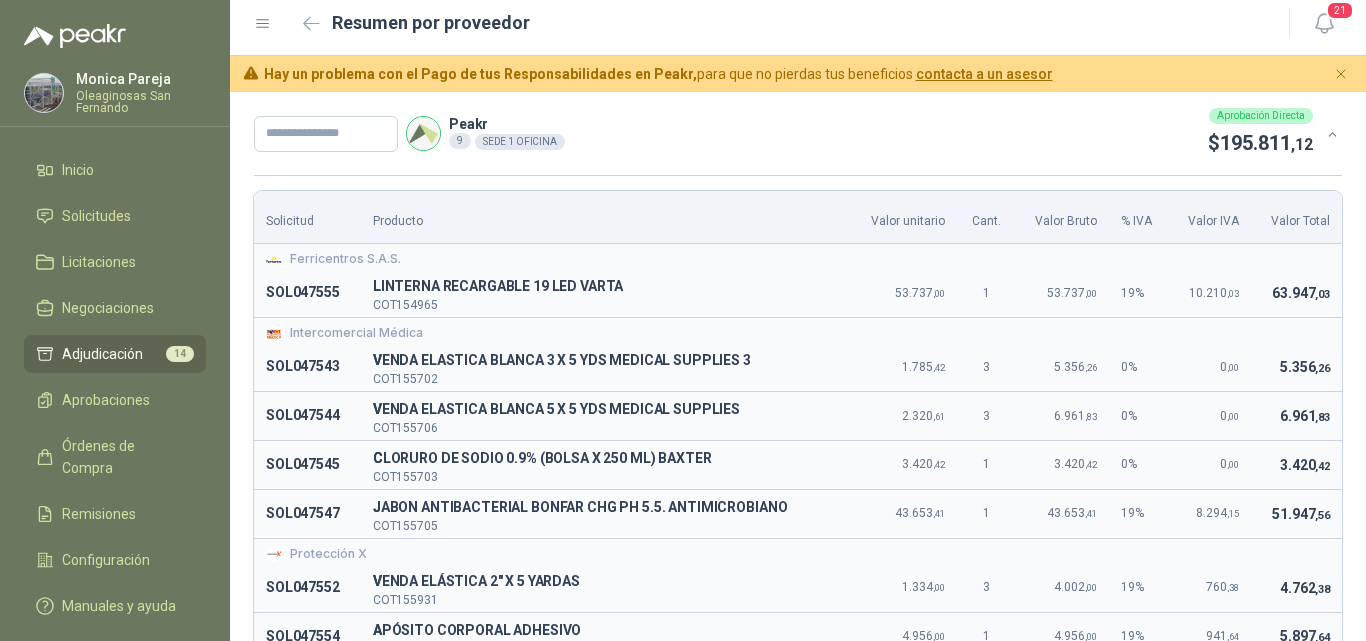 scroll, scrollTop: 0, scrollLeft: 0, axis: both 